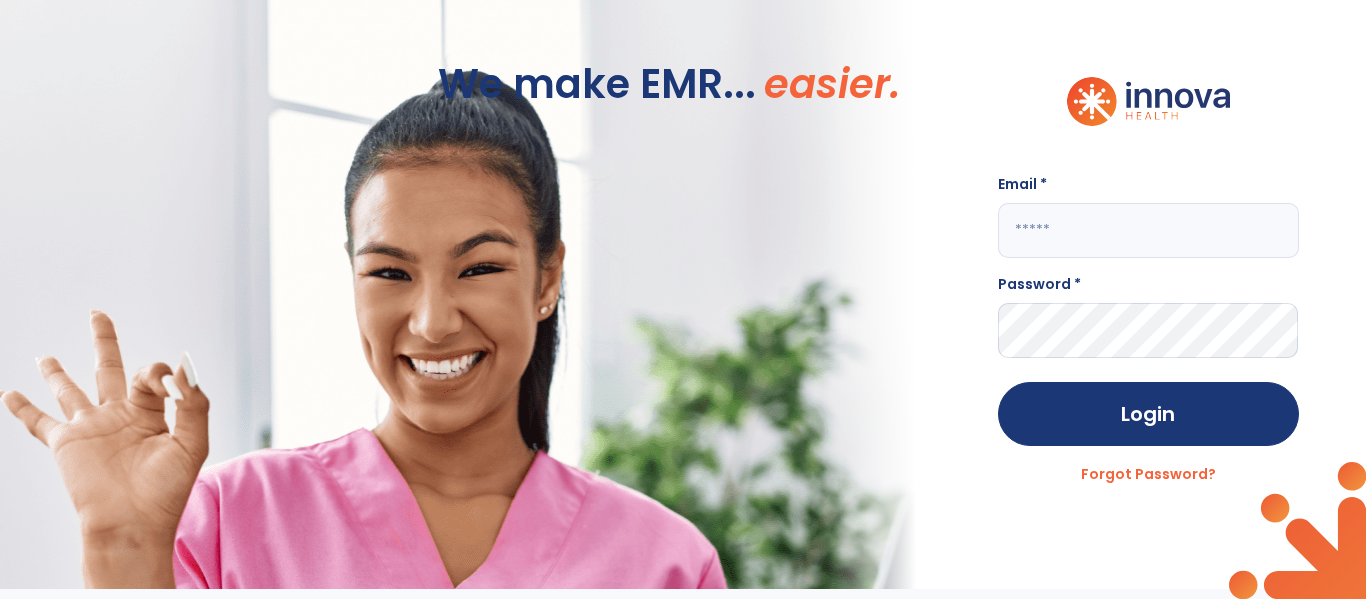 scroll, scrollTop: 0, scrollLeft: 0, axis: both 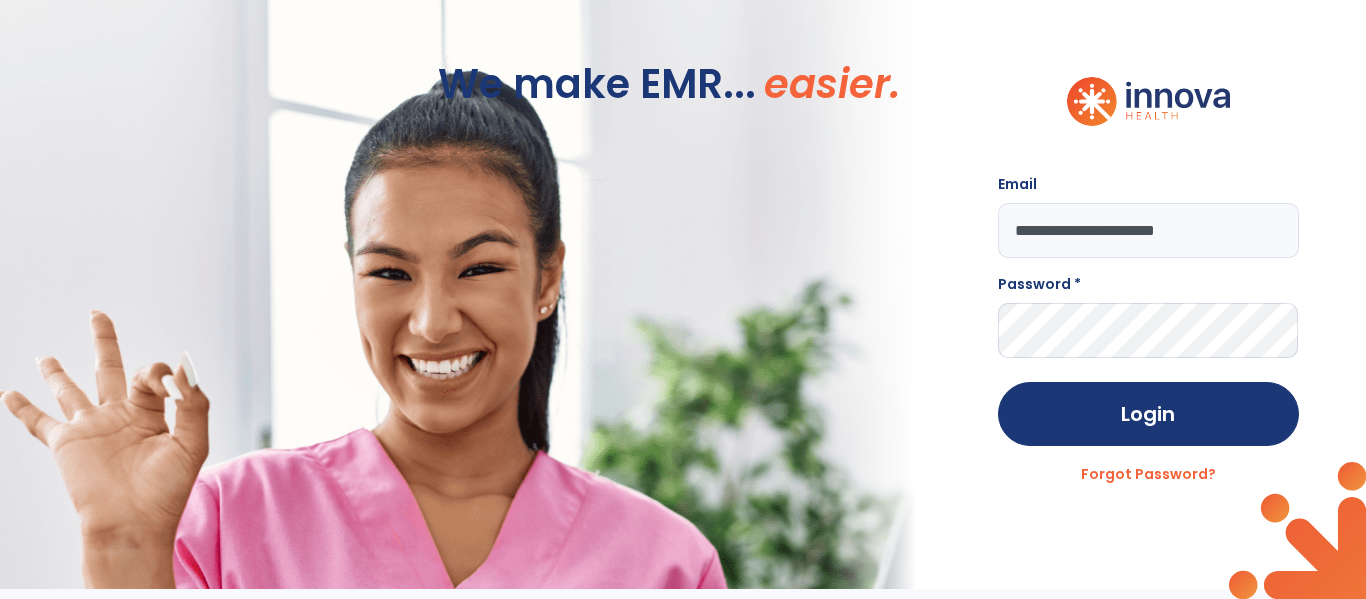 type on "**********" 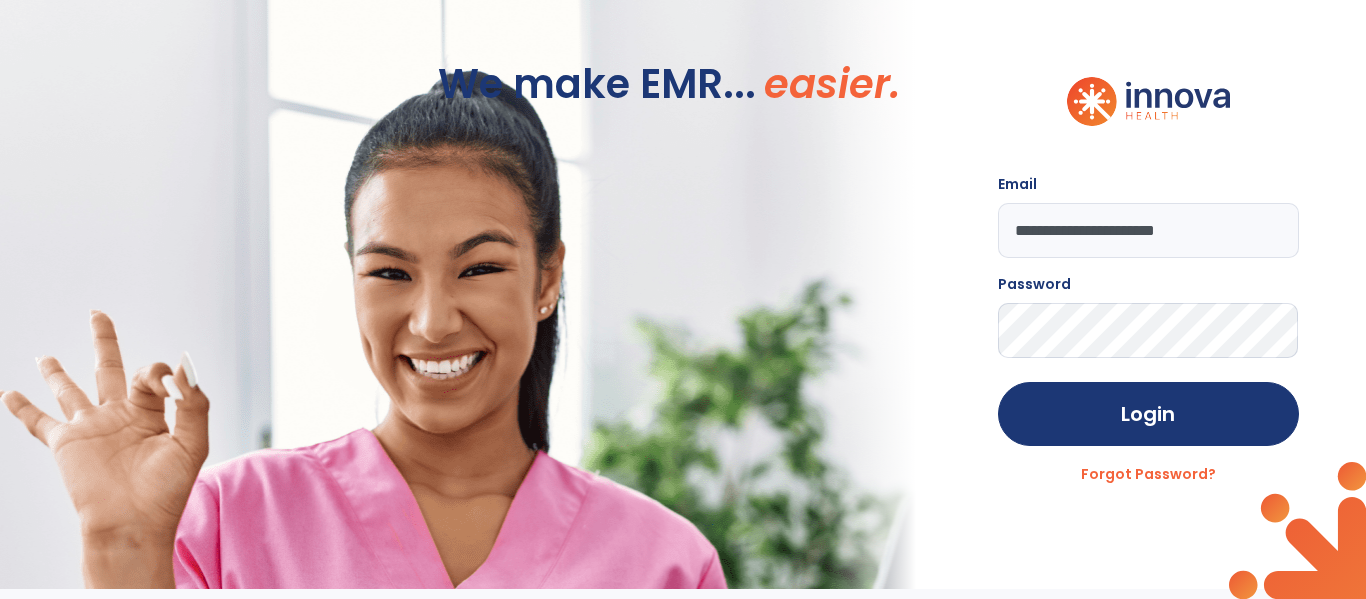 click on "Login" 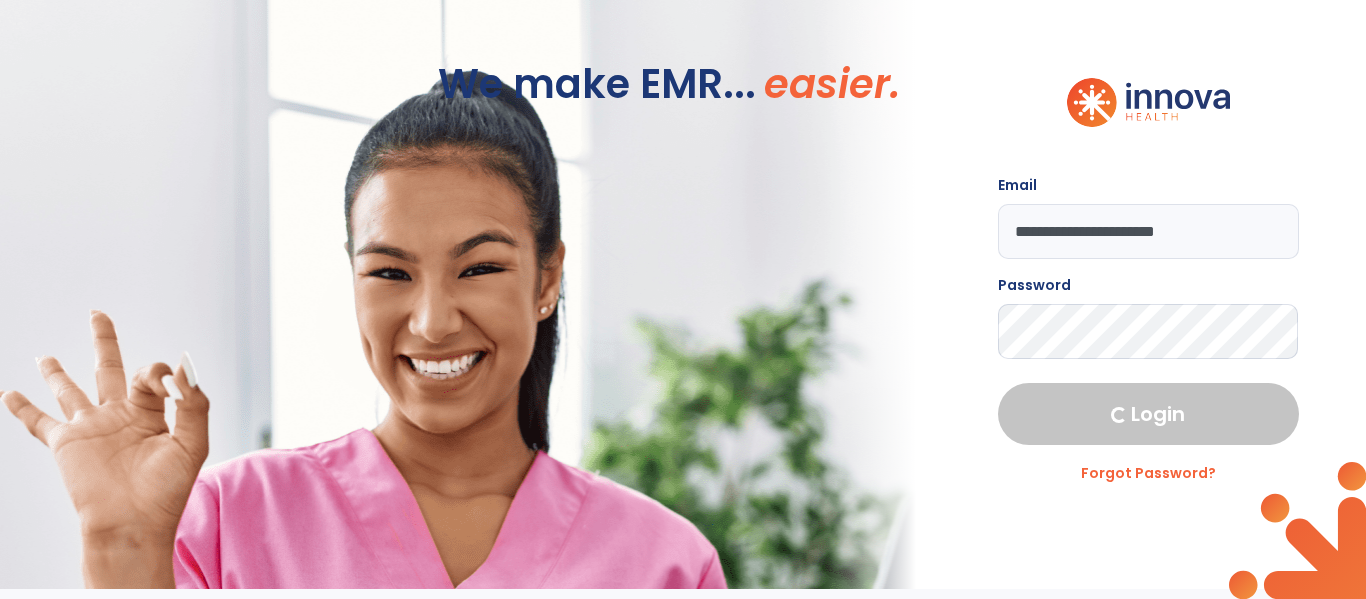 select on "****" 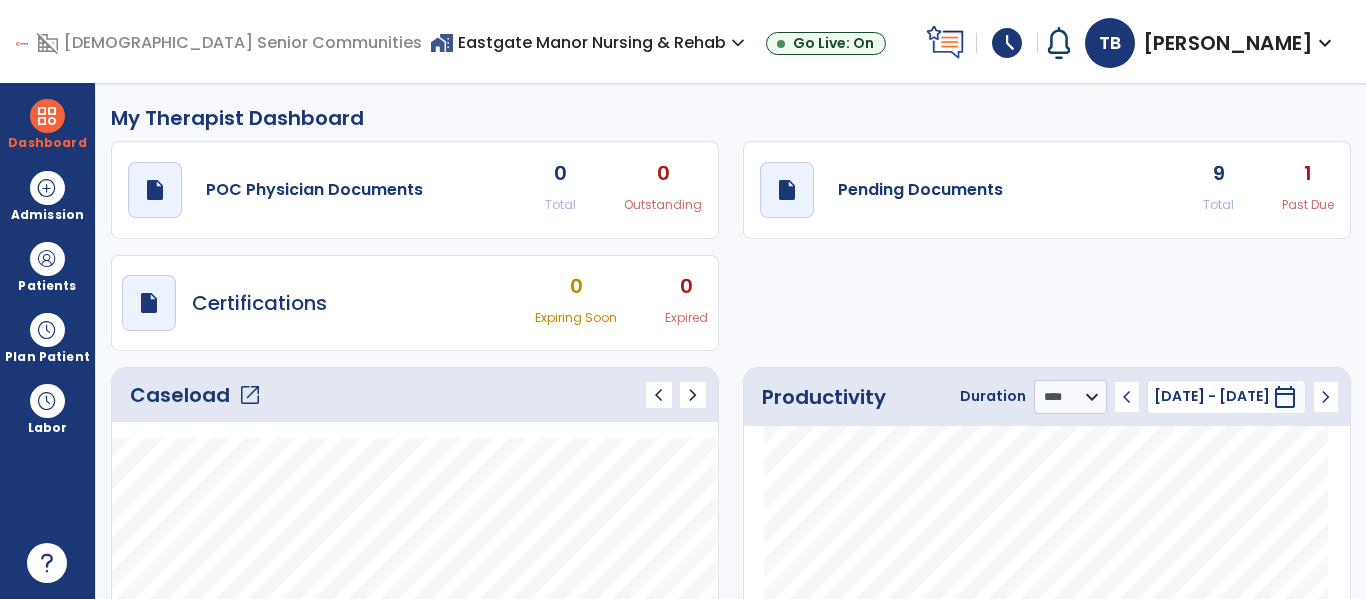 click on "Caseload   open_in_new" 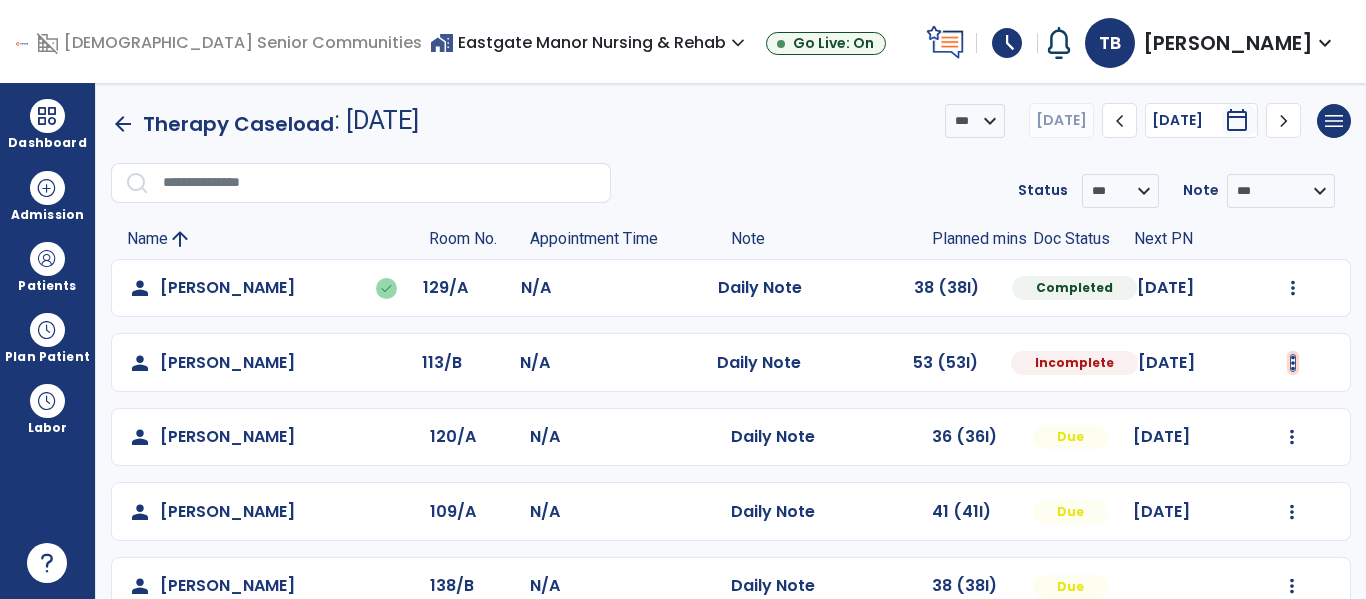 click at bounding box center [1293, 288] 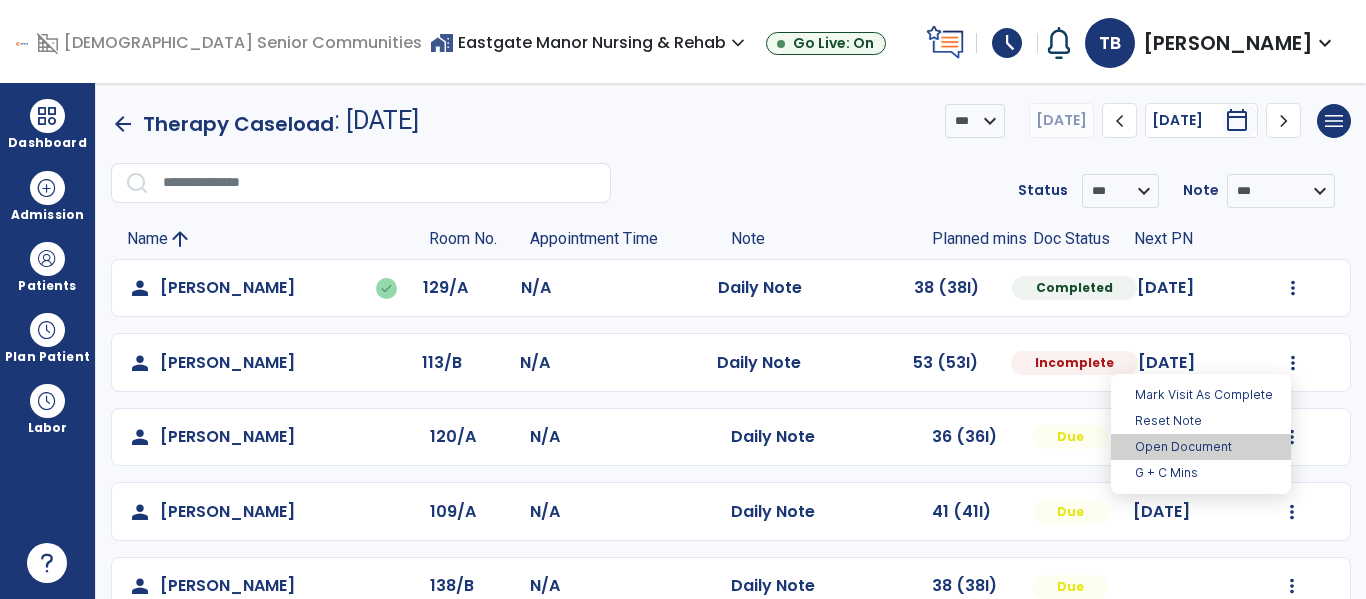 click on "Open Document" at bounding box center (1201, 447) 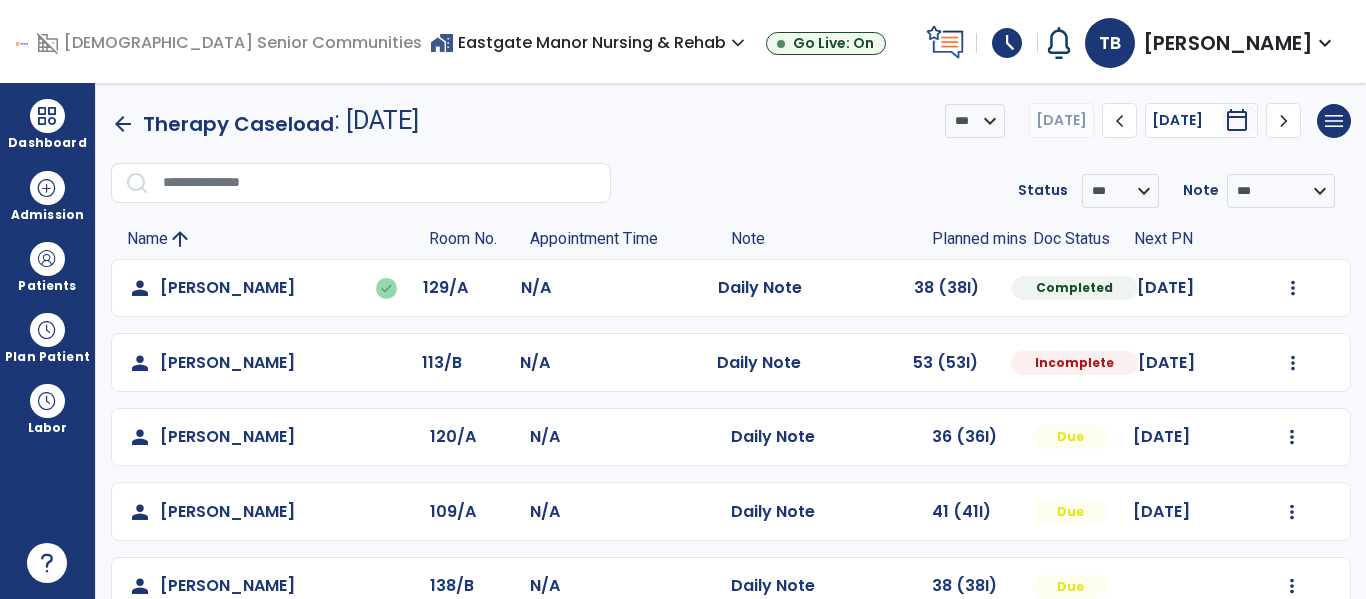select on "*" 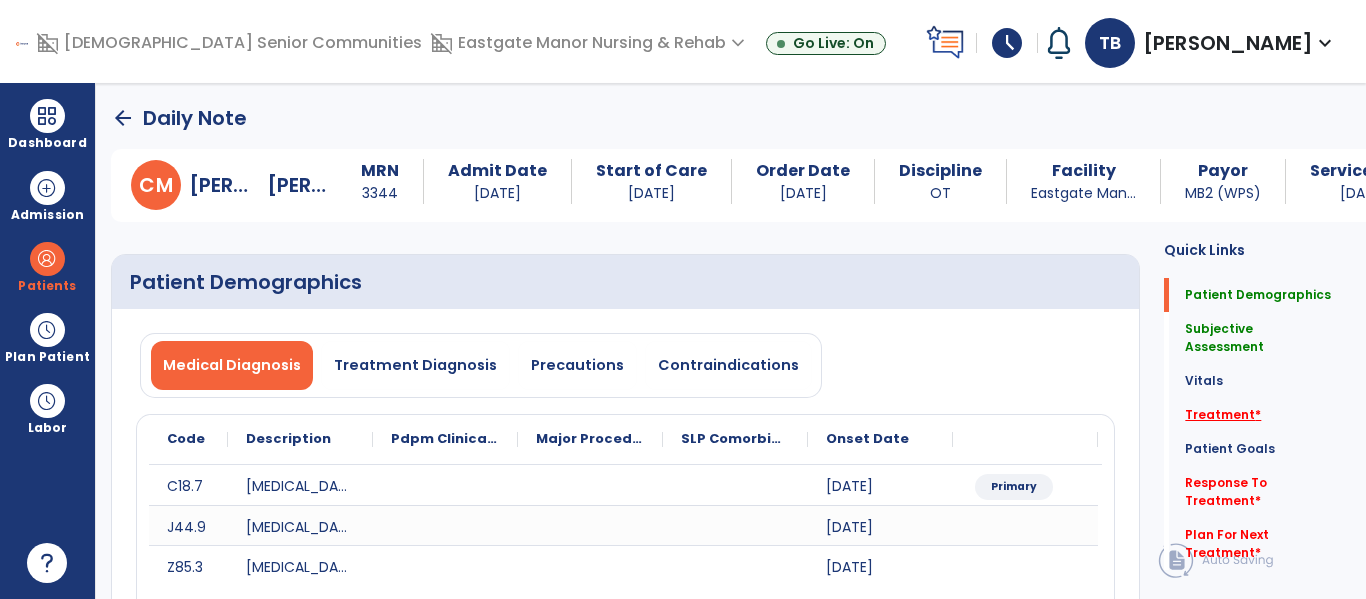 click on "Treatment   *" 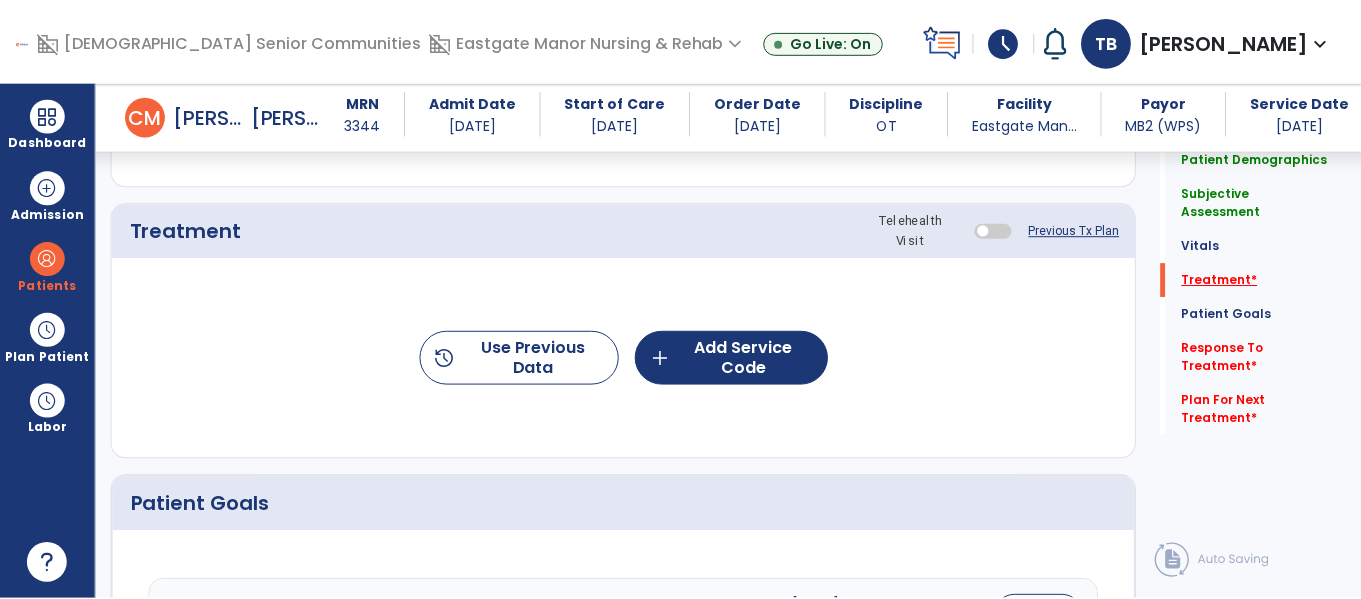 scroll, scrollTop: 1165, scrollLeft: 0, axis: vertical 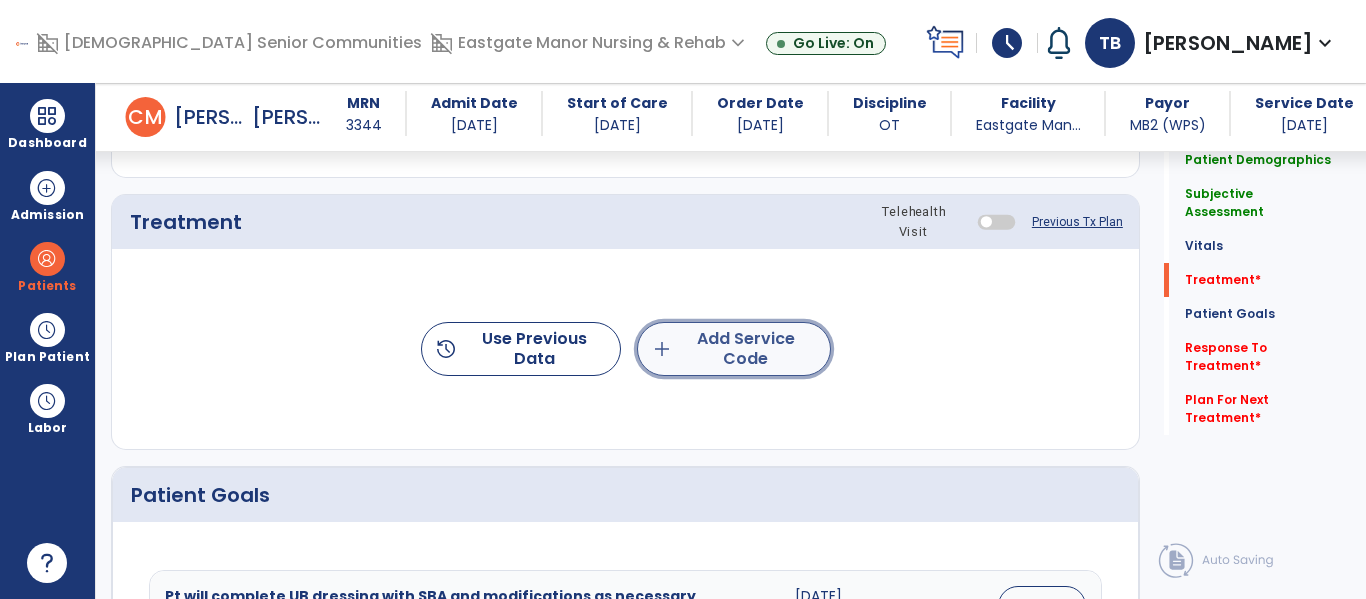 click on "add  Add Service Code" 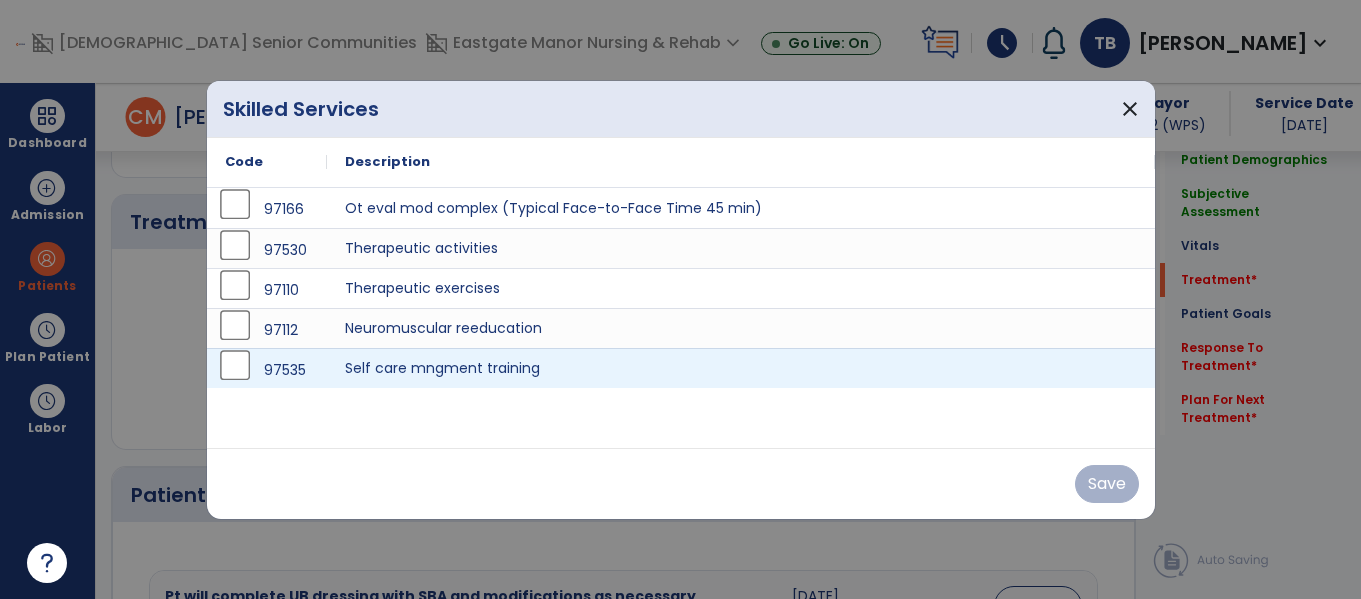 scroll, scrollTop: 1165, scrollLeft: 0, axis: vertical 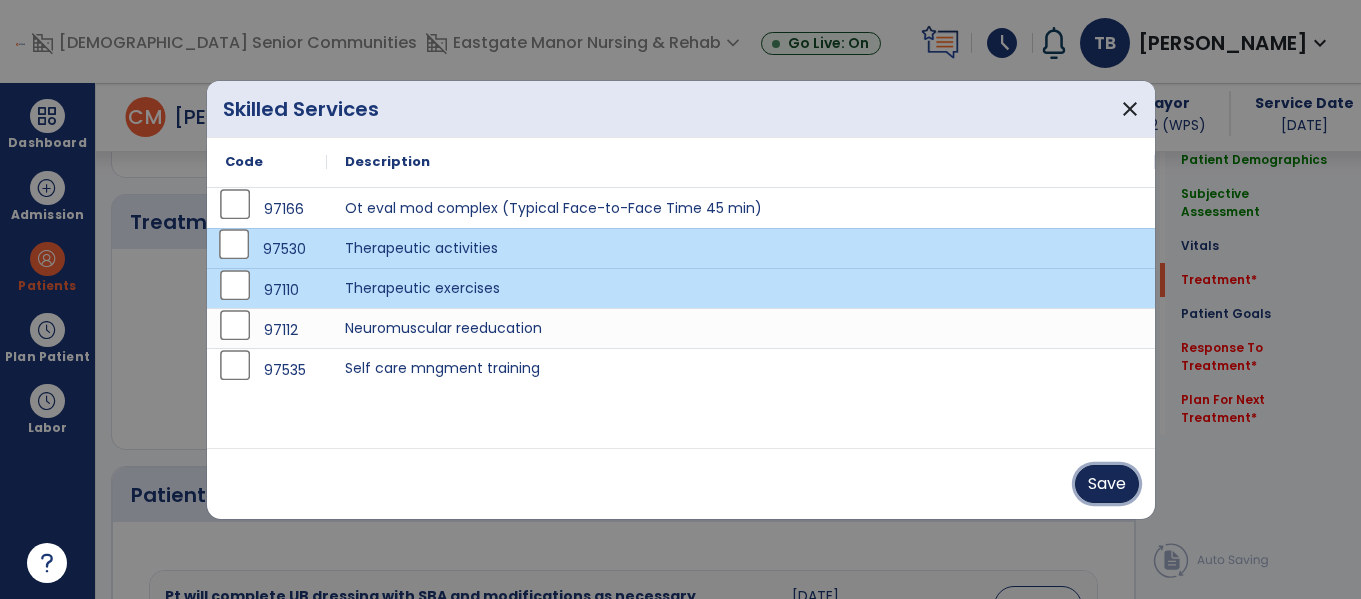 click on "Save" at bounding box center [1107, 484] 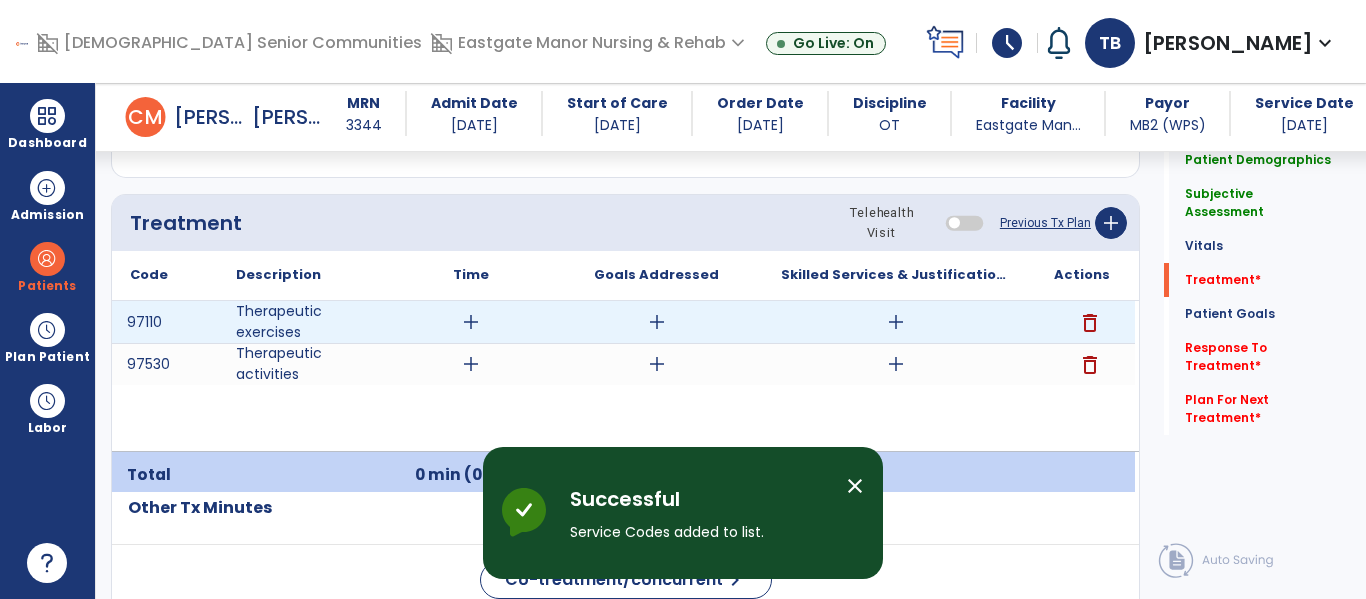 click on "add" at bounding box center [471, 322] 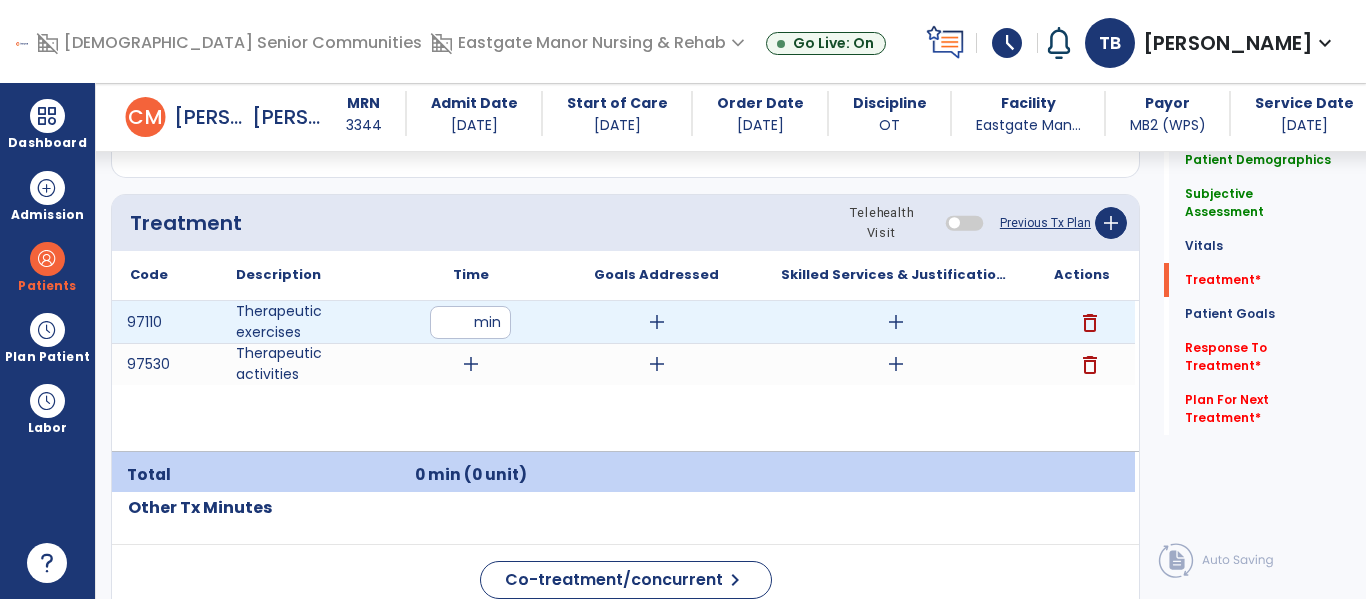 type on "**" 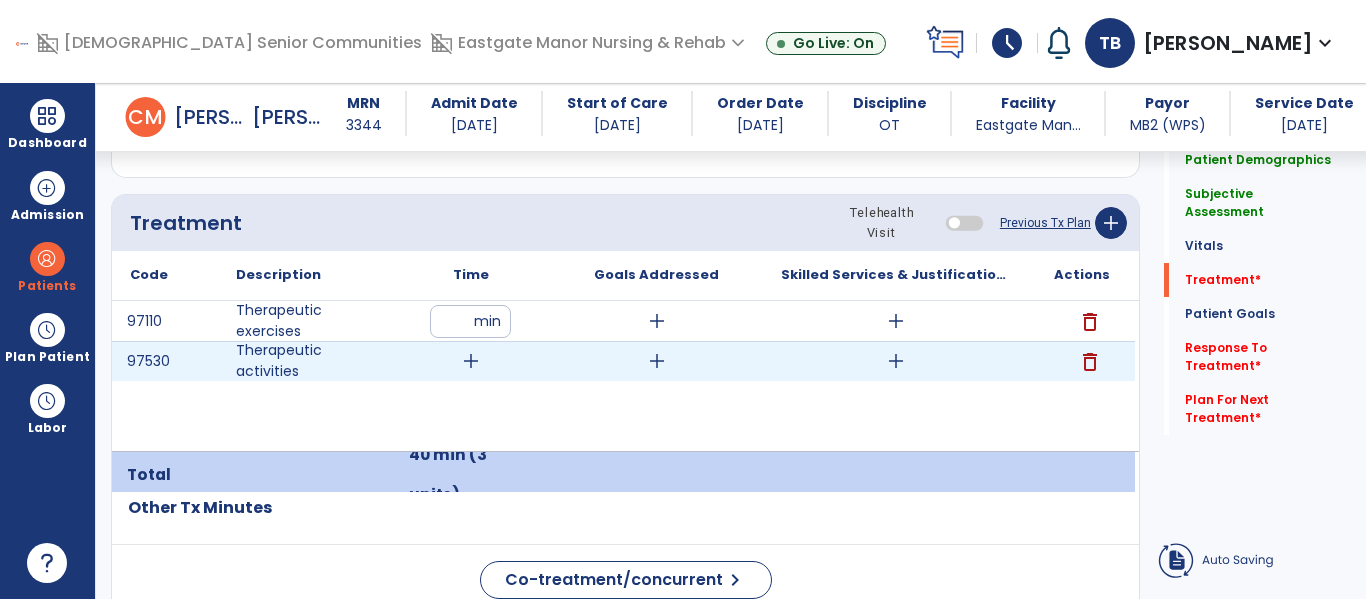click on "add" at bounding box center (471, 361) 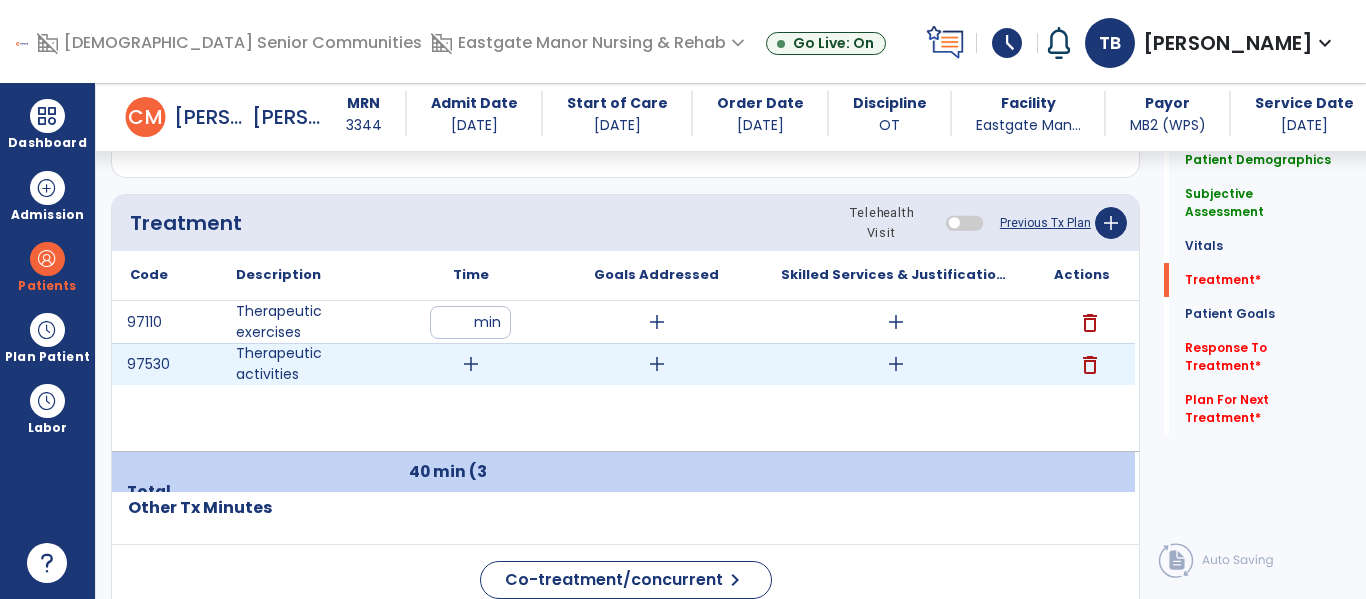 click on "add" at bounding box center [471, 364] 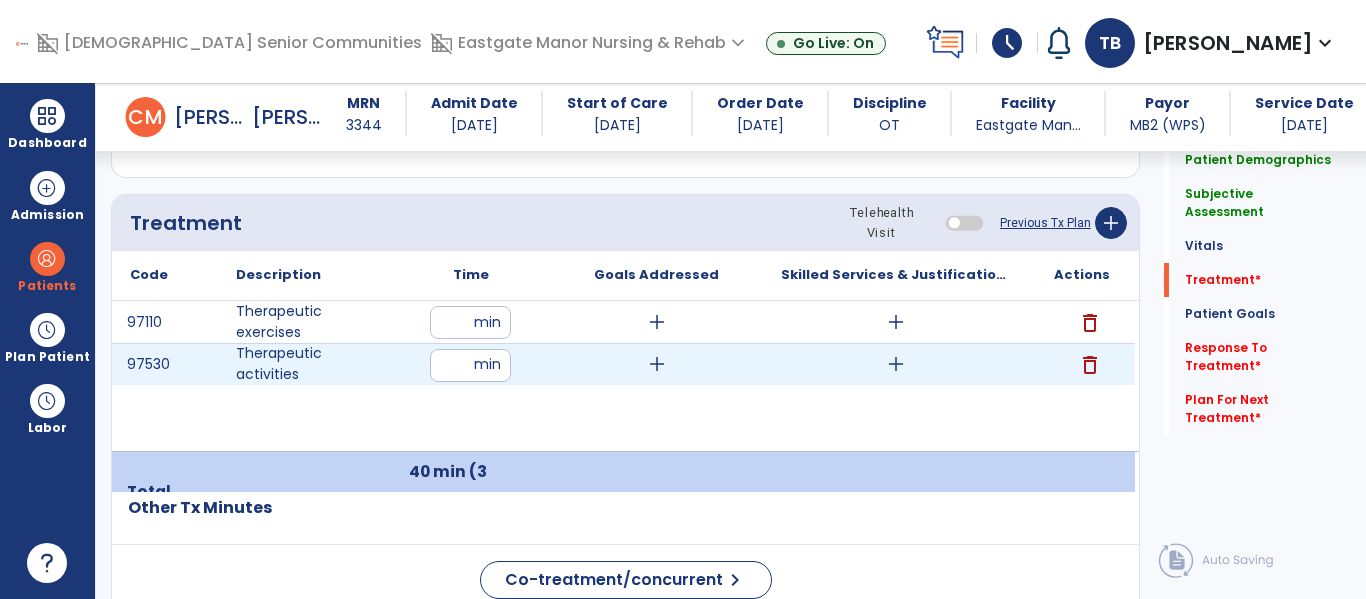 type on "**" 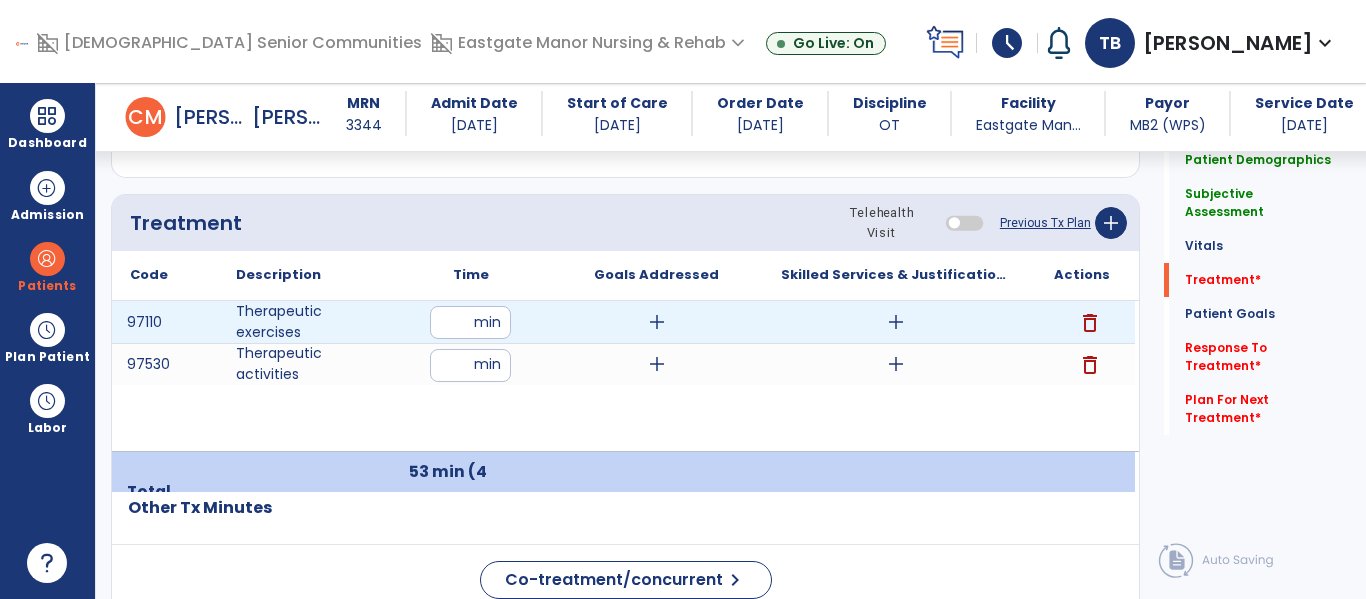 click on "add" at bounding box center [657, 322] 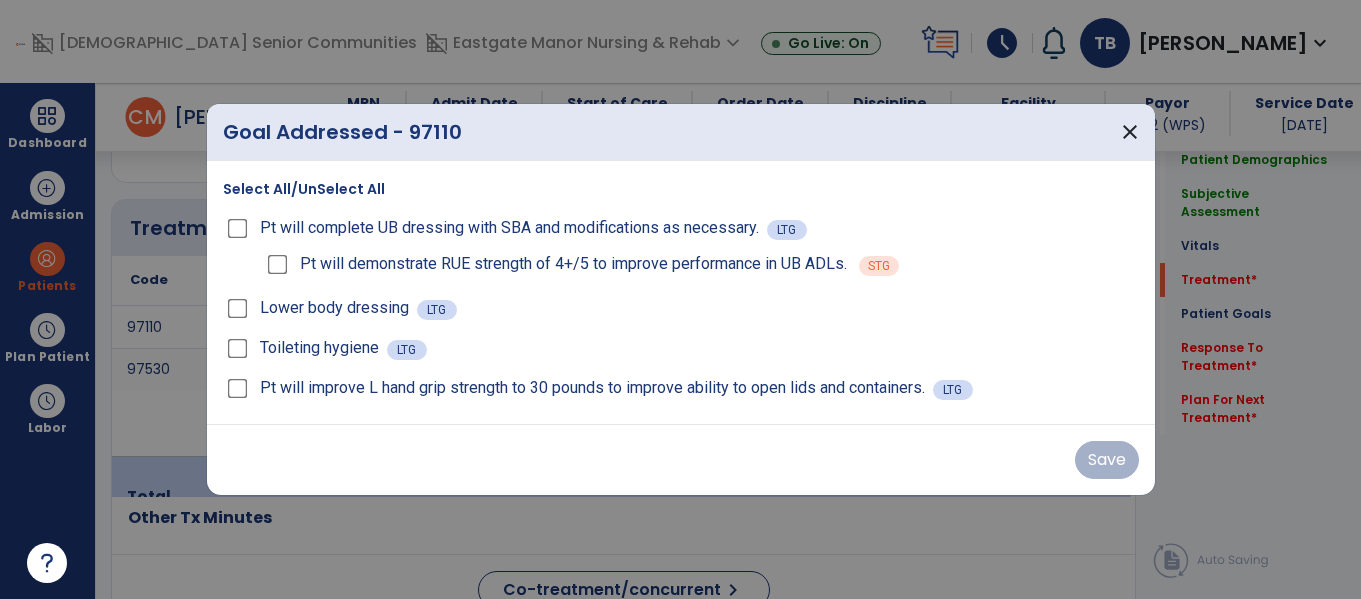 scroll, scrollTop: 1165, scrollLeft: 0, axis: vertical 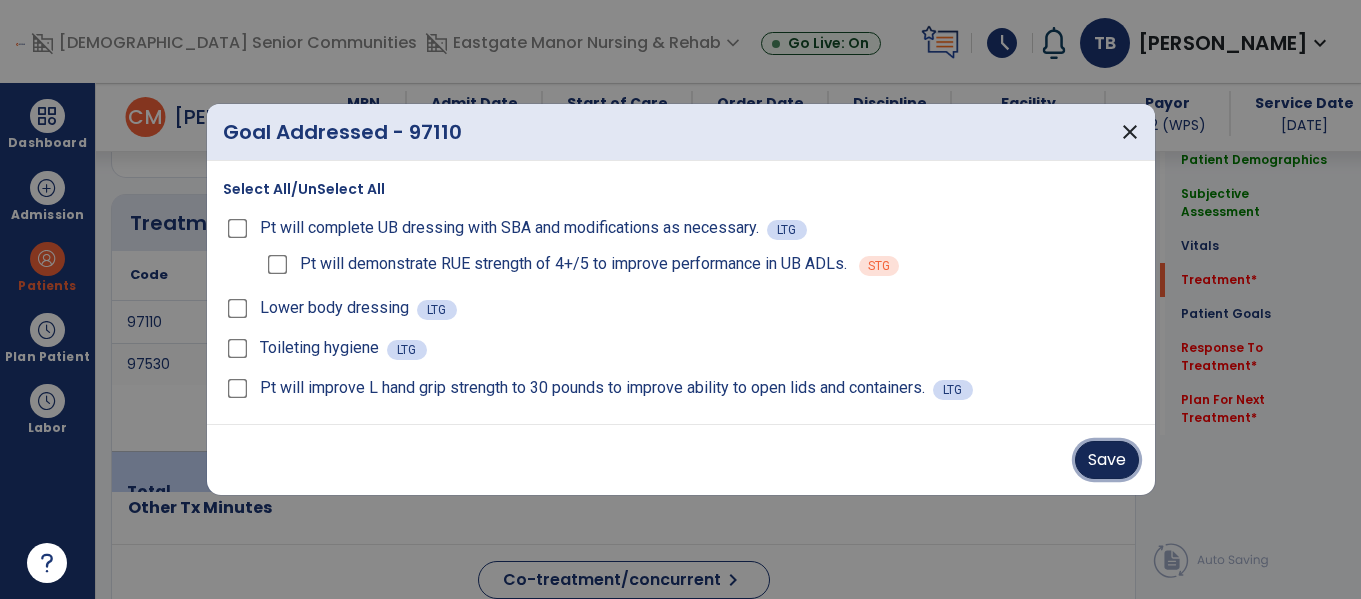 click on "Save" at bounding box center (1107, 460) 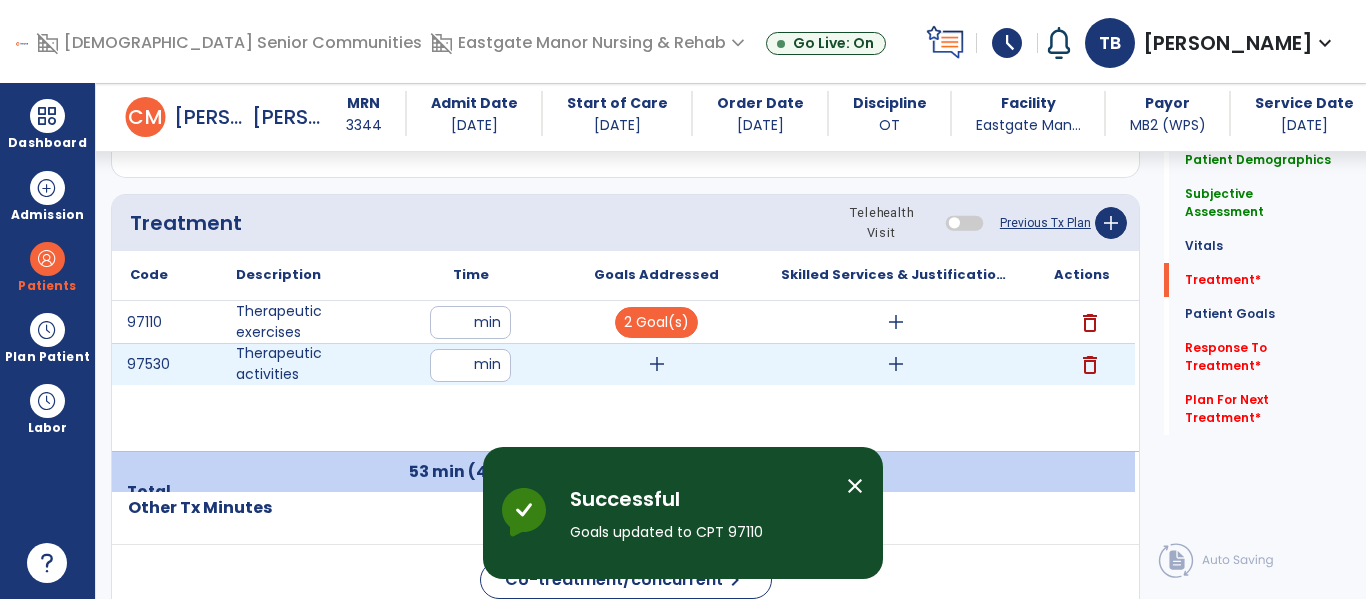click on "add" at bounding box center (657, 364) 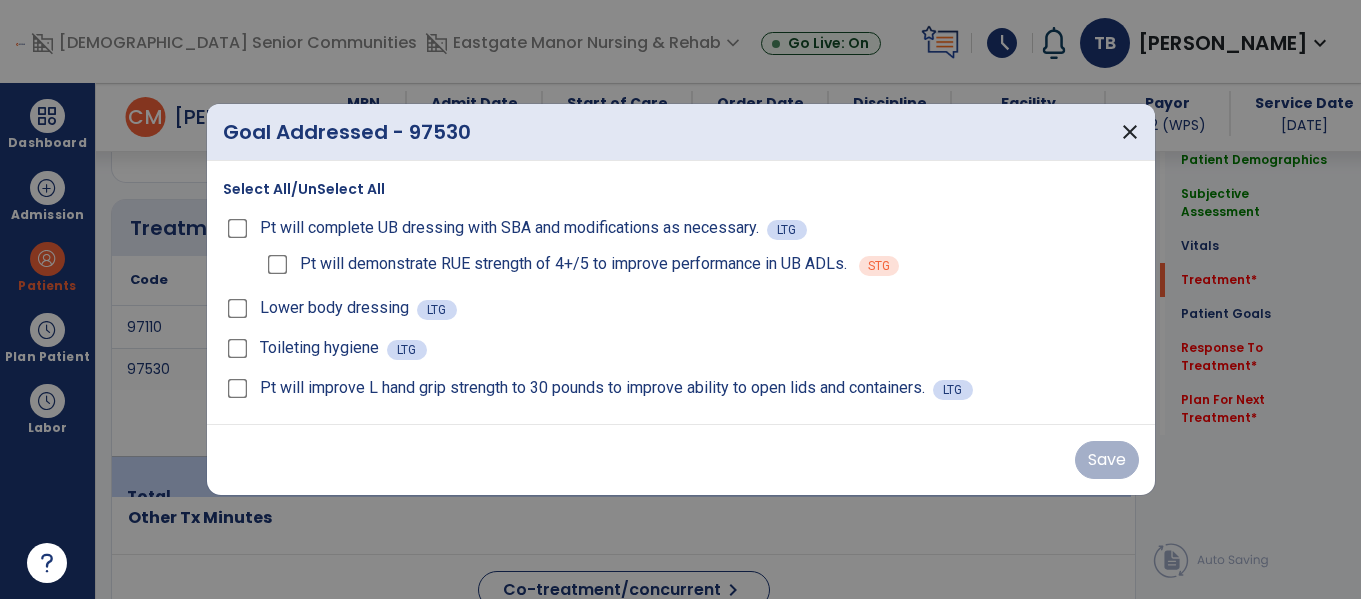 scroll, scrollTop: 1165, scrollLeft: 0, axis: vertical 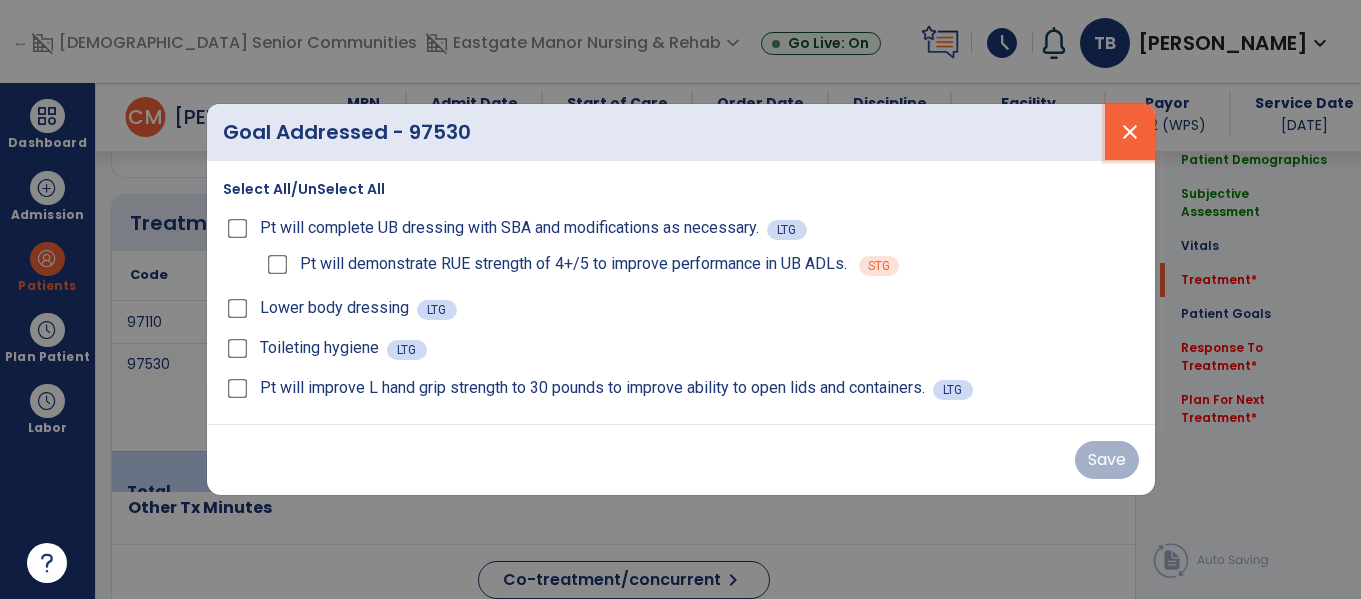 click on "close" at bounding box center (1130, 132) 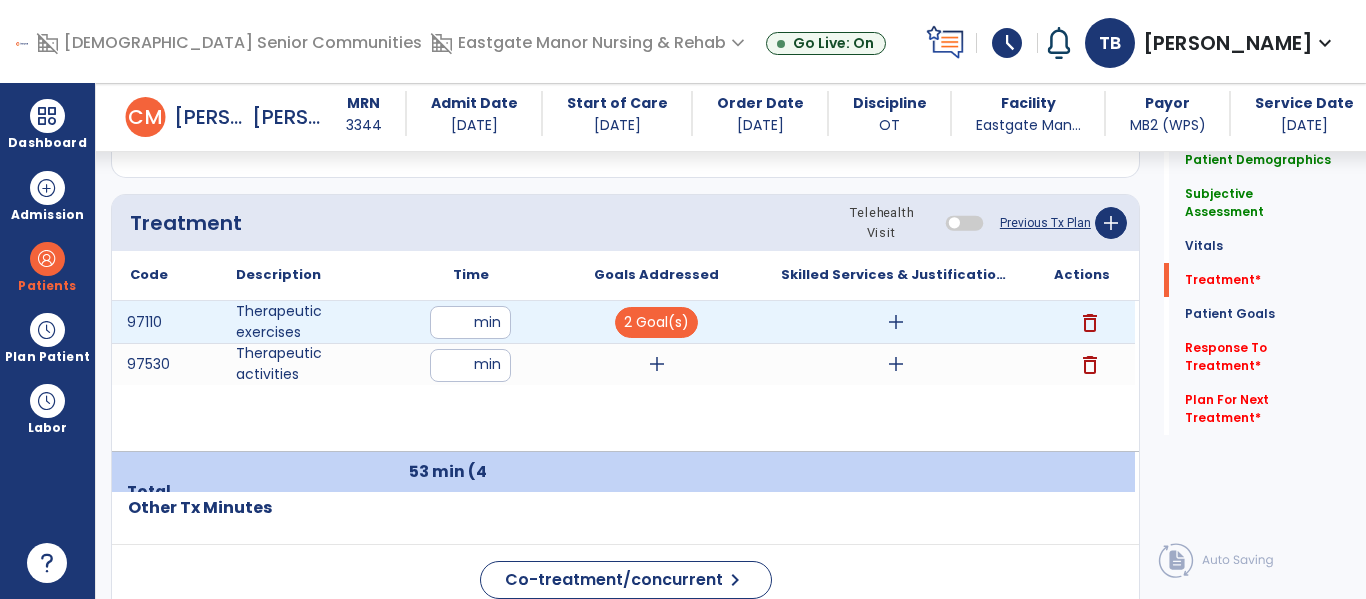 click on "add" at bounding box center (896, 322) 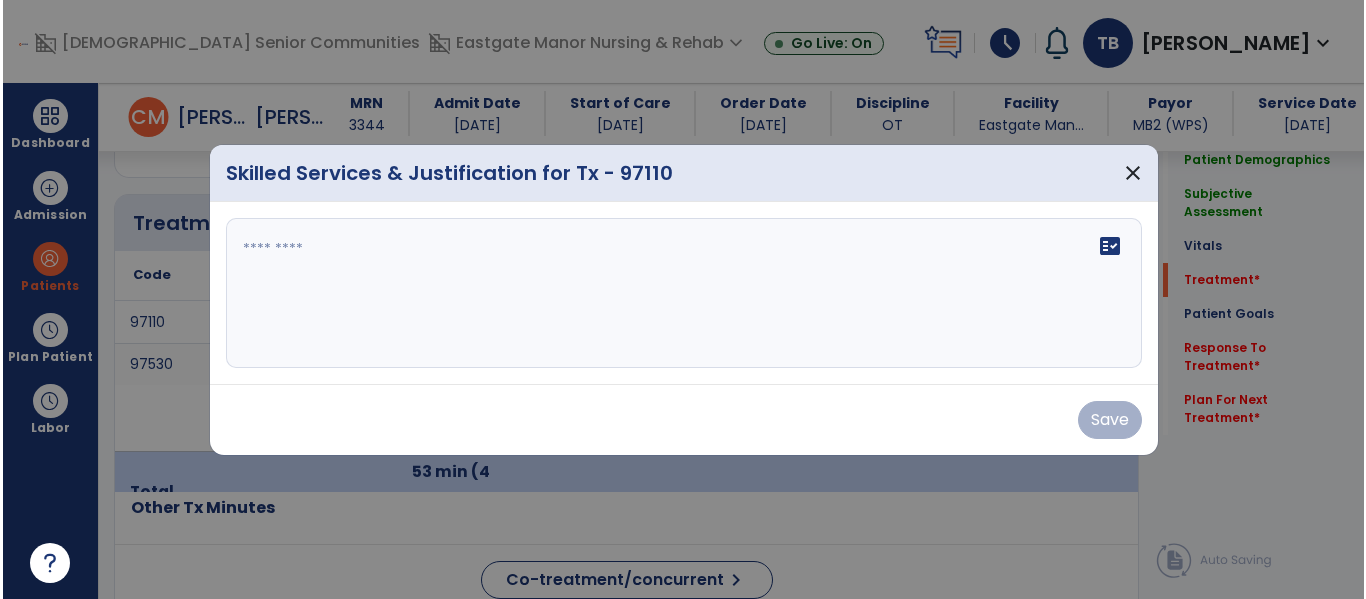 scroll, scrollTop: 1165, scrollLeft: 0, axis: vertical 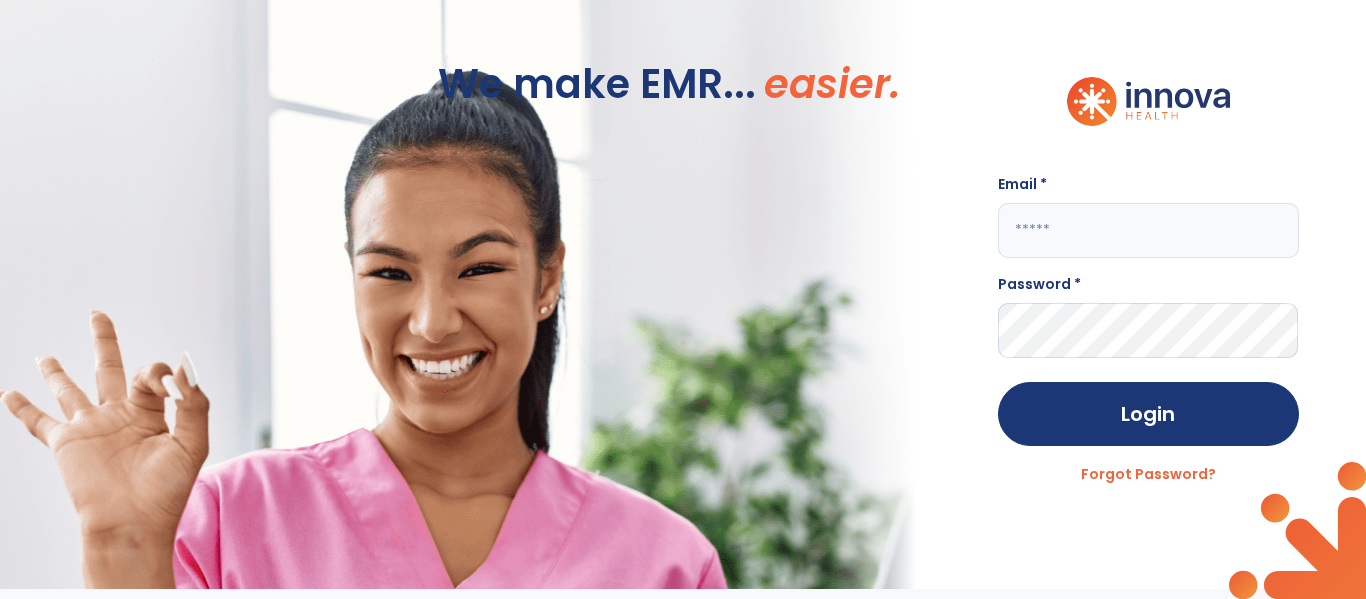 click 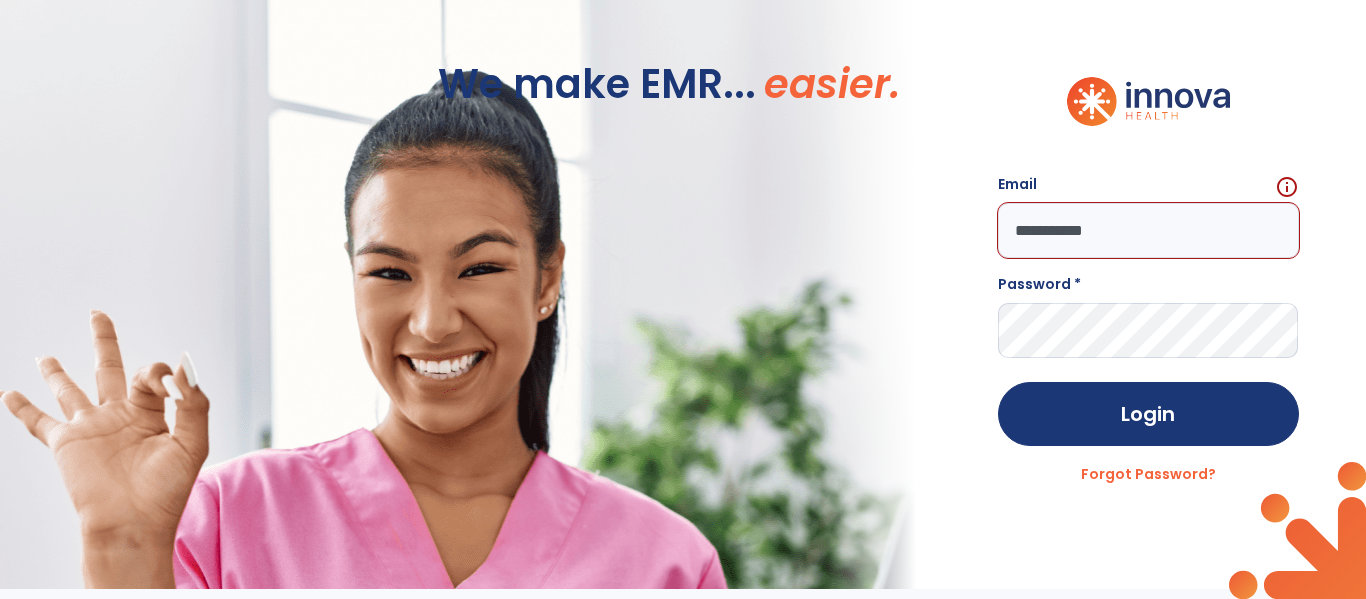 click on "Password *" 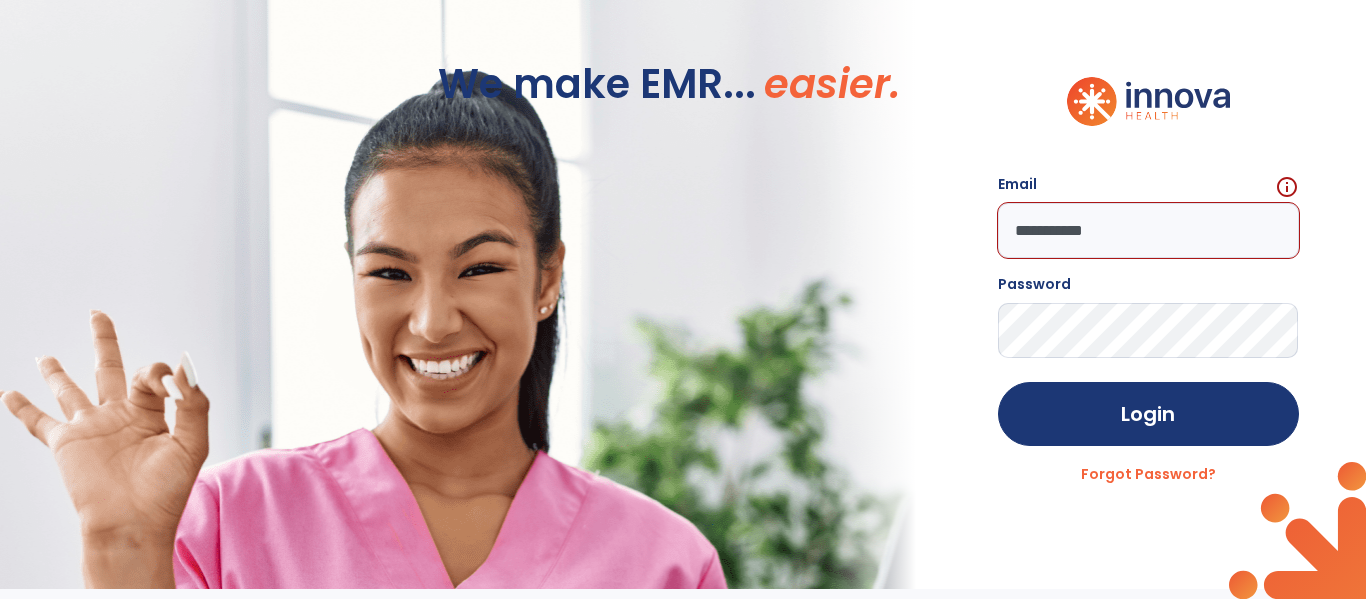 click on "Login" 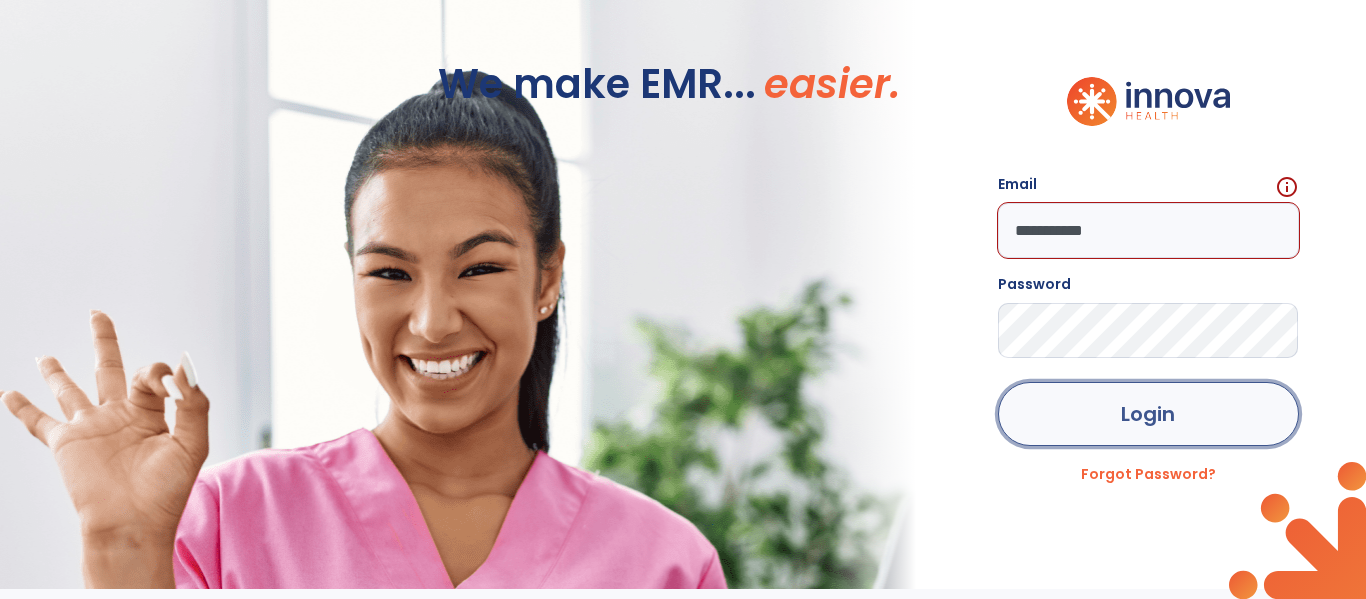 click on "Login" 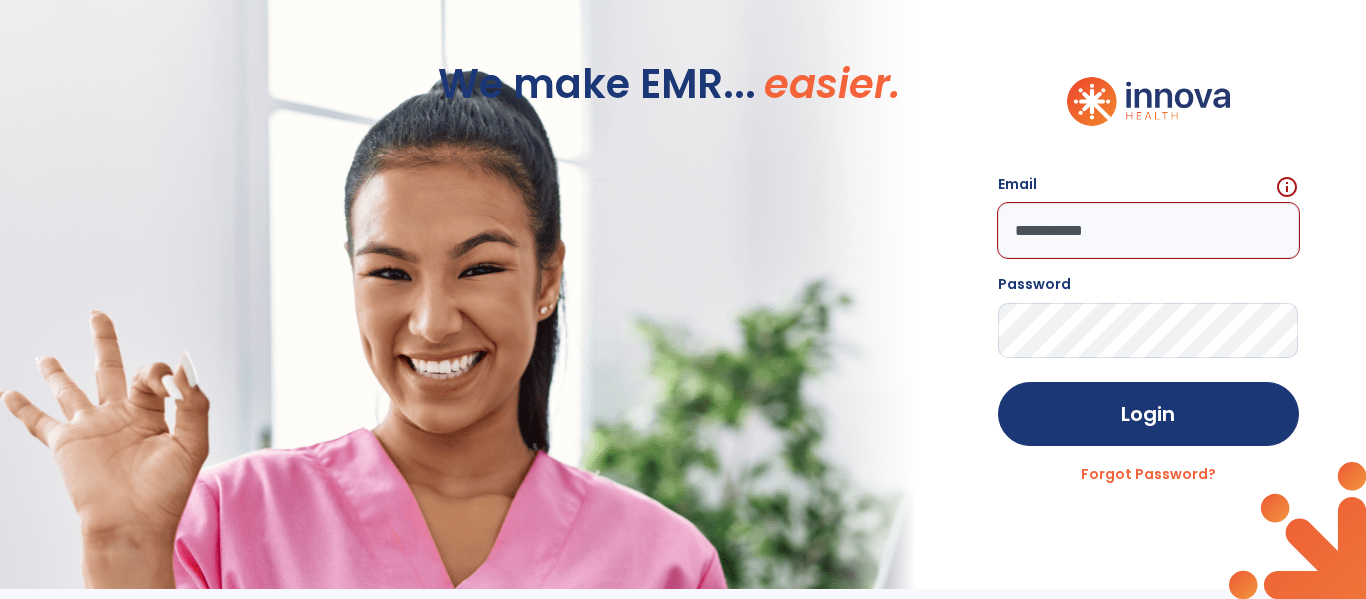 click on "**********" 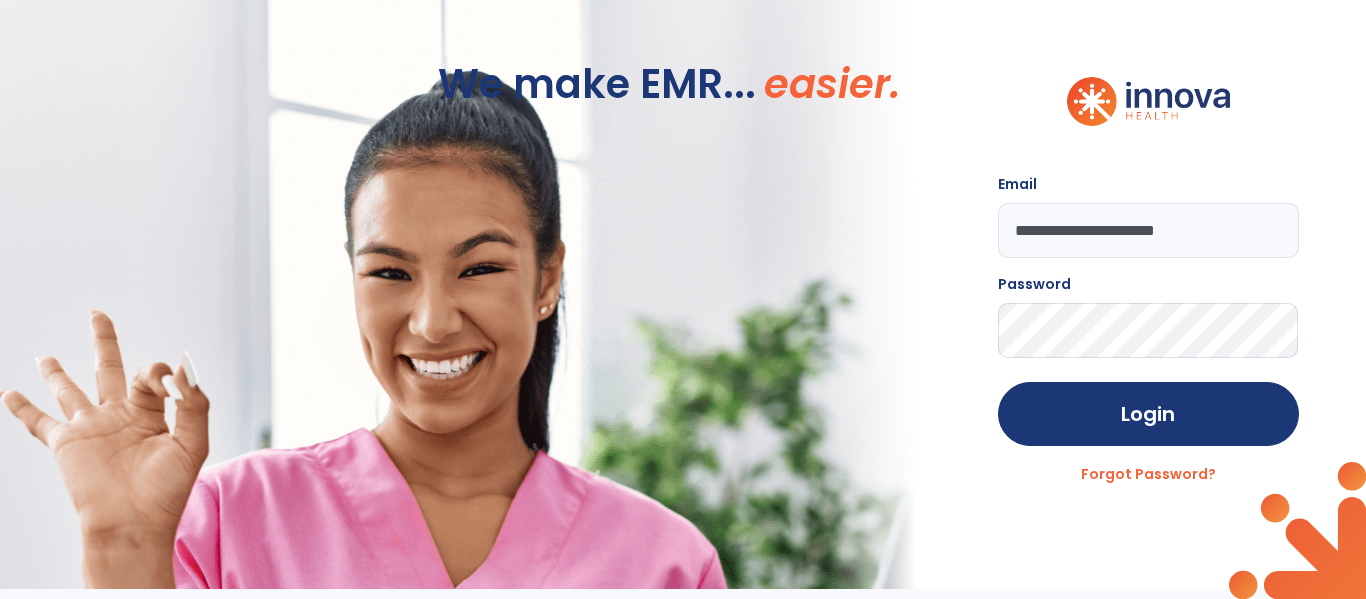 type on "**********" 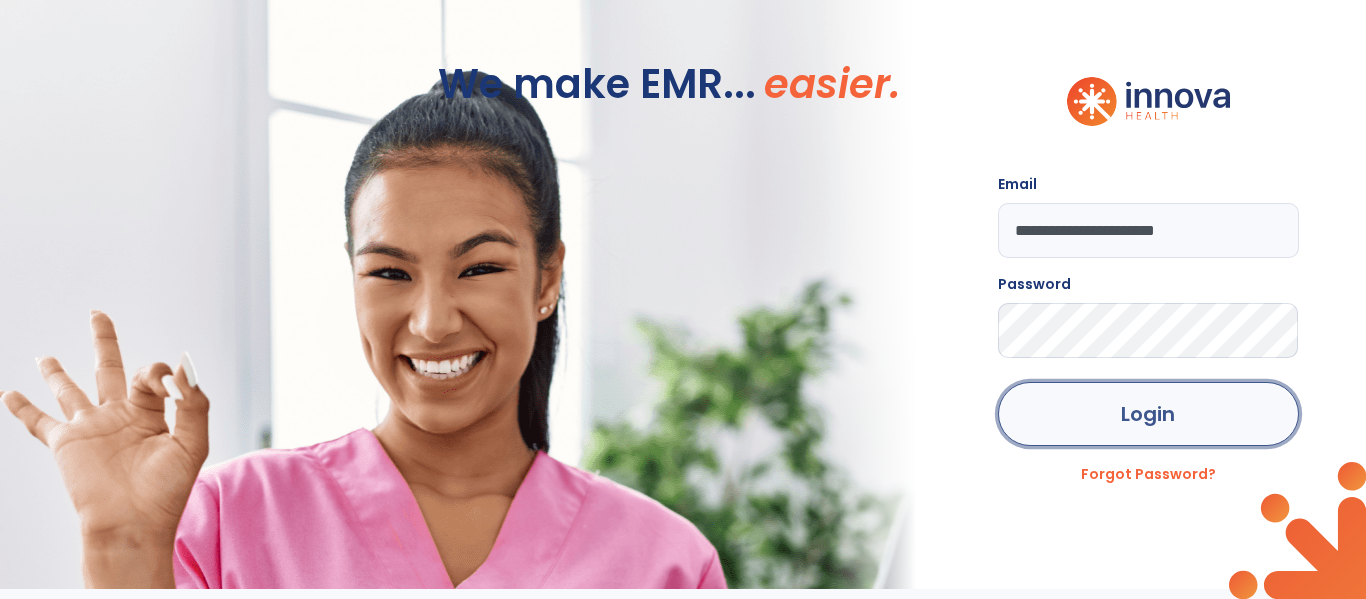 click on "Login" 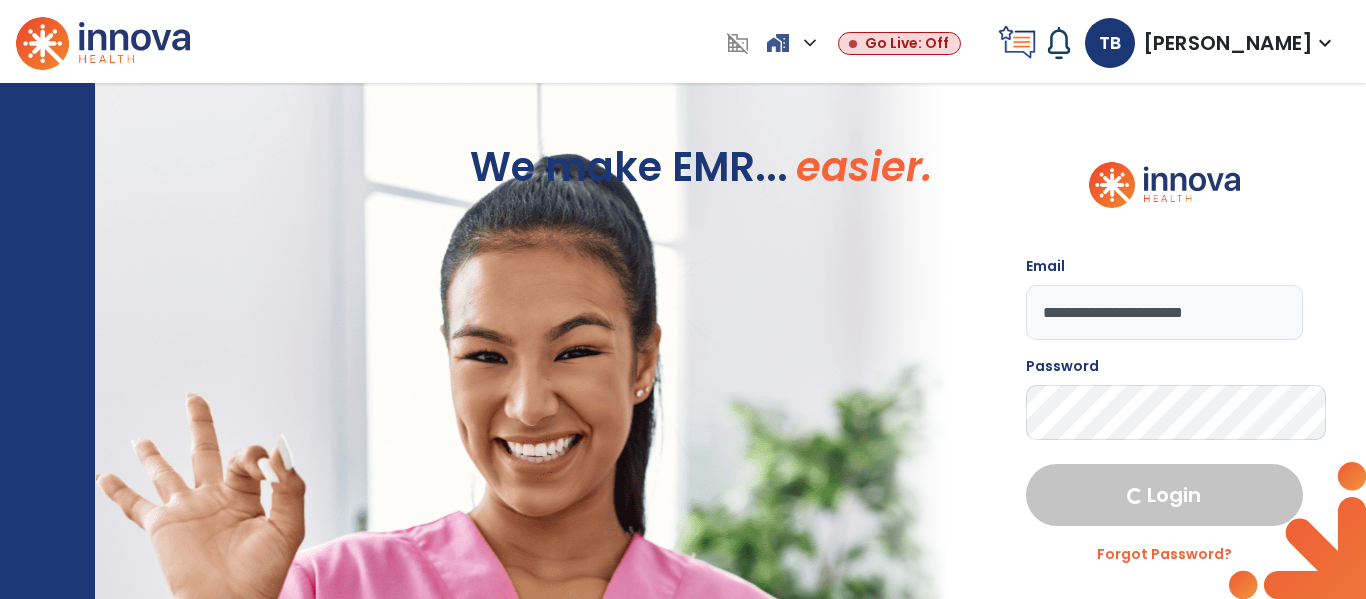 select on "****" 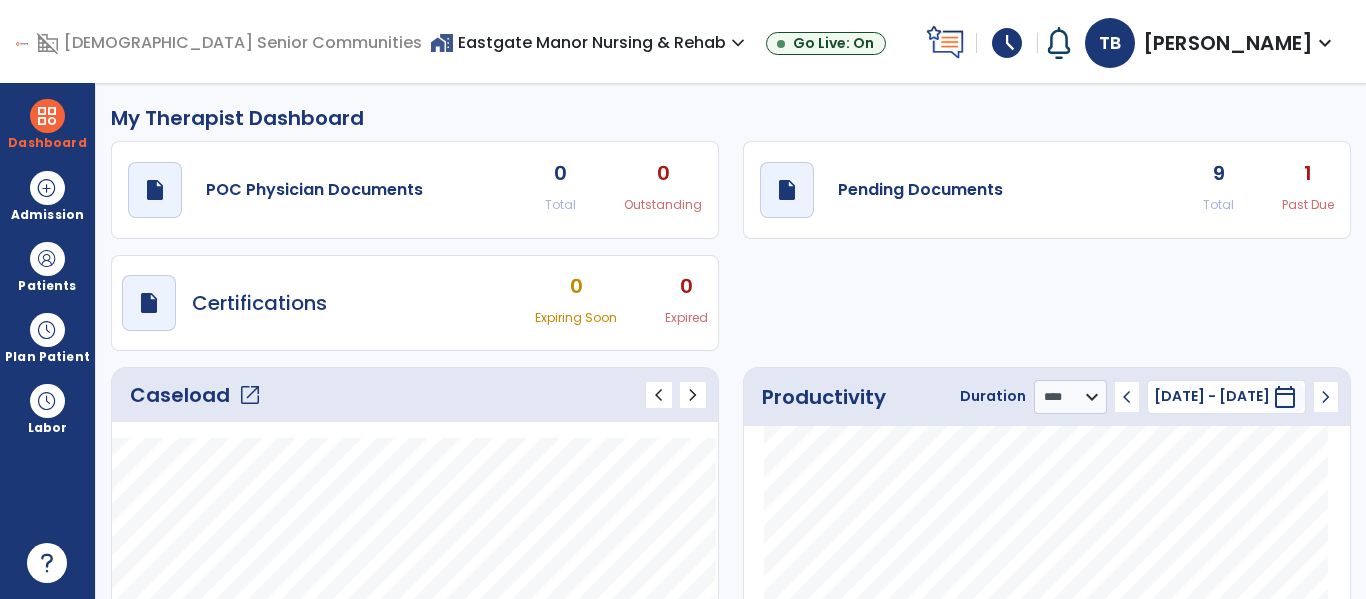 click on "Caseload   open_in_new" 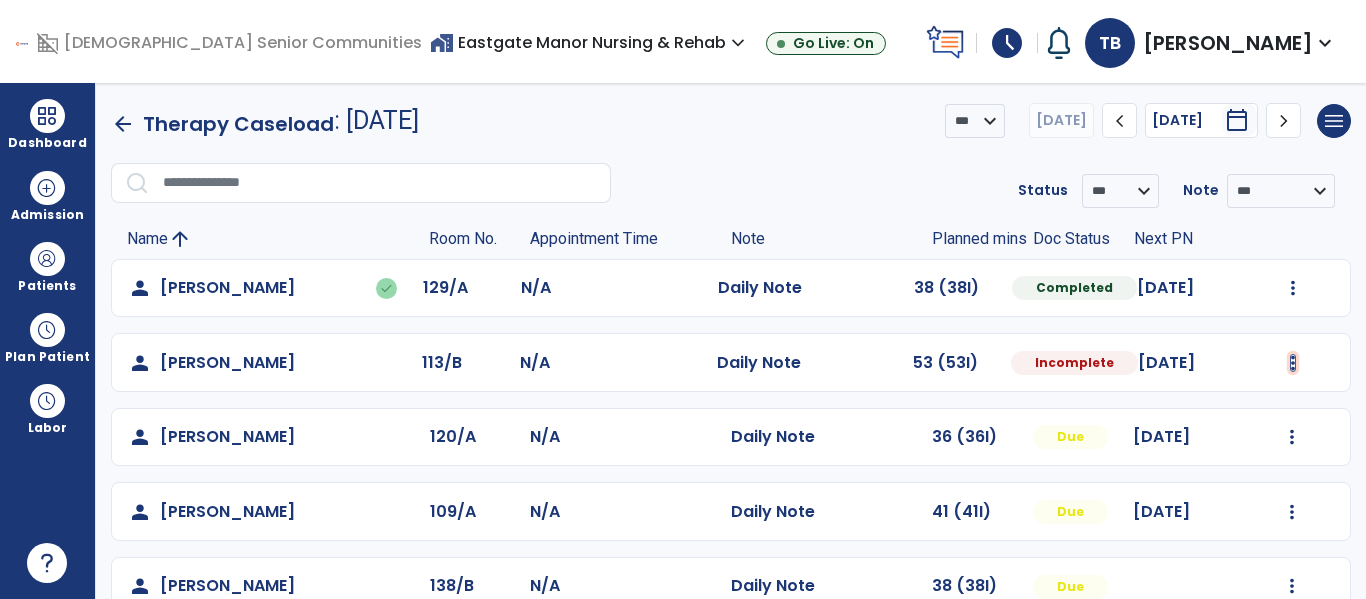 click at bounding box center [1293, 288] 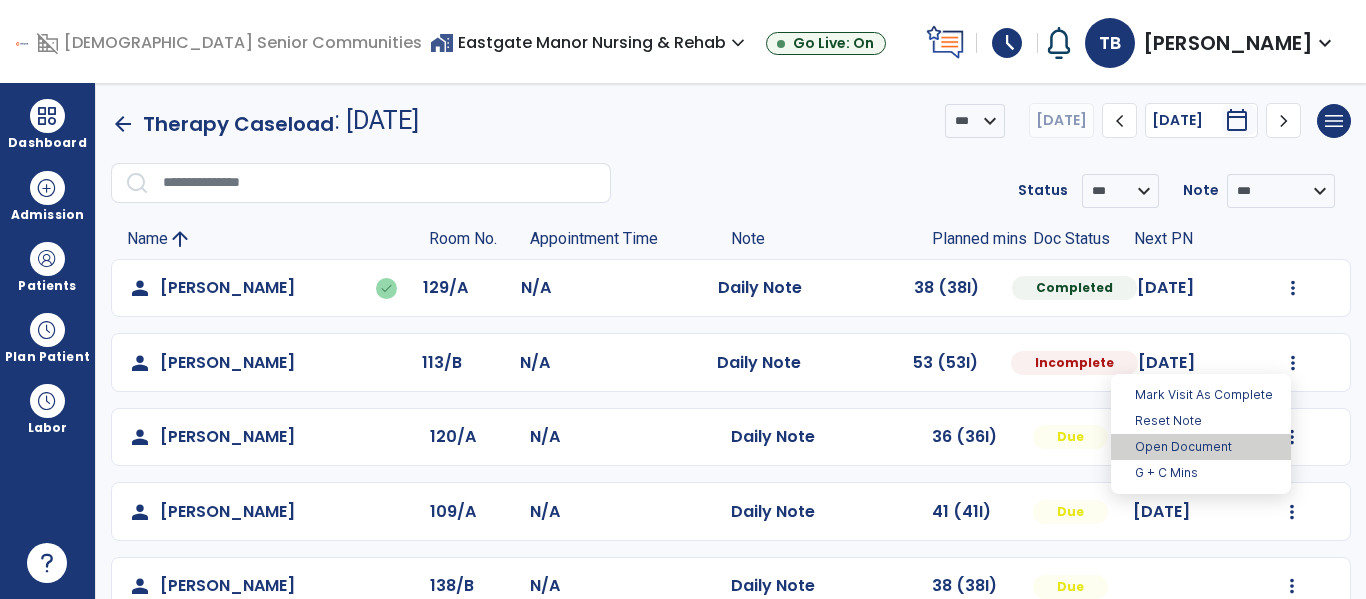 click on "Open Document" at bounding box center [1201, 447] 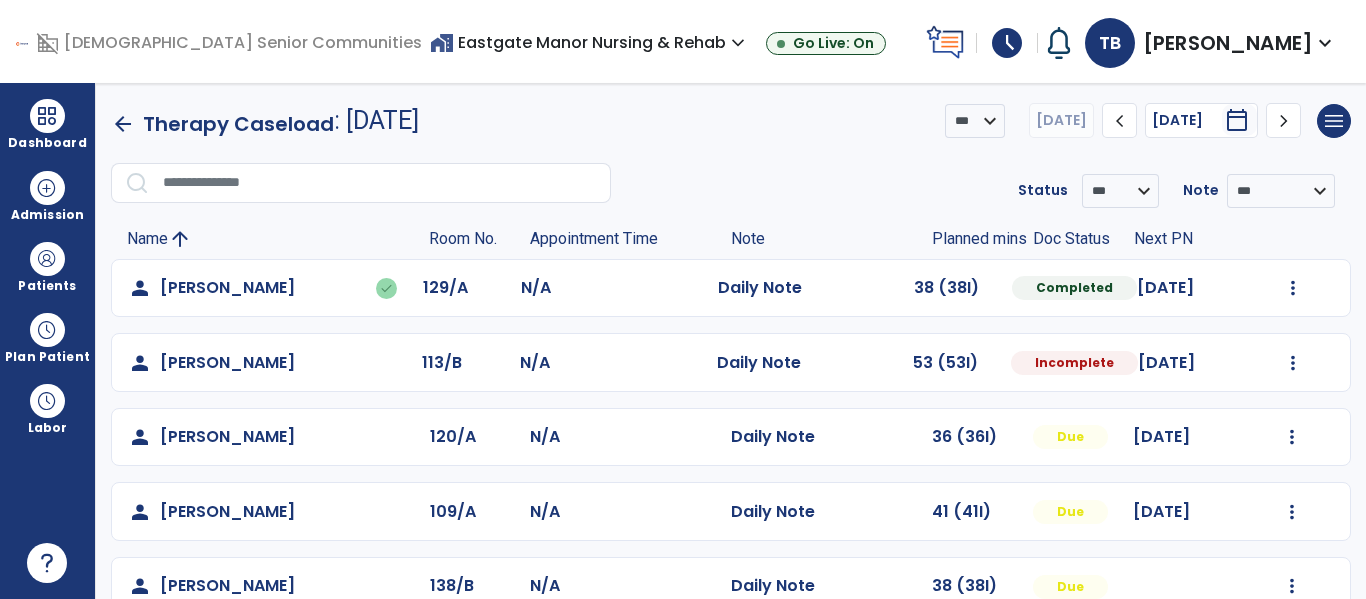 select on "*" 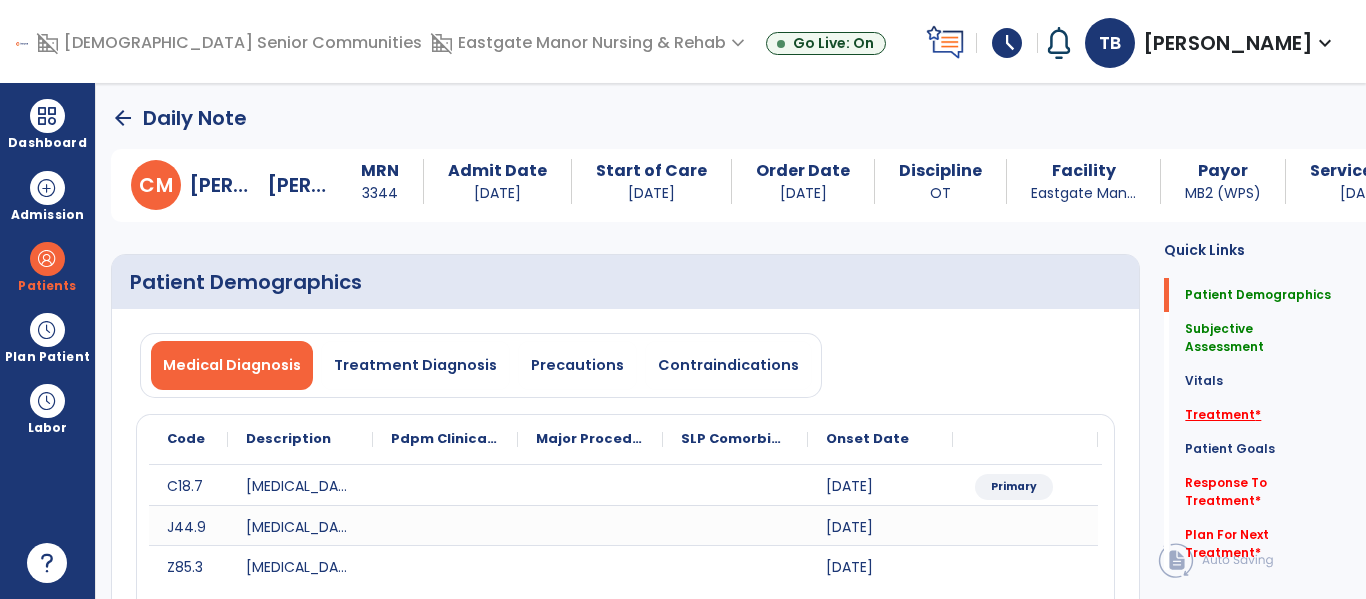 click on "Treatment   *" 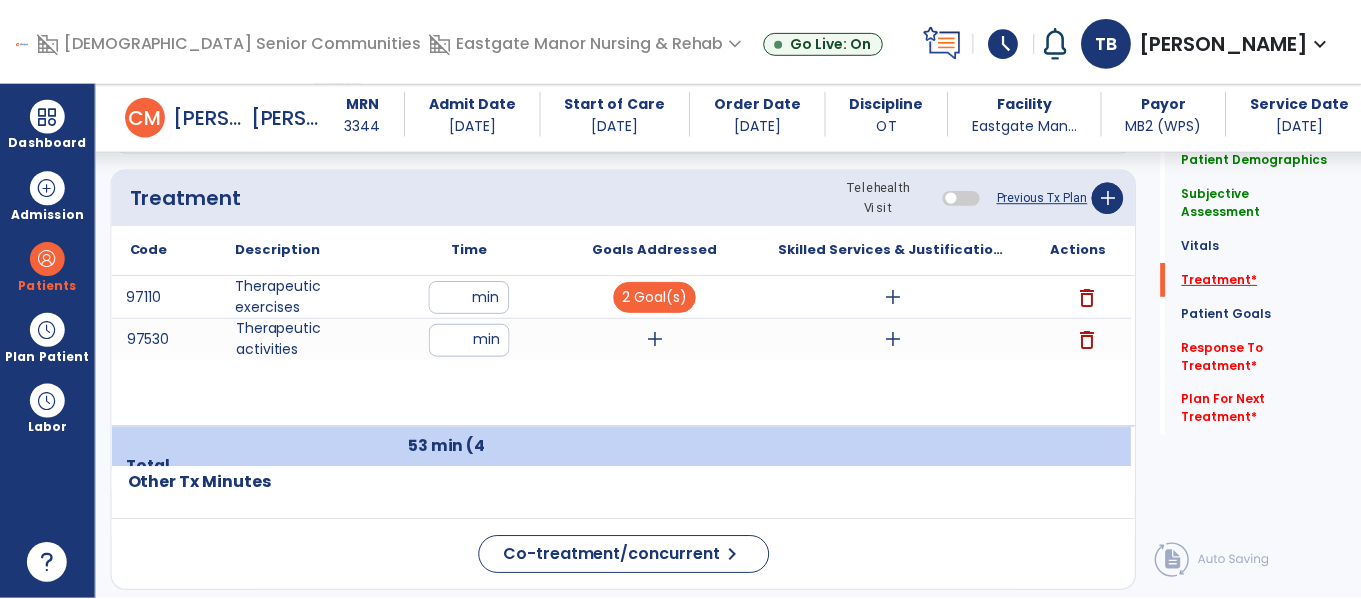 scroll, scrollTop: 1248, scrollLeft: 0, axis: vertical 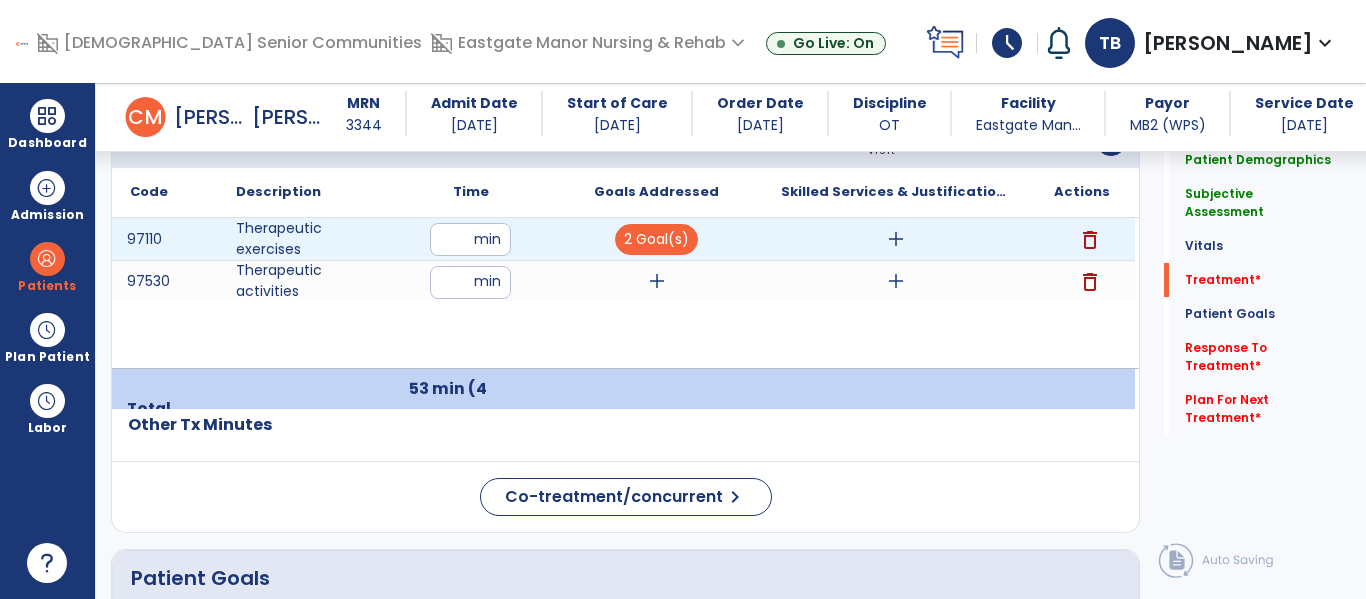 click on "add" at bounding box center (896, 239) 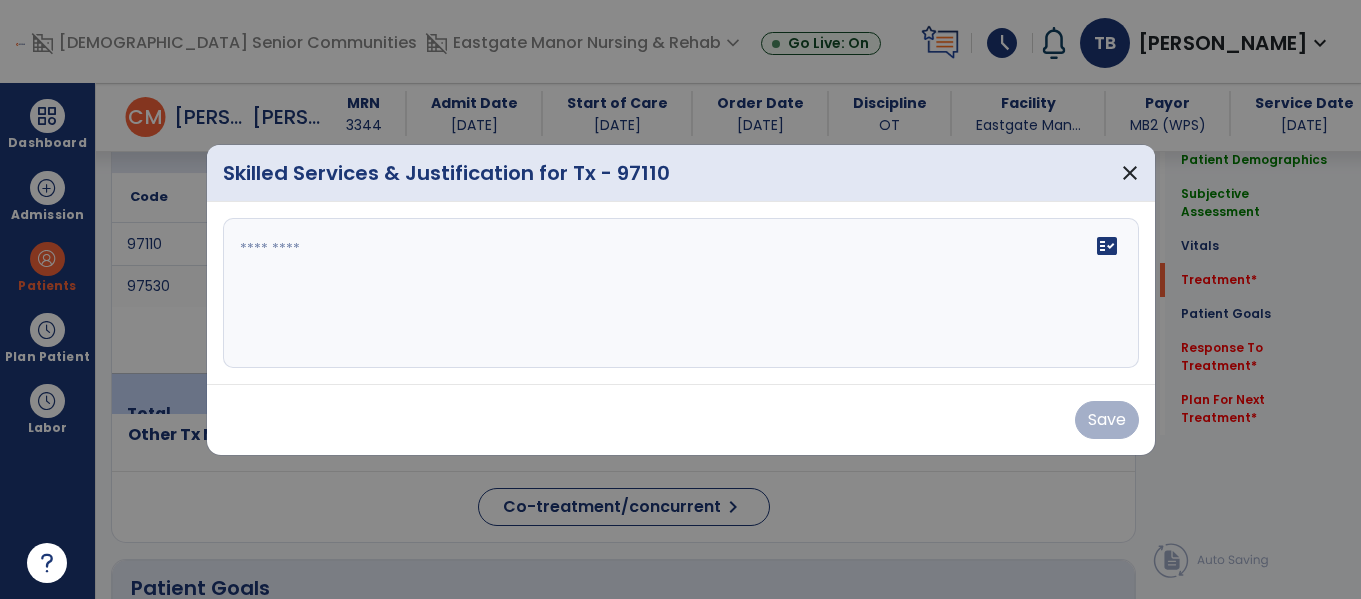 scroll, scrollTop: 1248, scrollLeft: 0, axis: vertical 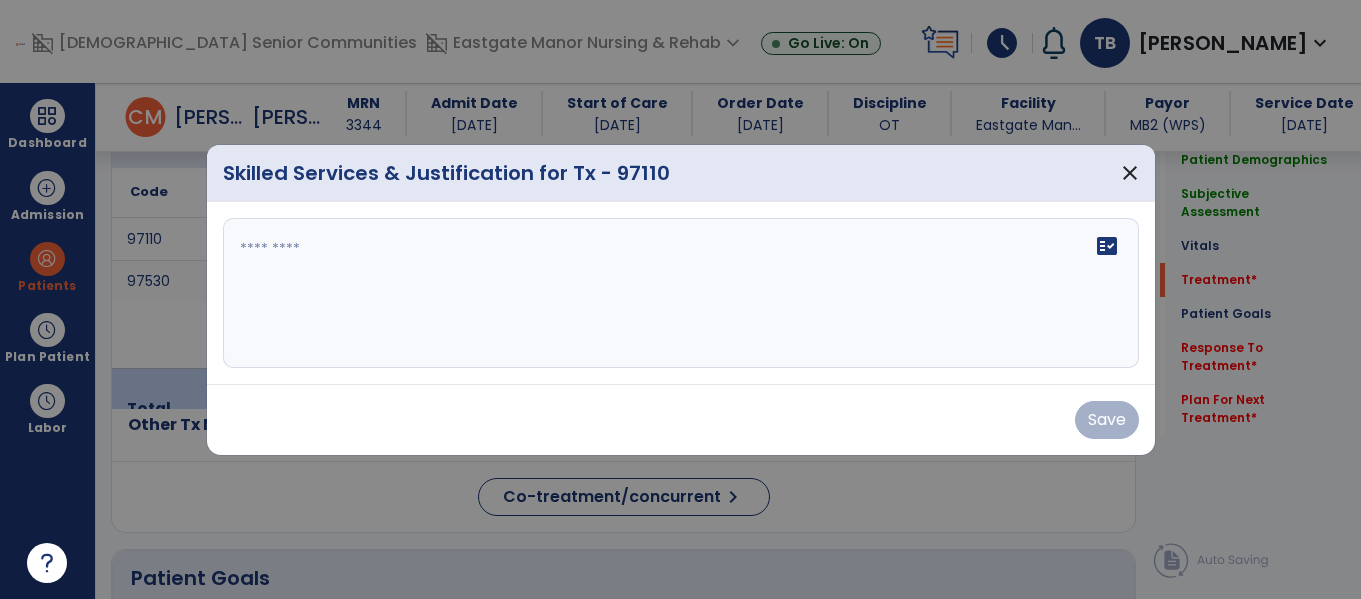 click at bounding box center [680, 299] 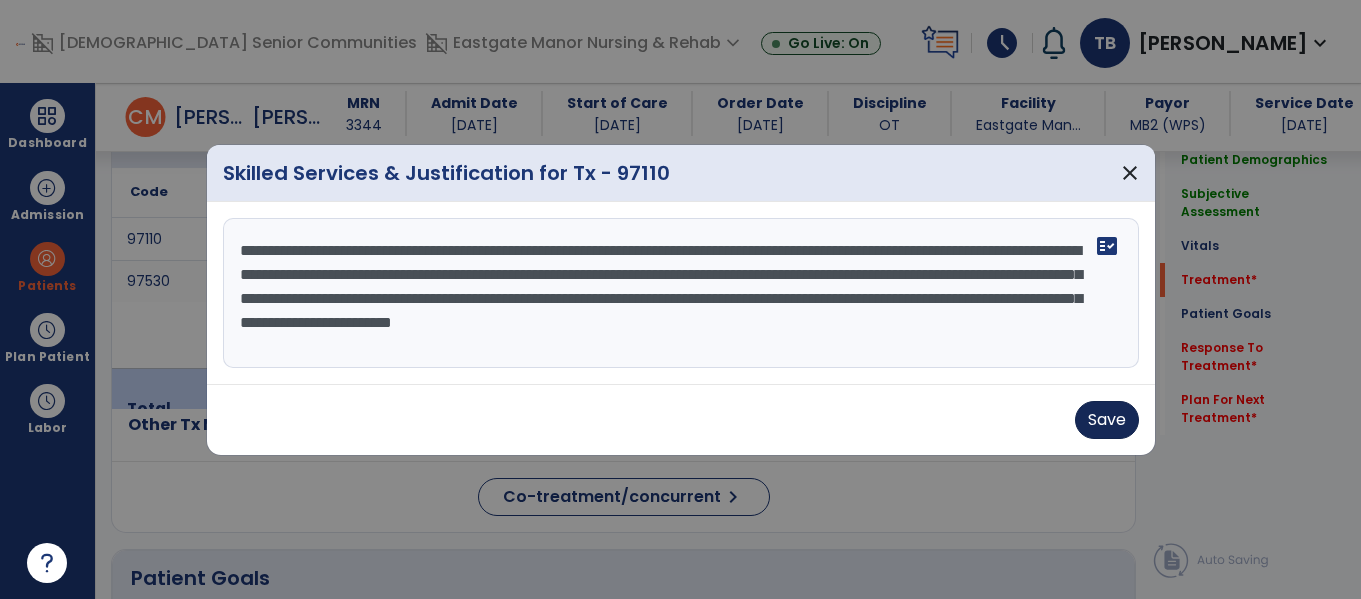 type on "**********" 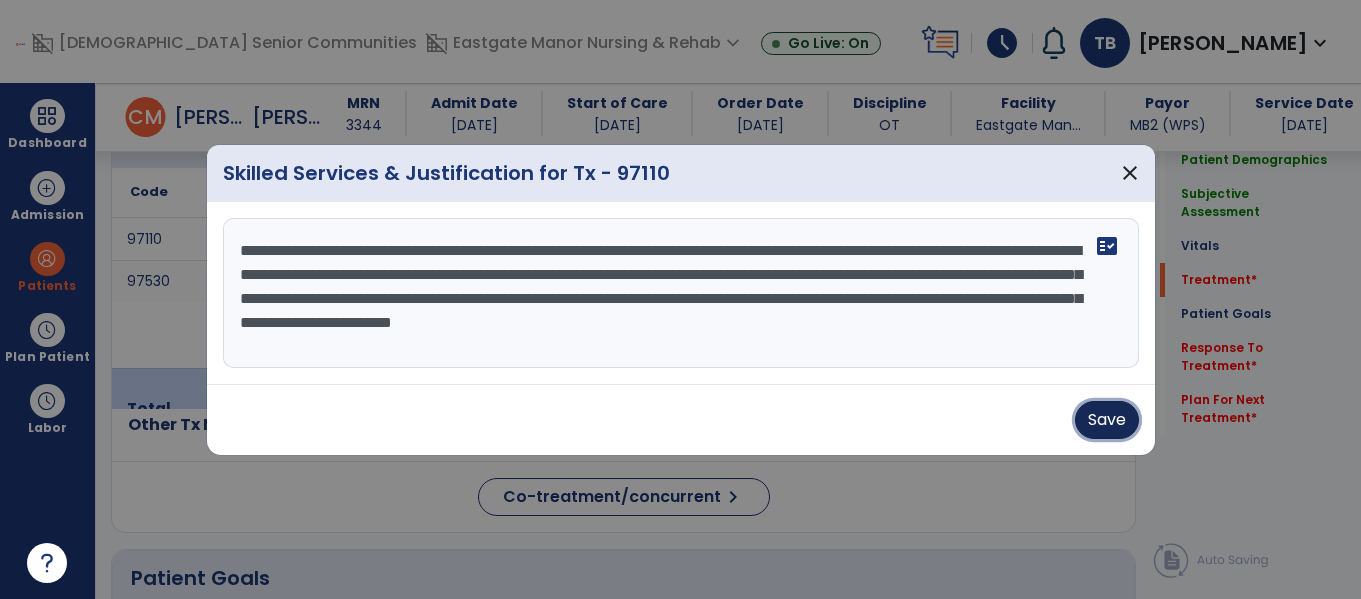 click on "Save" at bounding box center [1107, 420] 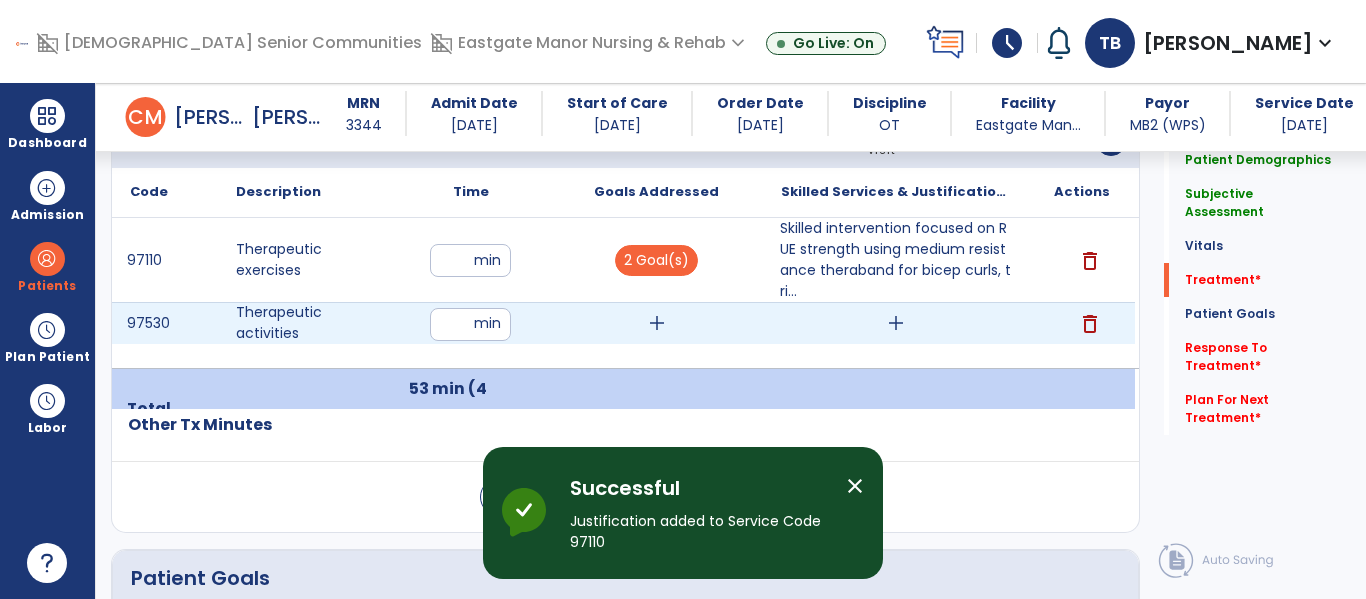 click on "add" at bounding box center [896, 323] 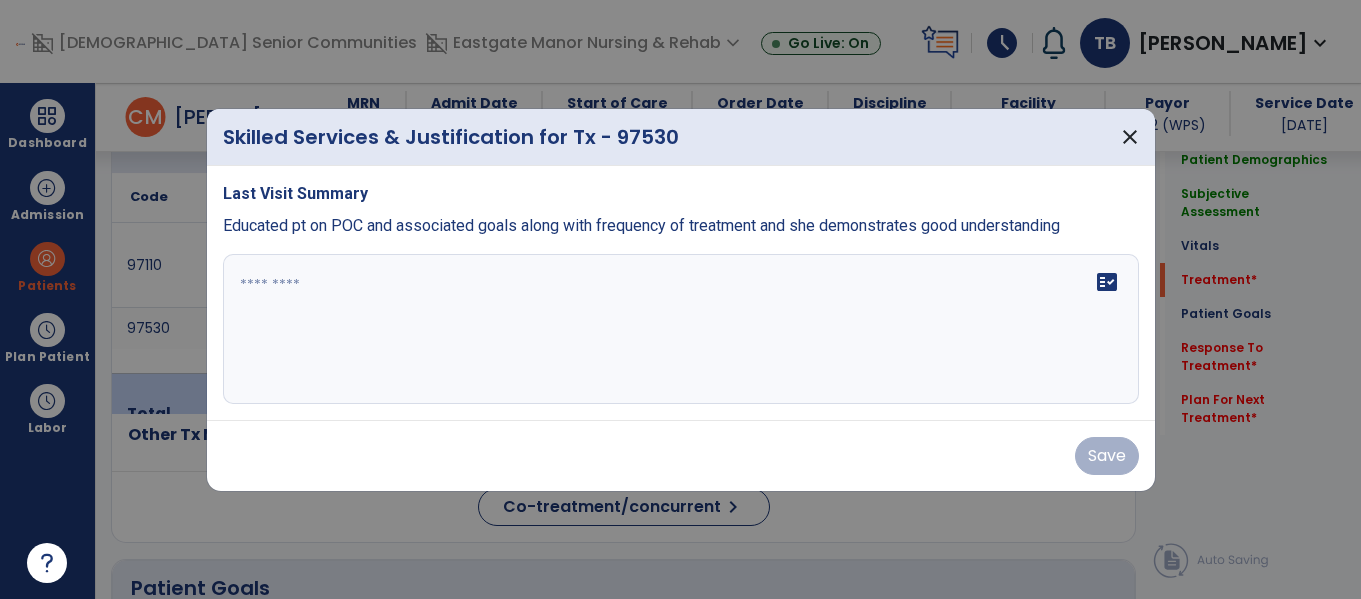 scroll, scrollTop: 1248, scrollLeft: 0, axis: vertical 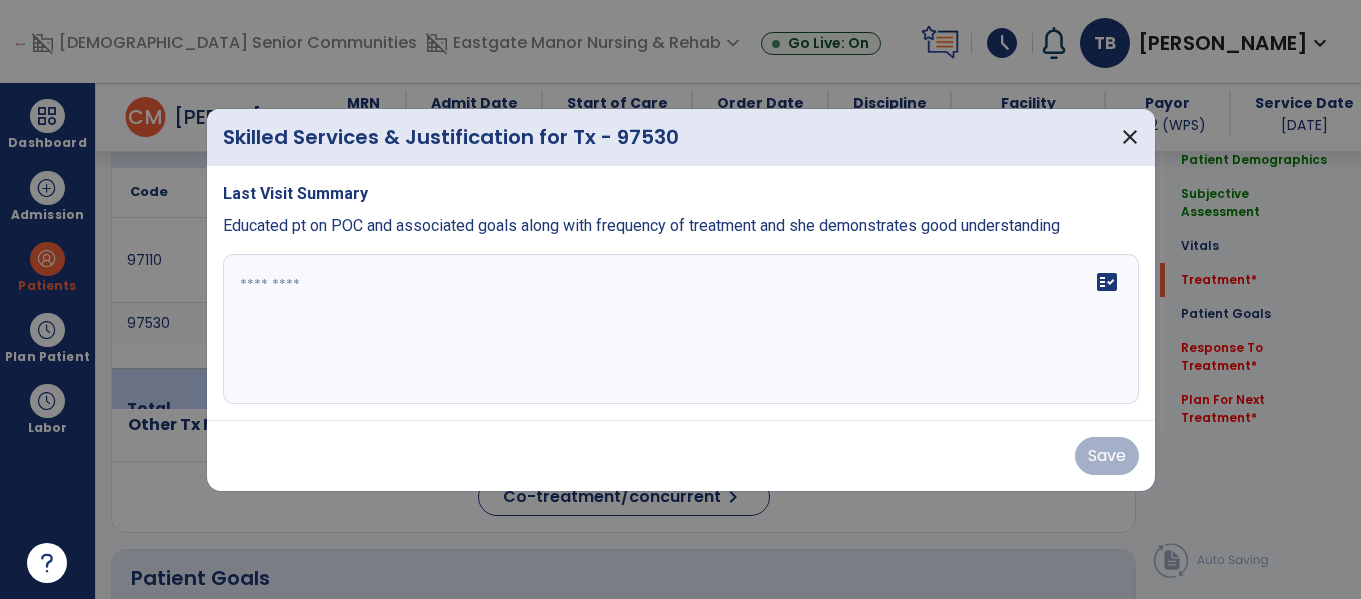 click at bounding box center (681, 329) 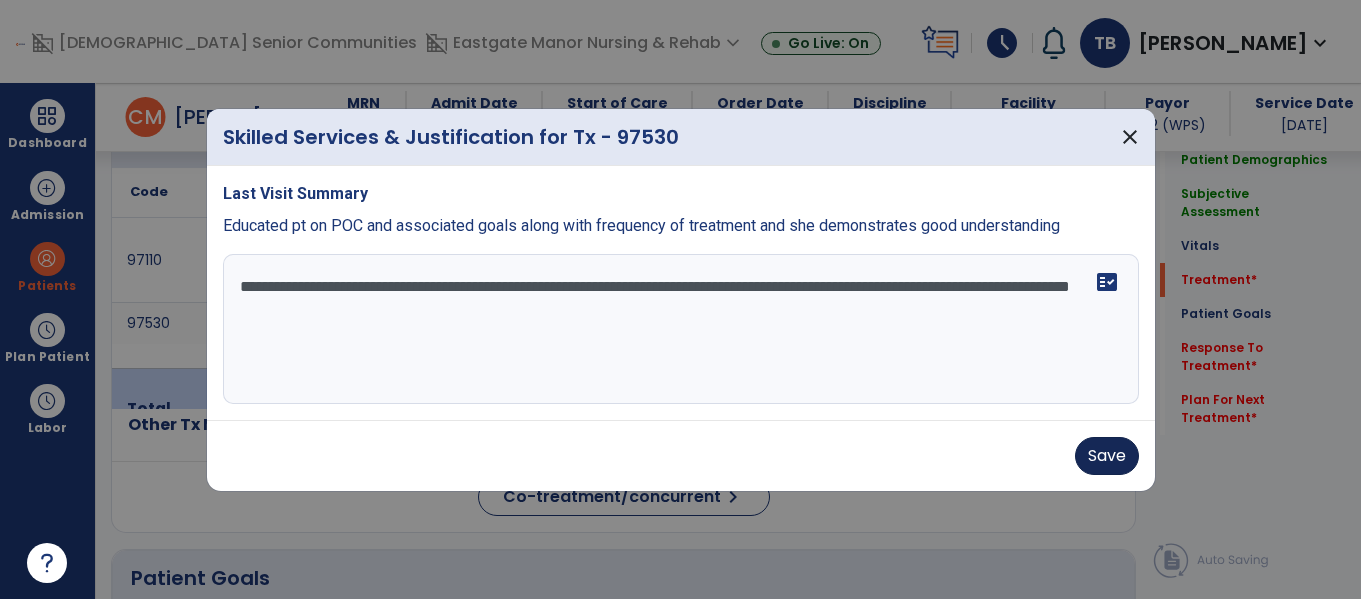 type on "**********" 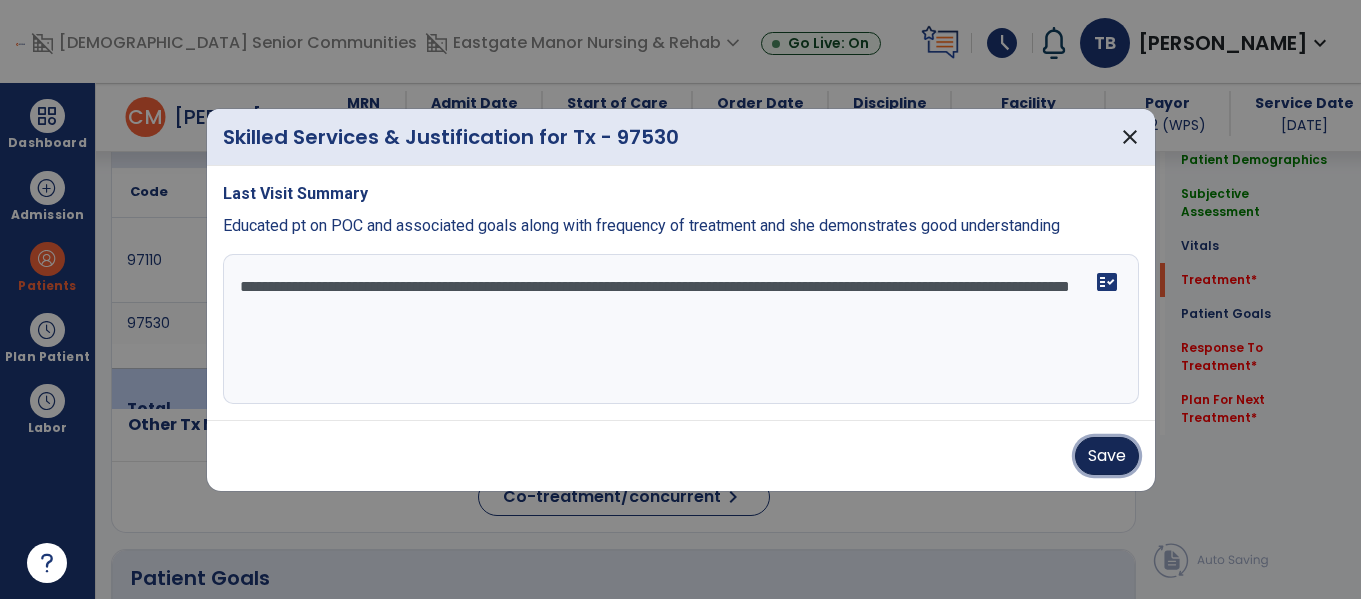 click on "Save" at bounding box center (1107, 456) 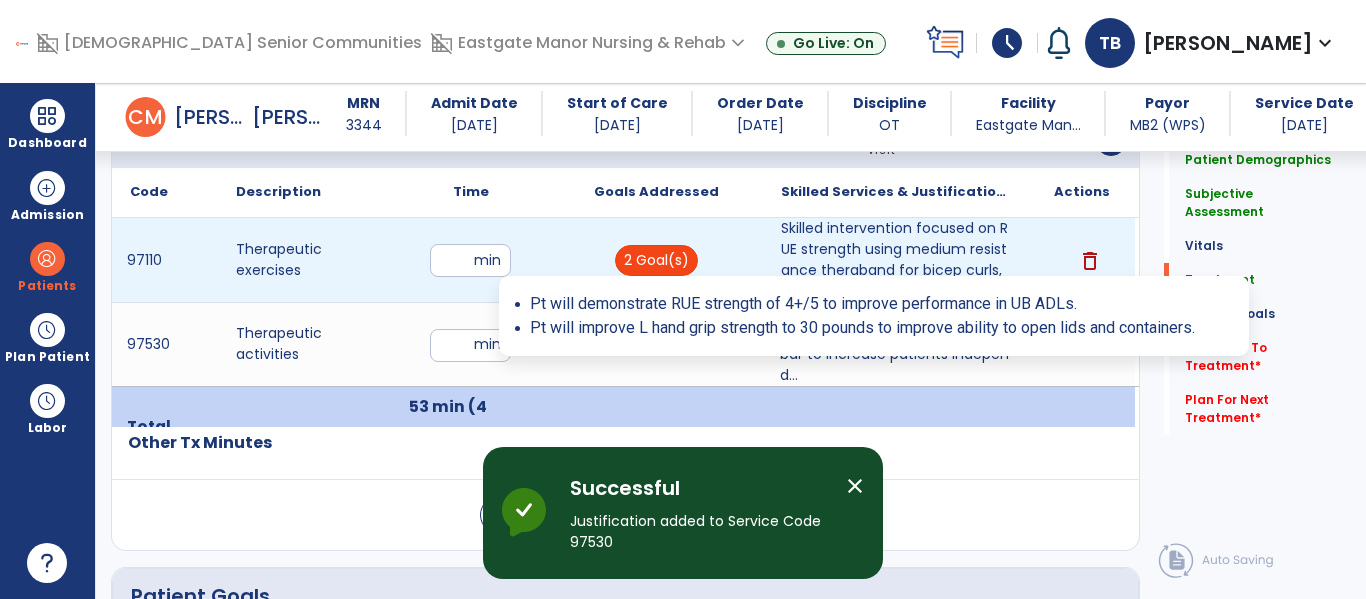 click on "2 Goal(s)" at bounding box center [656, 260] 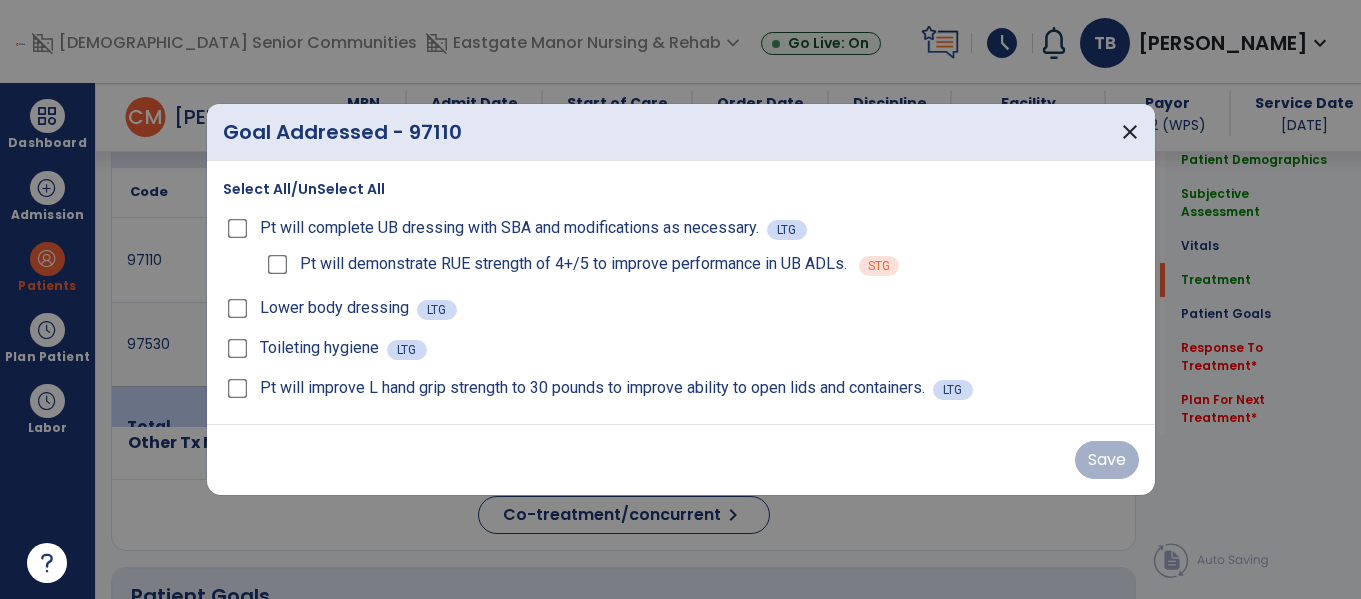scroll, scrollTop: 1248, scrollLeft: 0, axis: vertical 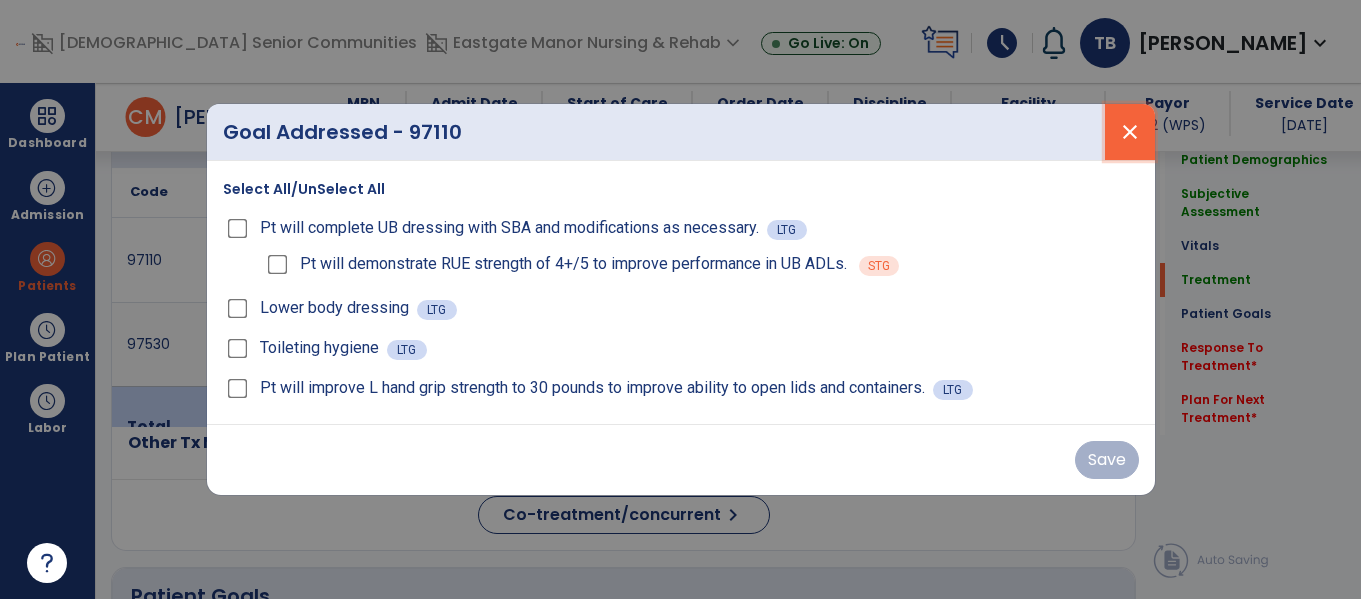 click on "close" at bounding box center [1130, 132] 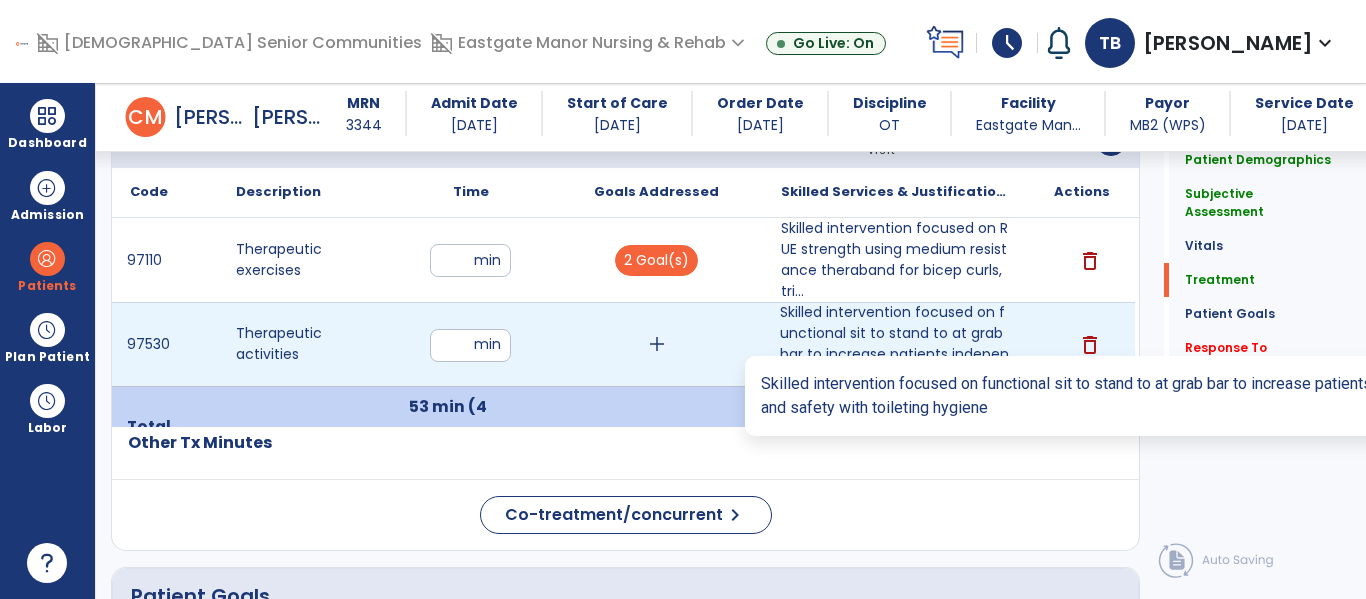 click on "Skilled intervention focused on functional sit to stand to at grab bar to increase patients independ..." at bounding box center [896, 344] 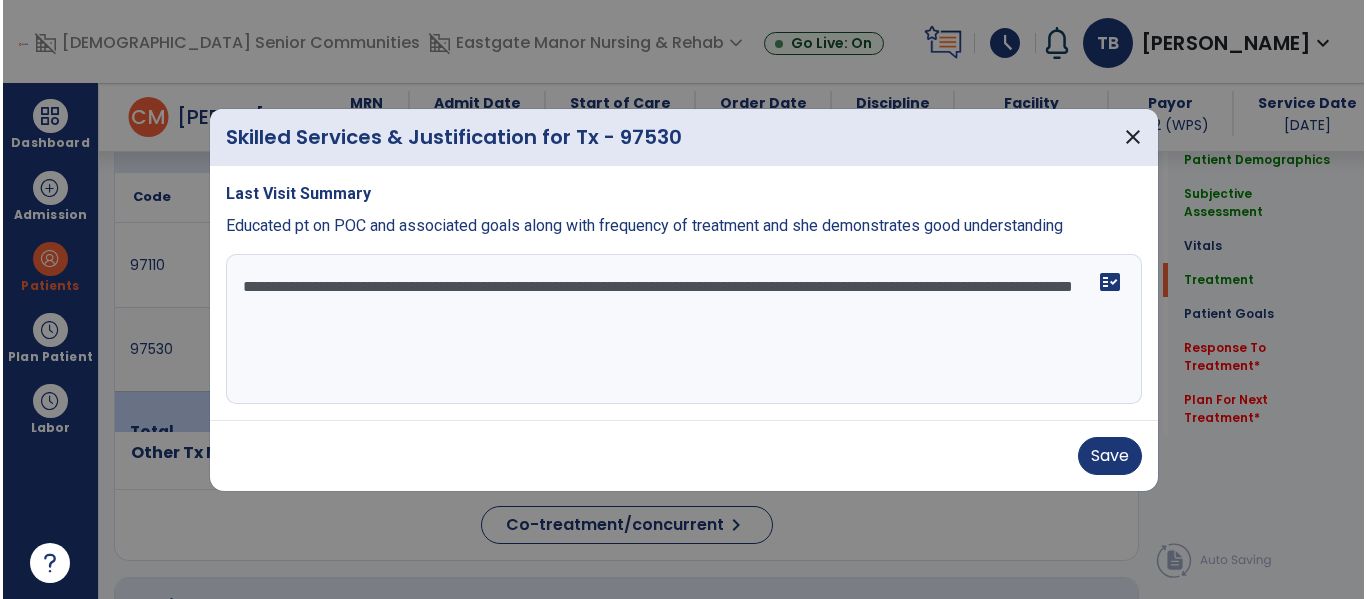 scroll, scrollTop: 1248, scrollLeft: 0, axis: vertical 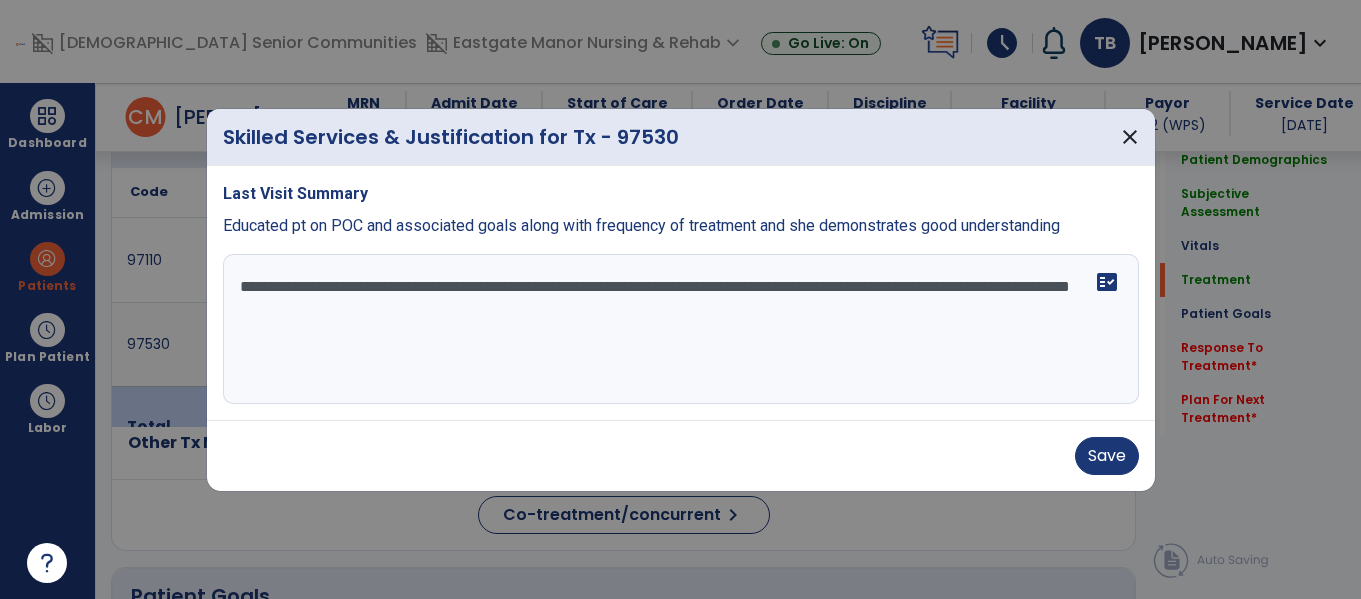 click on "**********" at bounding box center (681, 329) 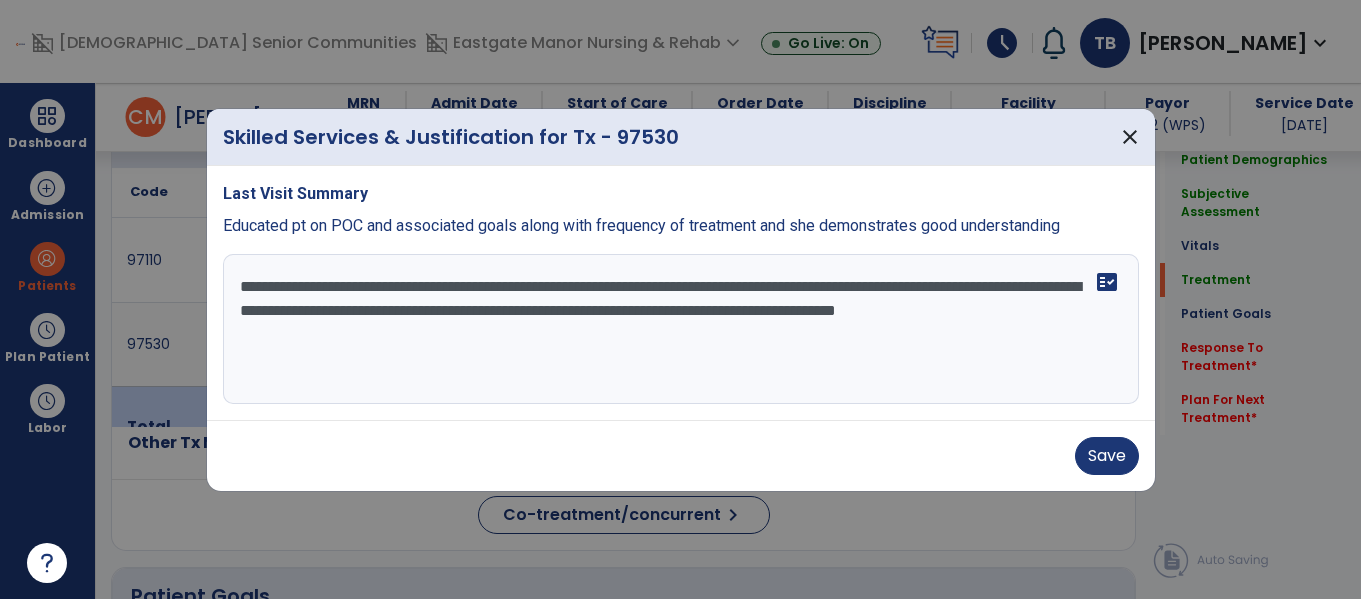 type on "**********" 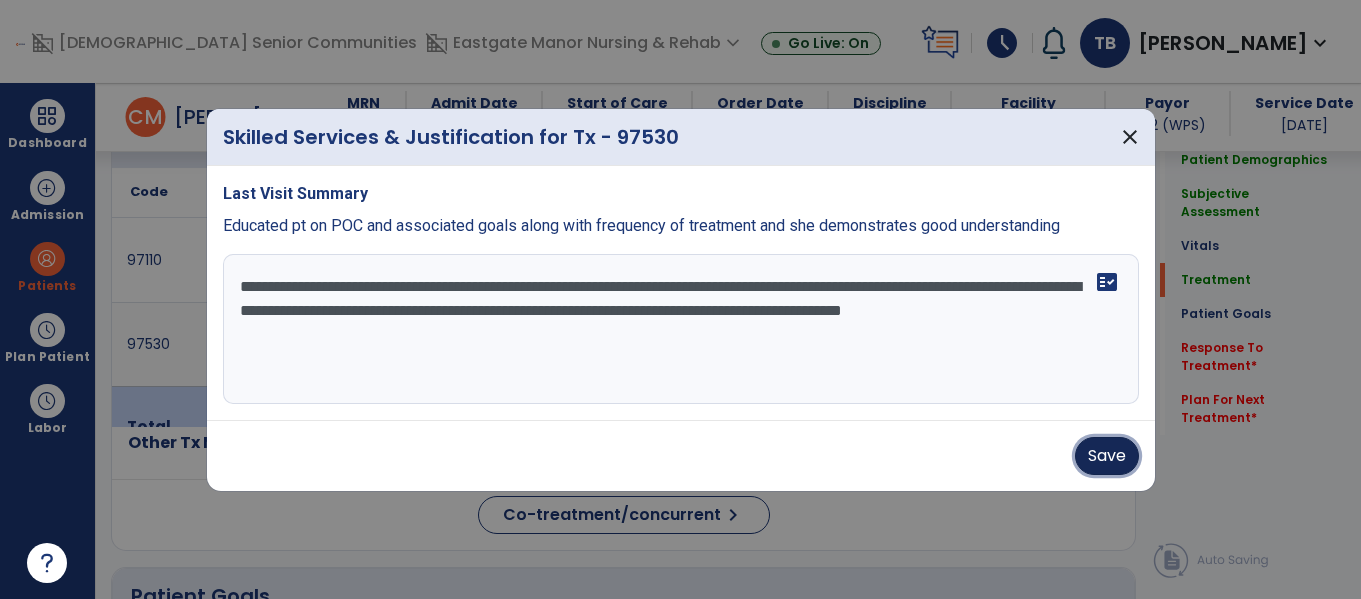click on "Save" at bounding box center (1107, 456) 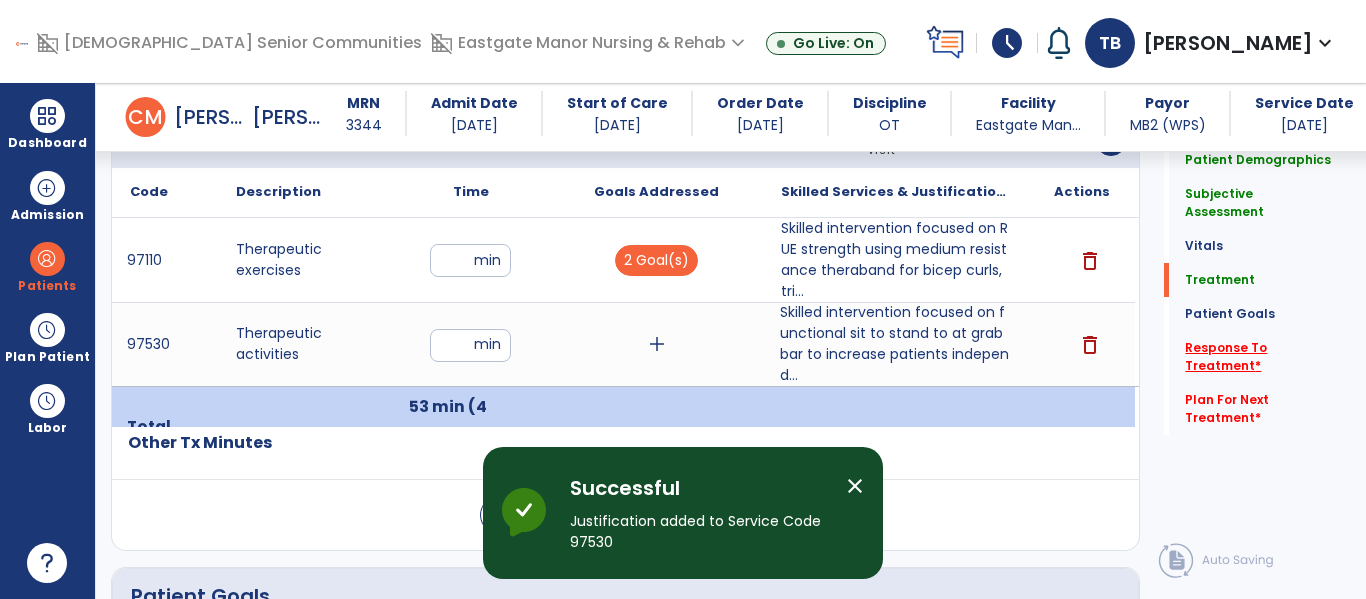 click on "Response To Treatment   *" 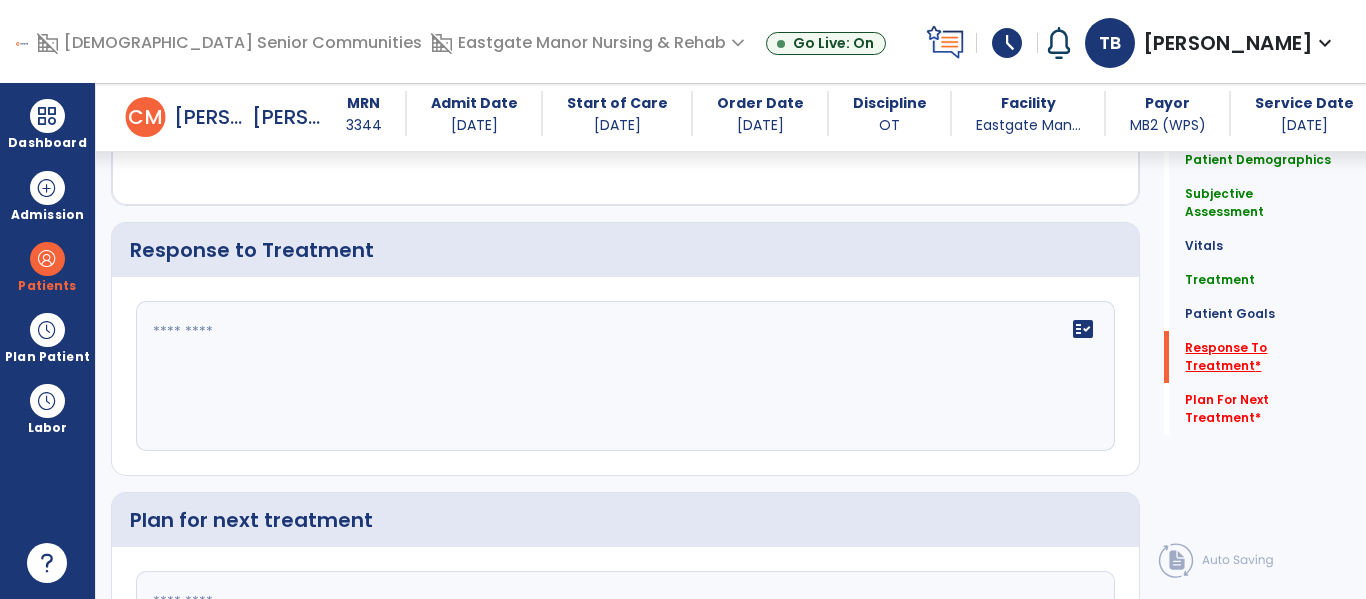 scroll, scrollTop: 2614, scrollLeft: 0, axis: vertical 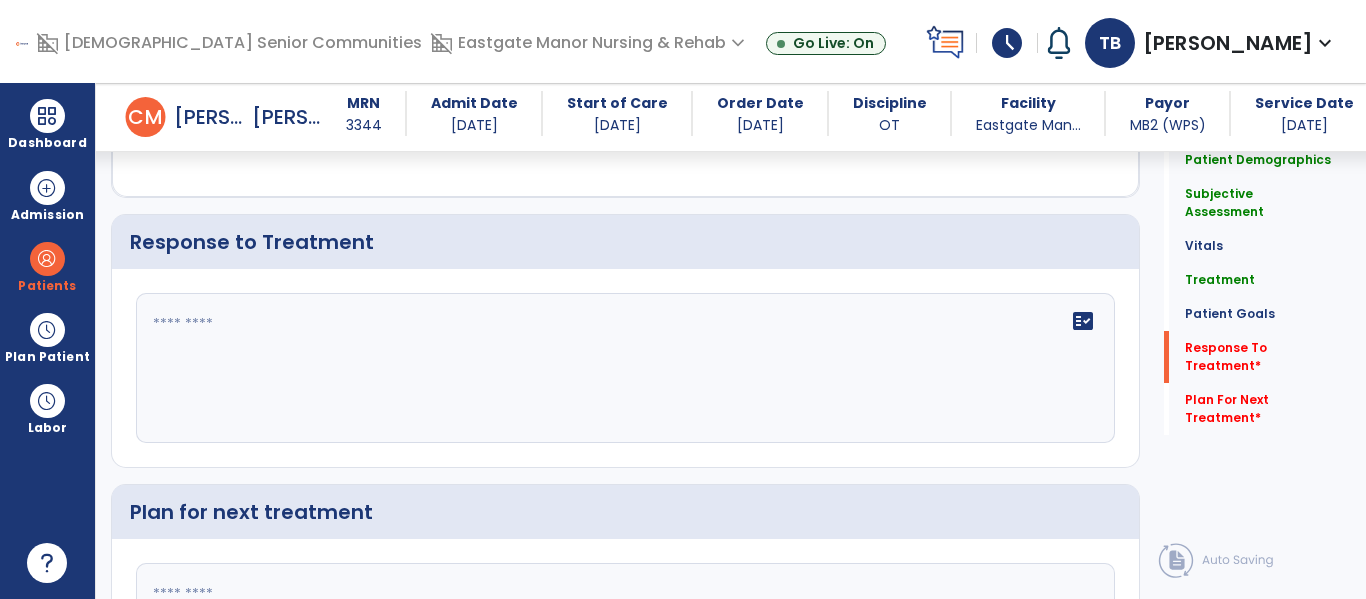 click on "fact_check" 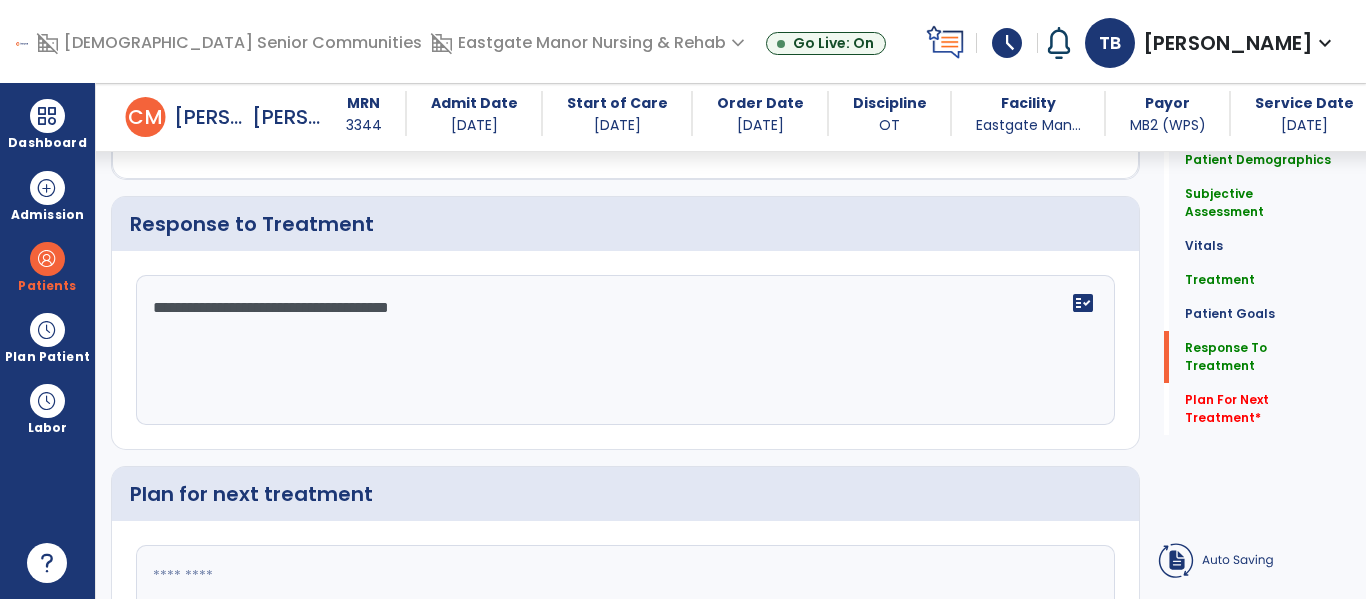 type on "**********" 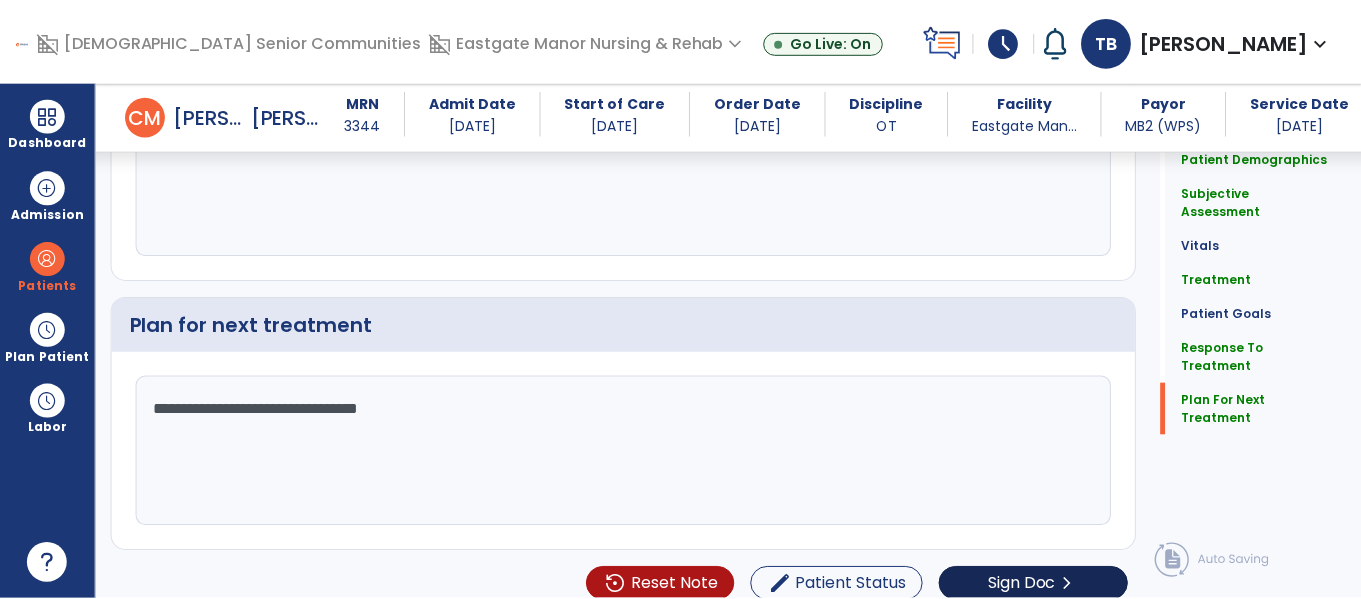 scroll, scrollTop: 2819, scrollLeft: 0, axis: vertical 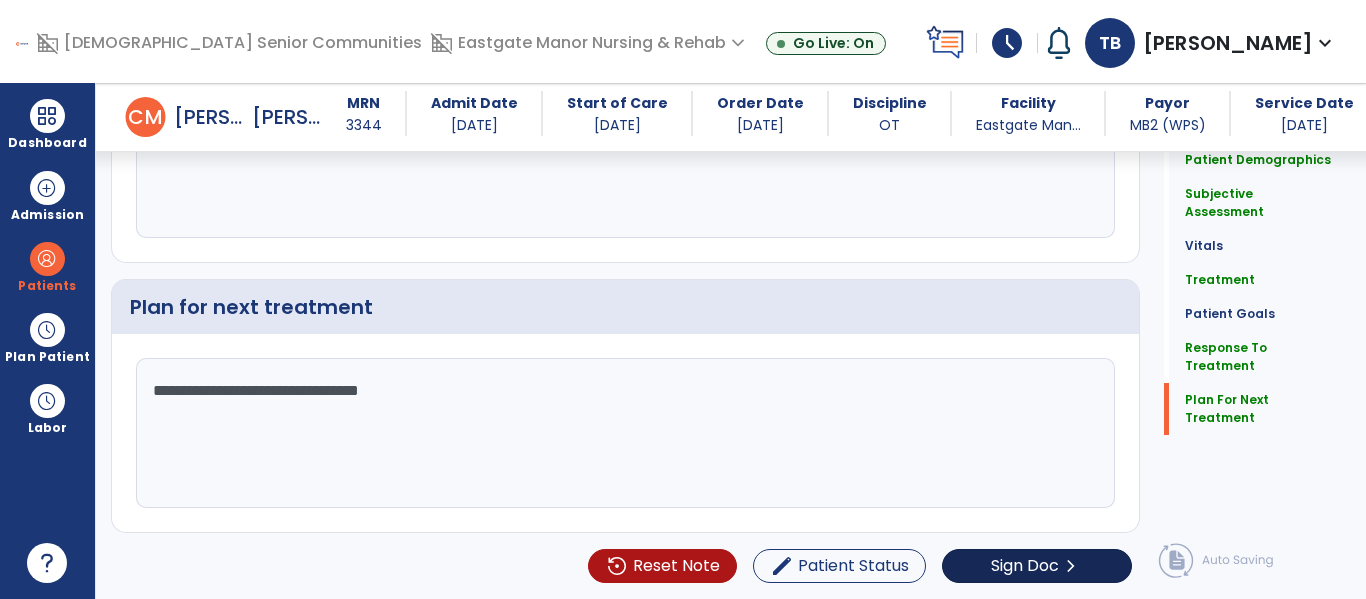 type on "**********" 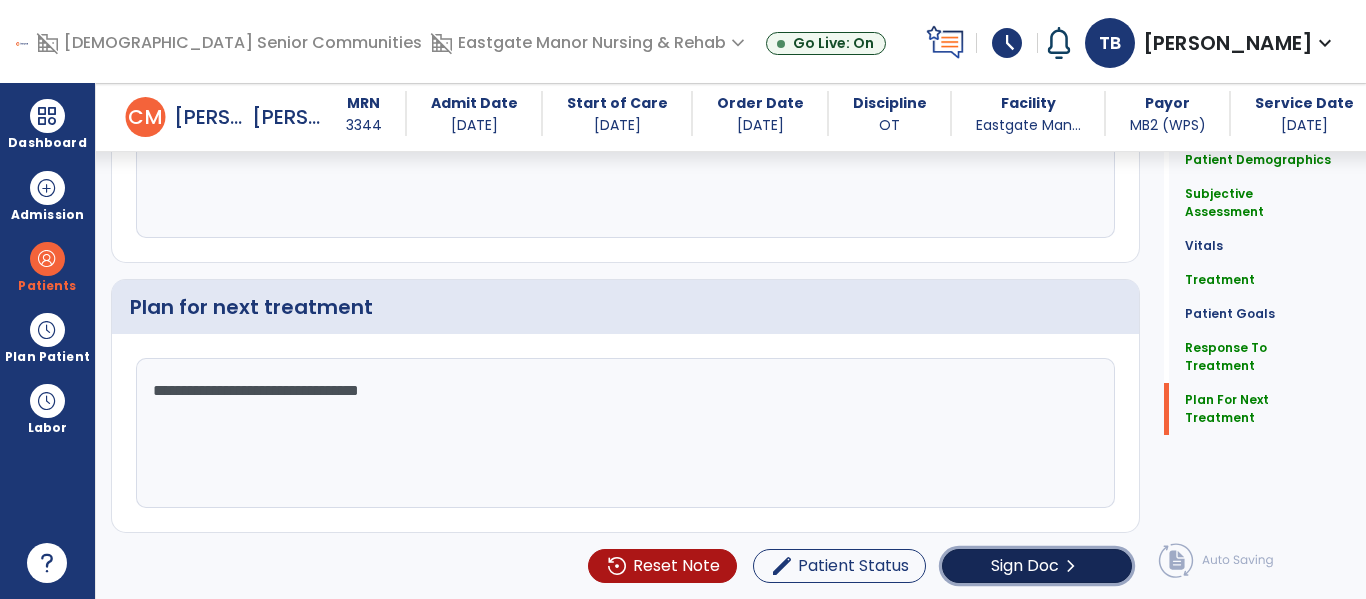 click on "Sign Doc" 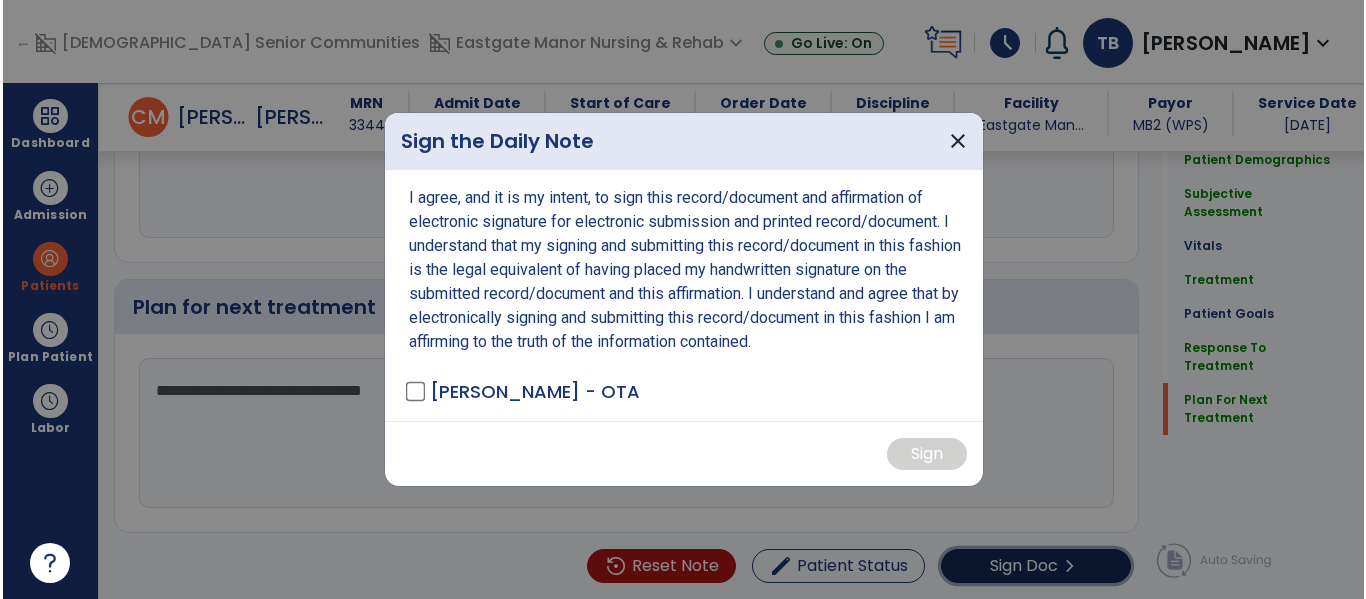 scroll, scrollTop: 2819, scrollLeft: 0, axis: vertical 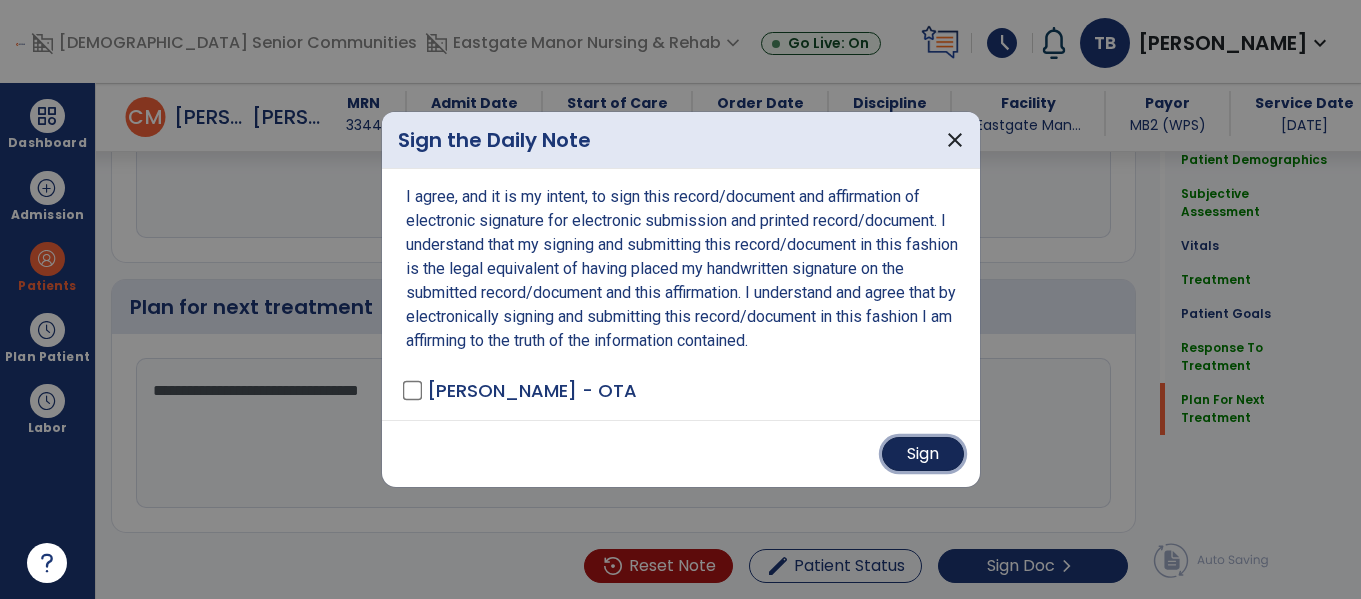 click on "Sign" at bounding box center (923, 454) 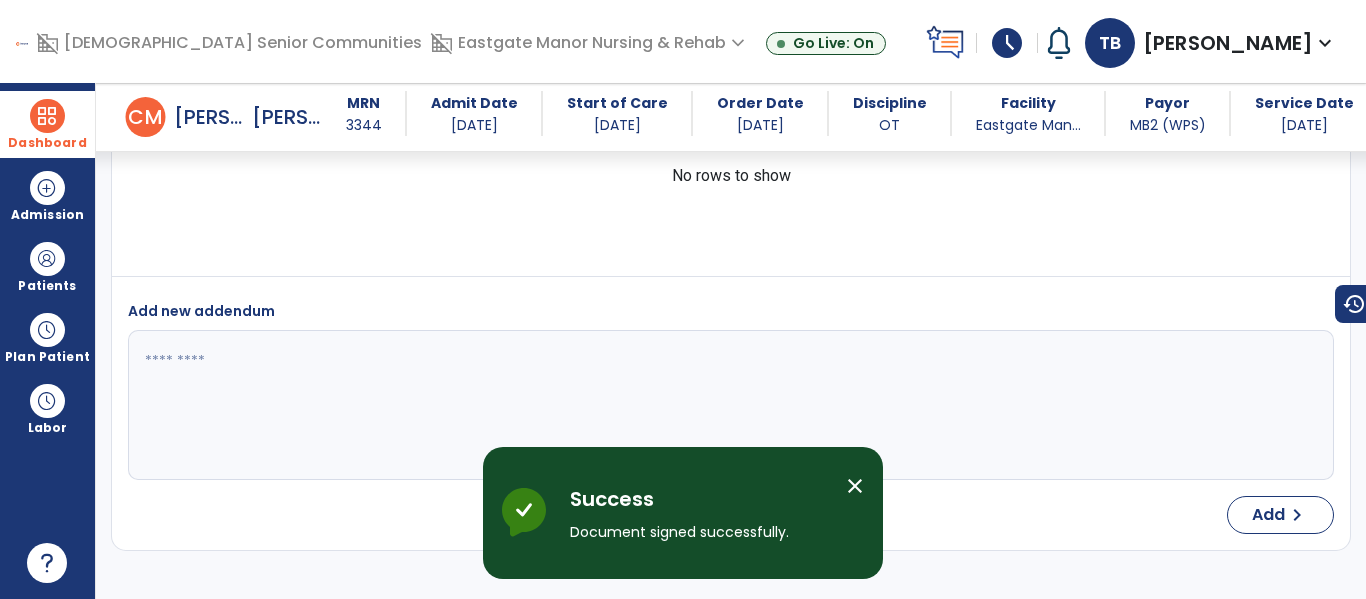 click at bounding box center [47, 116] 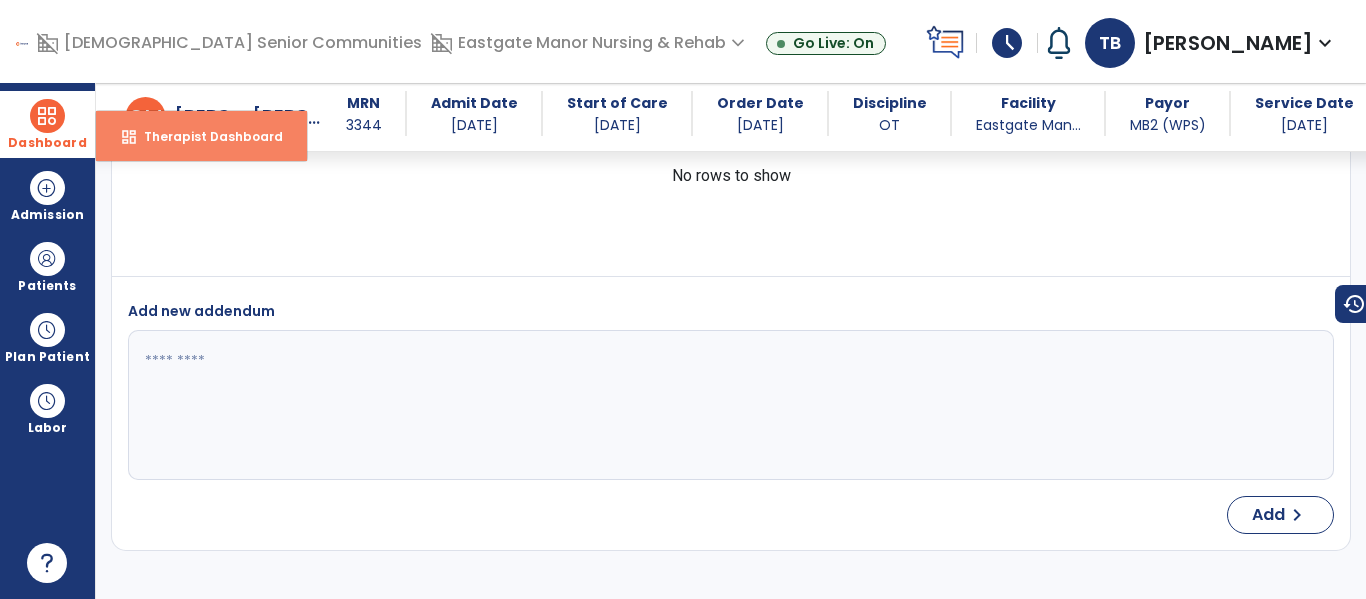 click on "Therapist Dashboard" at bounding box center (205, 136) 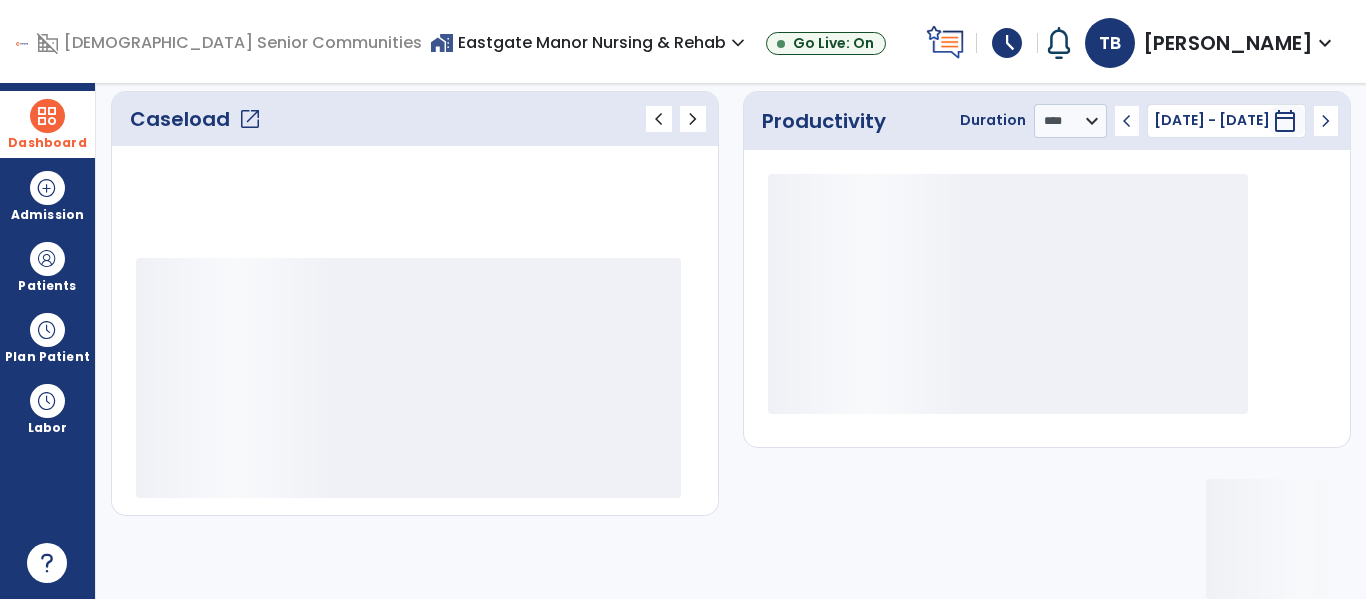 scroll, scrollTop: 276, scrollLeft: 0, axis: vertical 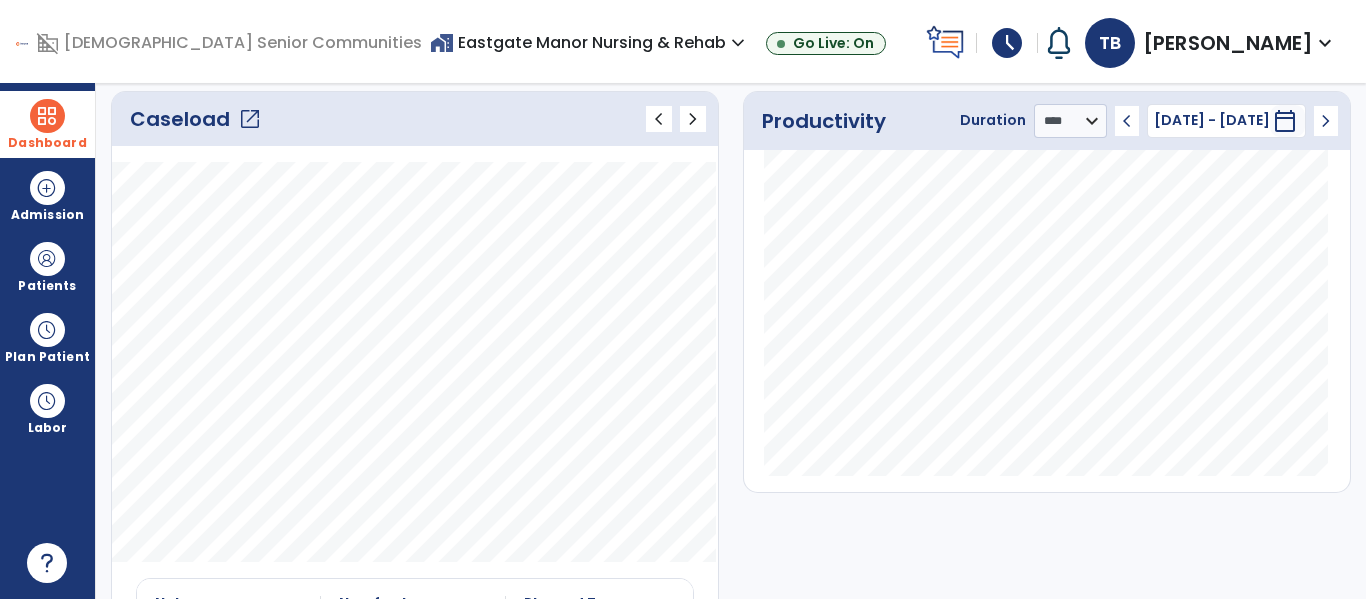click on "Caseload   open_in_new" 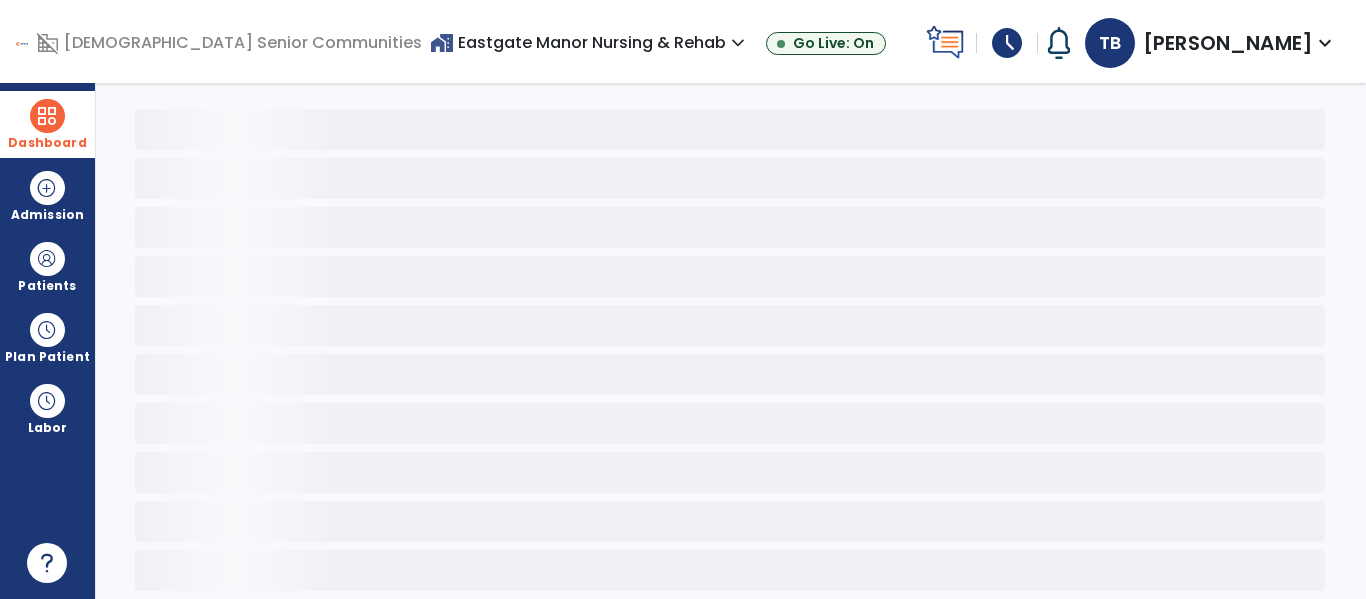 scroll, scrollTop: 78, scrollLeft: 0, axis: vertical 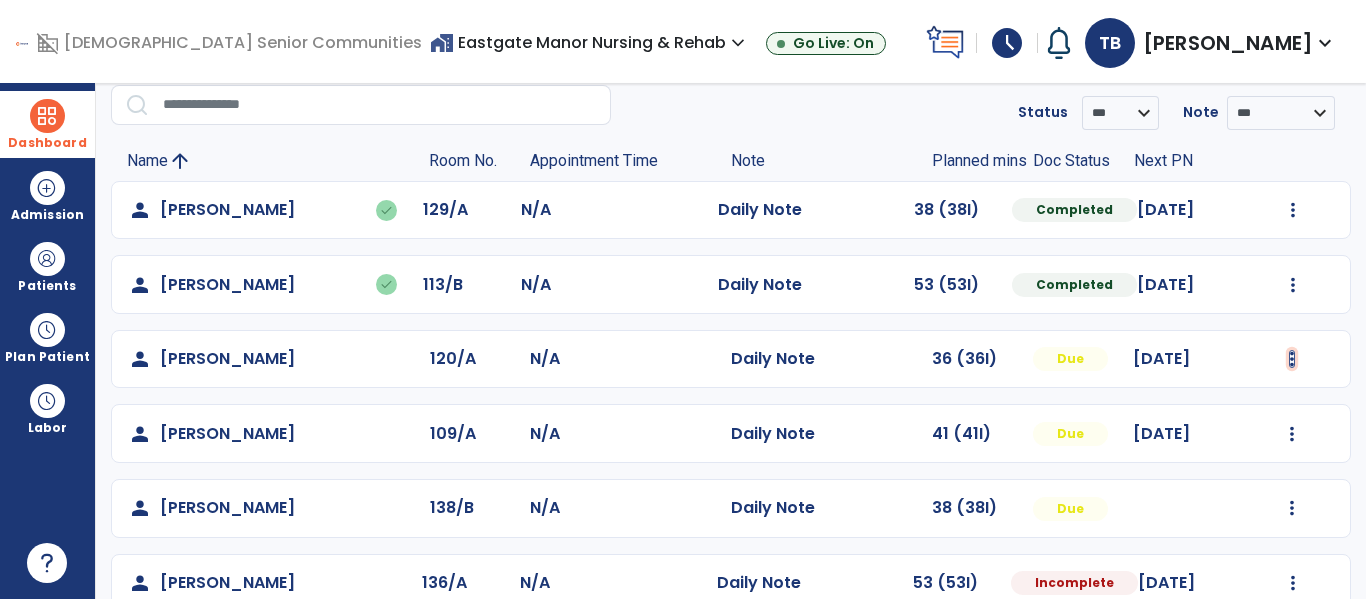 click at bounding box center [1293, 210] 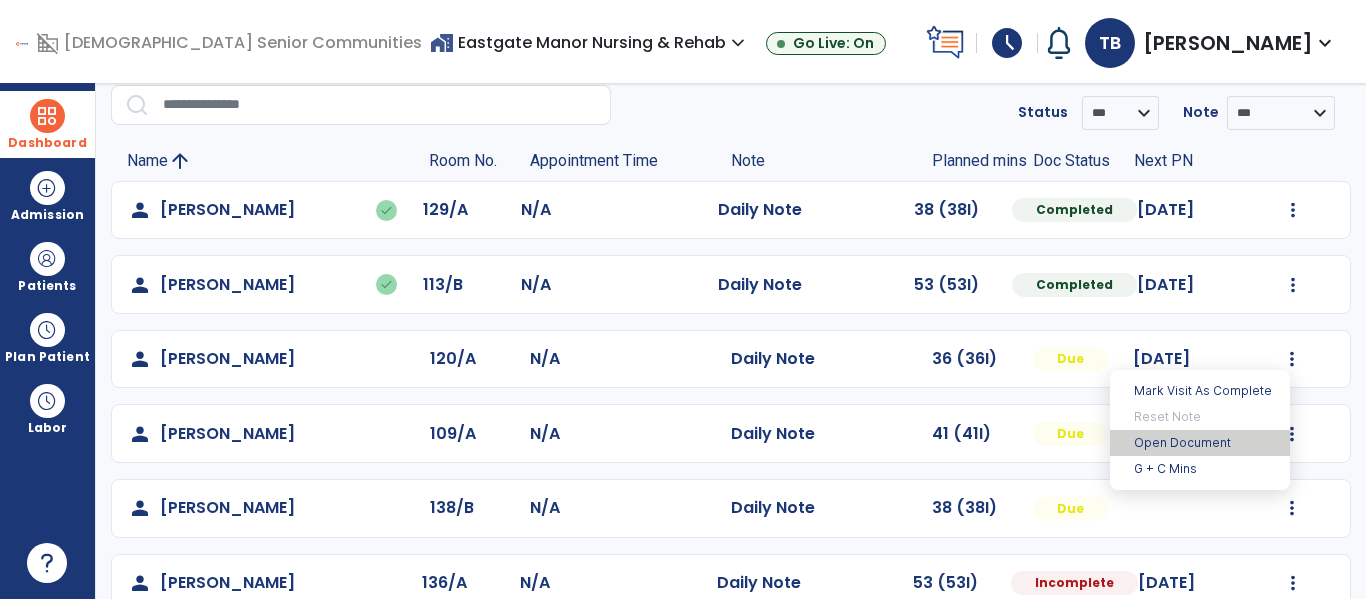 click on "Open Document" at bounding box center (1200, 443) 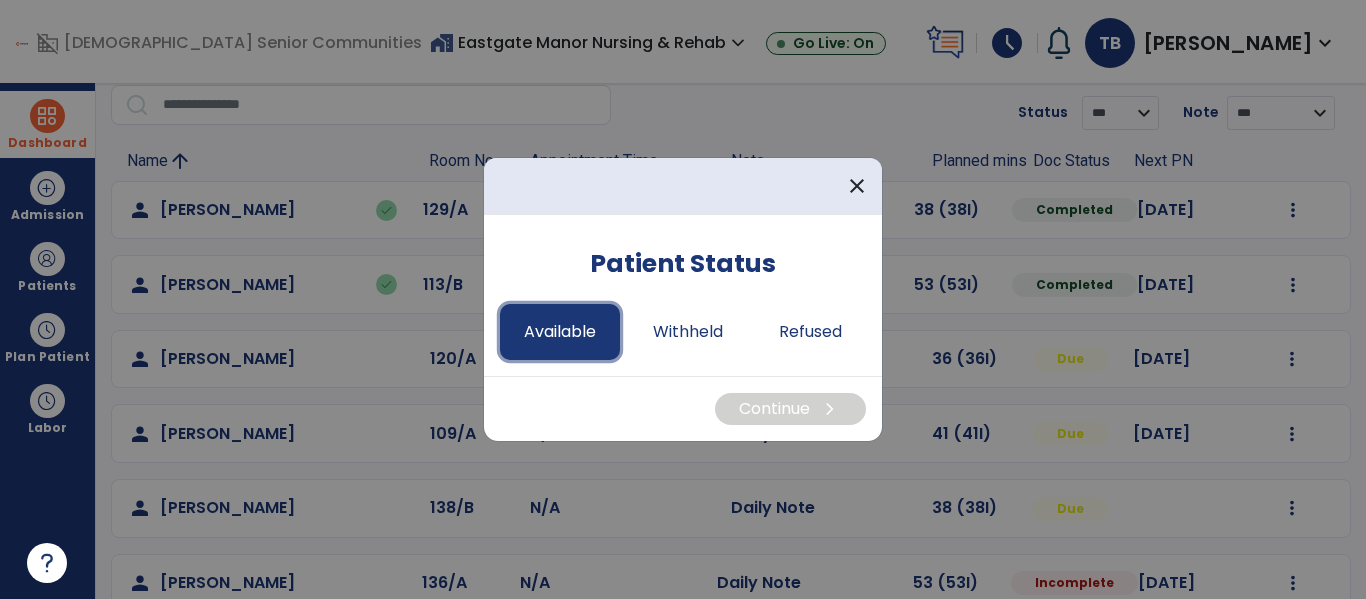 click on "Available" at bounding box center [560, 332] 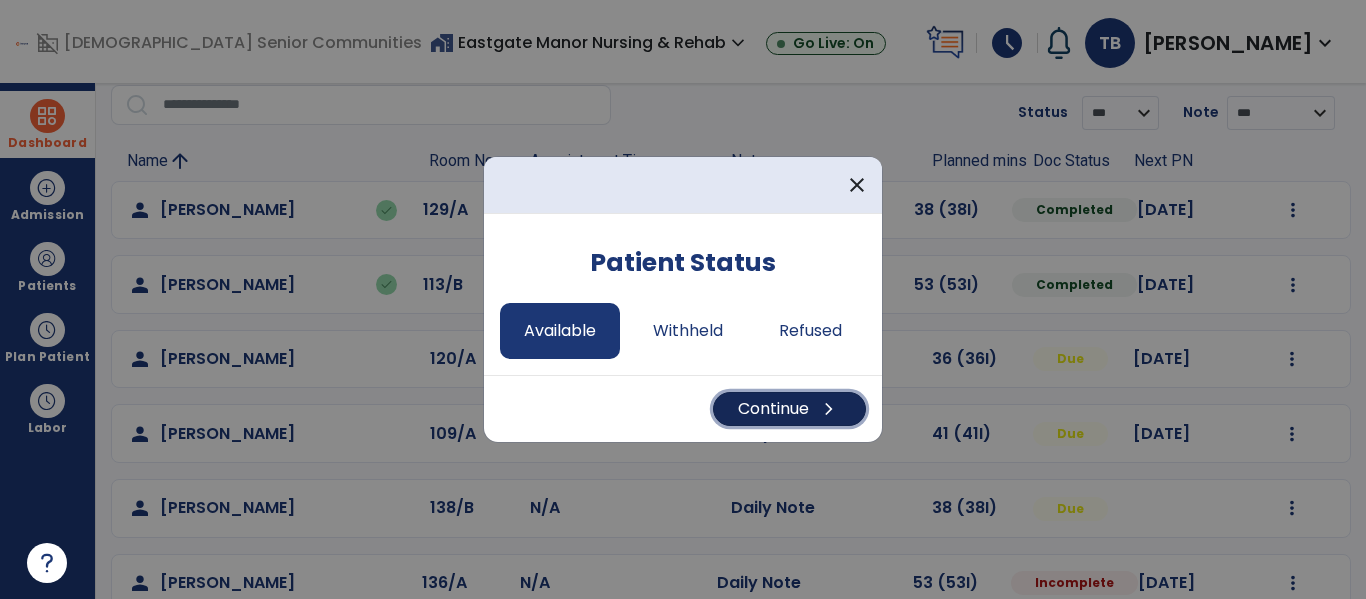 click on "Continue   chevron_right" at bounding box center (789, 409) 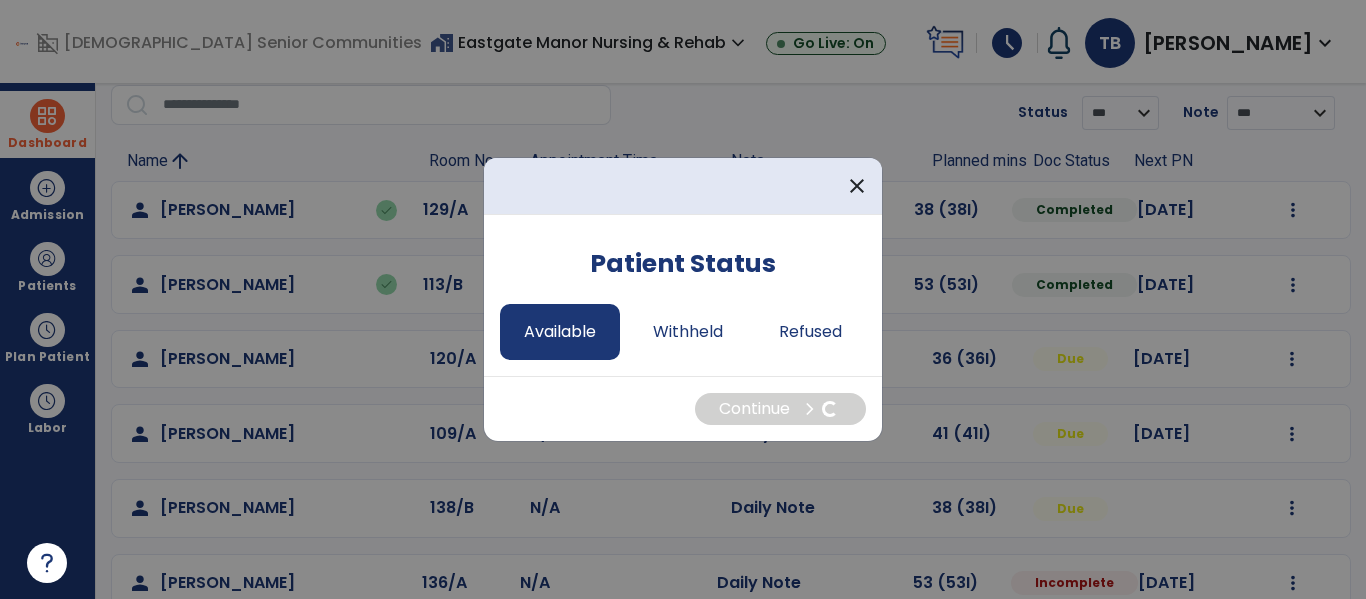select on "*" 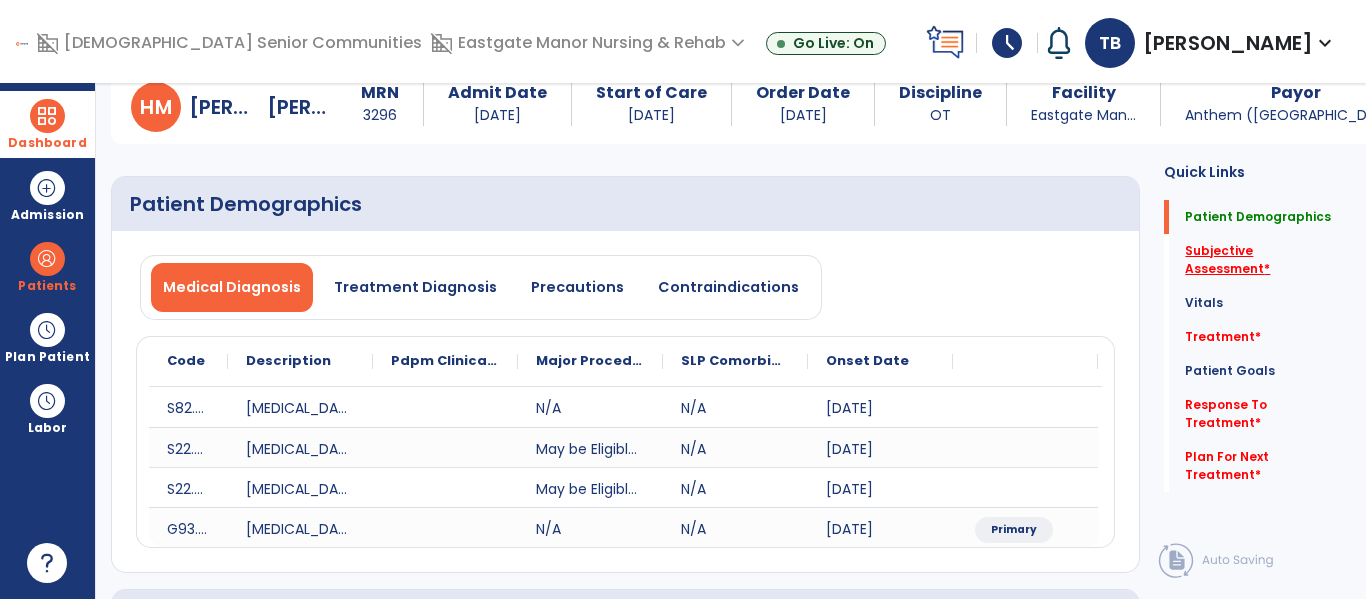 click on "Subjective Assessment   *" 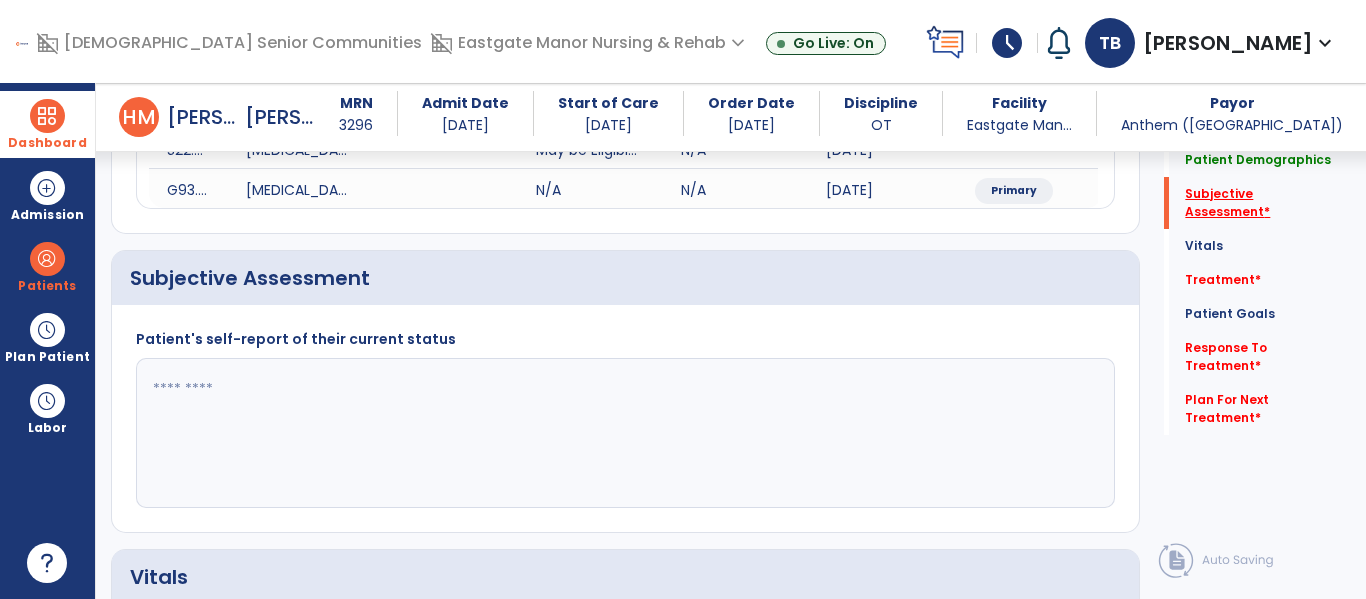 scroll, scrollTop: 467, scrollLeft: 0, axis: vertical 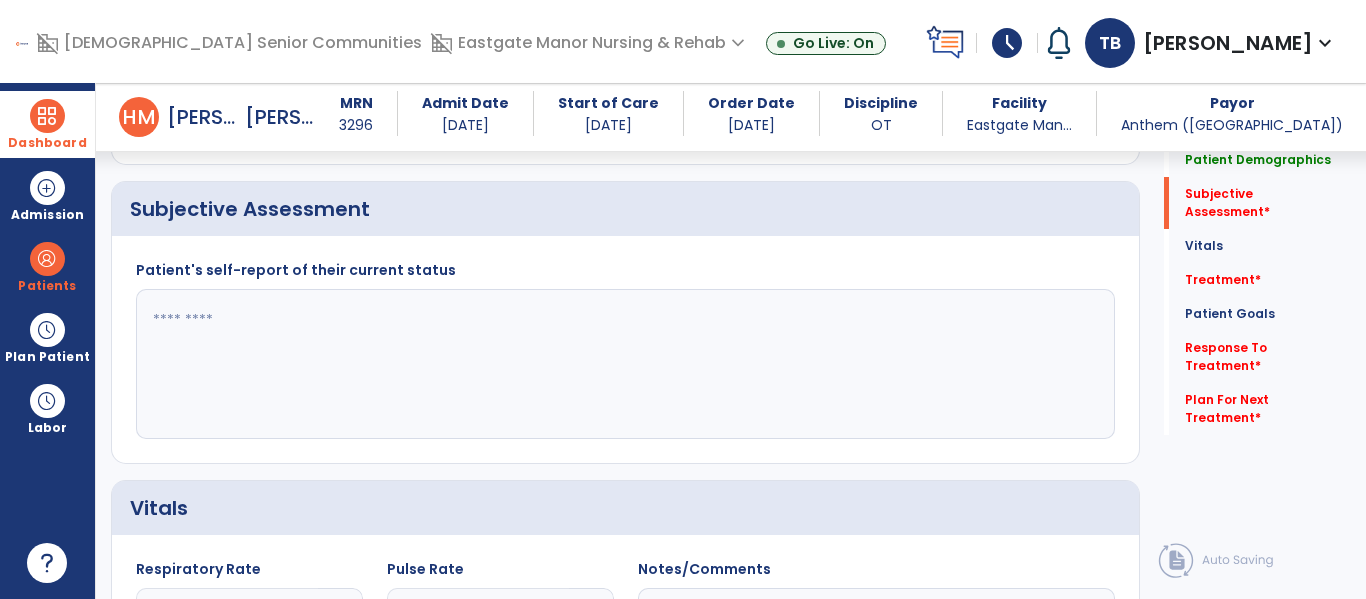click 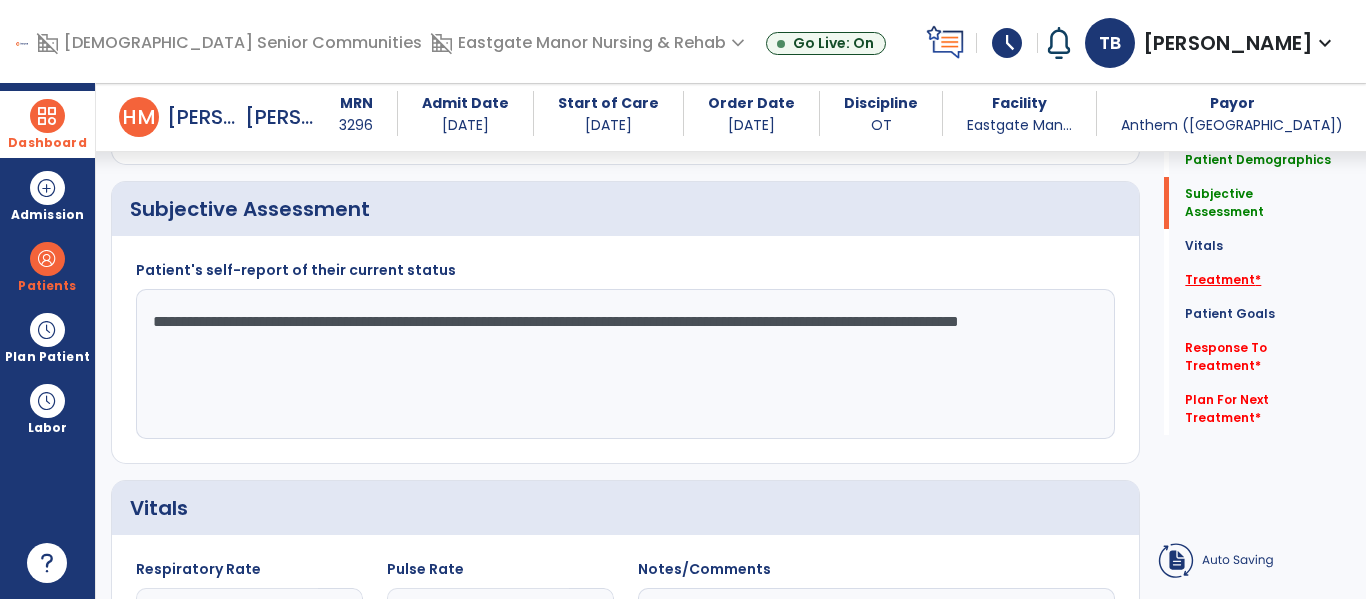type on "**********" 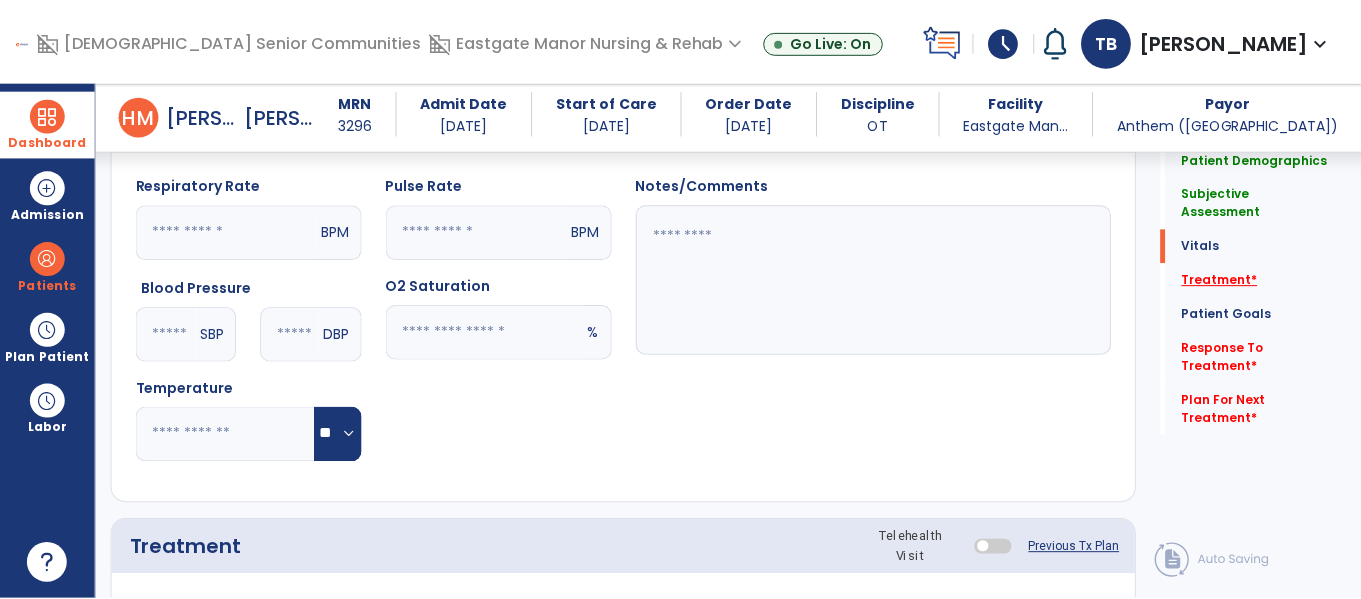 scroll, scrollTop: 1156, scrollLeft: 0, axis: vertical 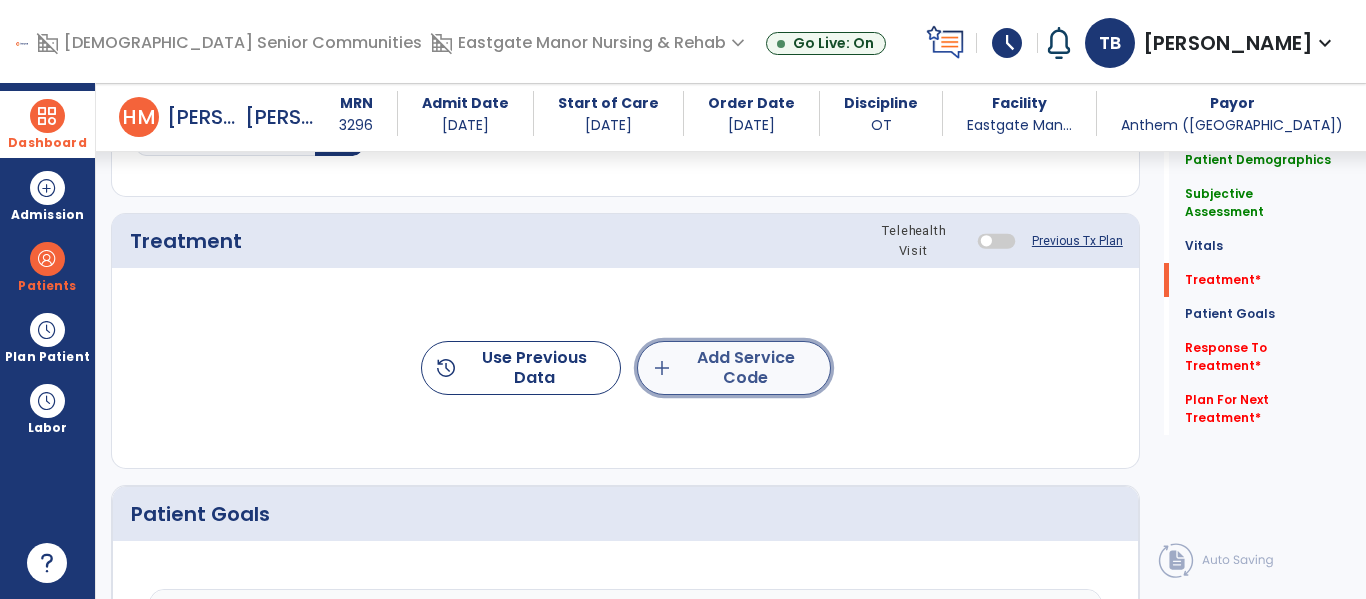 click on "add  Add Service Code" 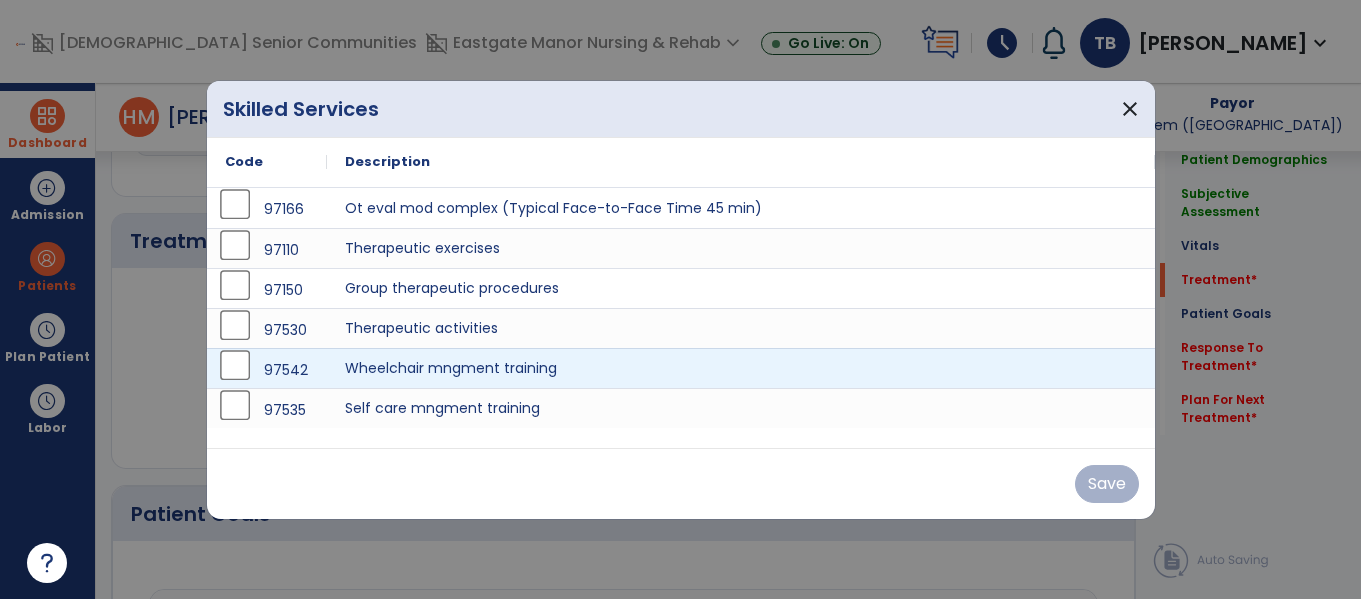 scroll, scrollTop: 1156, scrollLeft: 0, axis: vertical 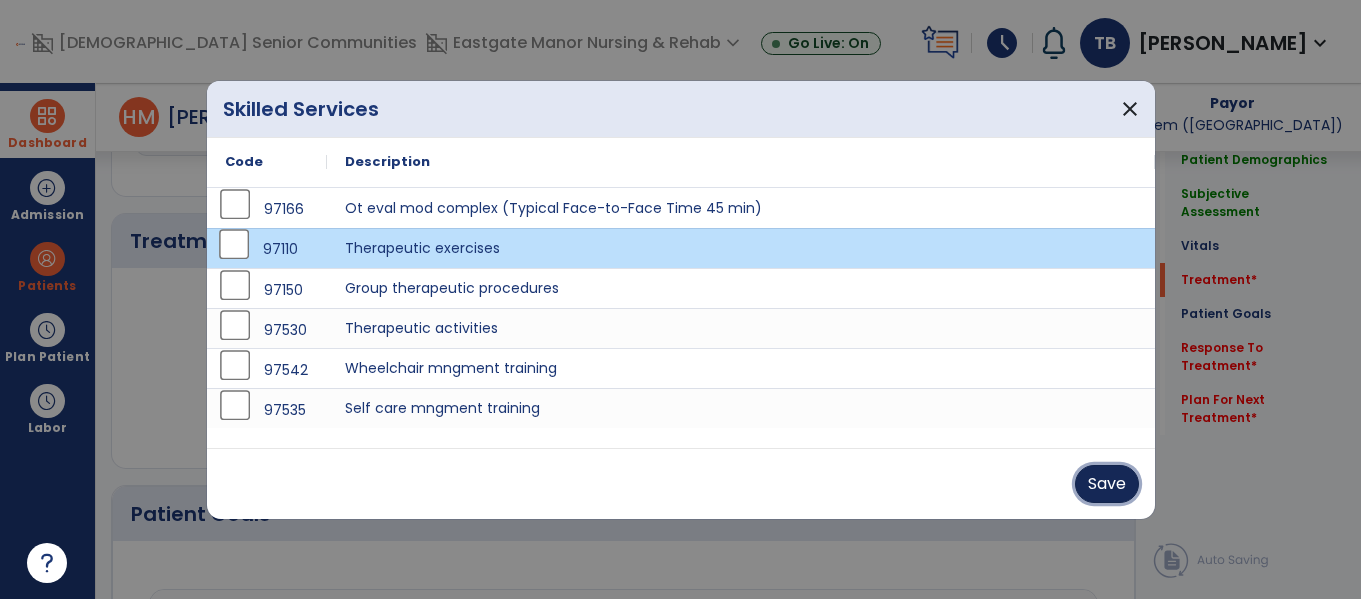 click on "Save" at bounding box center [1107, 484] 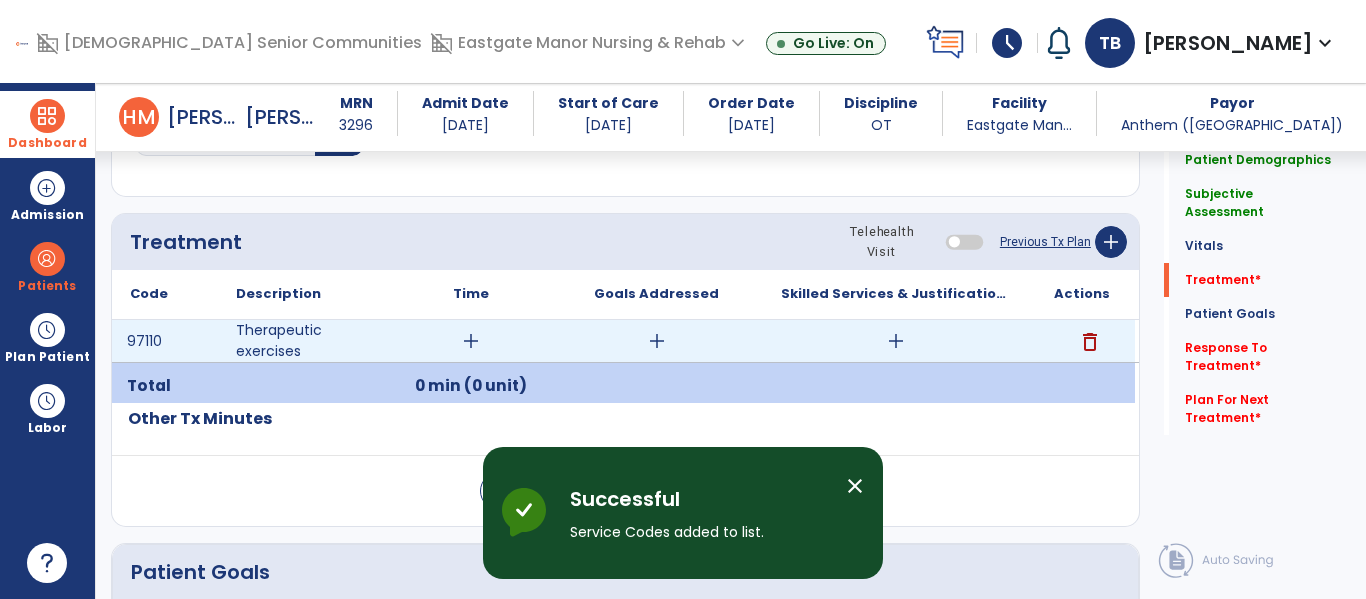 click on "add" at bounding box center (471, 341) 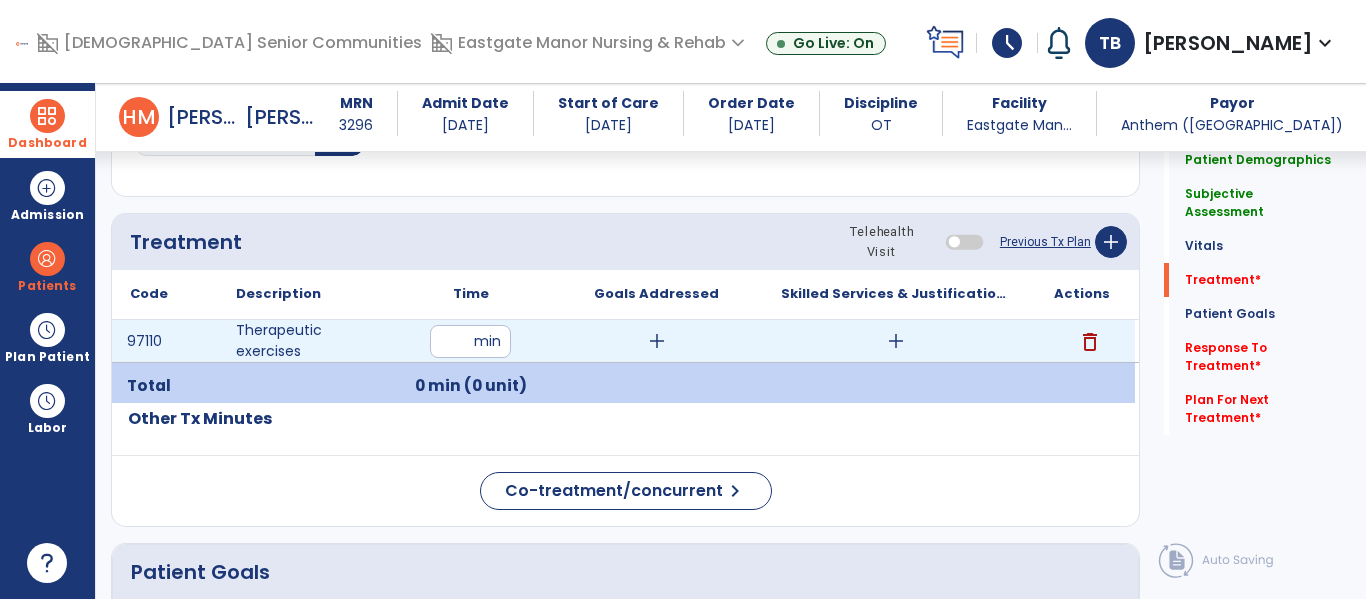 type on "**" 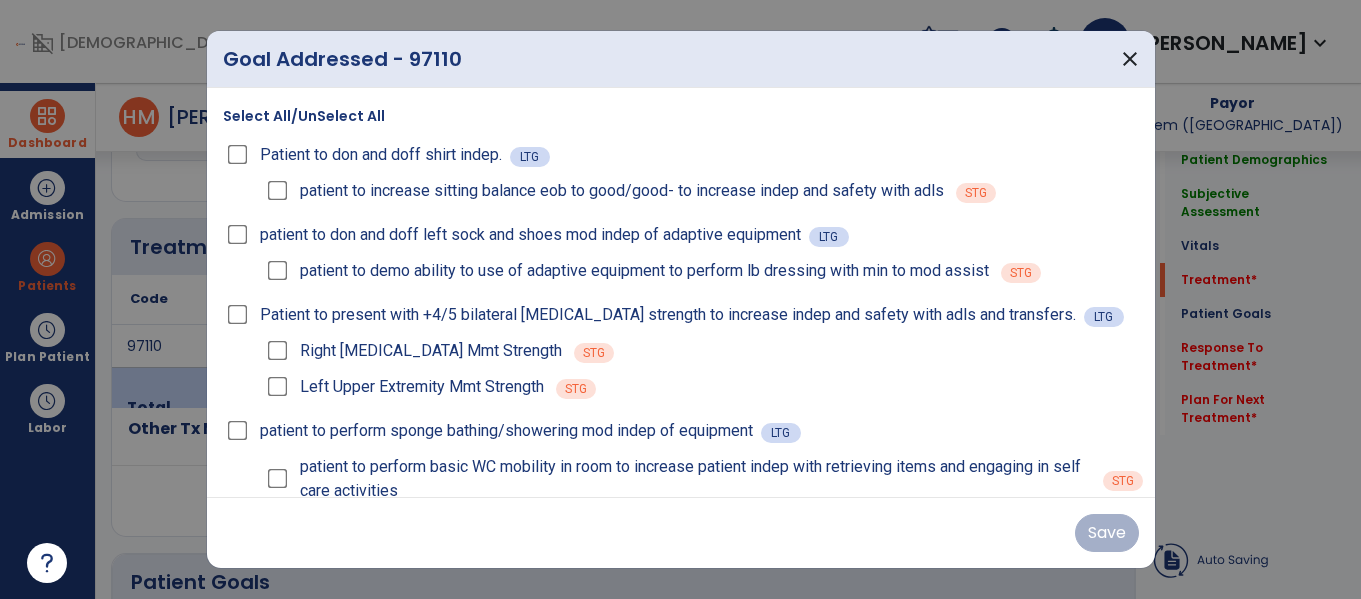 scroll, scrollTop: 1156, scrollLeft: 0, axis: vertical 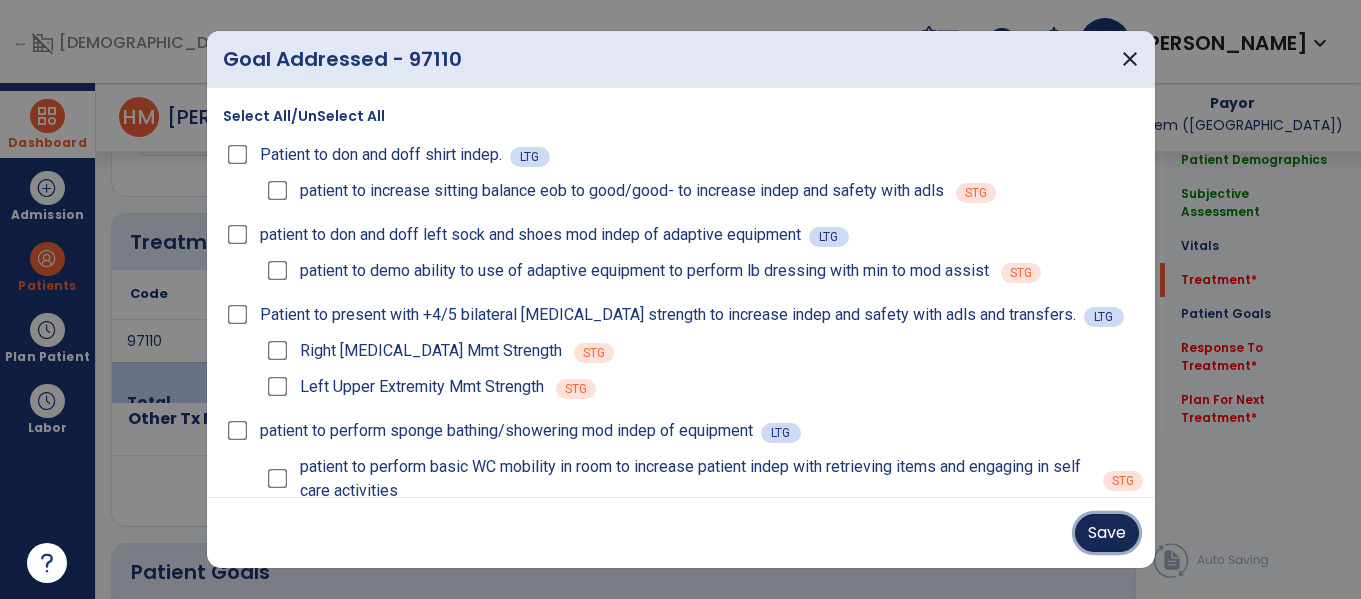click on "Save" at bounding box center [1107, 533] 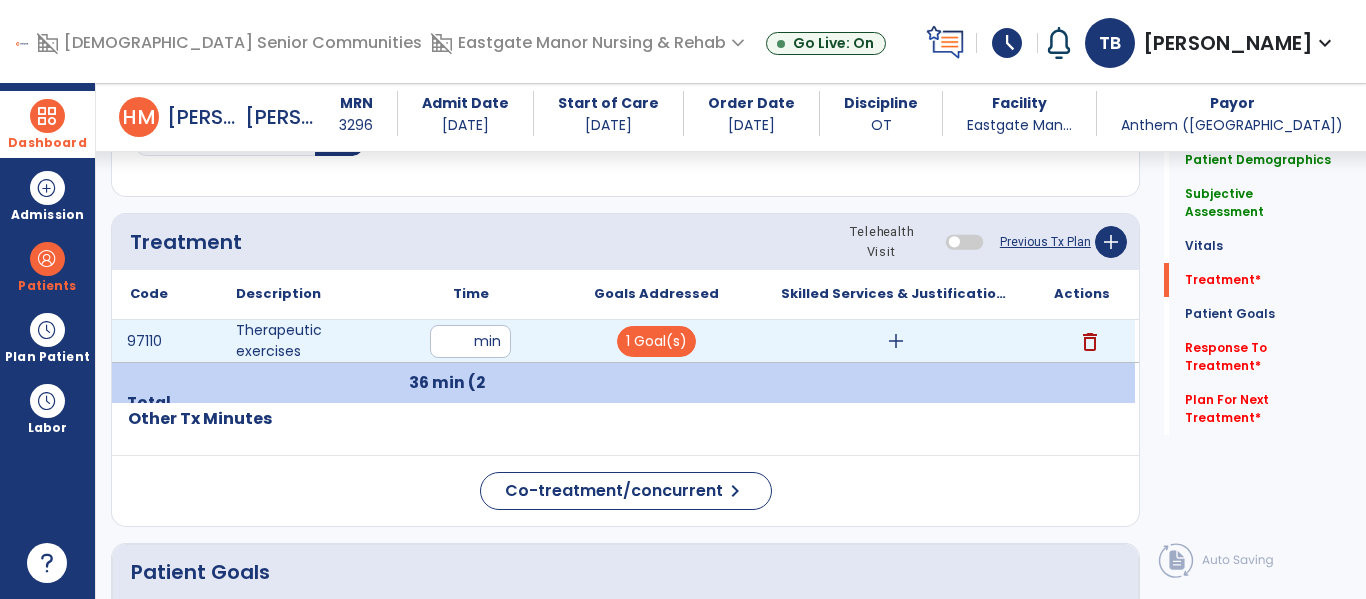 click on "add" at bounding box center (896, 341) 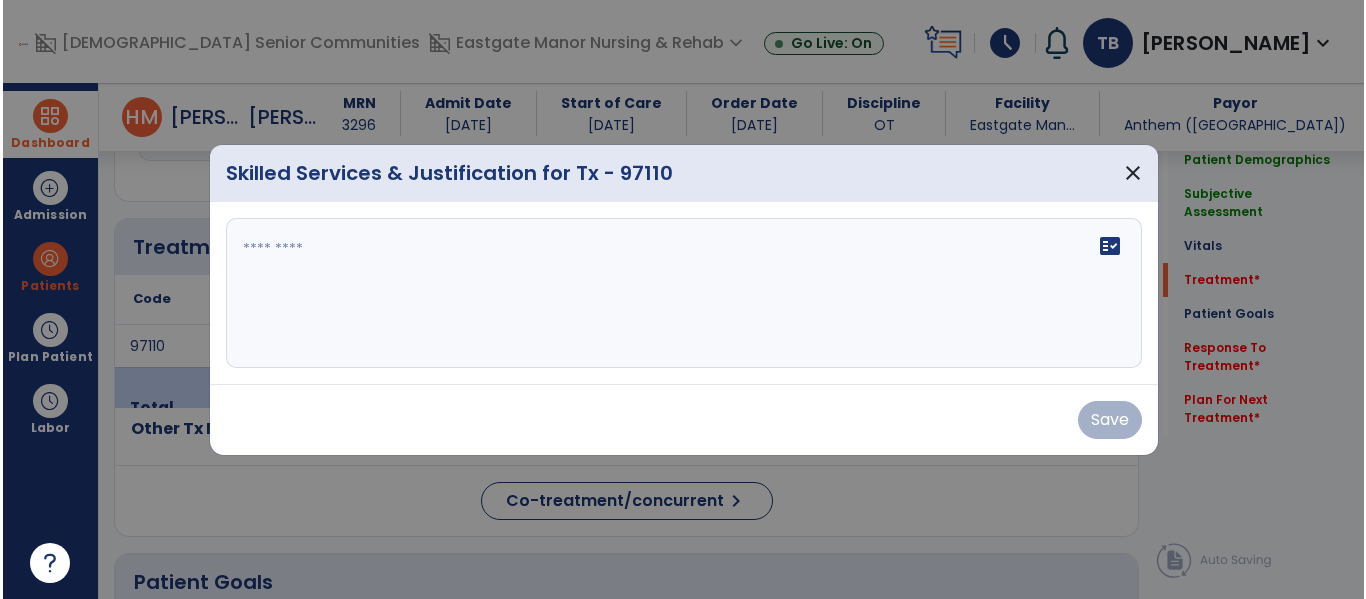scroll, scrollTop: 1156, scrollLeft: 0, axis: vertical 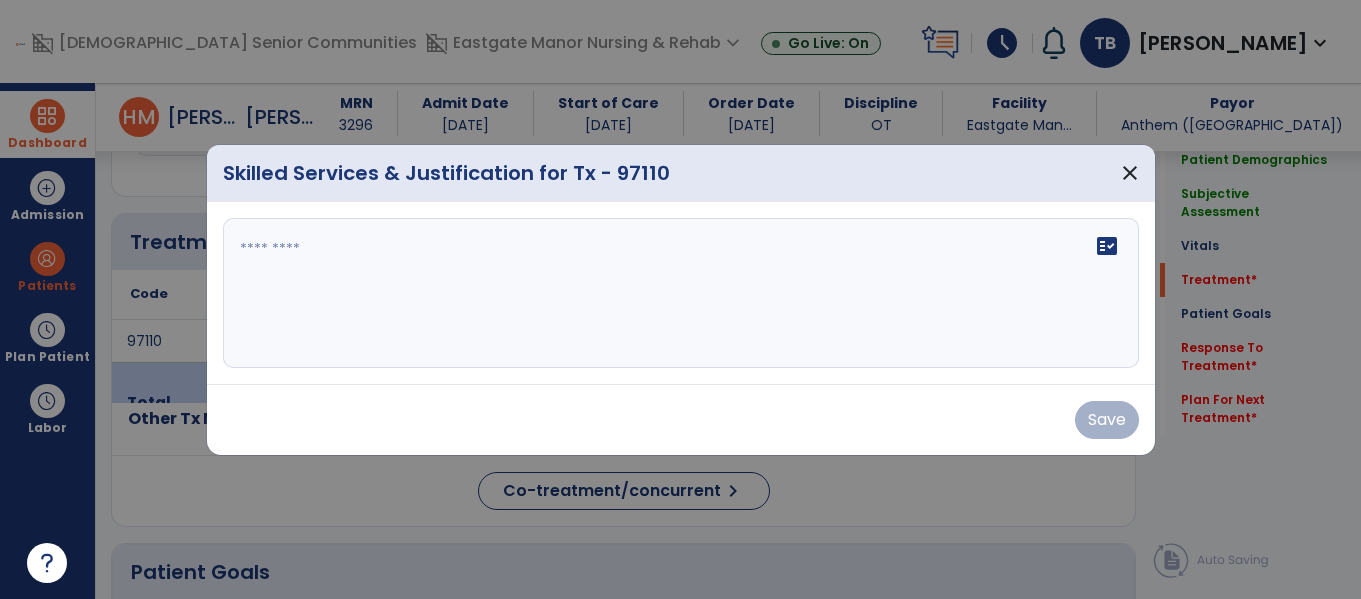 click on "fact_check" at bounding box center (681, 293) 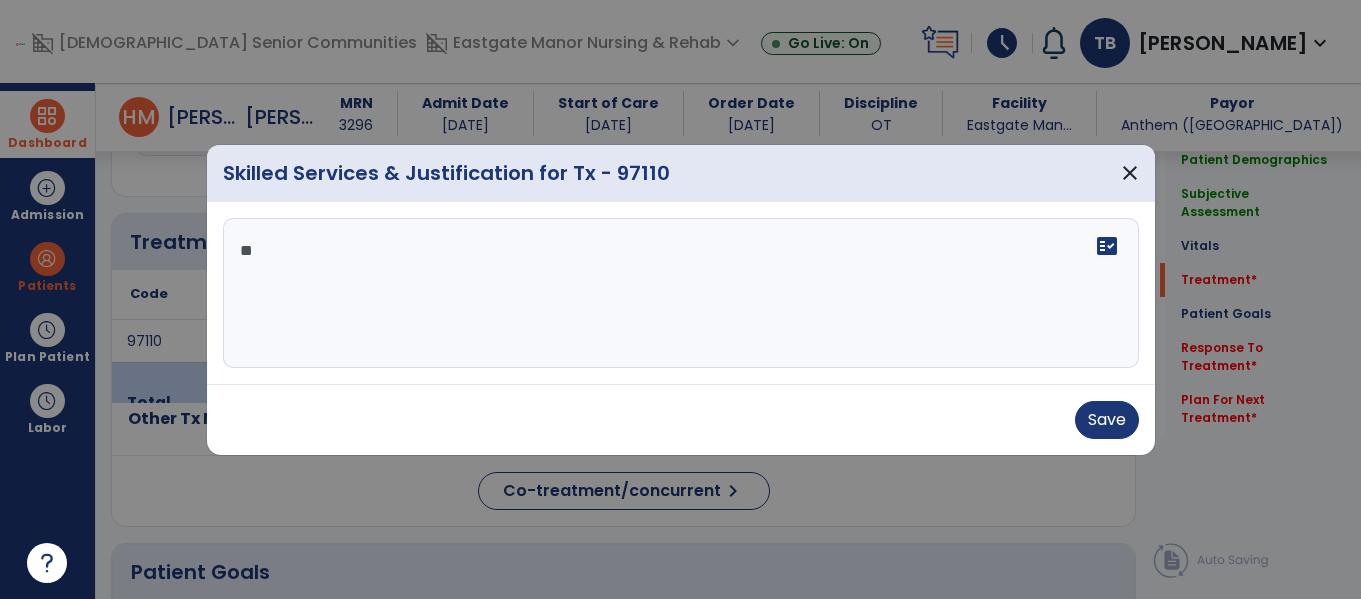 type on "*" 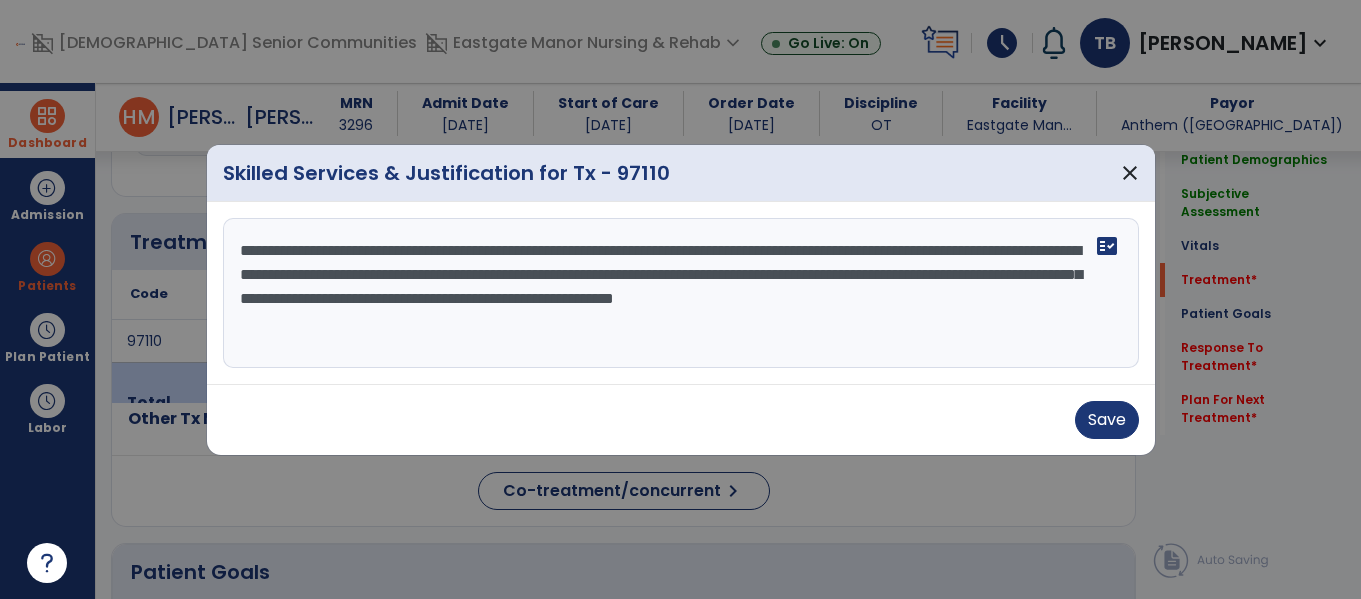 click on "**********" at bounding box center (681, 293) 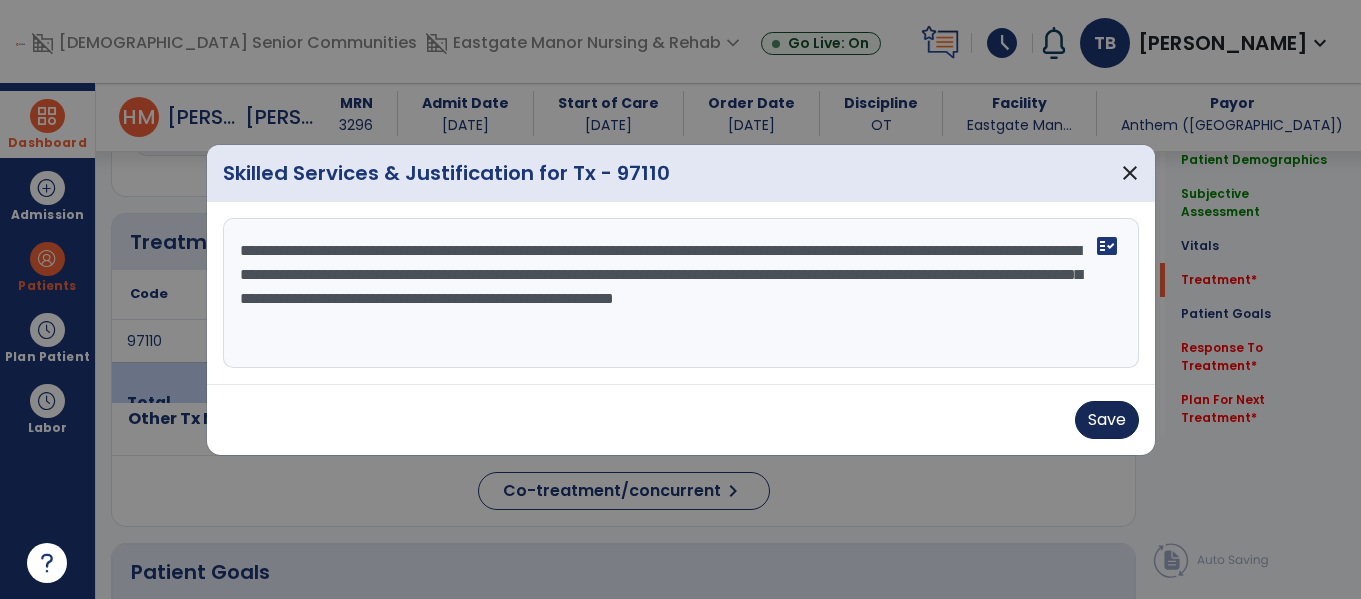 type on "**********" 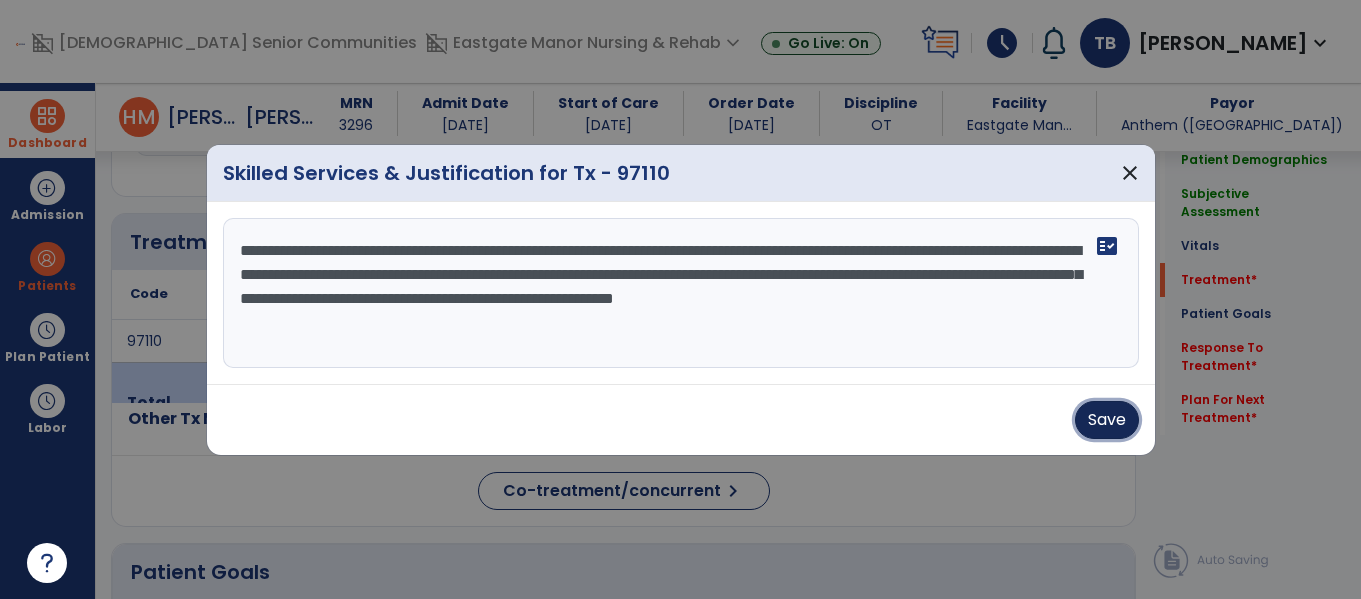 click on "Save" at bounding box center [1107, 420] 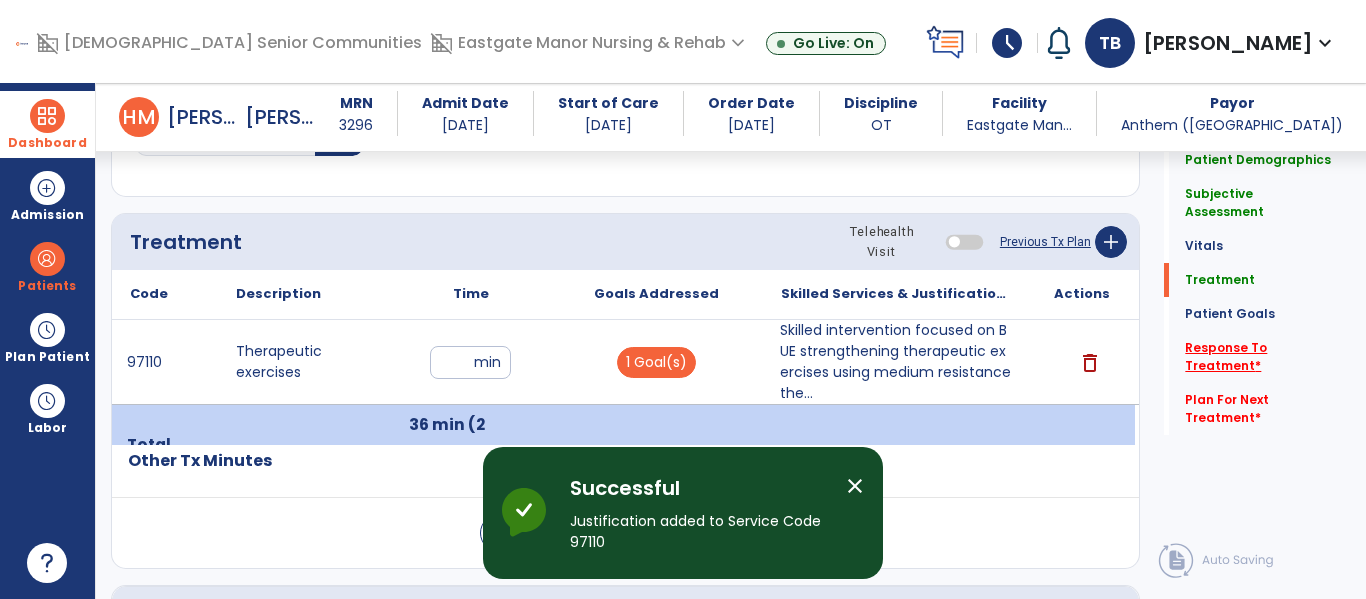 click on "Response To Treatment   *" 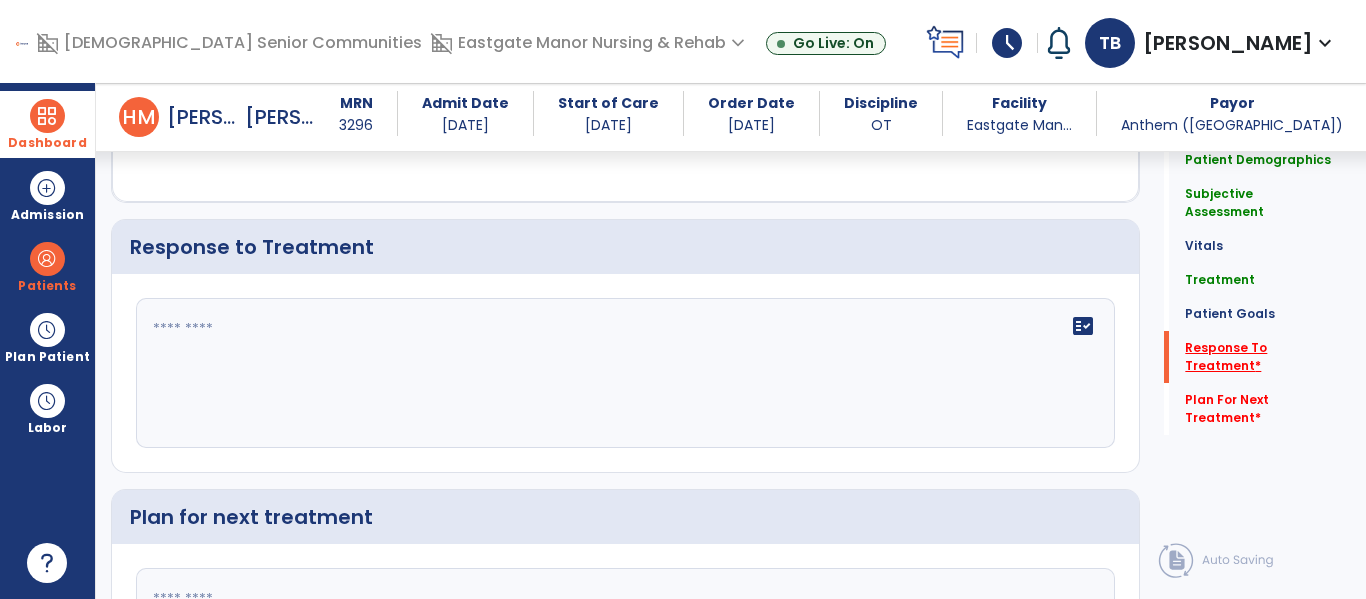scroll, scrollTop: 3167, scrollLeft: 0, axis: vertical 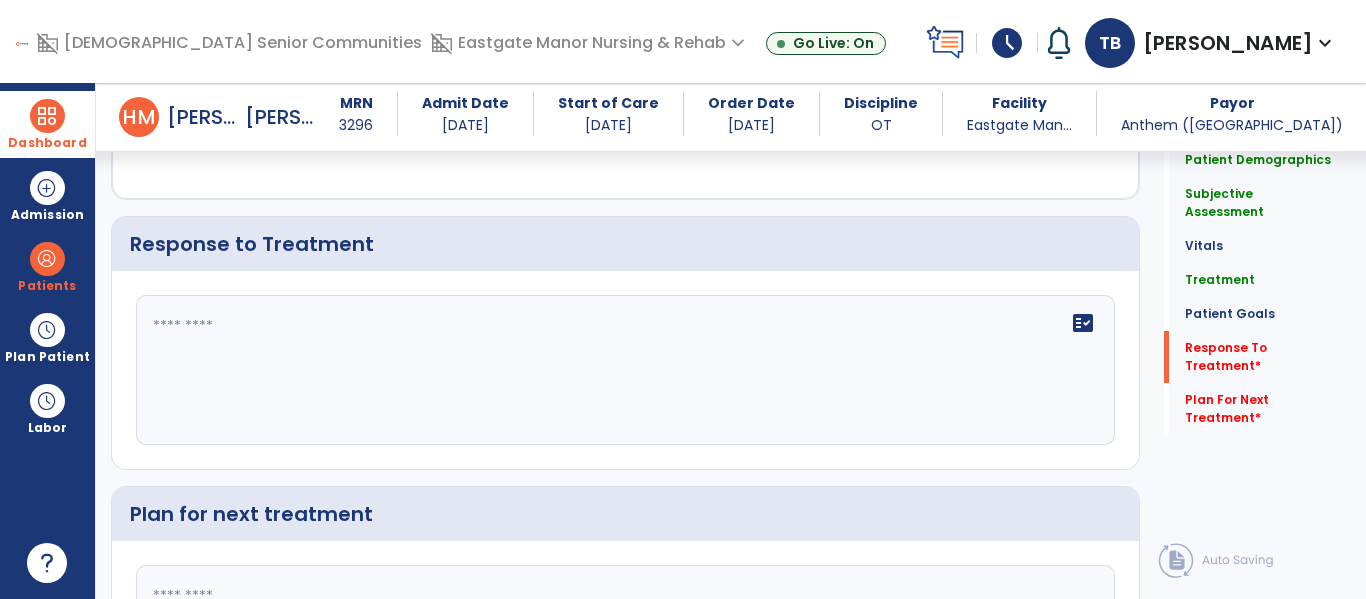 click on "fact_check" 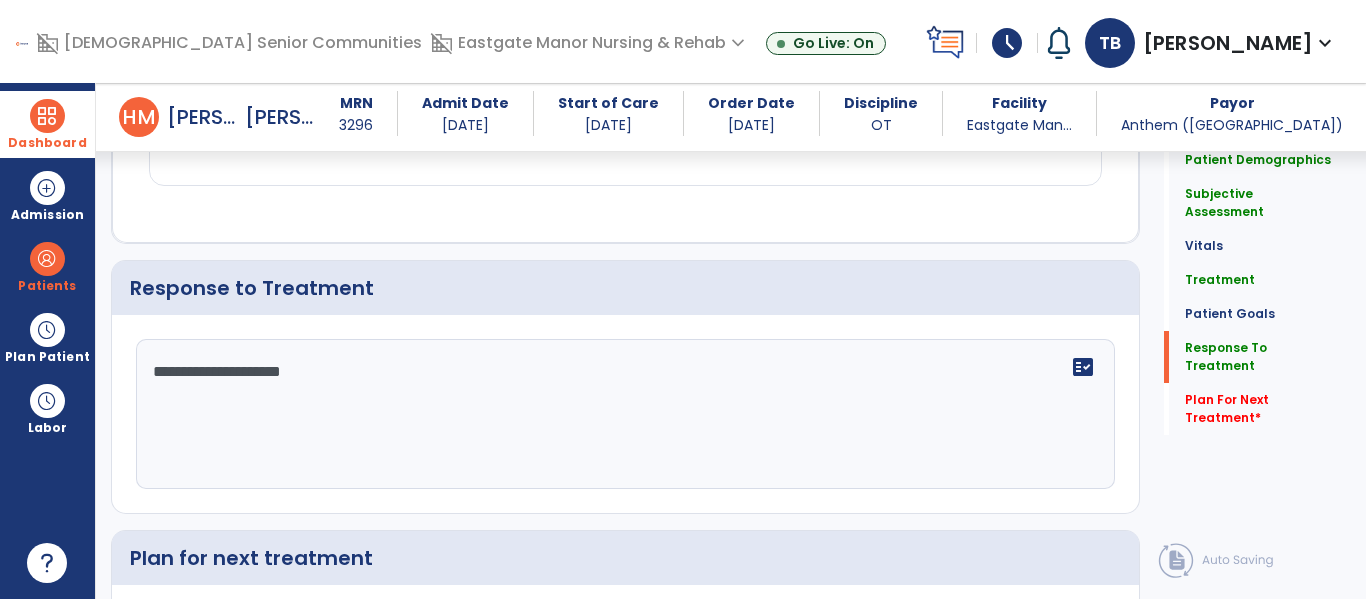 scroll, scrollTop: 3167, scrollLeft: 0, axis: vertical 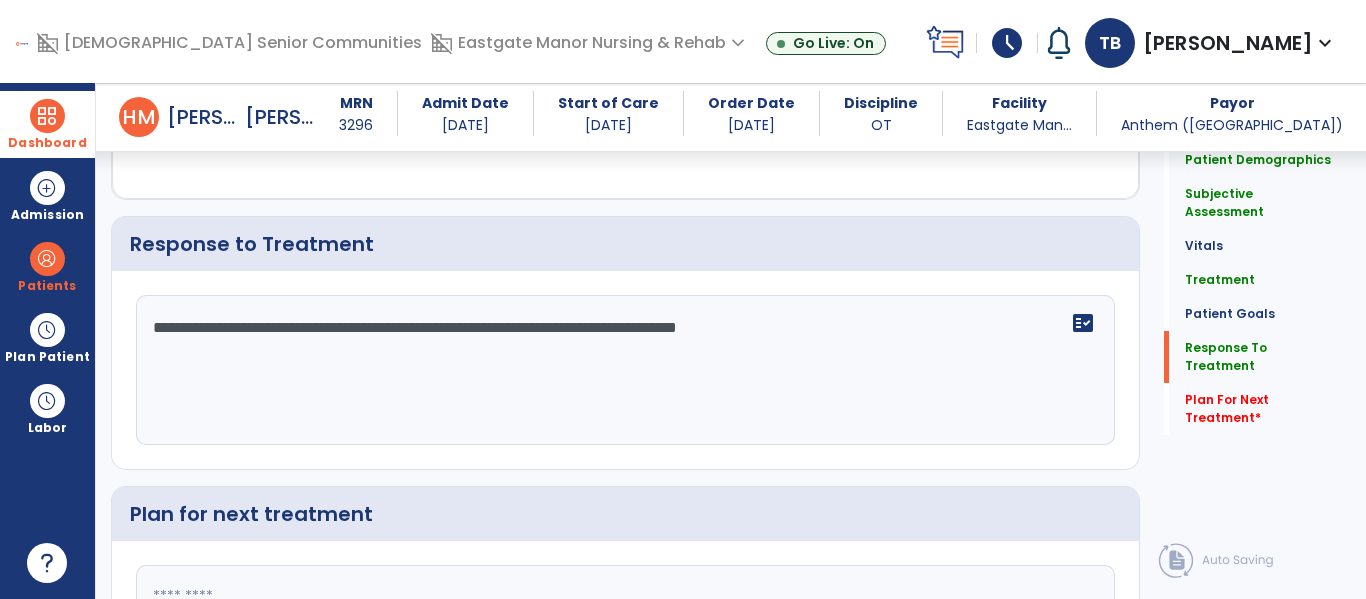 type on "**********" 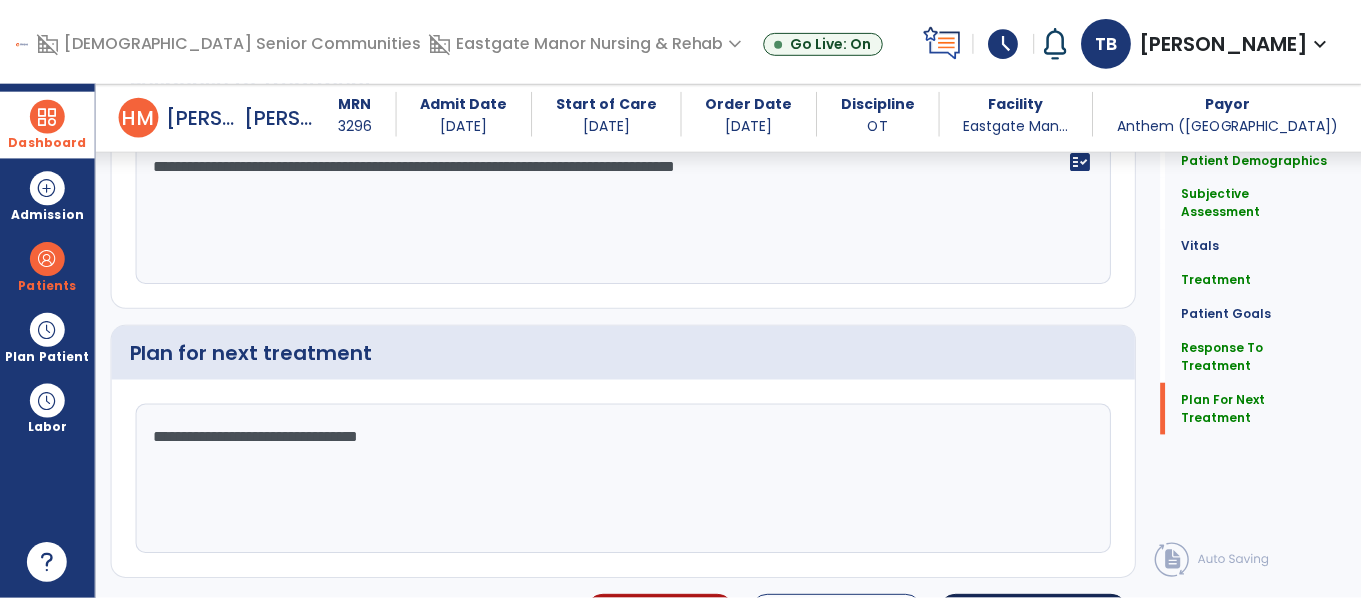 scroll, scrollTop: 3372, scrollLeft: 0, axis: vertical 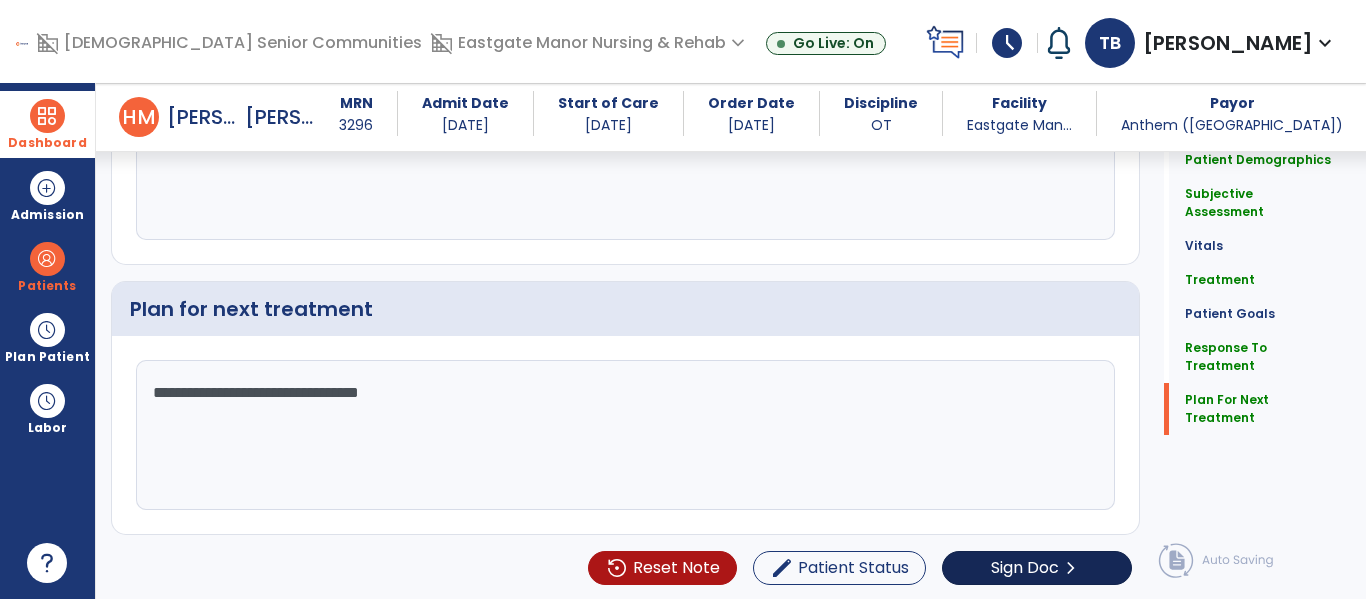 type on "**********" 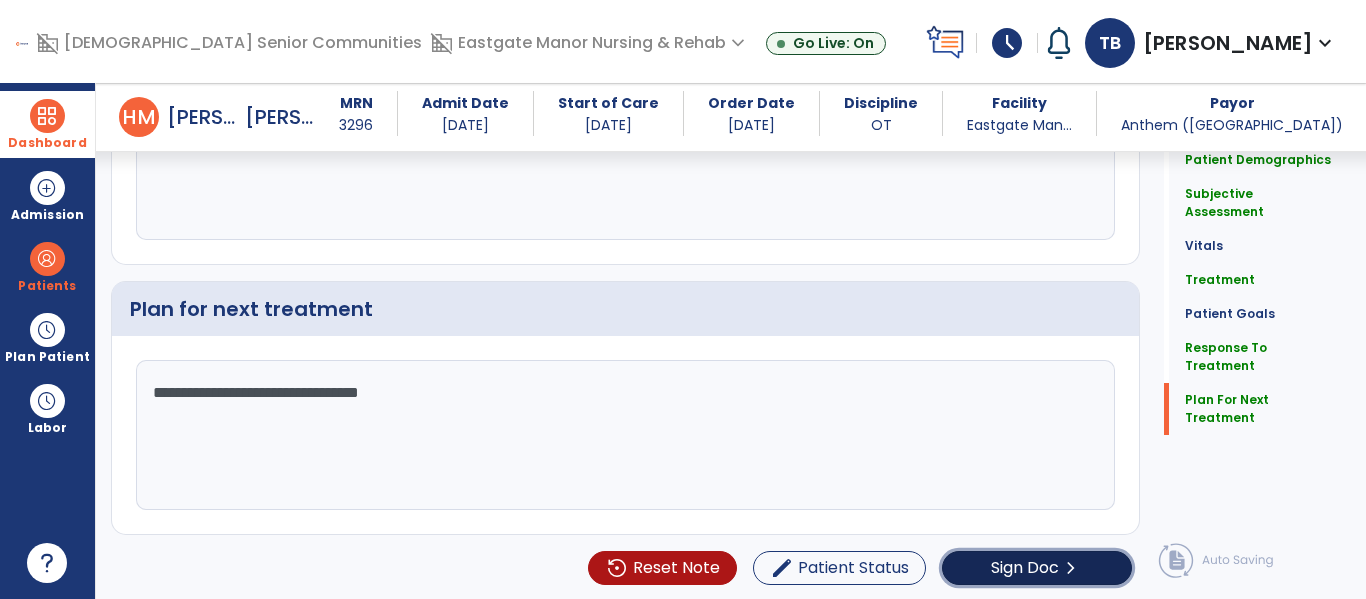 click on "Sign Doc" 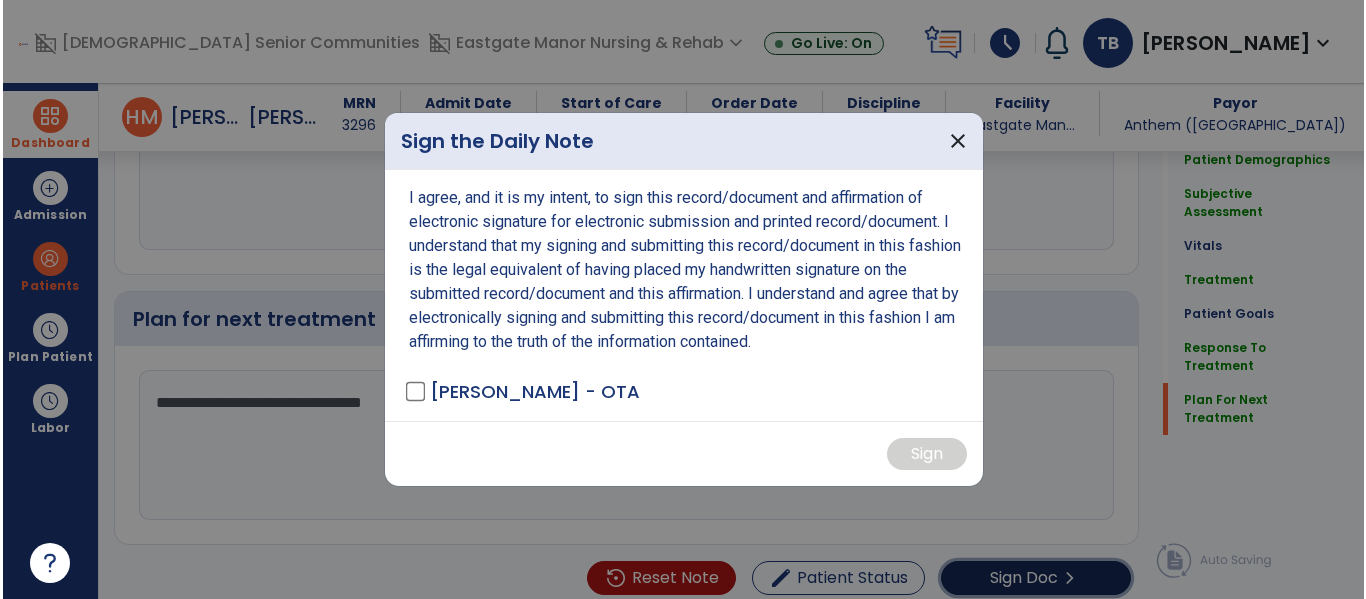 scroll, scrollTop: 3372, scrollLeft: 0, axis: vertical 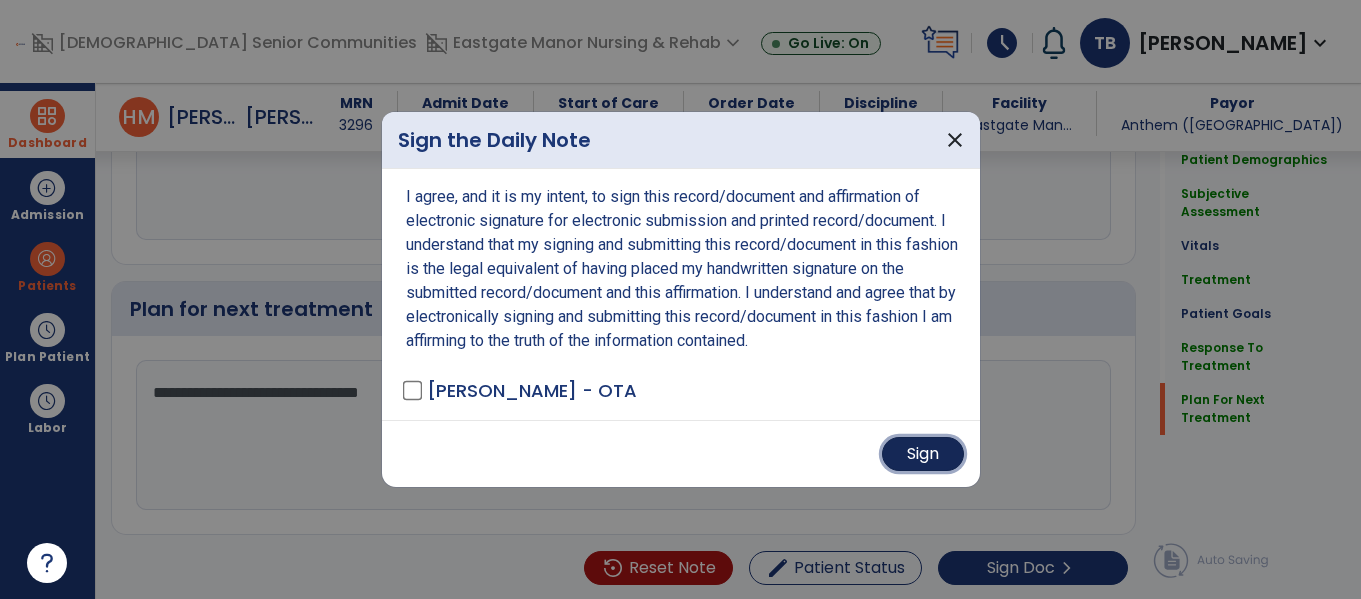 click on "Sign" at bounding box center [923, 454] 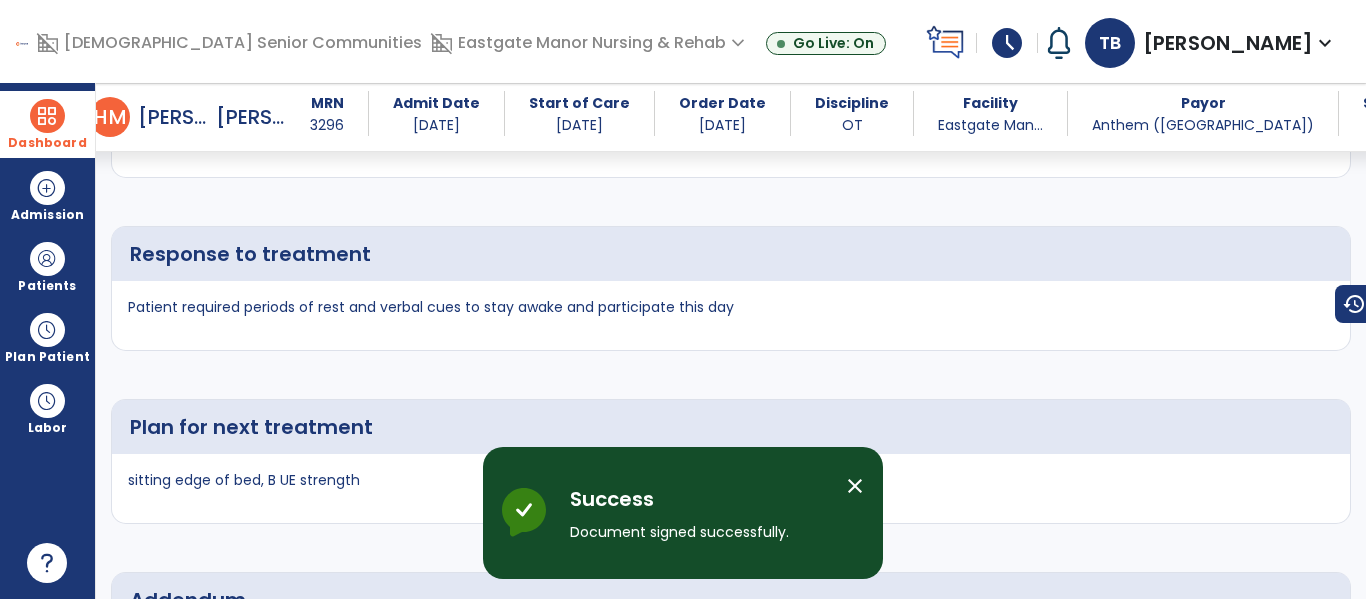 scroll, scrollTop: 4934, scrollLeft: 0, axis: vertical 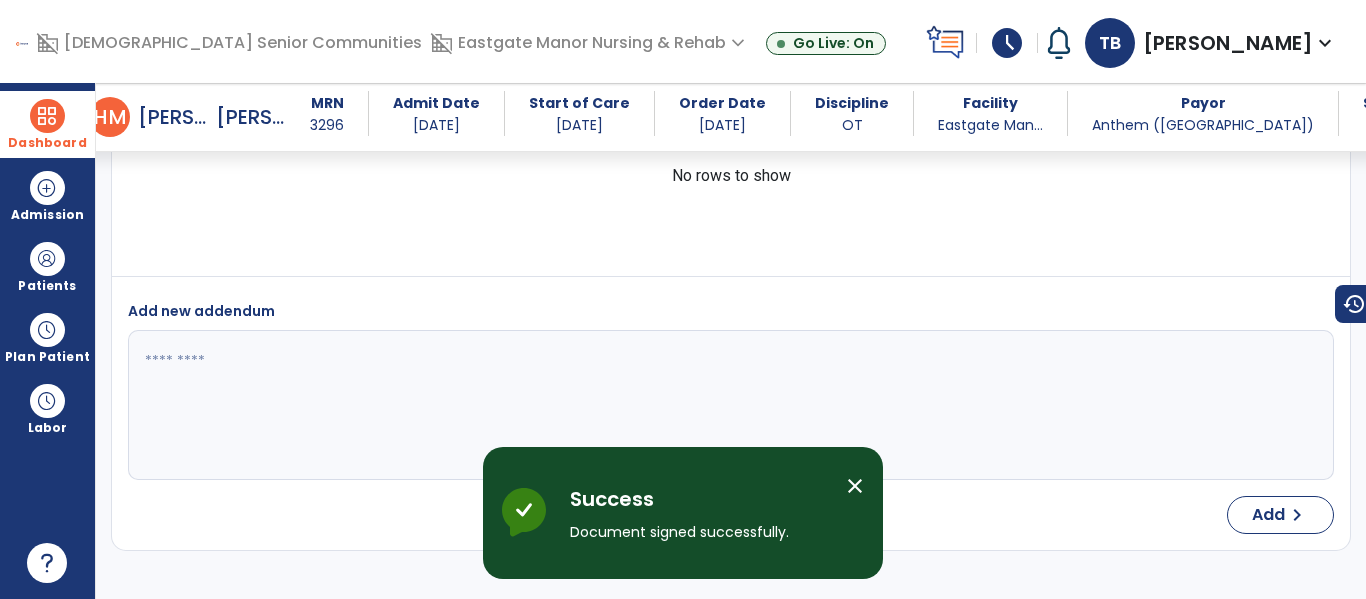 click at bounding box center [47, 116] 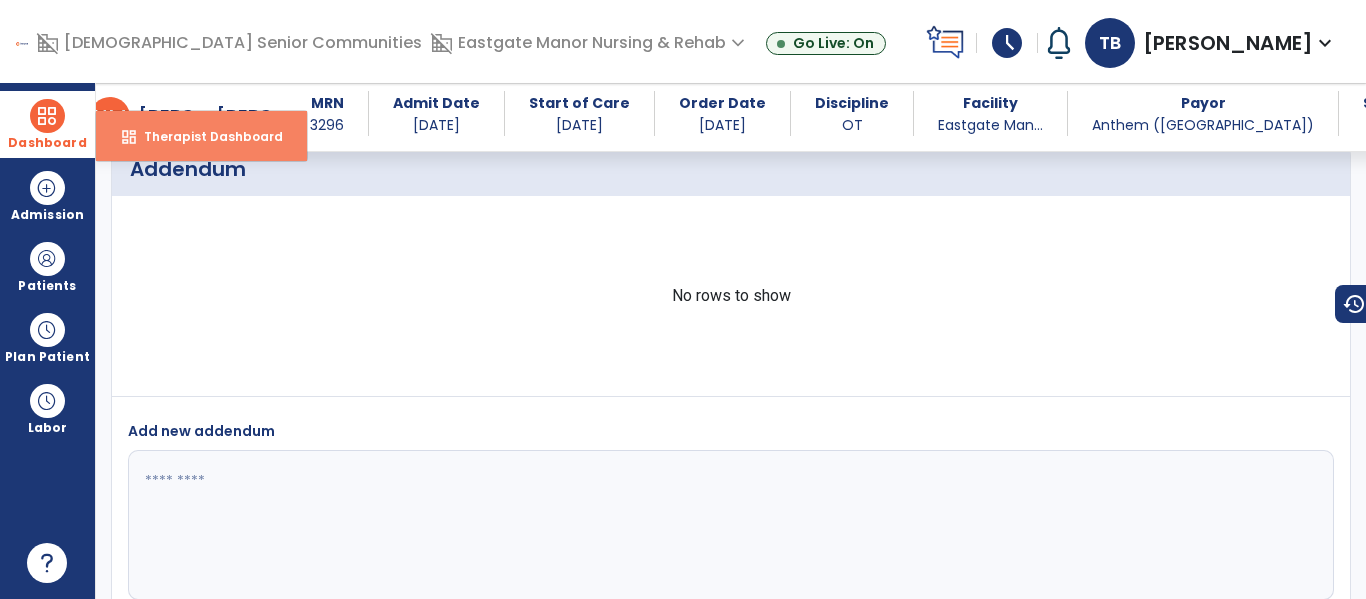click on "dashboard  Therapist Dashboard" at bounding box center (201, 136) 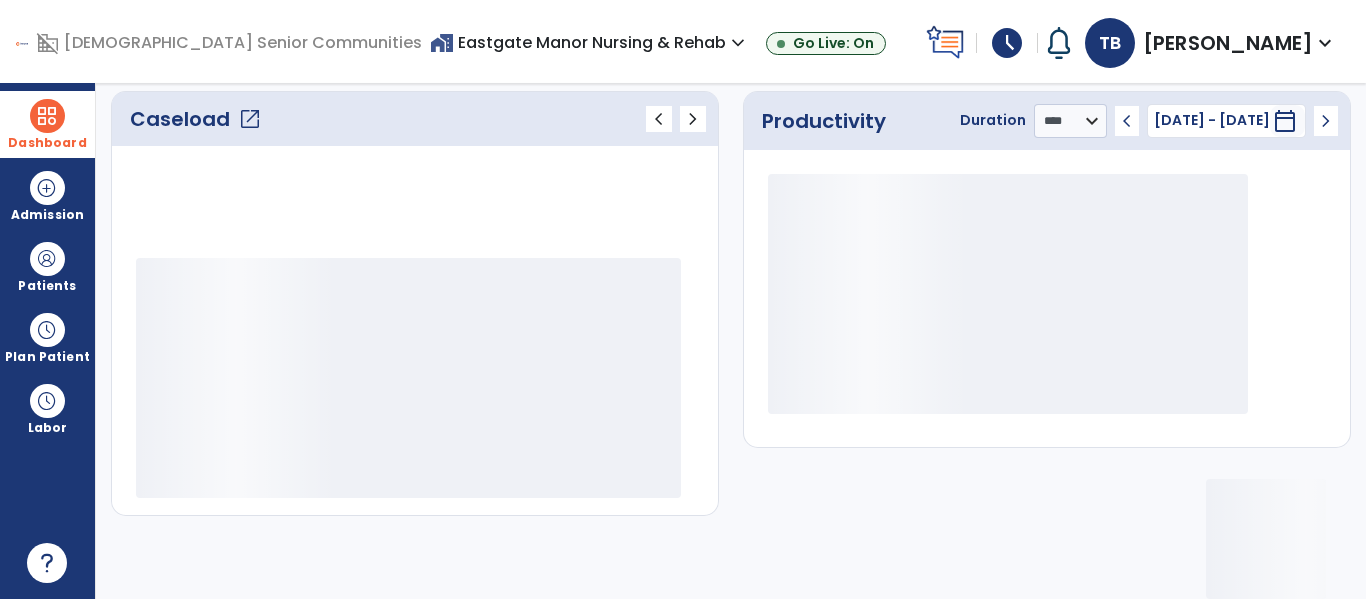 scroll, scrollTop: 276, scrollLeft: 0, axis: vertical 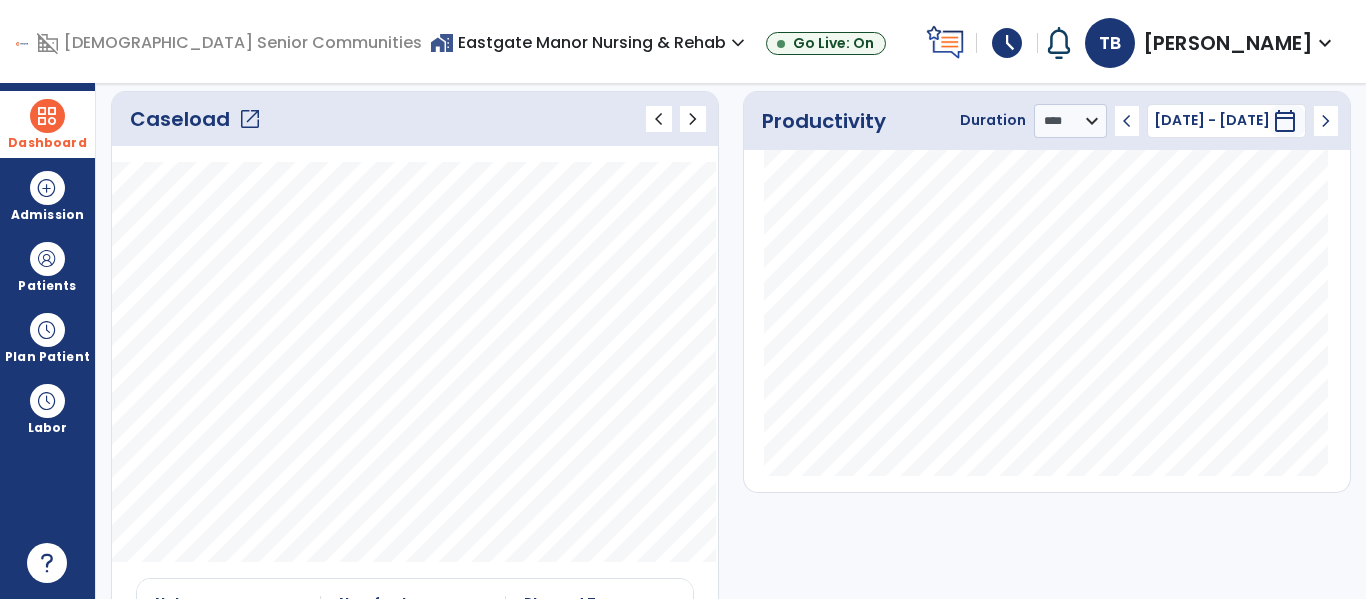 click on "Caseload   open_in_new" 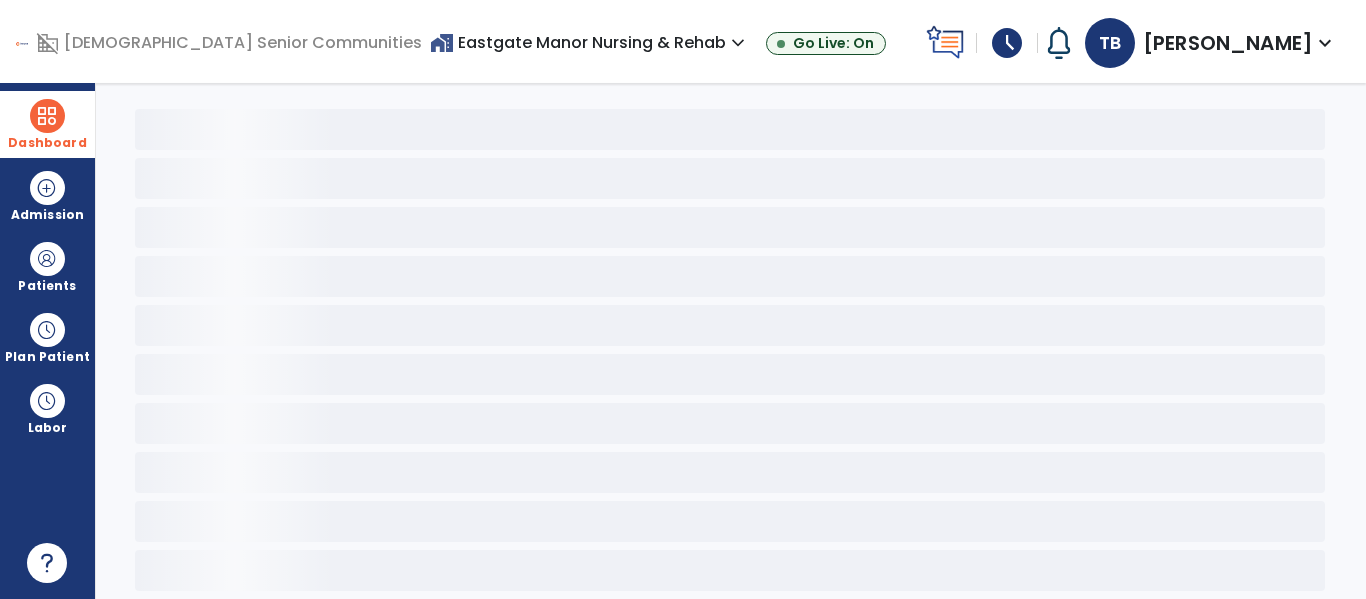 scroll, scrollTop: 78, scrollLeft: 0, axis: vertical 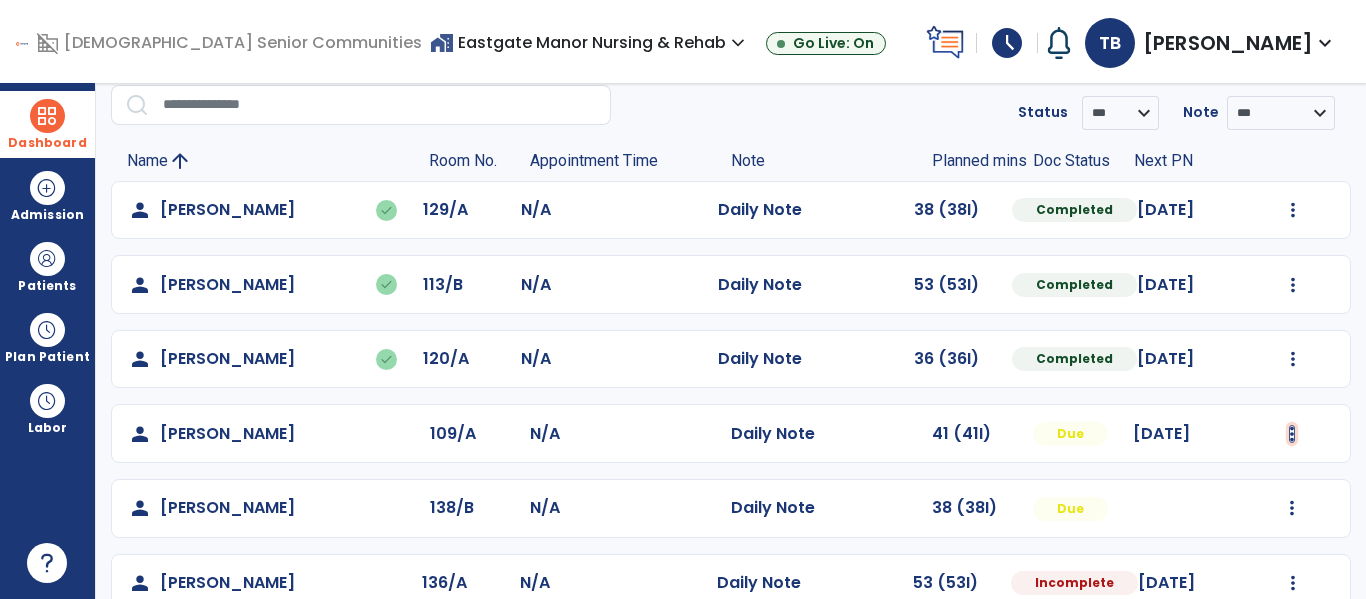 click at bounding box center [1293, 210] 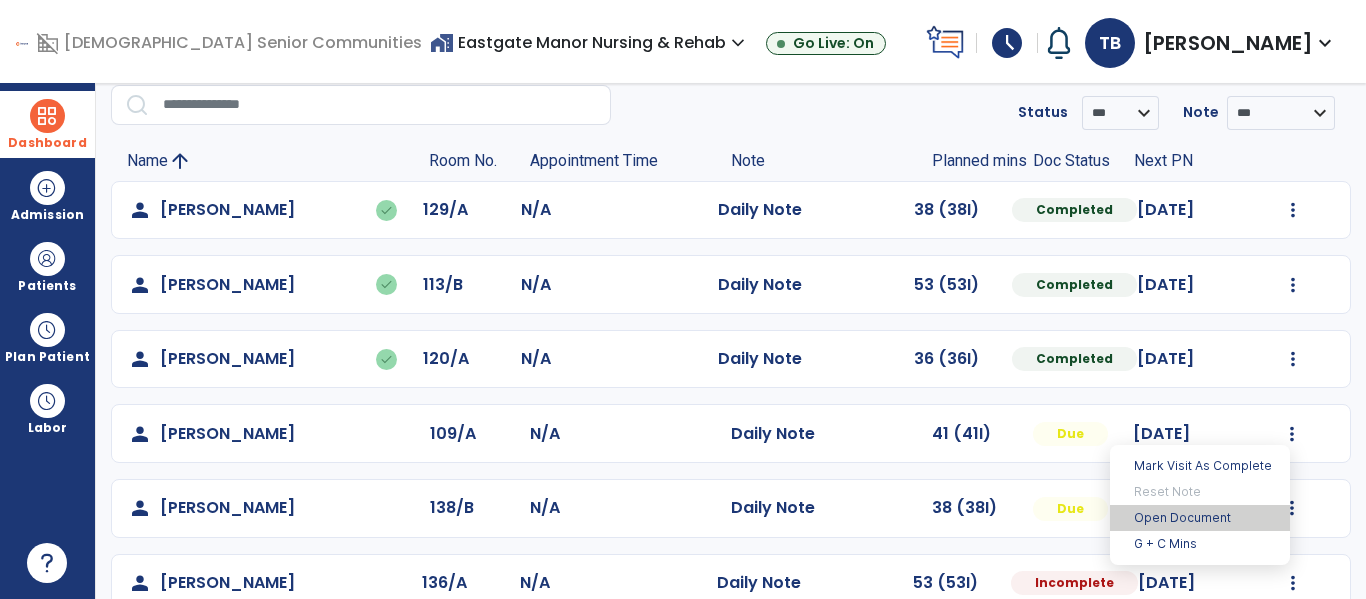 click on "Open Document" at bounding box center [1200, 518] 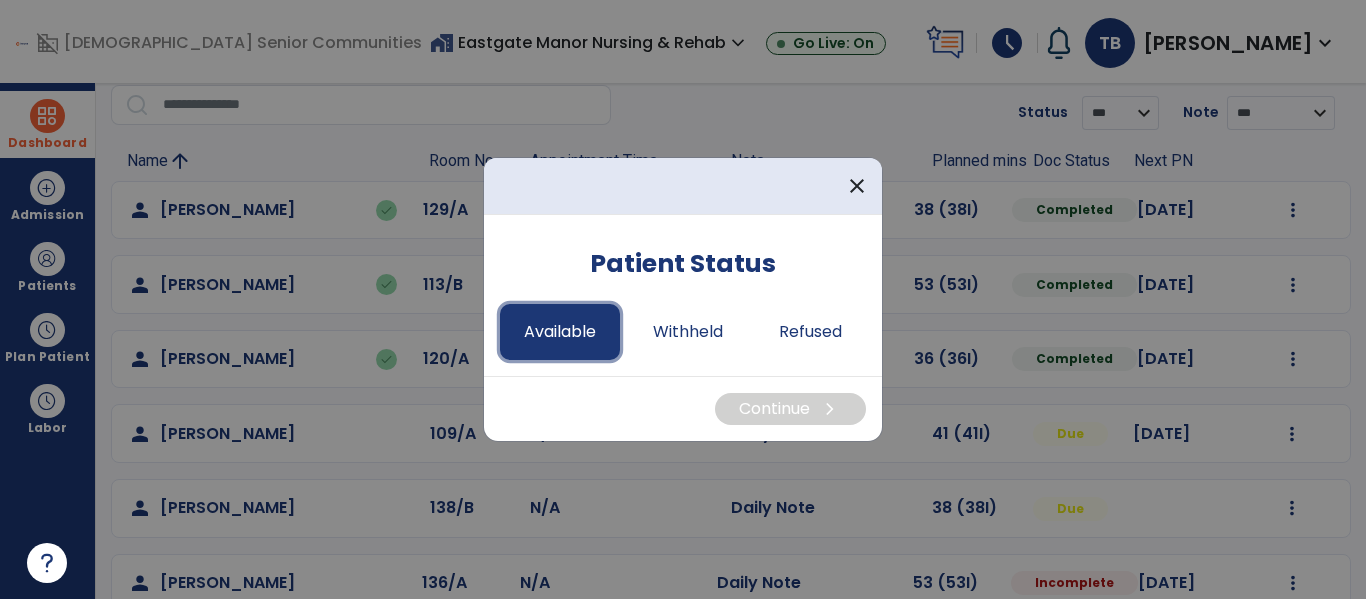 click on "Available" at bounding box center (560, 332) 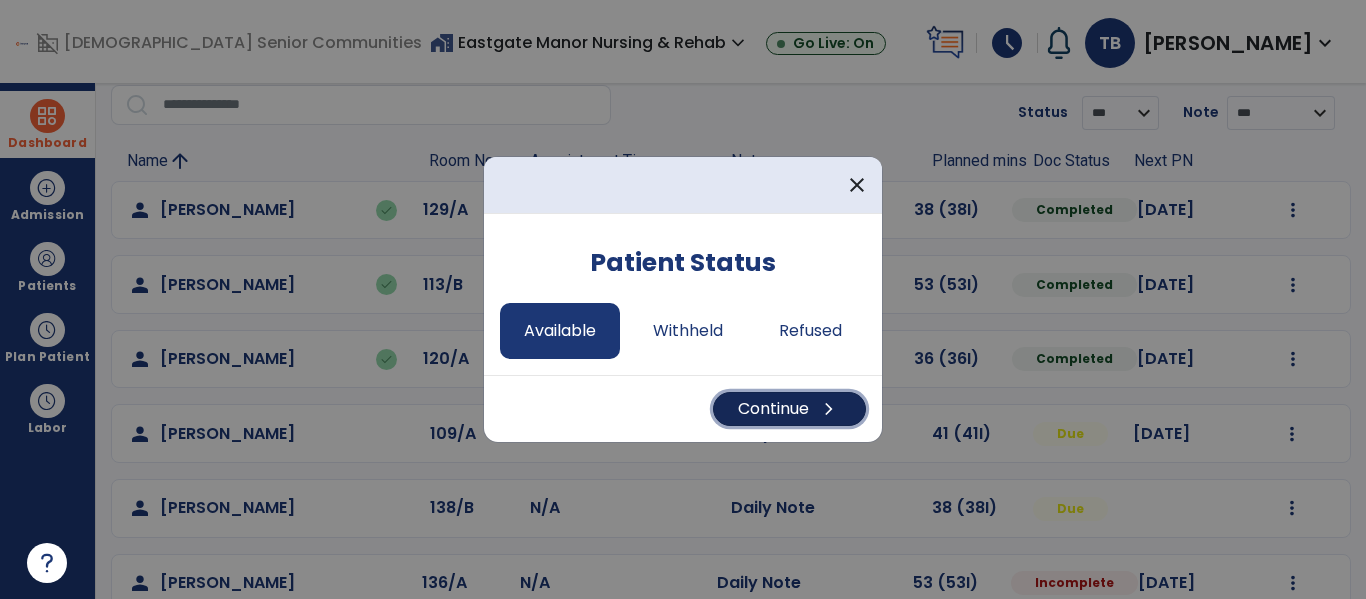 click on "Continue   chevron_right" at bounding box center (789, 409) 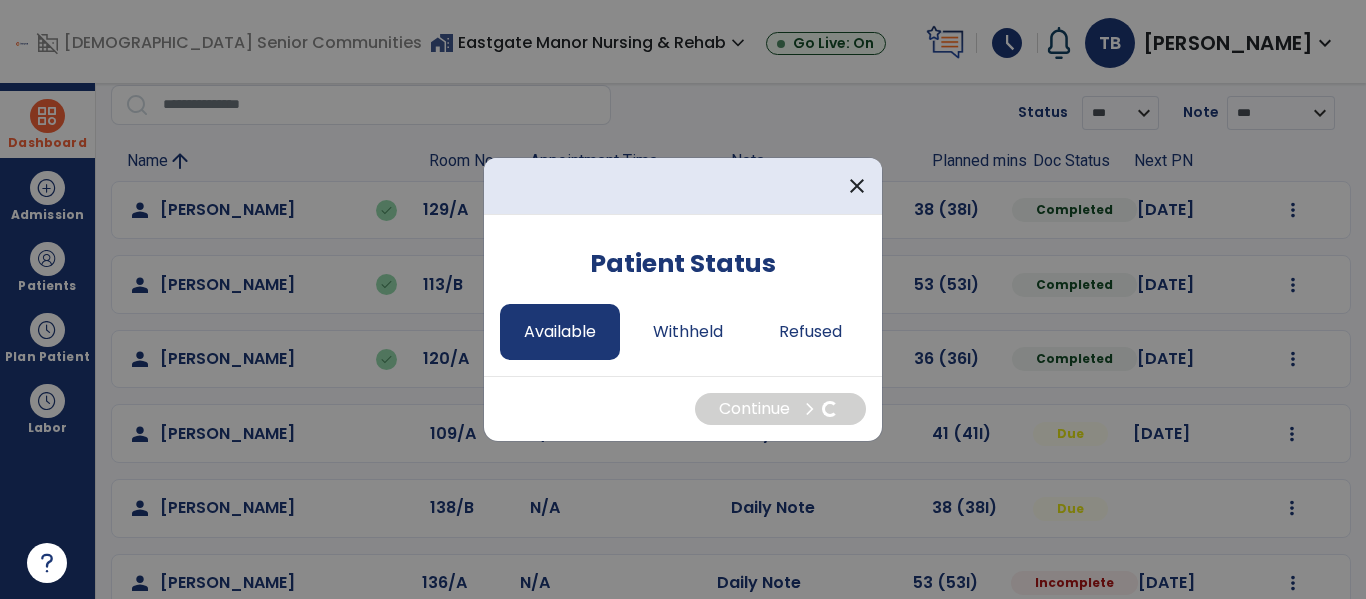 select on "*" 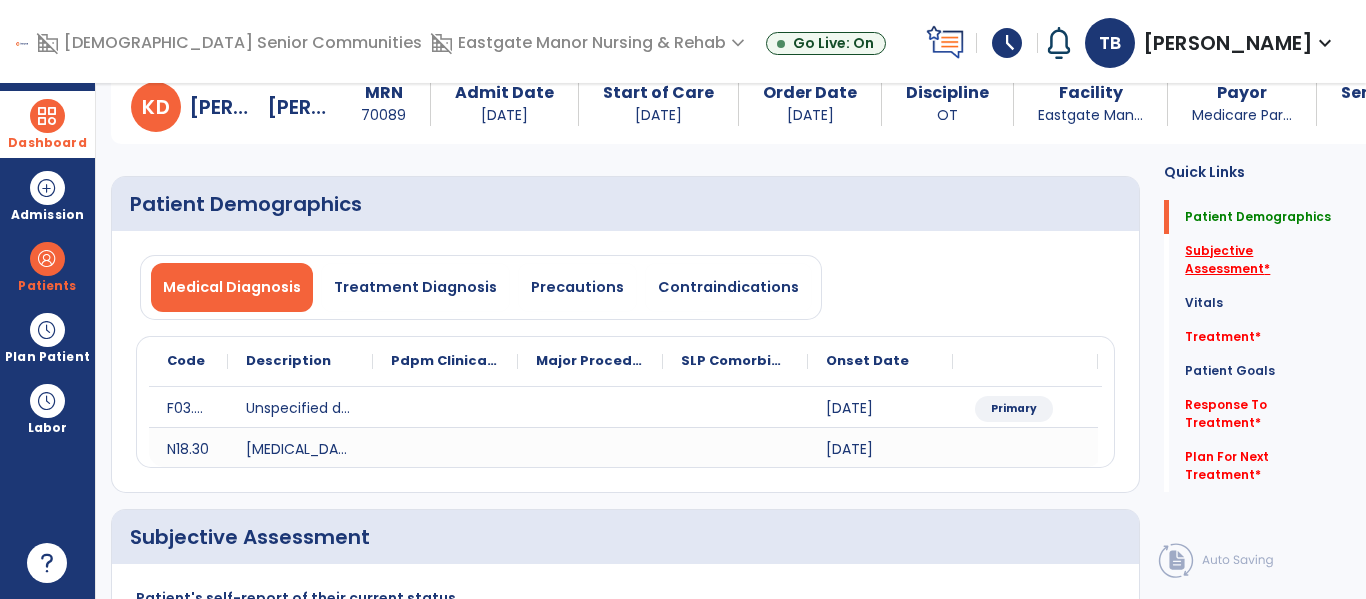 click on "Subjective Assessment   *" 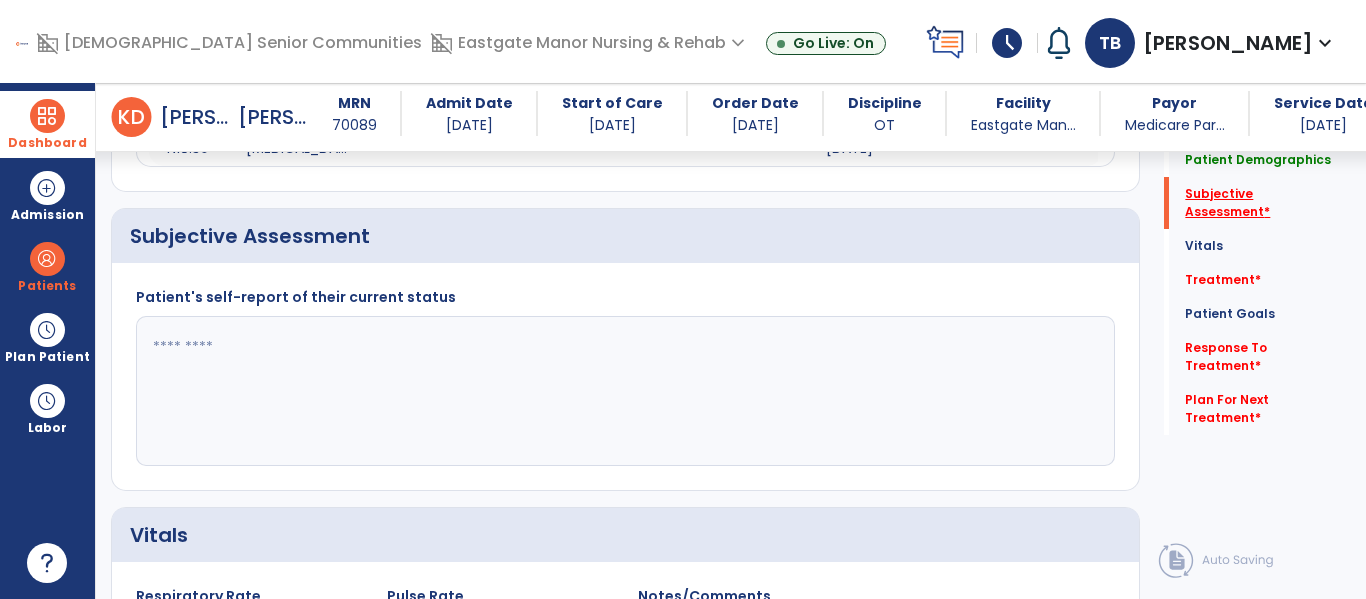 scroll, scrollTop: 387, scrollLeft: 0, axis: vertical 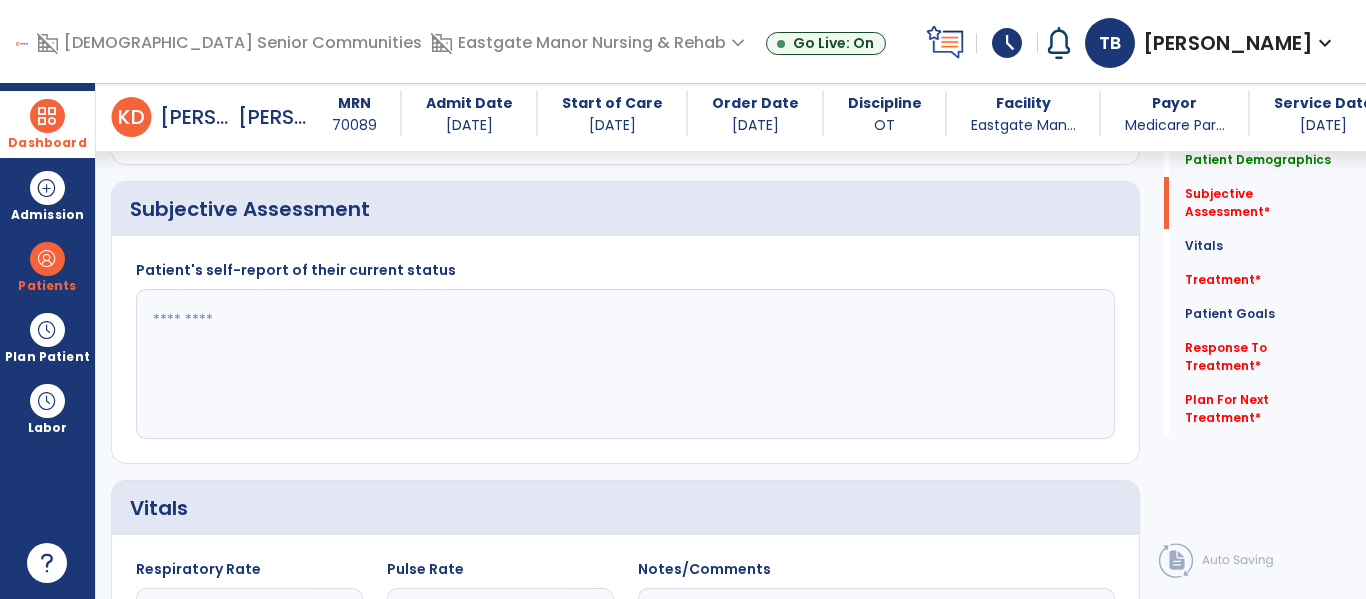 click 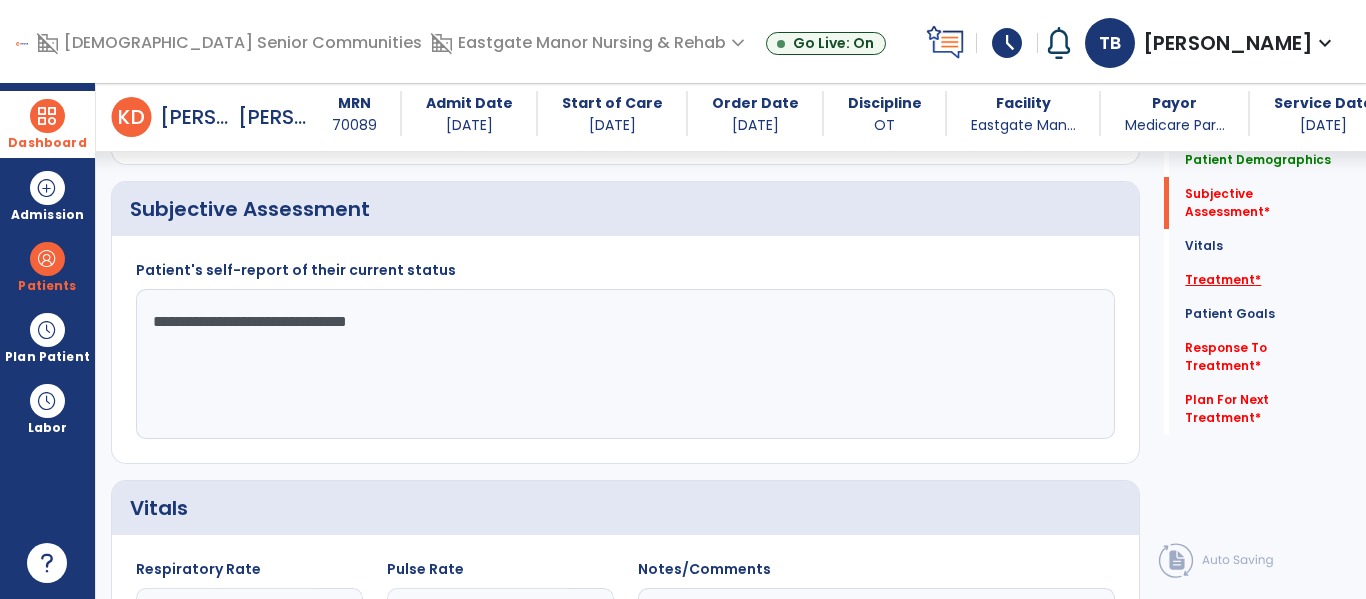 type on "**********" 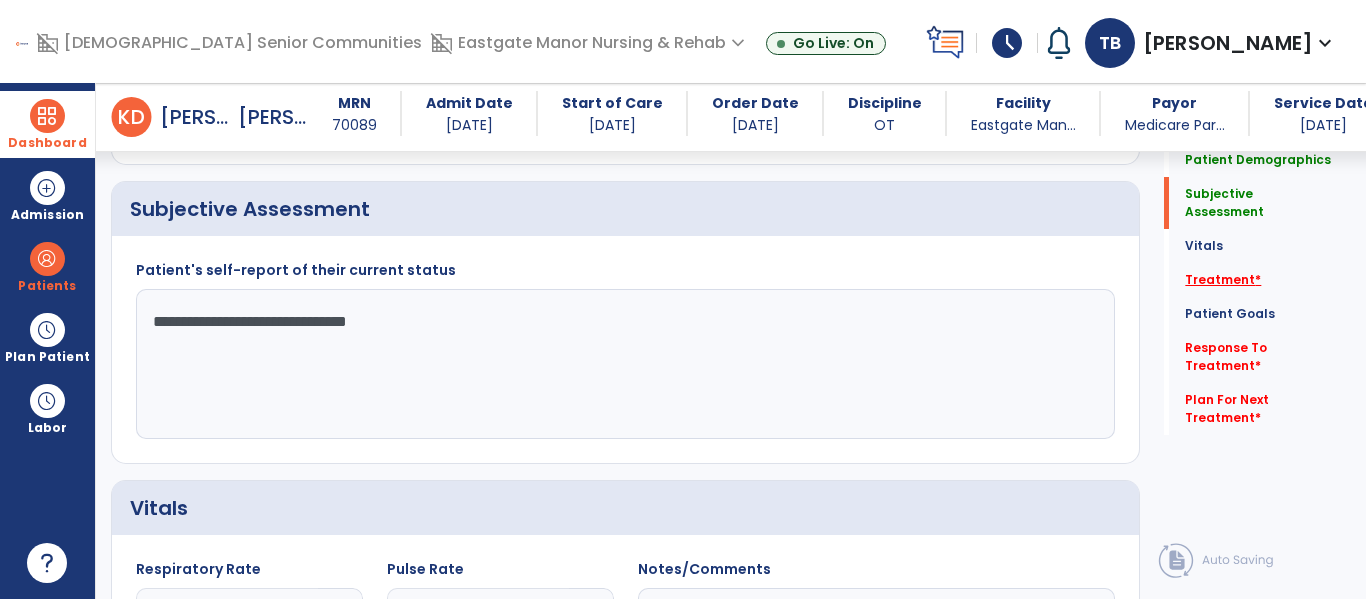 click on "Treatment   *" 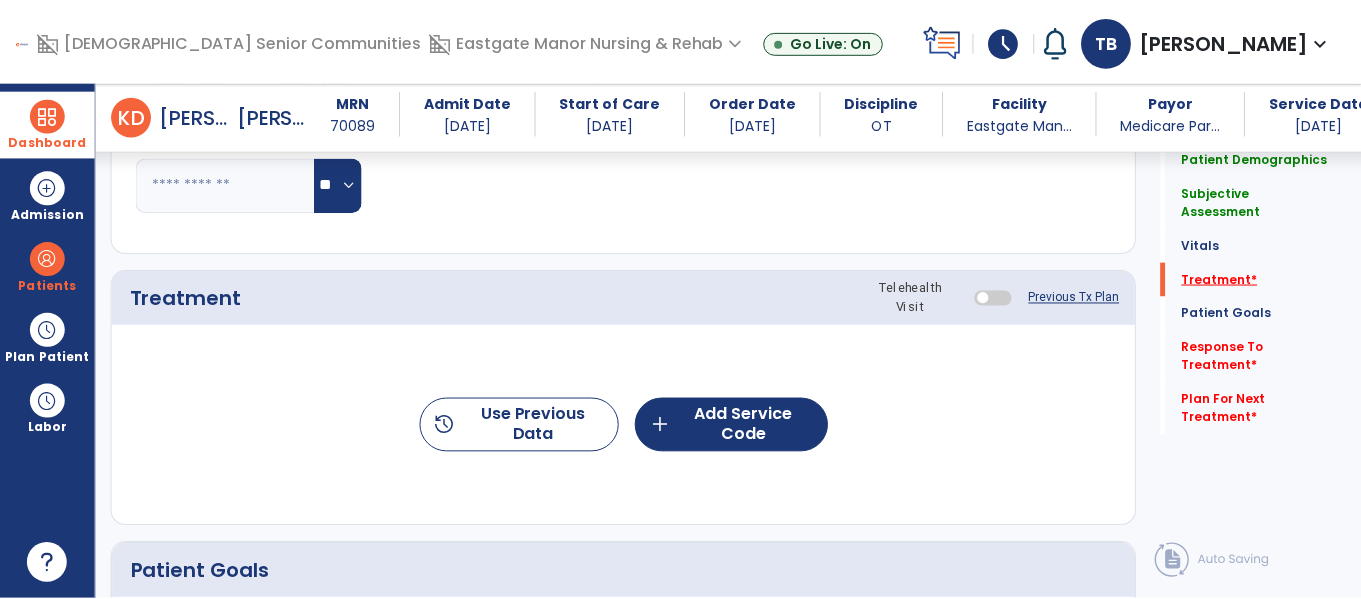 scroll, scrollTop: 1076, scrollLeft: 0, axis: vertical 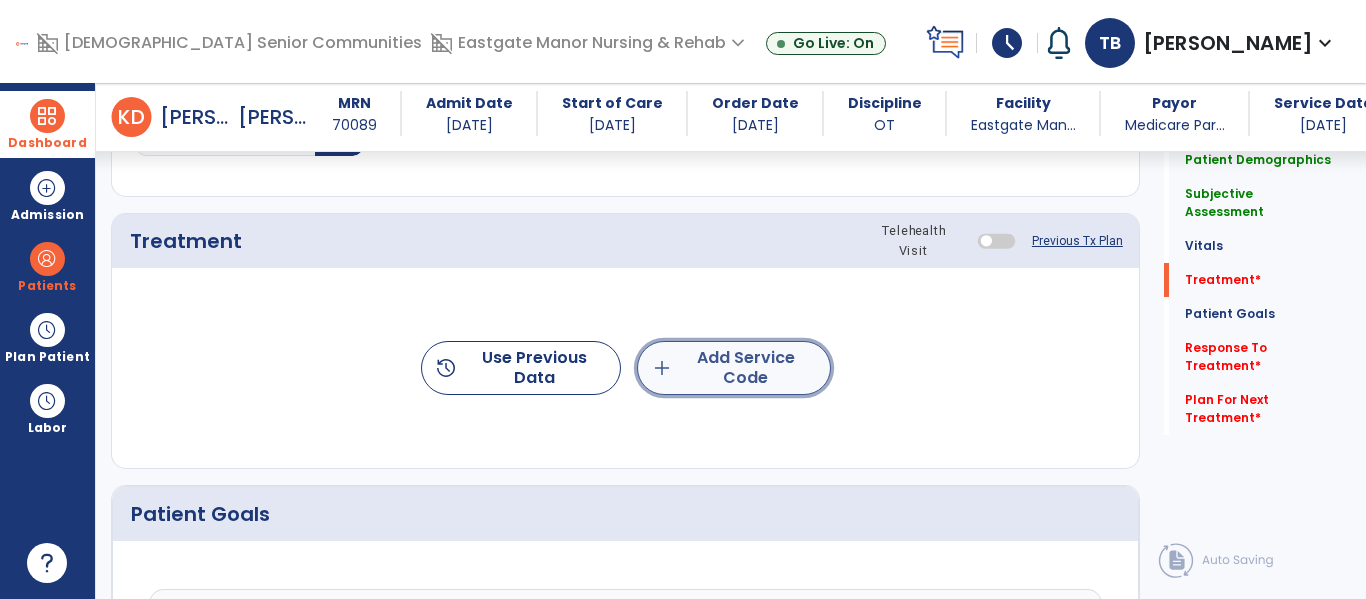 click on "add  Add Service Code" 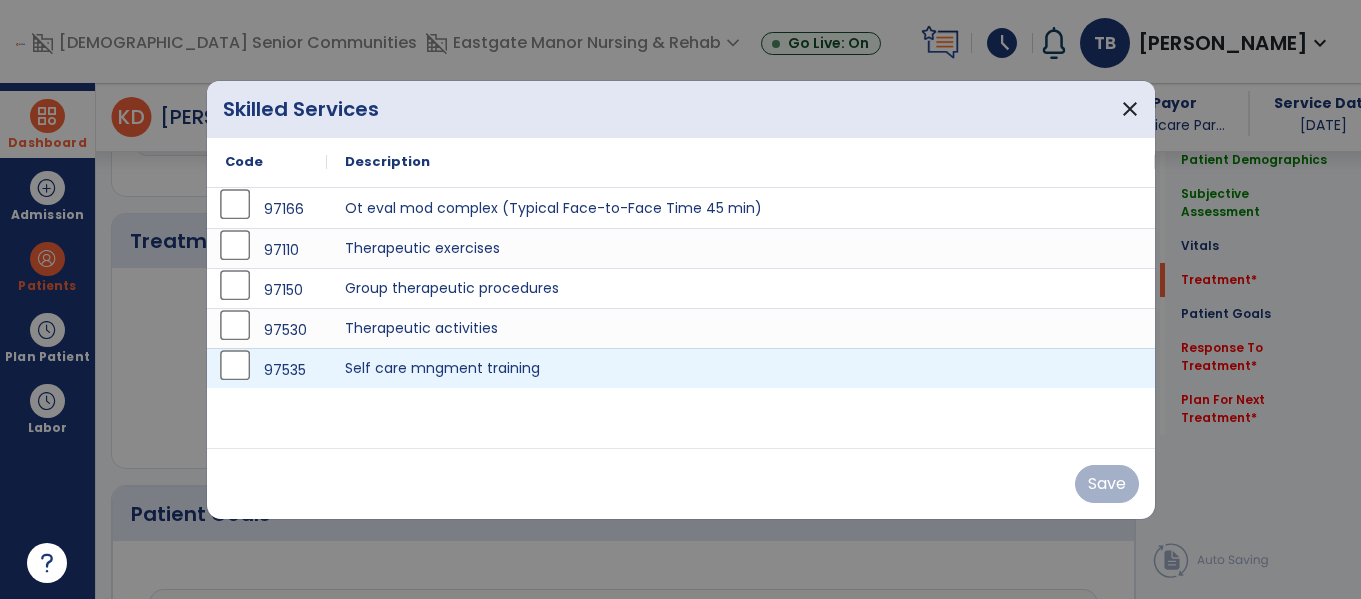 scroll, scrollTop: 1076, scrollLeft: 0, axis: vertical 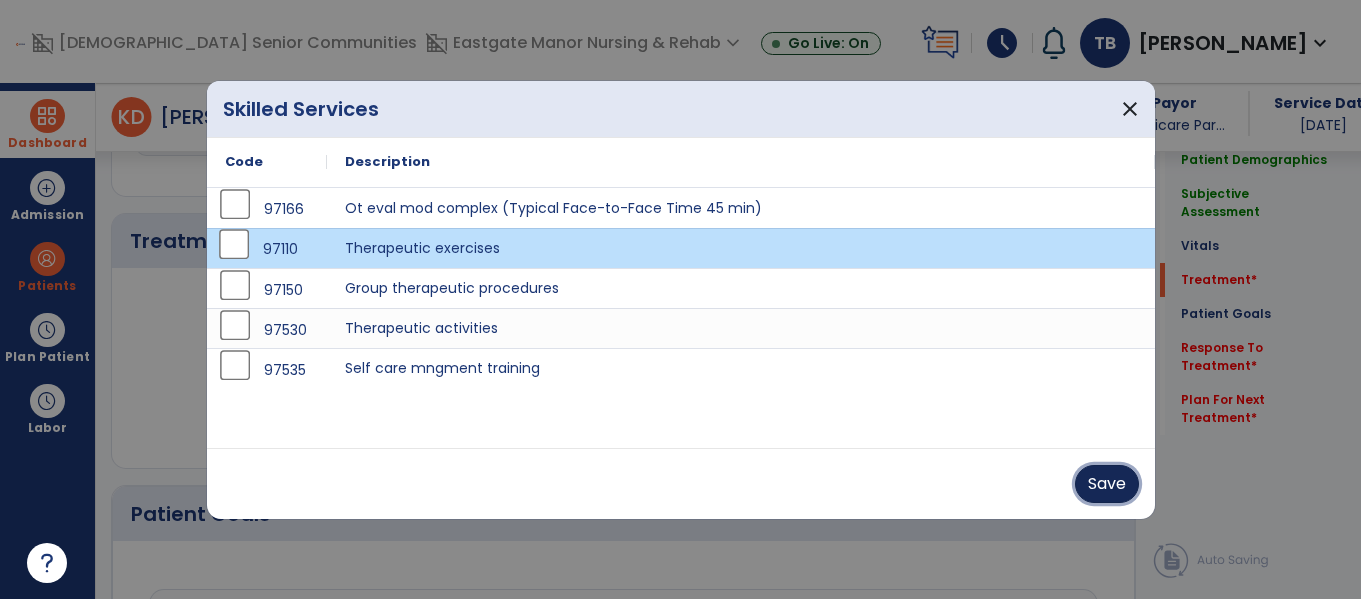 click on "Save" at bounding box center [1107, 484] 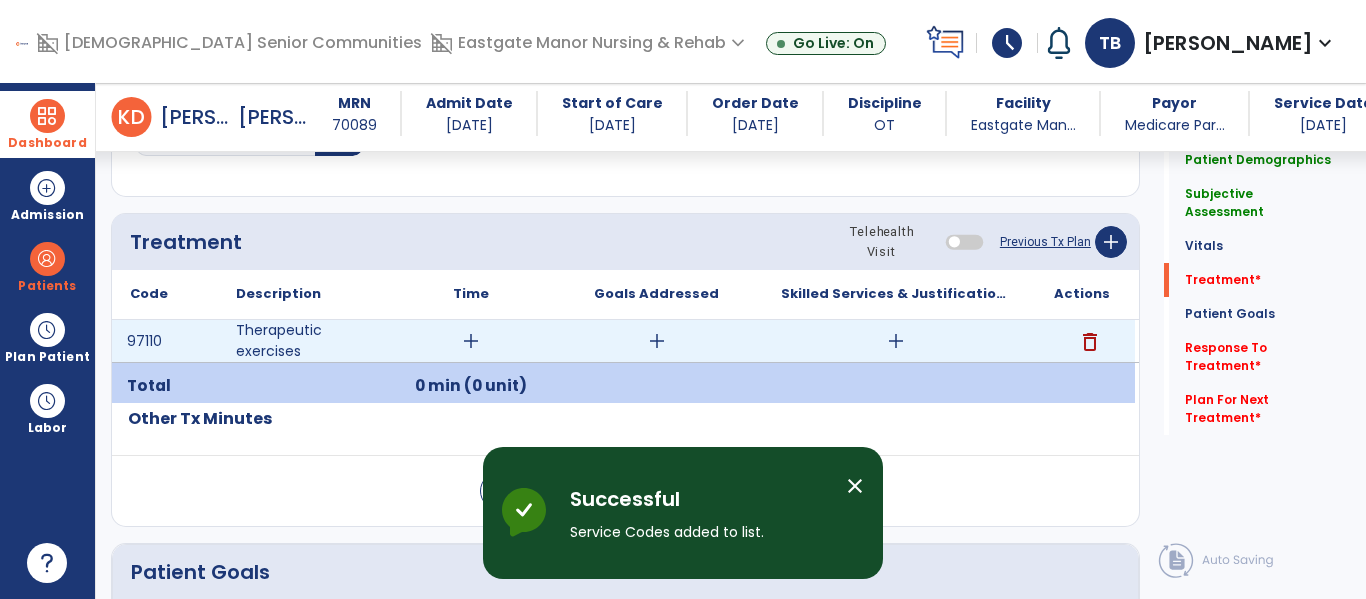 click on "add" at bounding box center [471, 341] 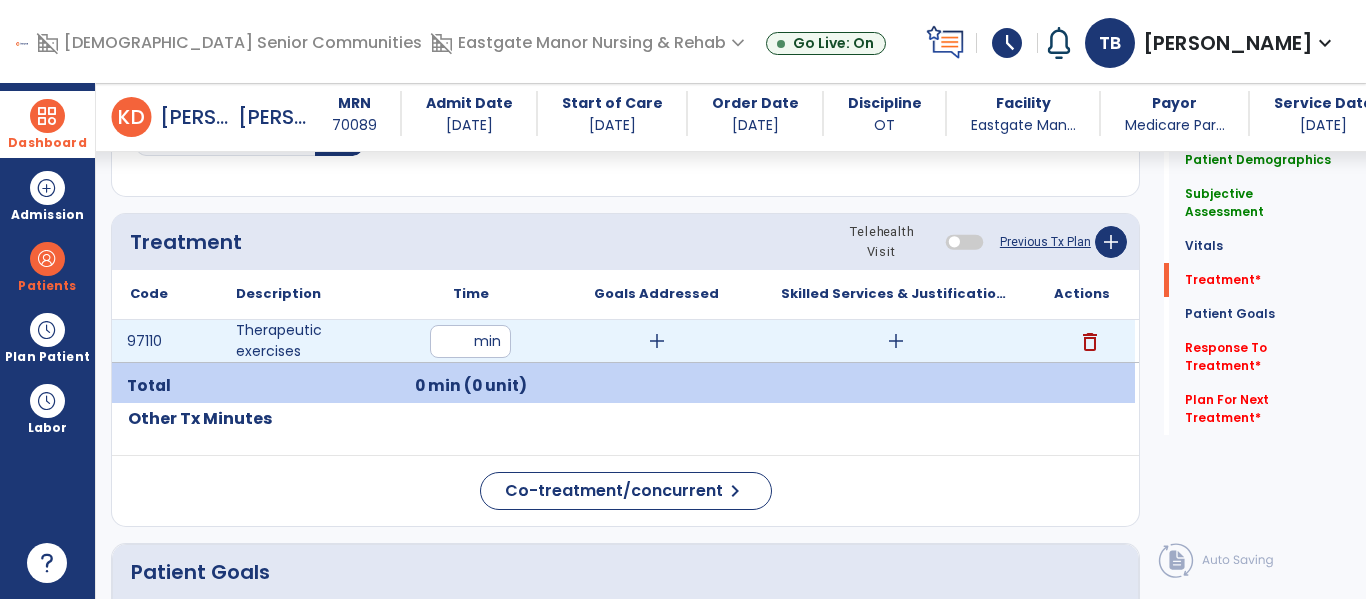type on "**" 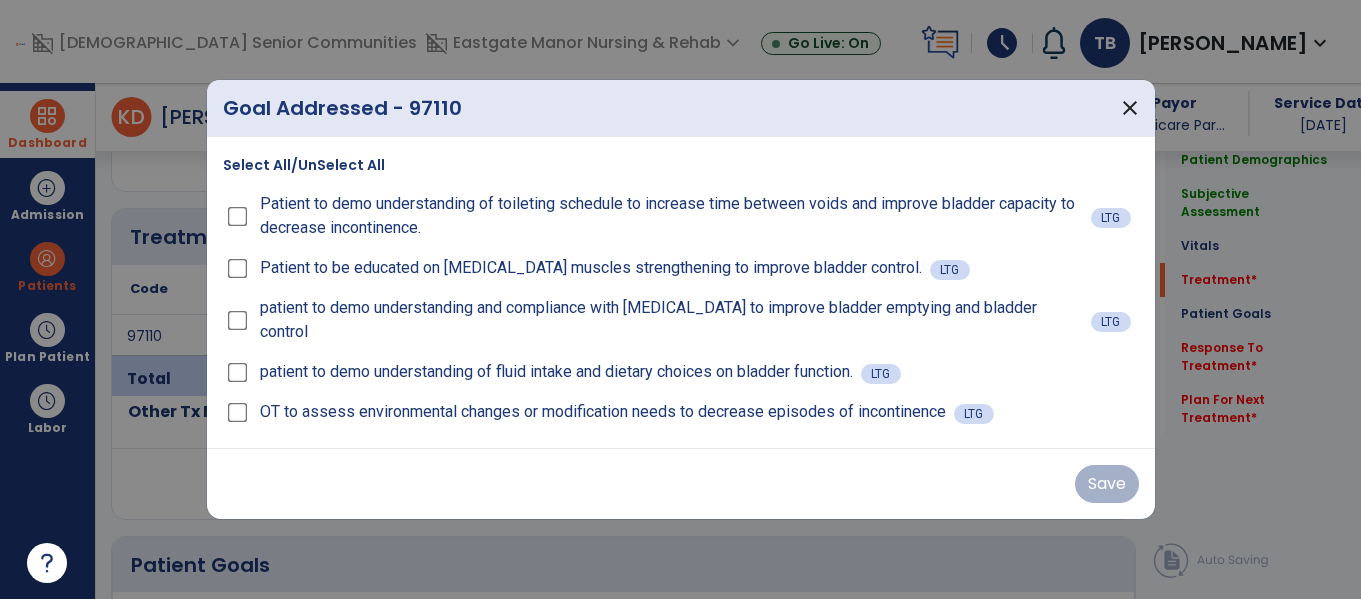 scroll, scrollTop: 1076, scrollLeft: 0, axis: vertical 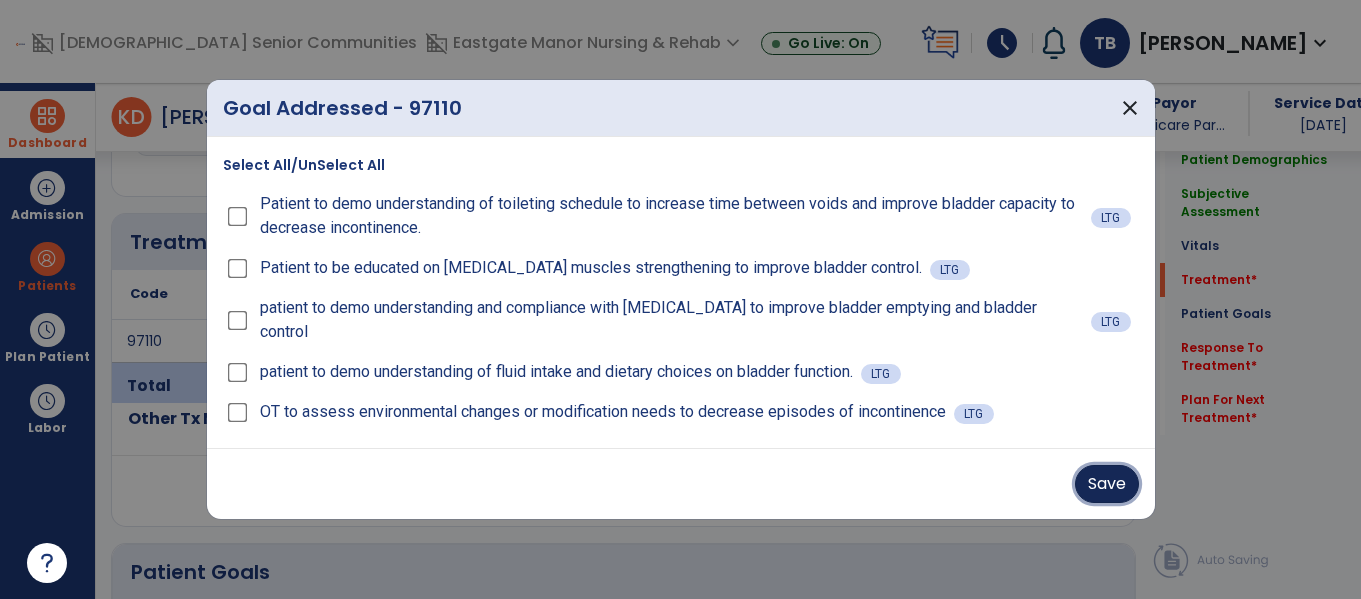 click on "Save" at bounding box center [1107, 484] 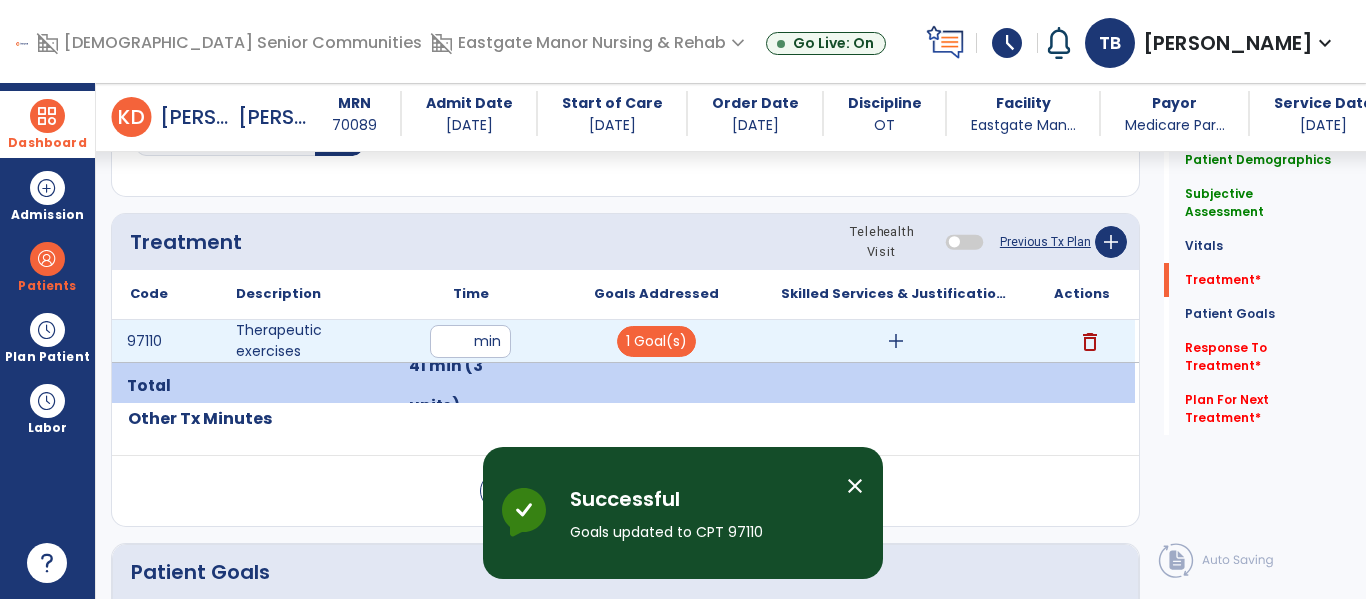 click on "add" at bounding box center (896, 341) 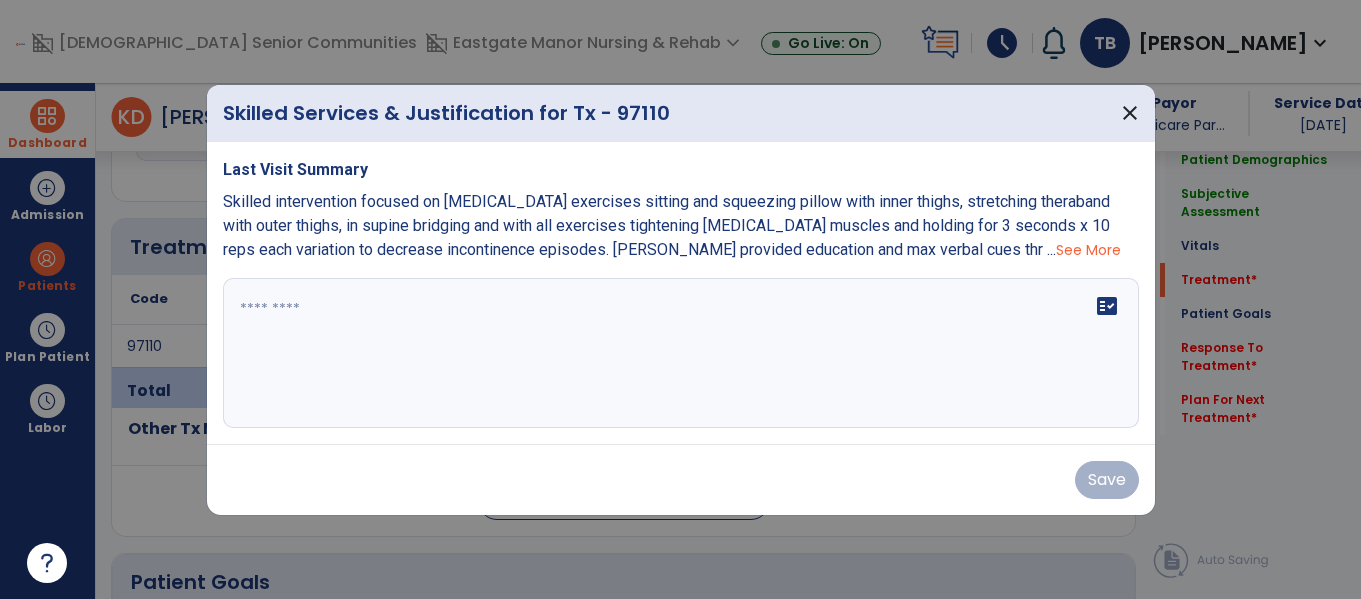 scroll, scrollTop: 1076, scrollLeft: 0, axis: vertical 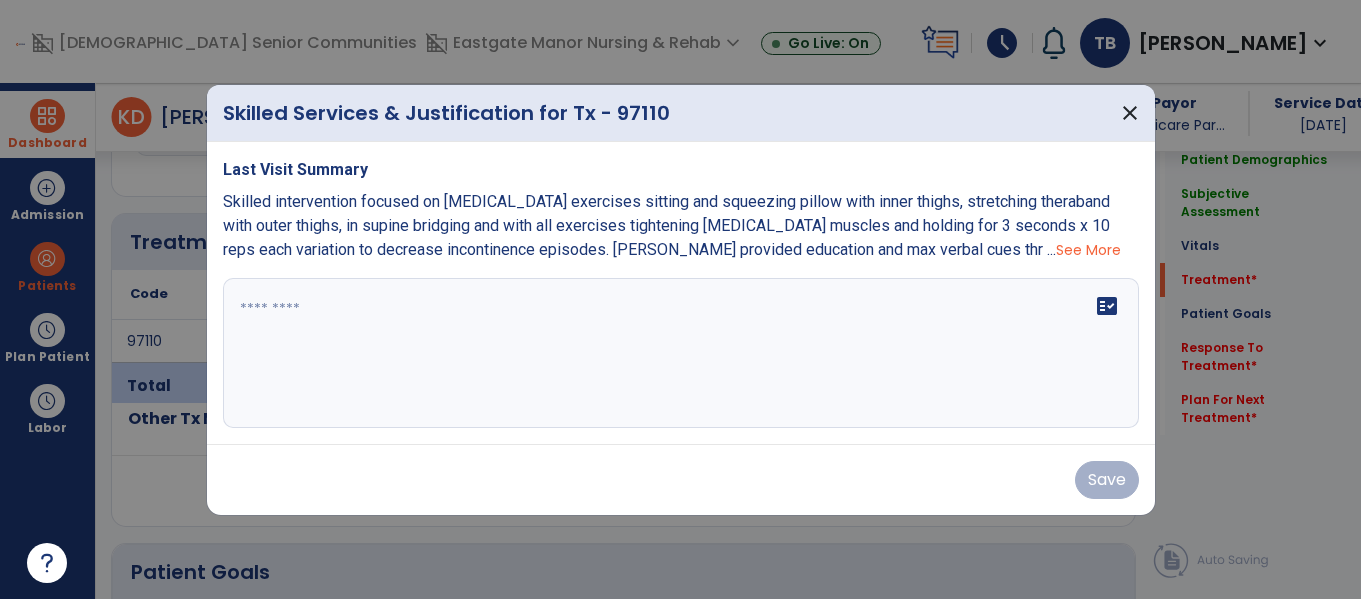 click on "See More" at bounding box center [1088, 250] 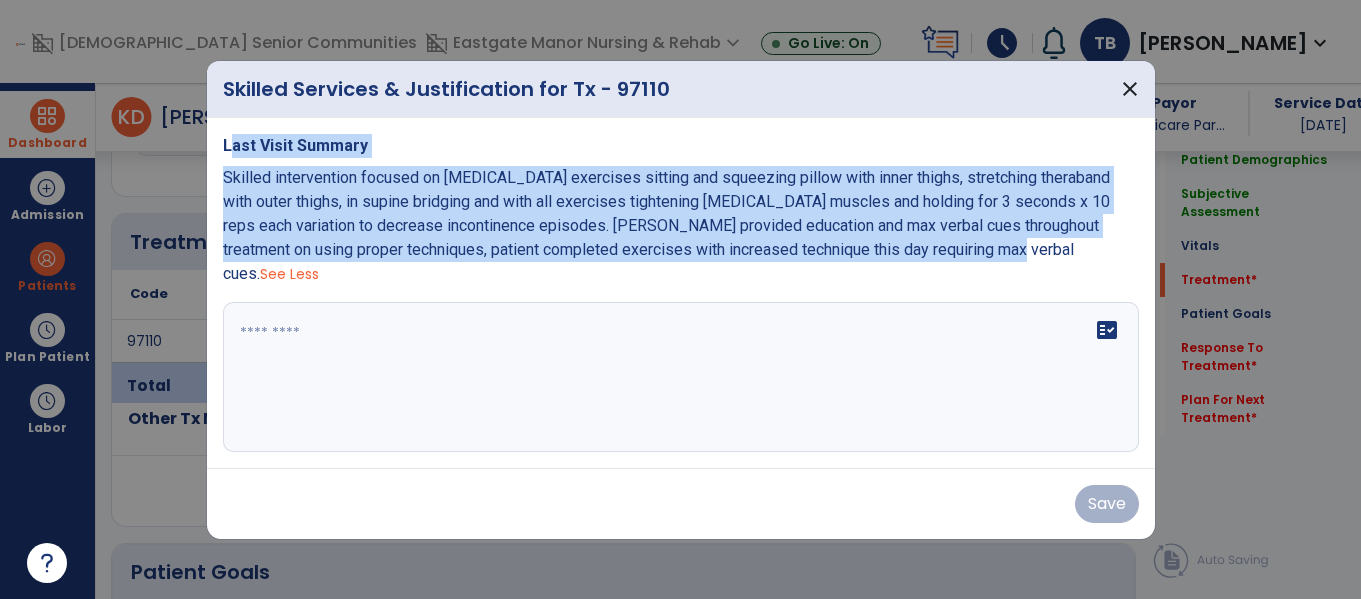 drag, startPoint x: 990, startPoint y: 262, endPoint x: 209, endPoint y: 166, distance: 786.878 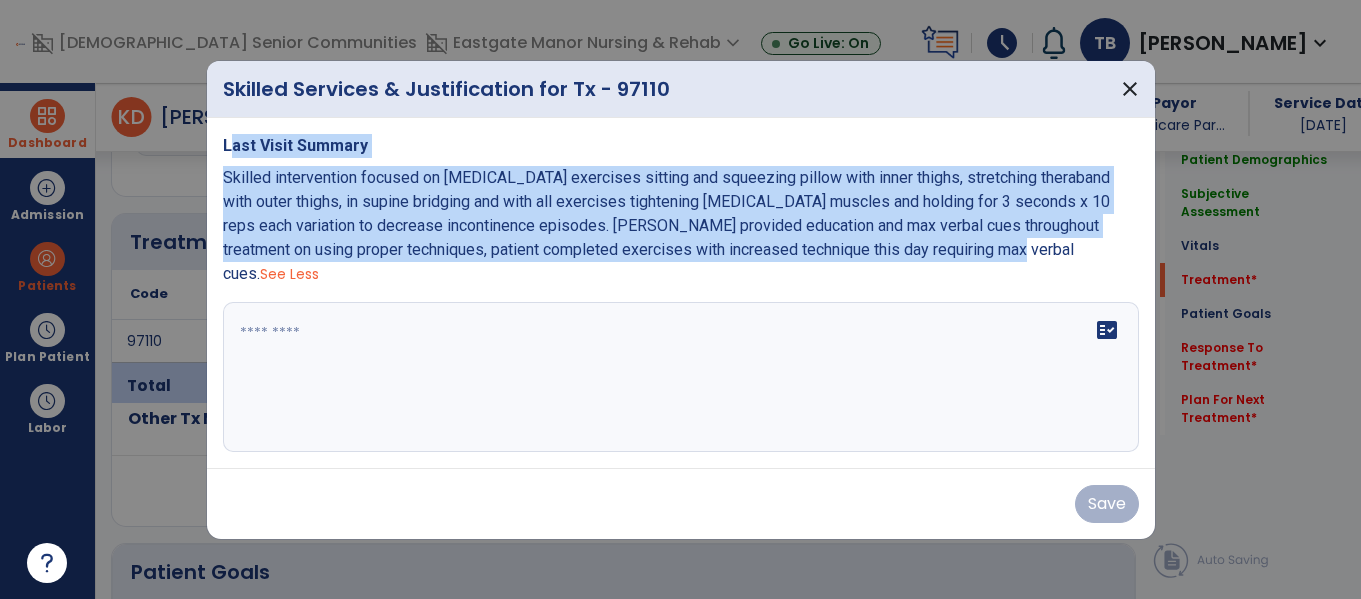 click on "Last Visit Summary Skilled intervention focused on [MEDICAL_DATA] exercises sitting and squeezing pillow with inner thighs, stretching theraband with outer thighs, in supine bridging and with all exercises tightening [MEDICAL_DATA] muscles and holding for 3 seconds x 10 reps each variation to decrease incontinence episodes. [PERSON_NAME] provided education and max verbal cues throughout treatment on using proper techniques,  patient completed exercises with increased technique this day requiring max verbal cues.    See Less   fact_check" at bounding box center (681, 293) 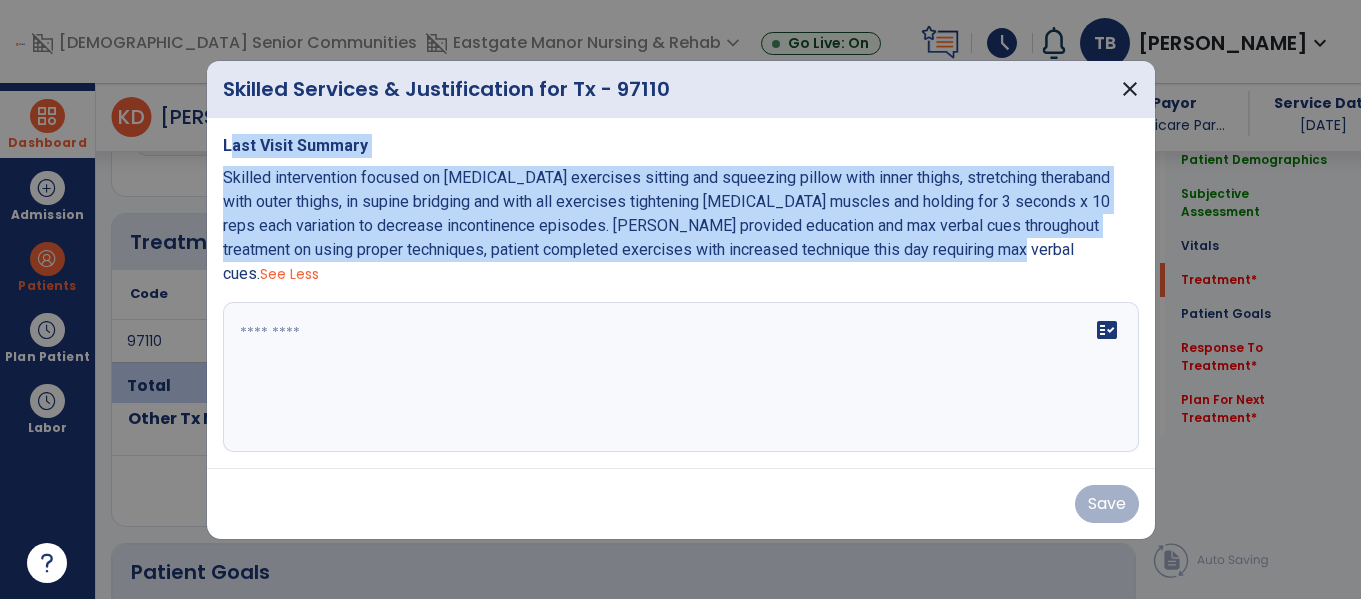 copy on "Last Visit Summary Skilled intervention focused on [MEDICAL_DATA] exercises sitting and squeezing pillow with inner thighs, stretching theraband with outer thighs, in supine bridging and with all exercises tightening [MEDICAL_DATA] muscles and holding for 3 seconds x 10 reps each variation to decrease incontinence episodes. [PERSON_NAME] provided education and max verbal cues throughout treatment on using proper techniques,  patient completed exercises with increased technique this day requiring max verbal cues." 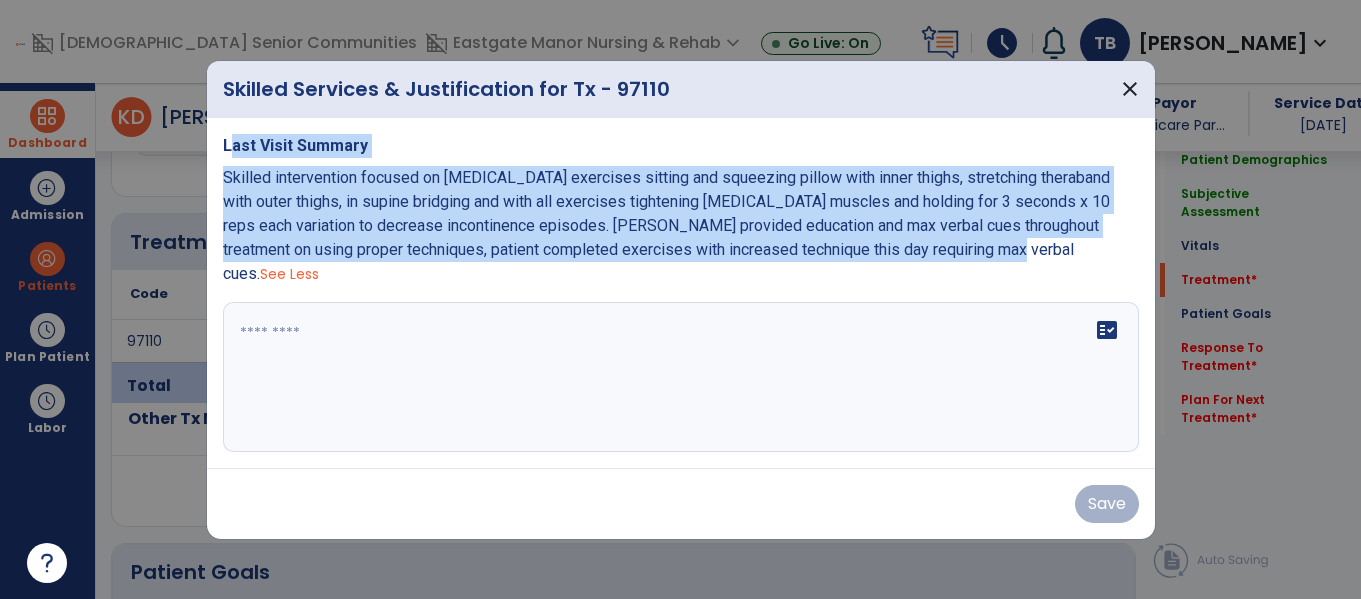 click on "fact_check" at bounding box center (681, 377) 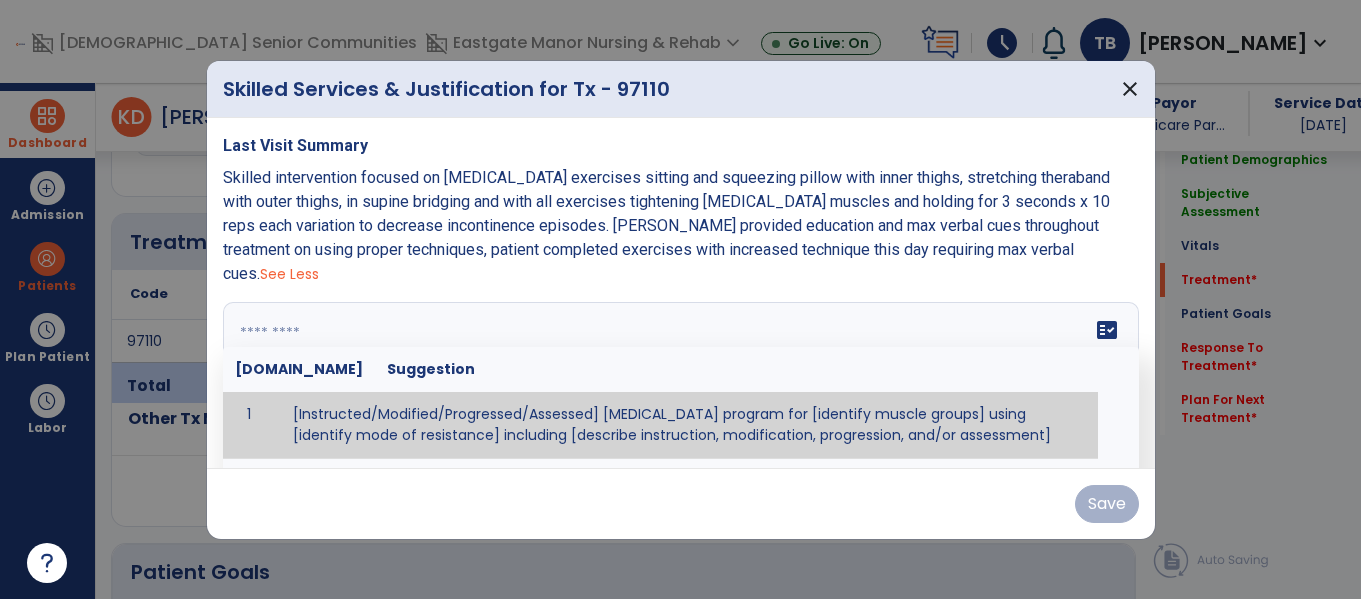 paste on "**********" 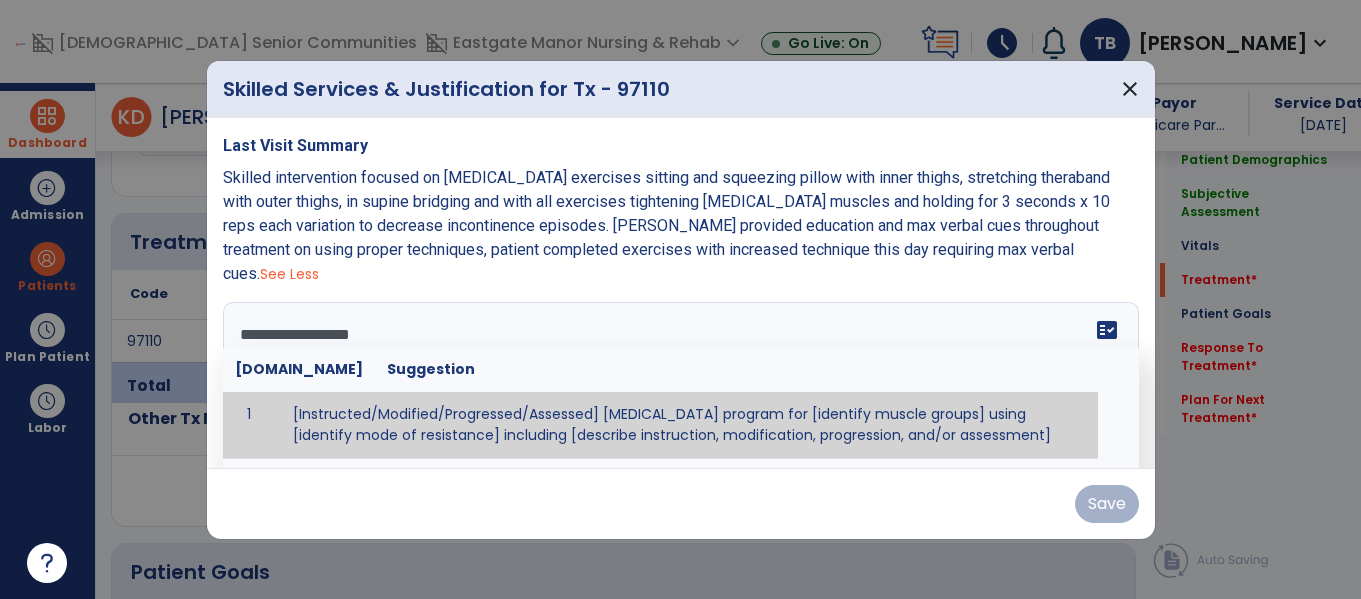 click at bounding box center (678, 377) 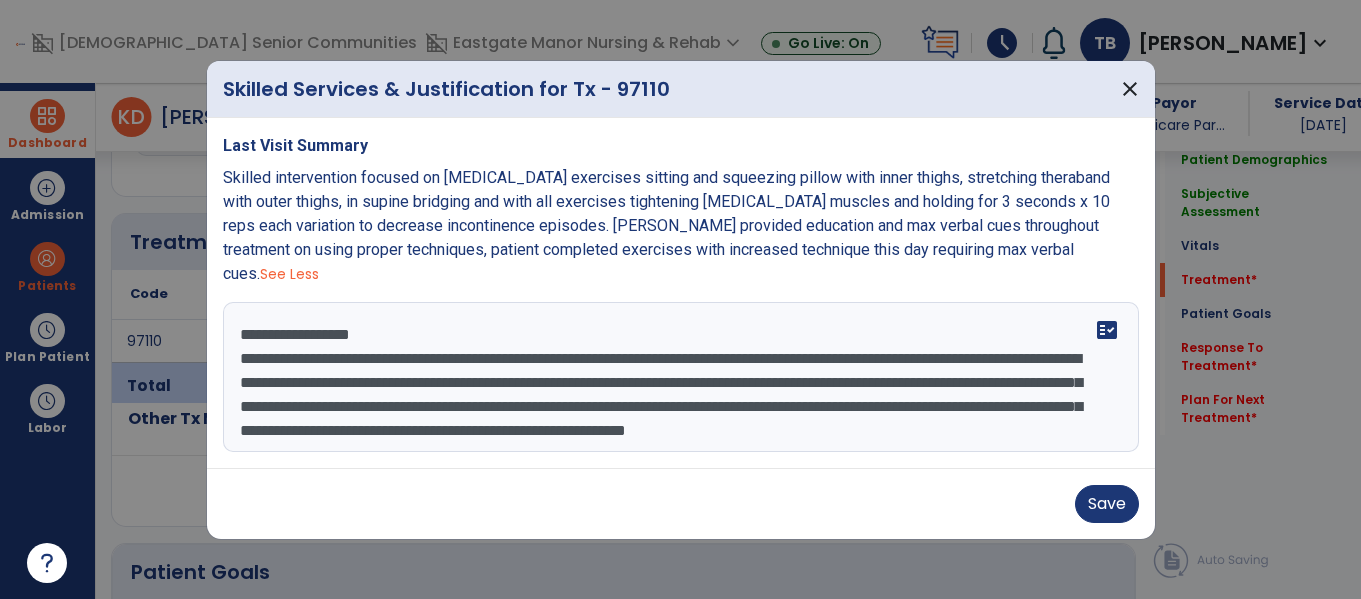 click on "**********" at bounding box center [681, 377] 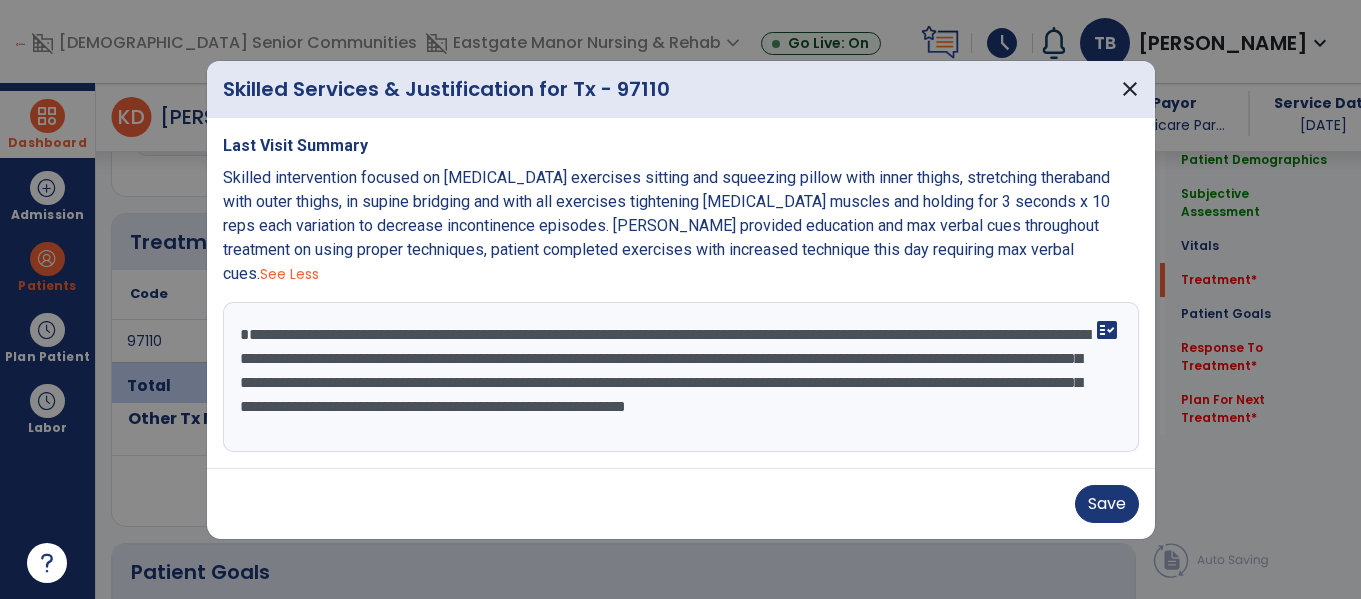 click on "**********" at bounding box center (681, 377) 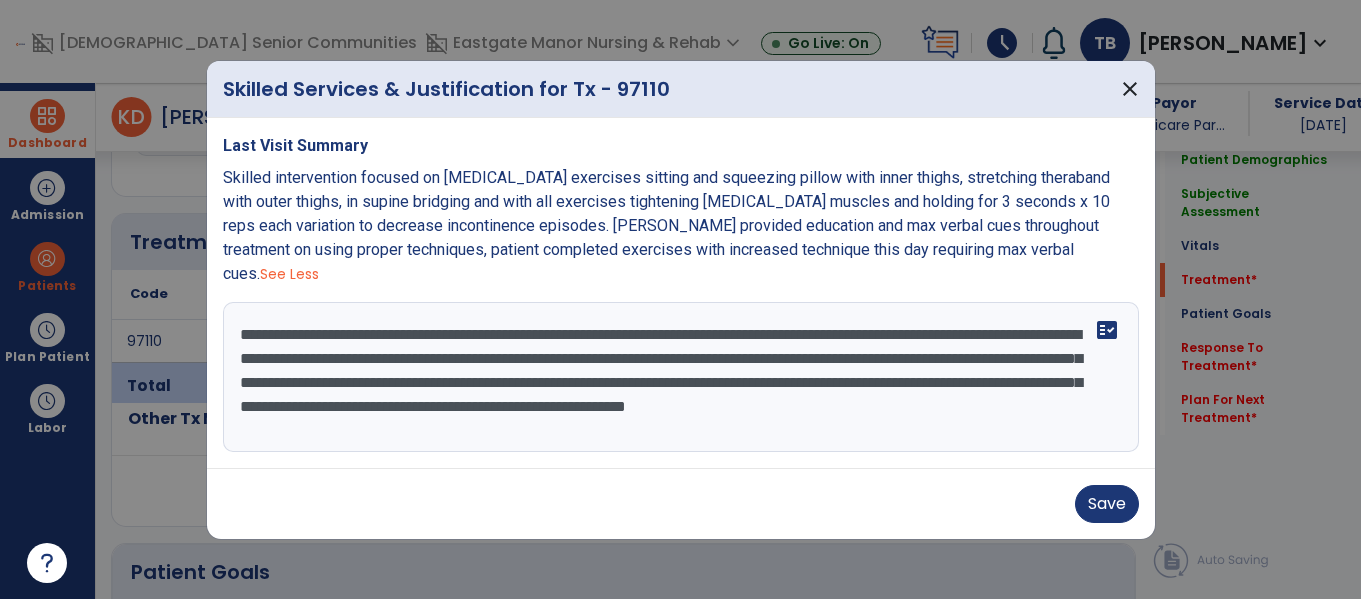 scroll, scrollTop: 0, scrollLeft: 0, axis: both 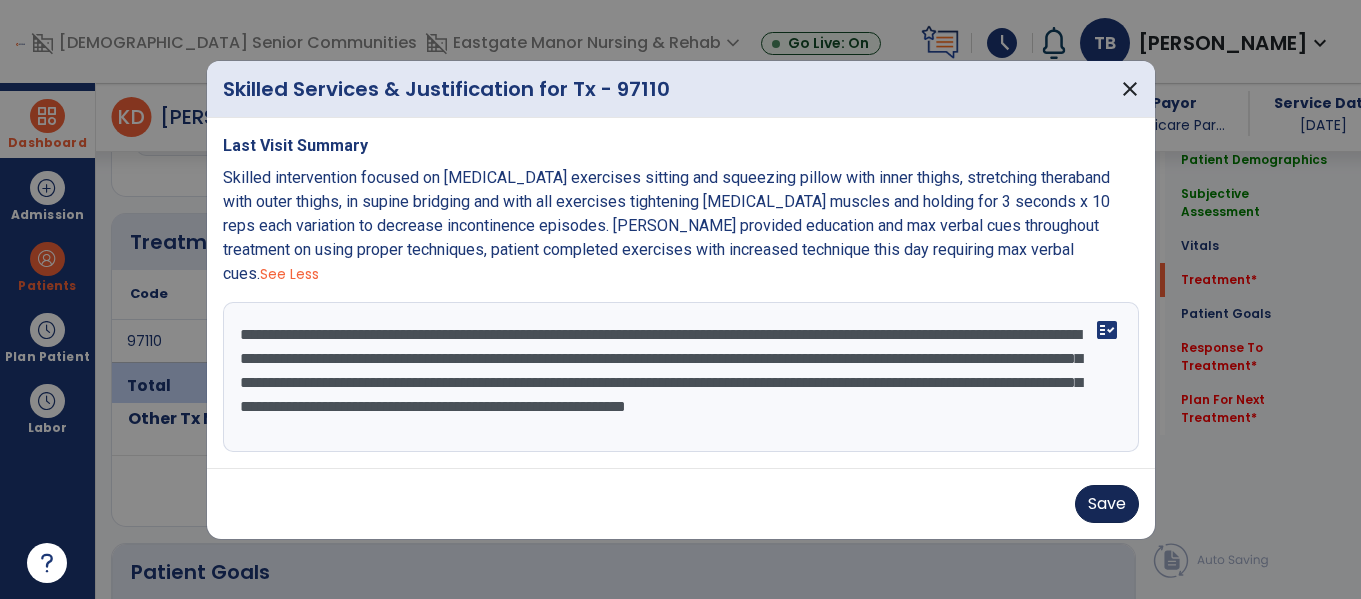 type on "**********" 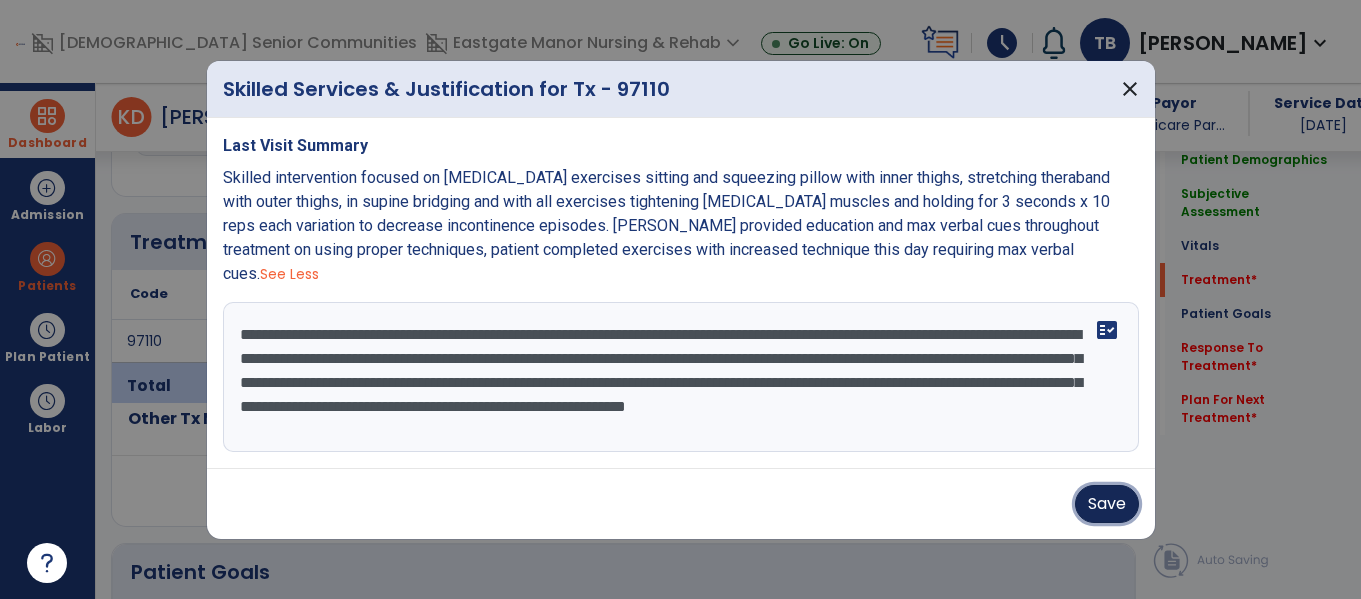 click on "Save" at bounding box center [1107, 504] 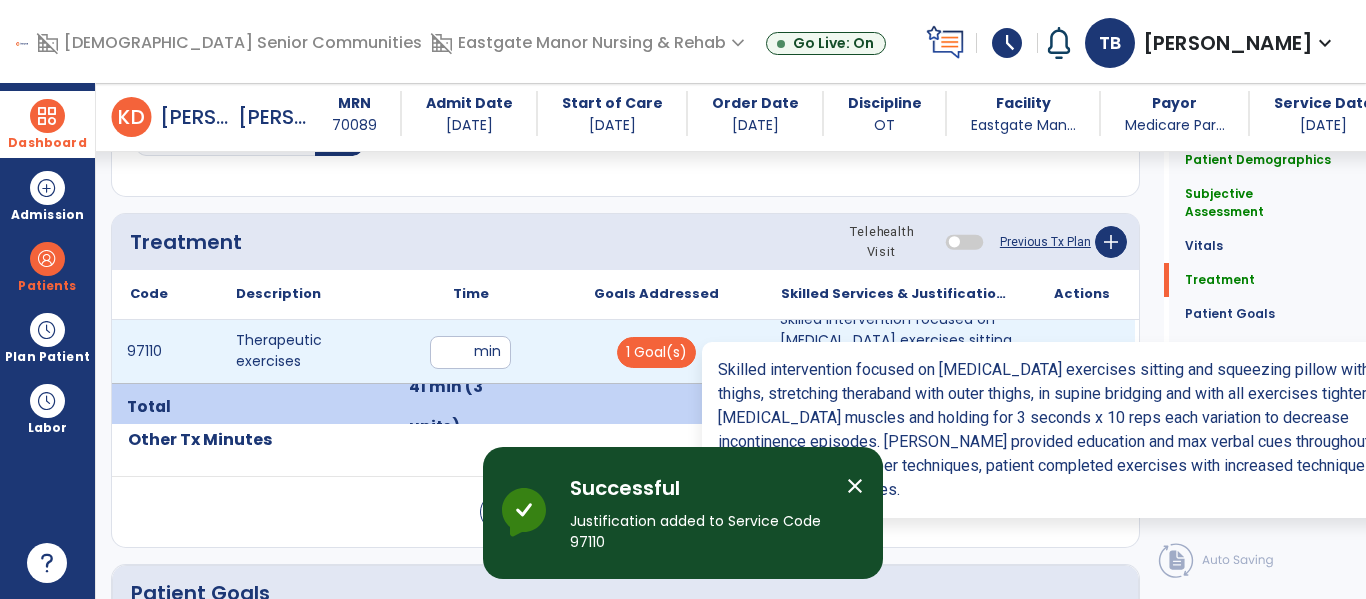 click on "Skilled intervention focused on [MEDICAL_DATA] exercises sitting and squeezing pillow with inner thigh..." at bounding box center [896, 351] 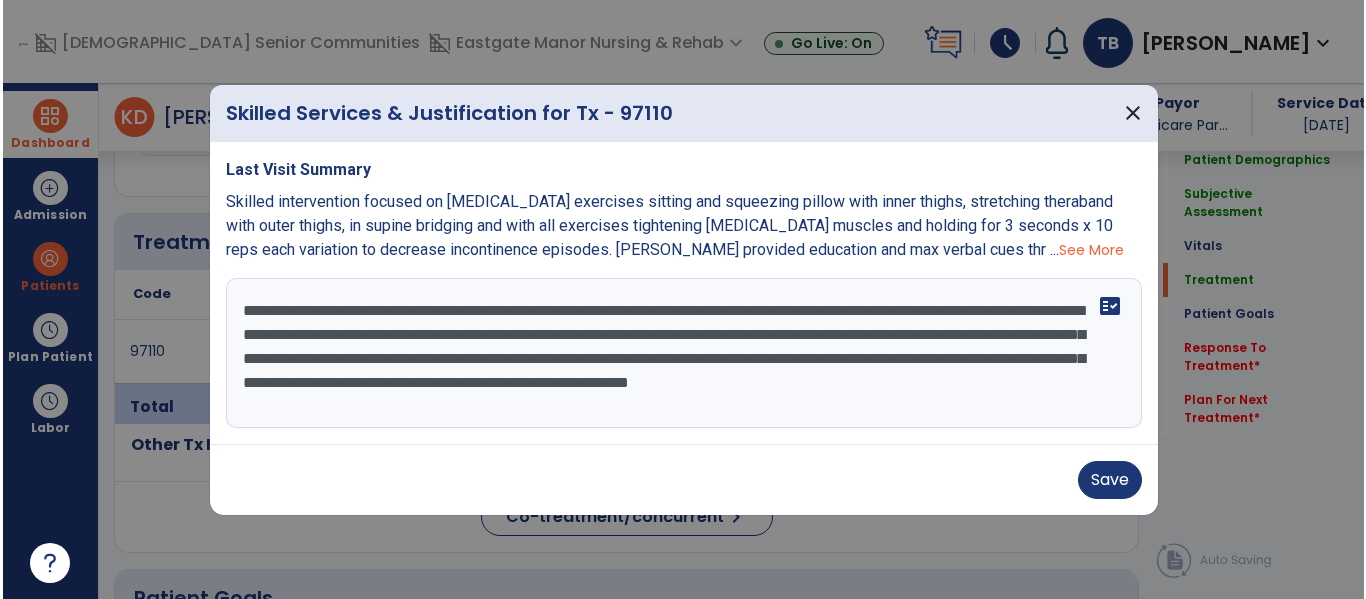 scroll, scrollTop: 1076, scrollLeft: 0, axis: vertical 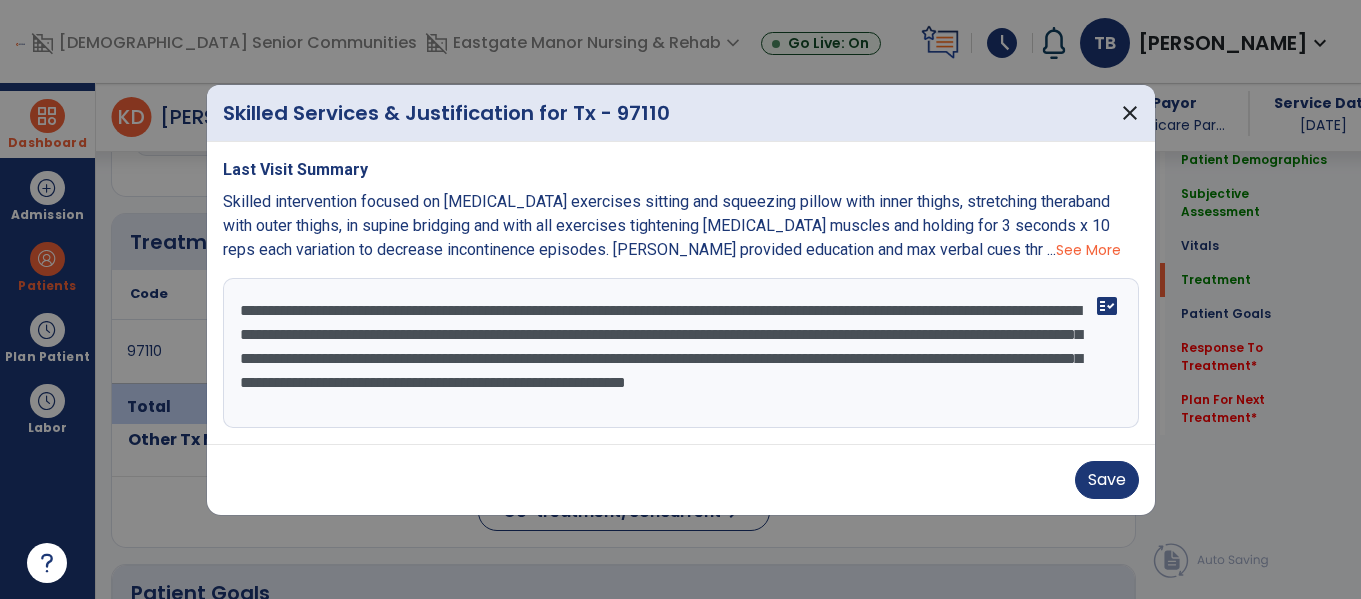 click on "**********" at bounding box center [681, 353] 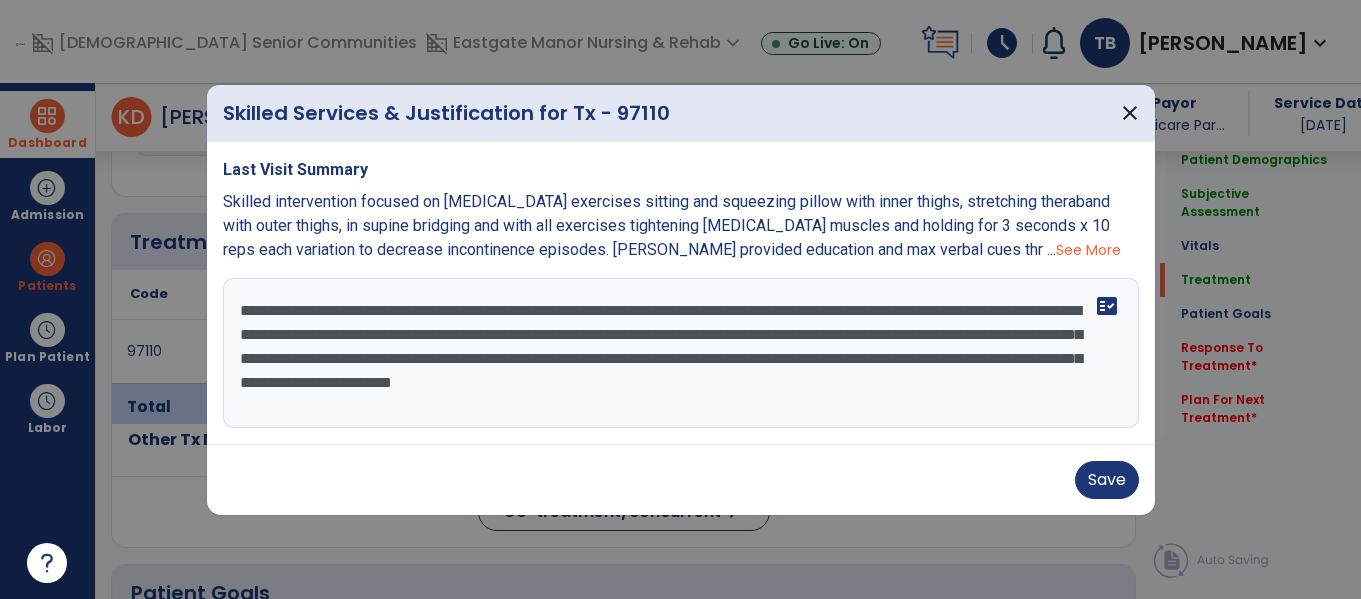 click on "**********" at bounding box center [681, 353] 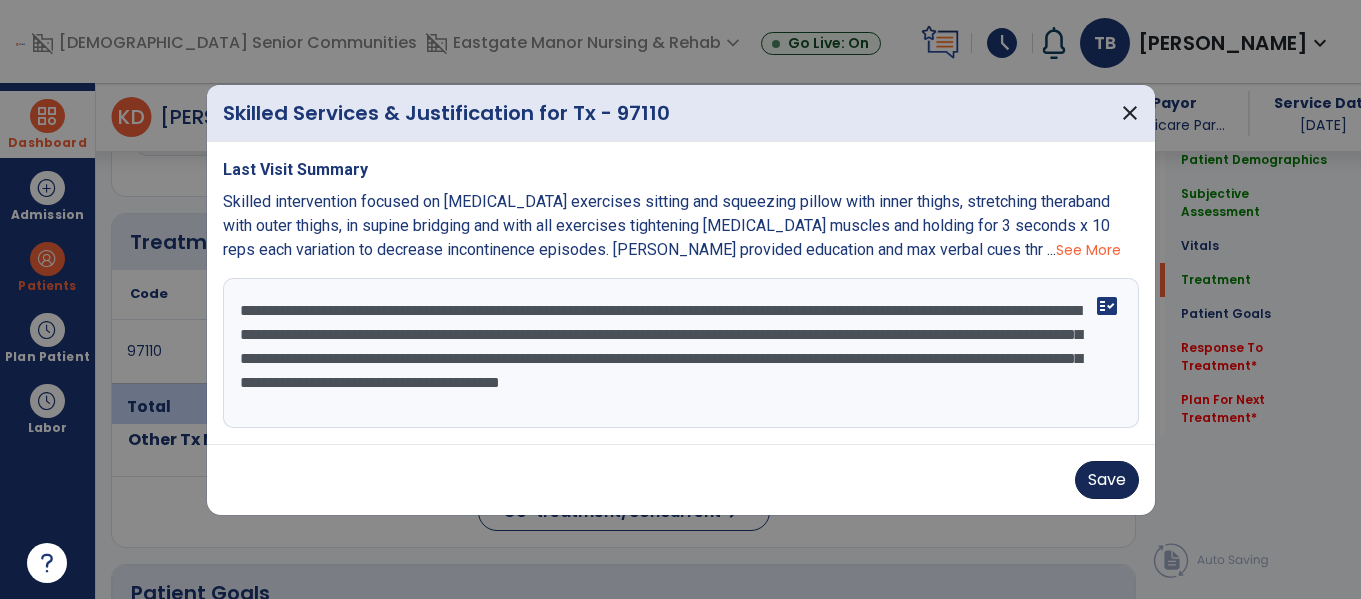 type on "**********" 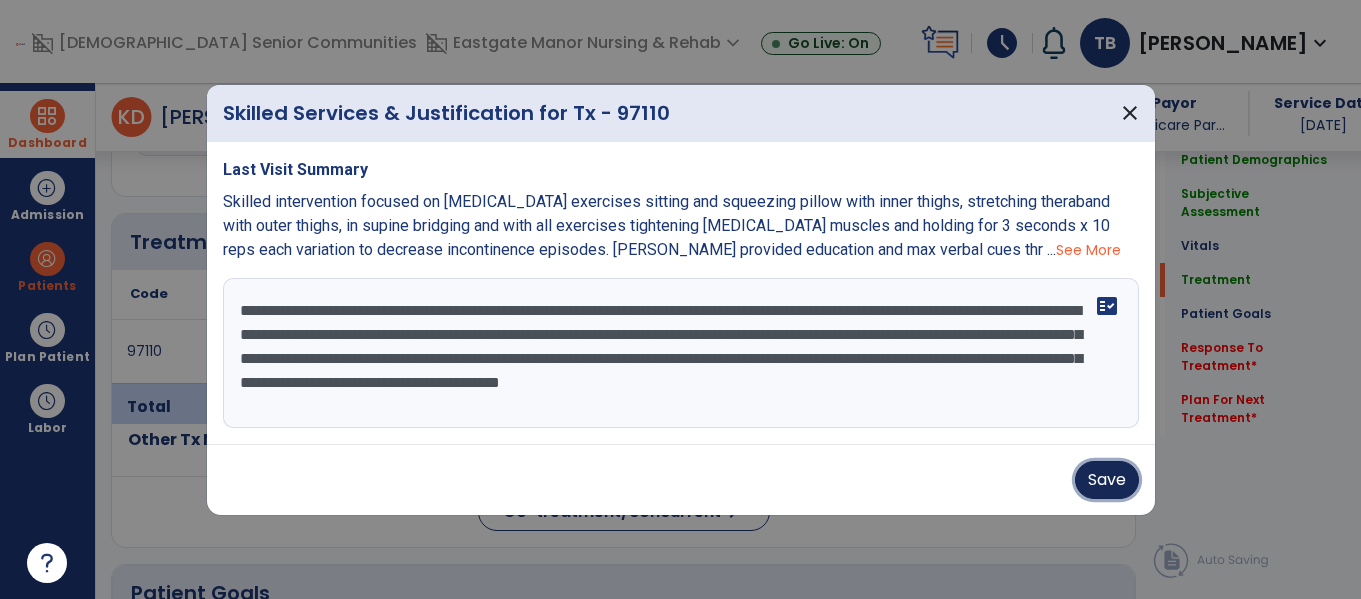 click on "Save" at bounding box center [1107, 480] 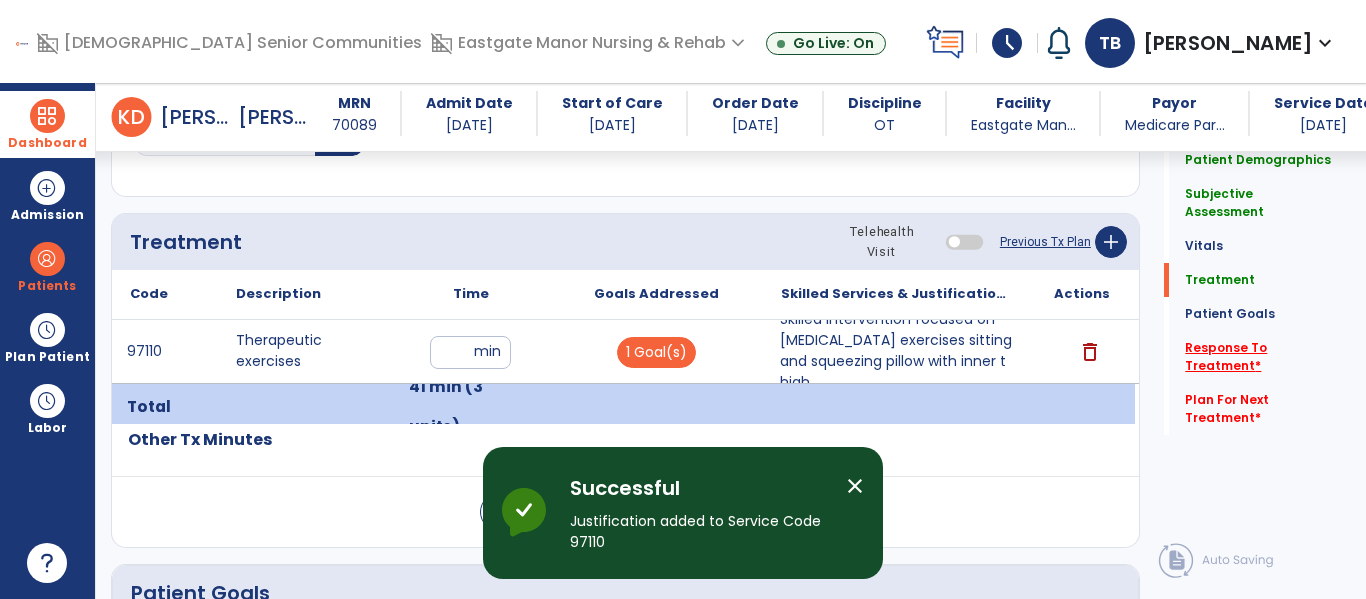 click on "Response To Treatment   *" 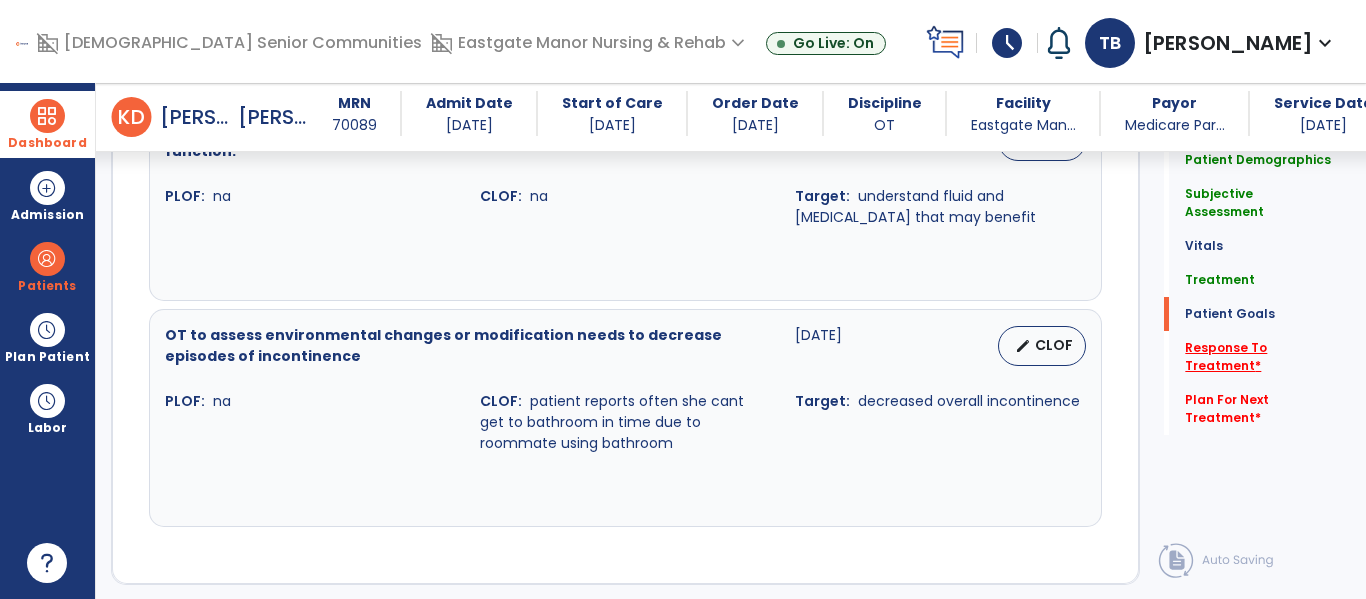 scroll, scrollTop: 2642, scrollLeft: 0, axis: vertical 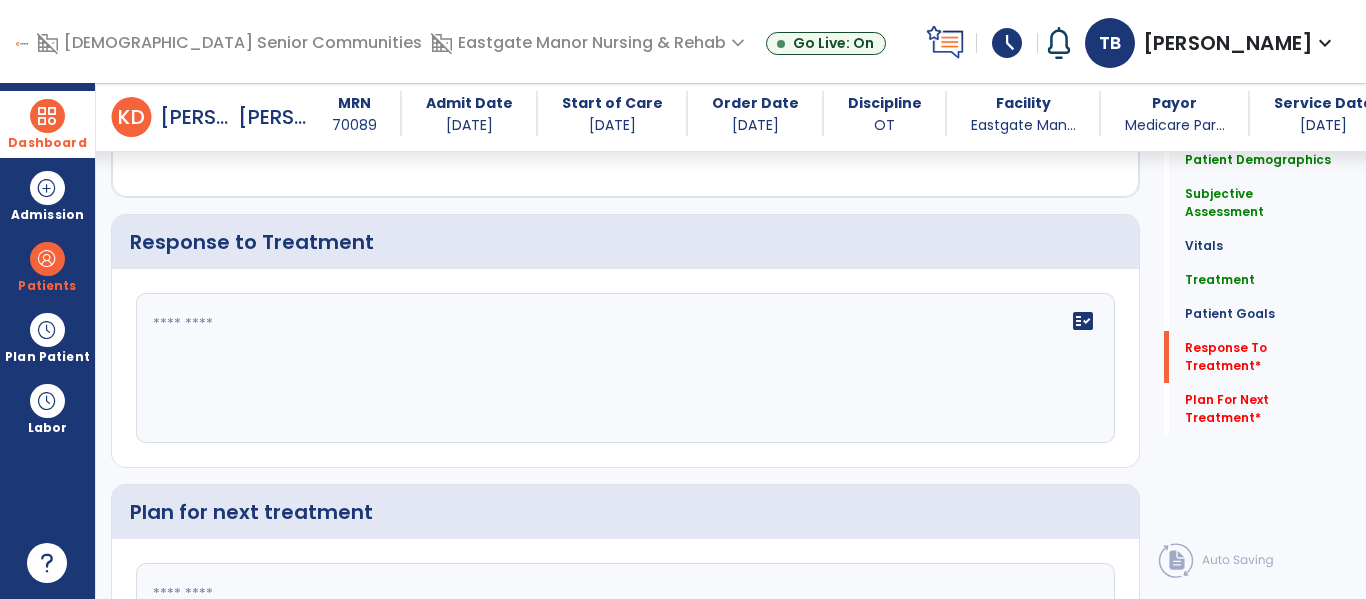 click on "fact_check" 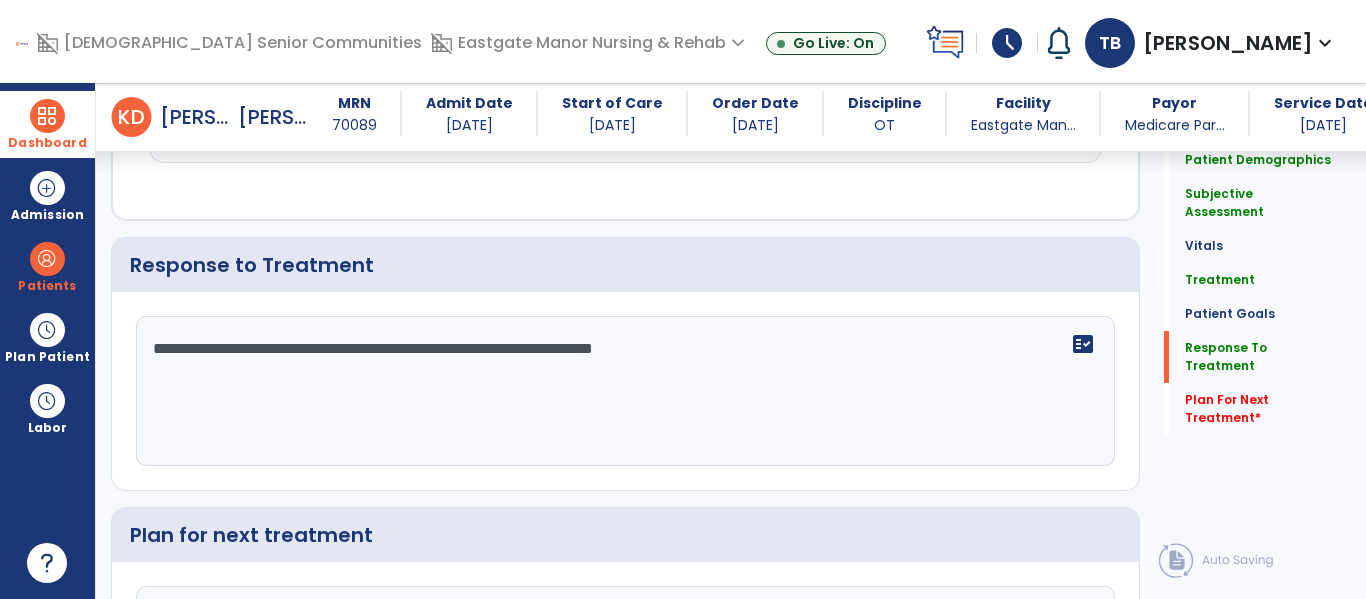 scroll, scrollTop: 2642, scrollLeft: 0, axis: vertical 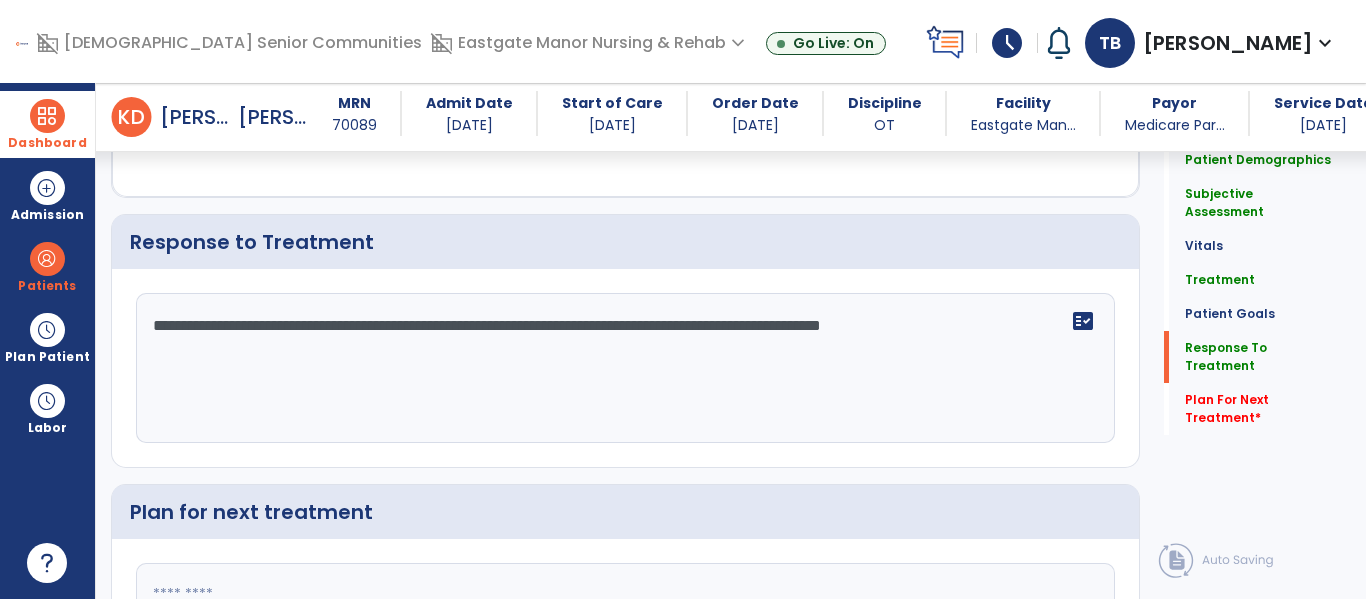 type on "**********" 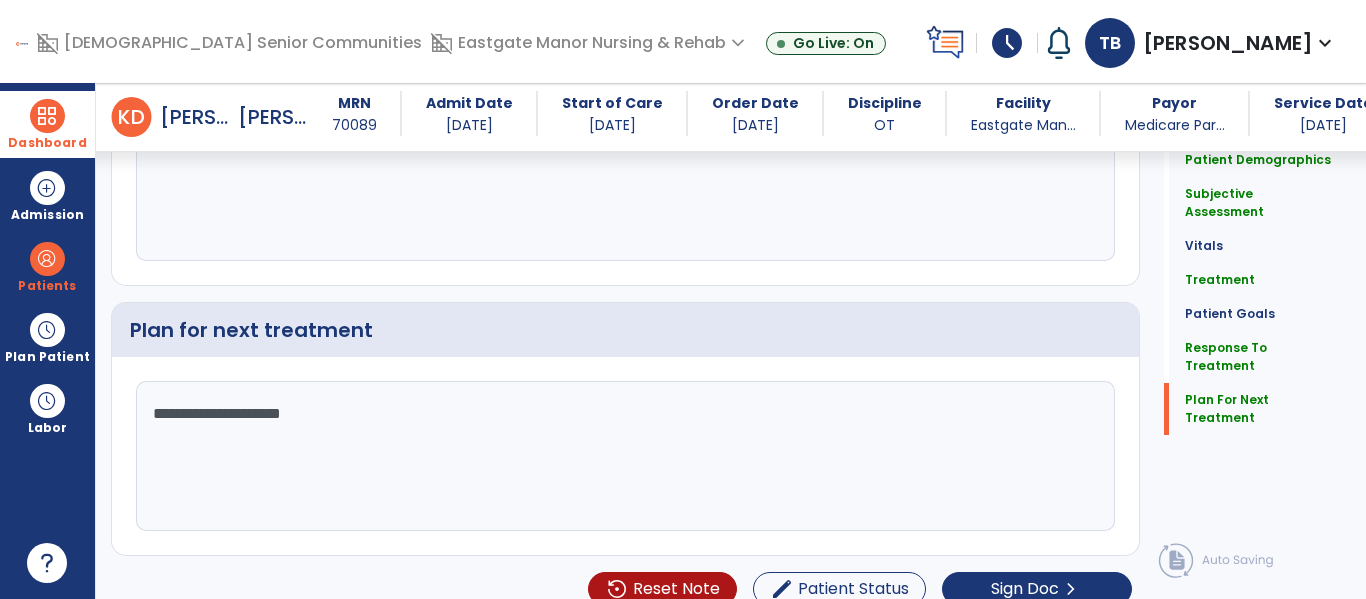 scroll, scrollTop: 2847, scrollLeft: 0, axis: vertical 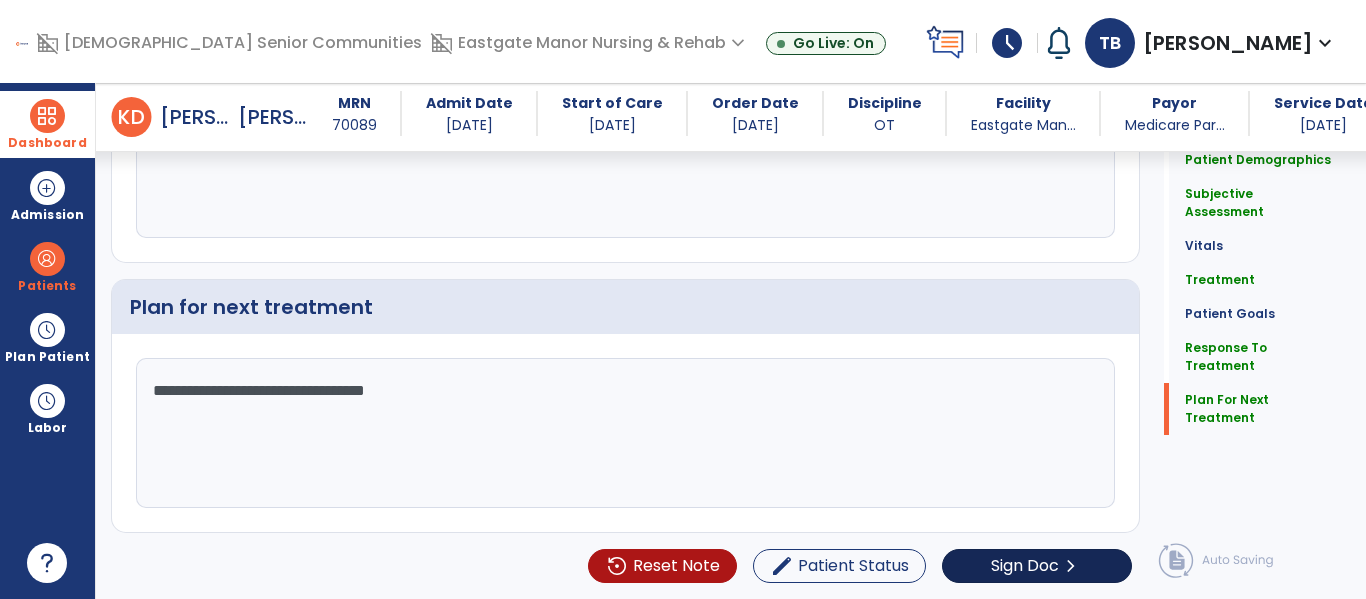 type on "**********" 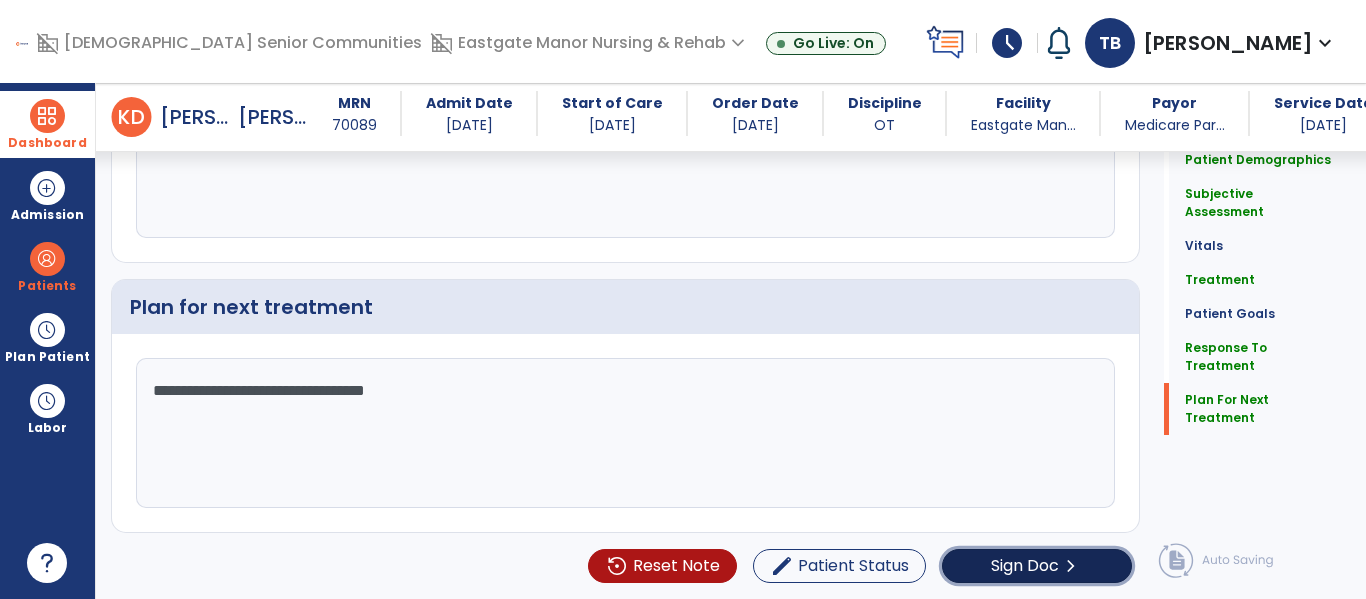 click on "Sign Doc  chevron_right" 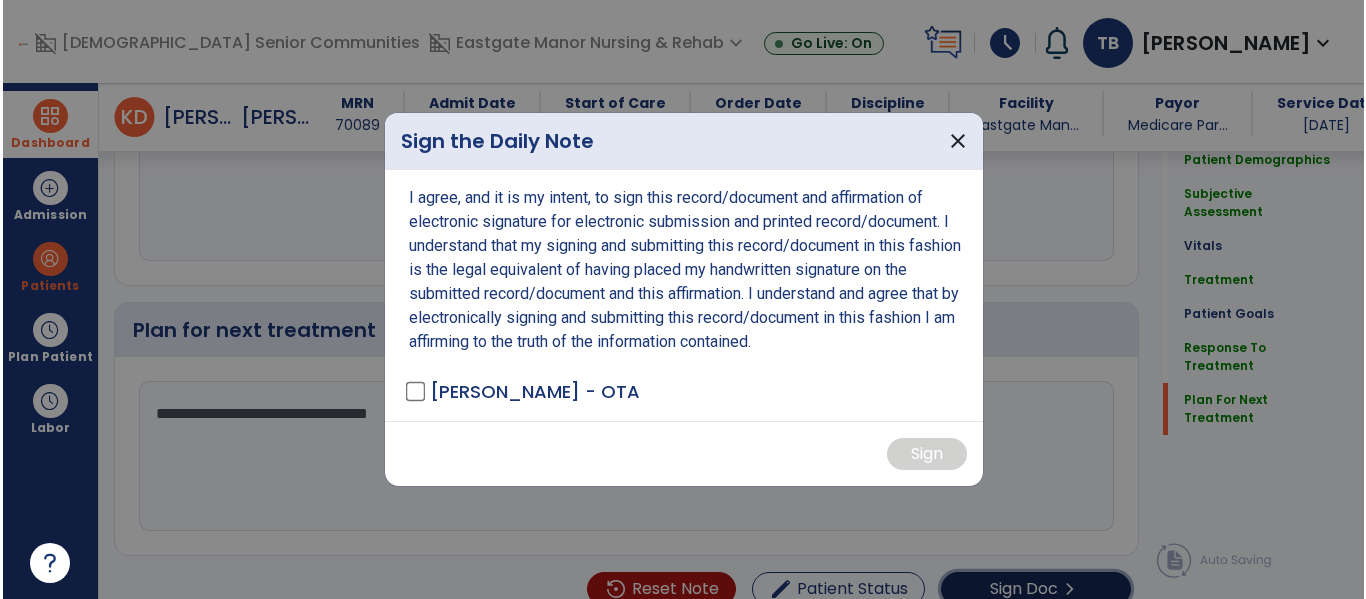 scroll, scrollTop: 2847, scrollLeft: 0, axis: vertical 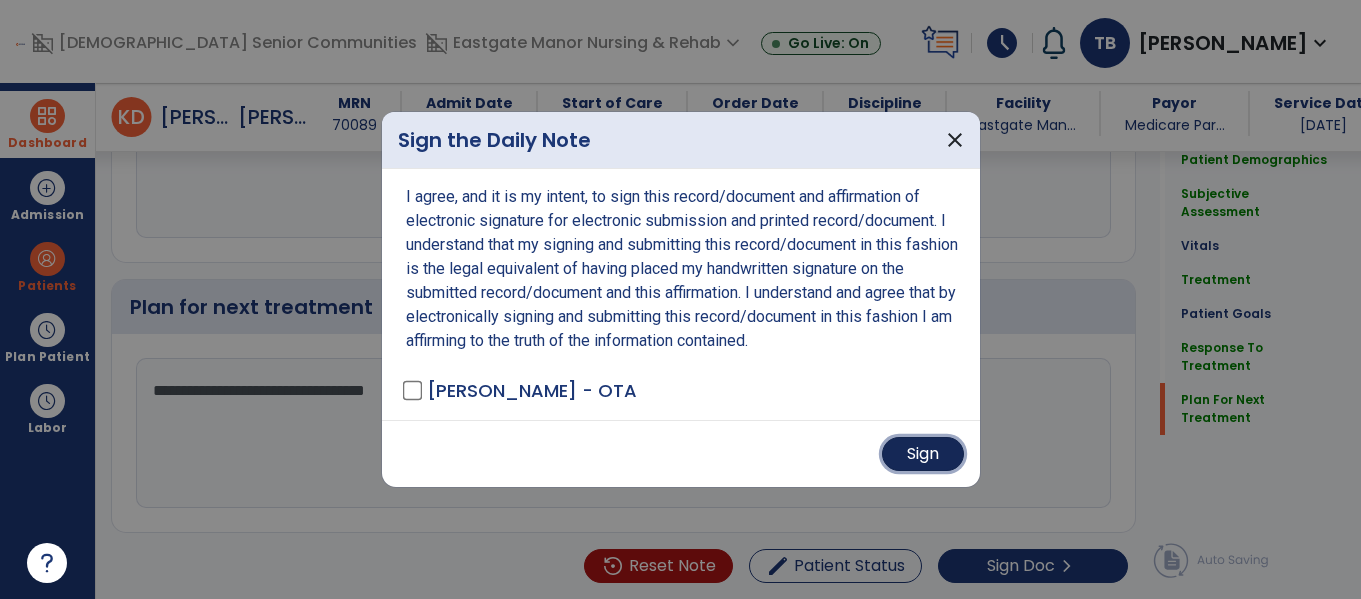 click on "Sign" at bounding box center [923, 454] 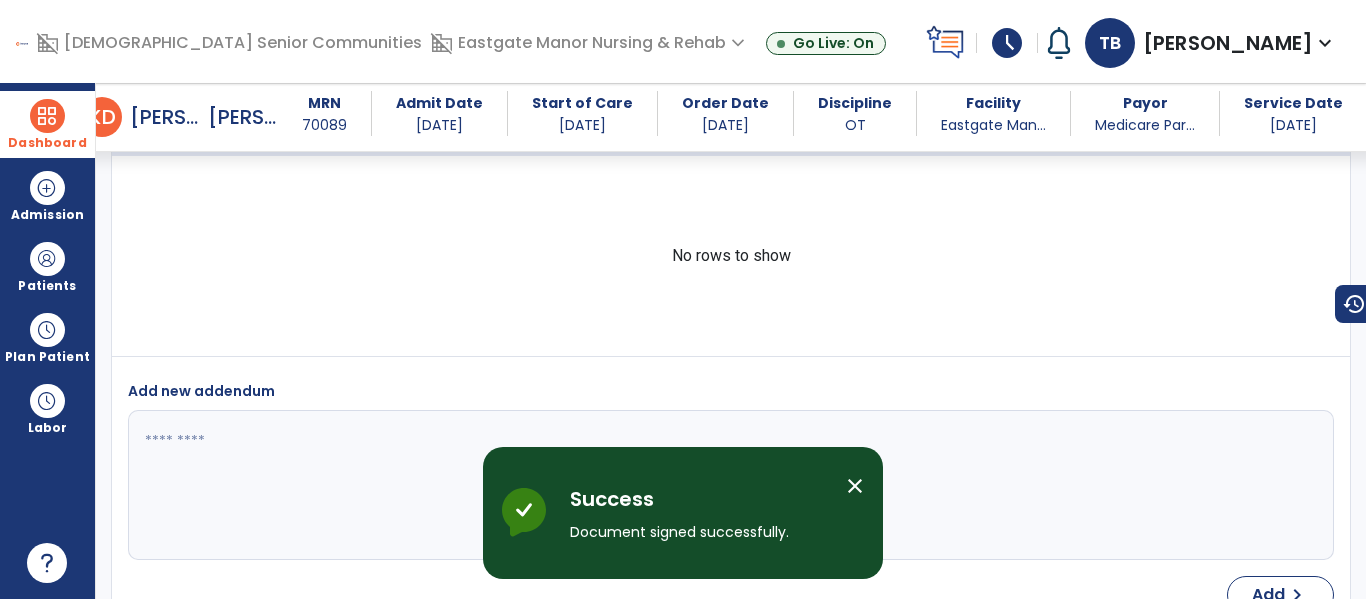 scroll, scrollTop: 3903, scrollLeft: 0, axis: vertical 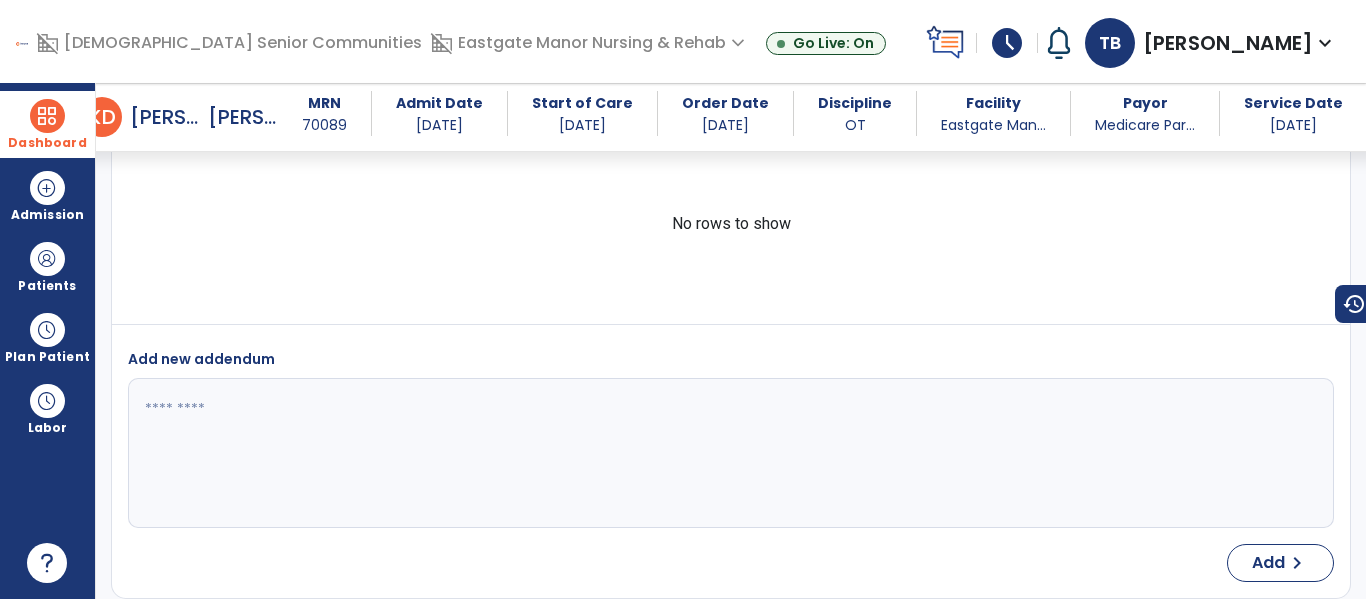 click at bounding box center [47, 116] 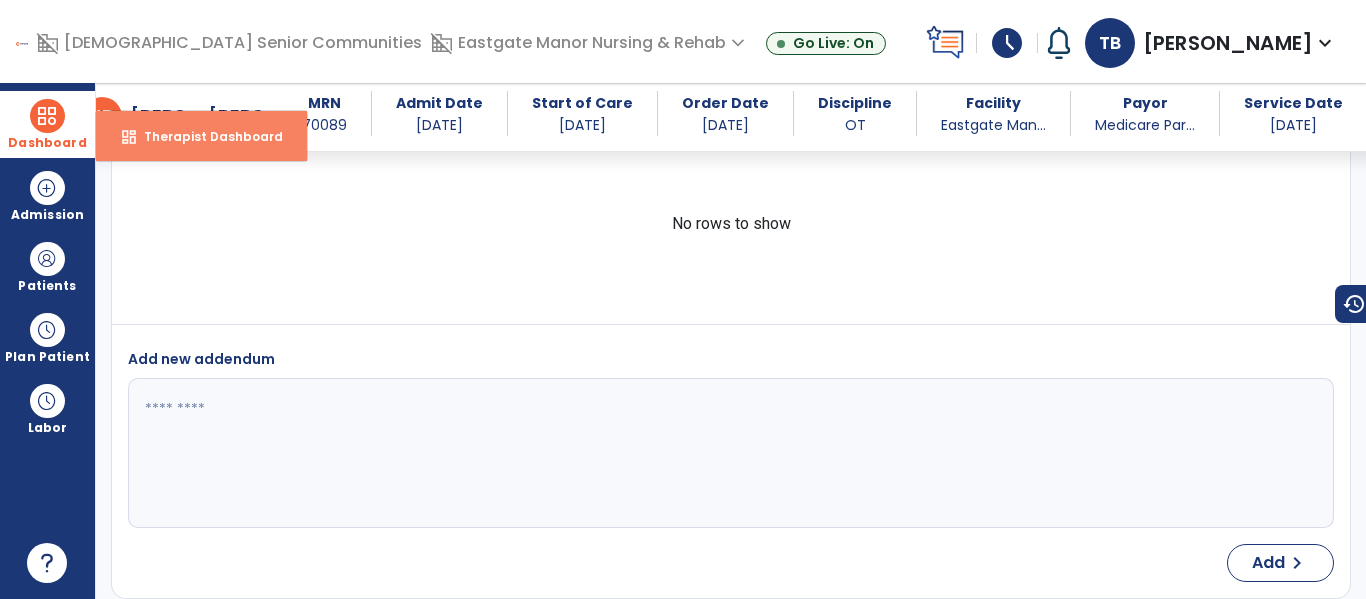 click on "dashboard  Therapist Dashboard" at bounding box center (201, 136) 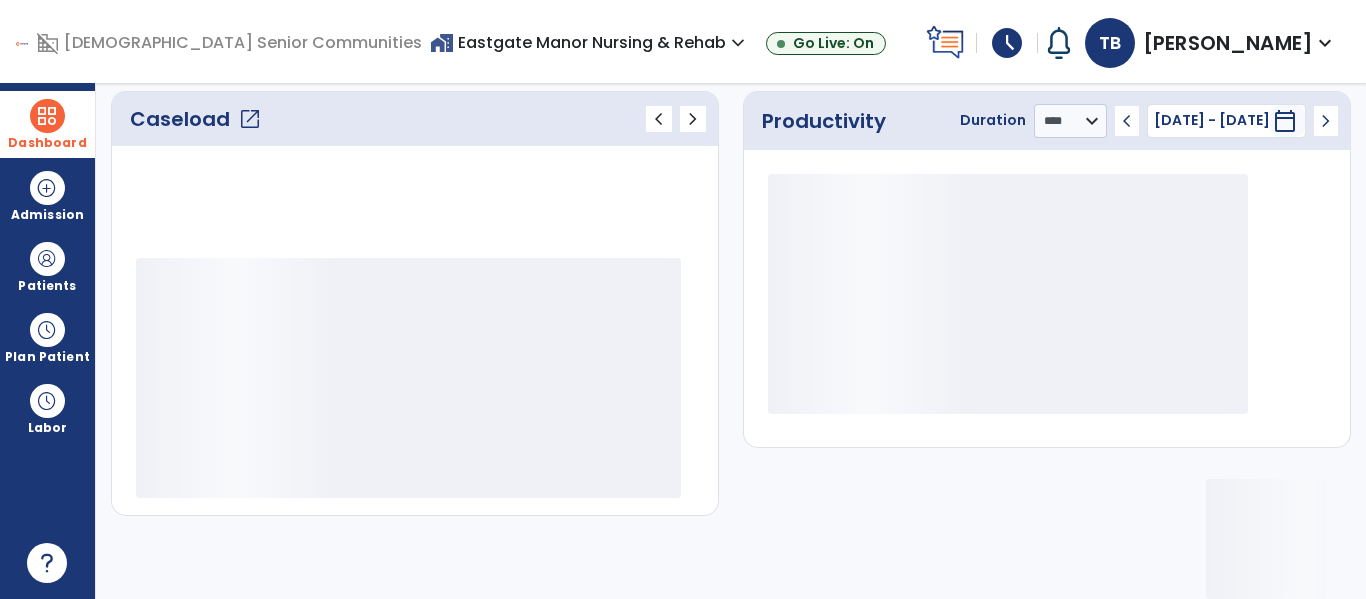 scroll, scrollTop: 276, scrollLeft: 0, axis: vertical 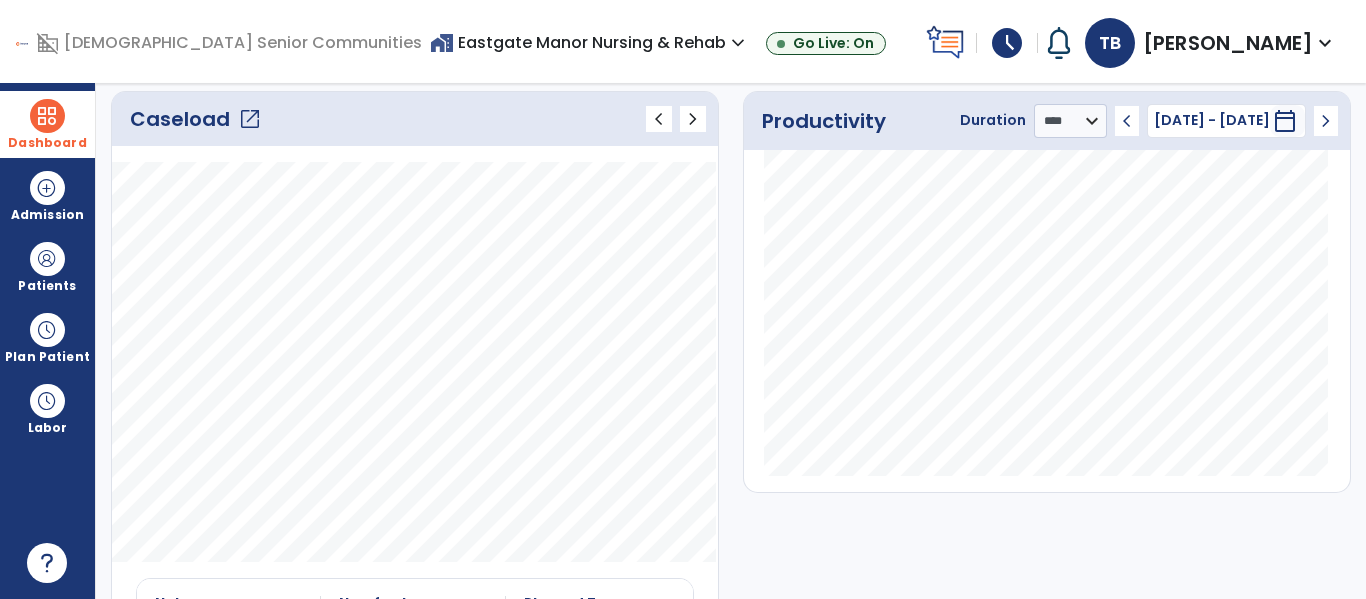 click on "Caseload   open_in_new" 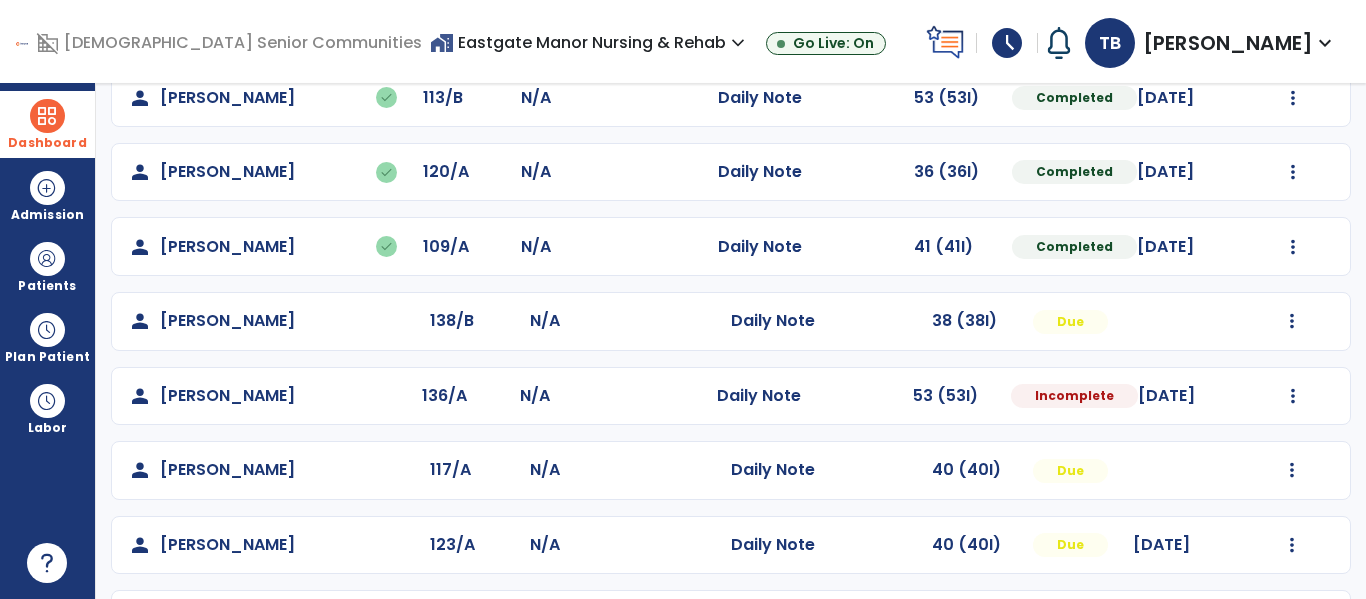 scroll, scrollTop: 266, scrollLeft: 0, axis: vertical 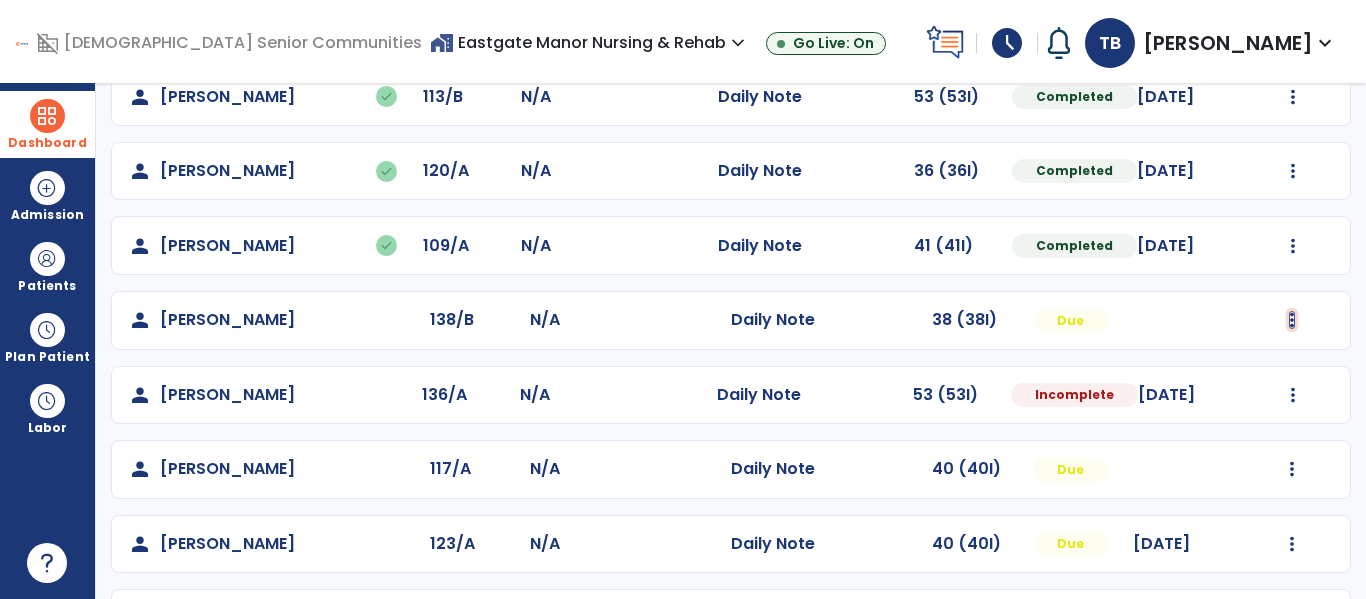 click at bounding box center (1293, 22) 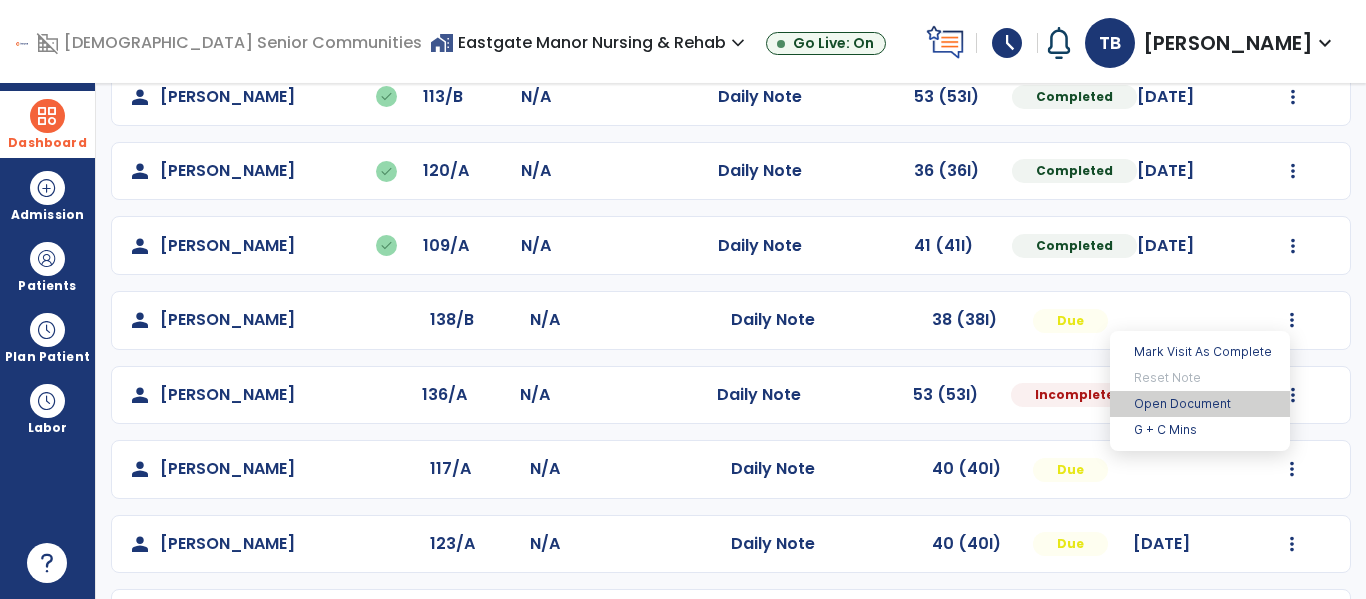 click on "Open Document" at bounding box center [1200, 404] 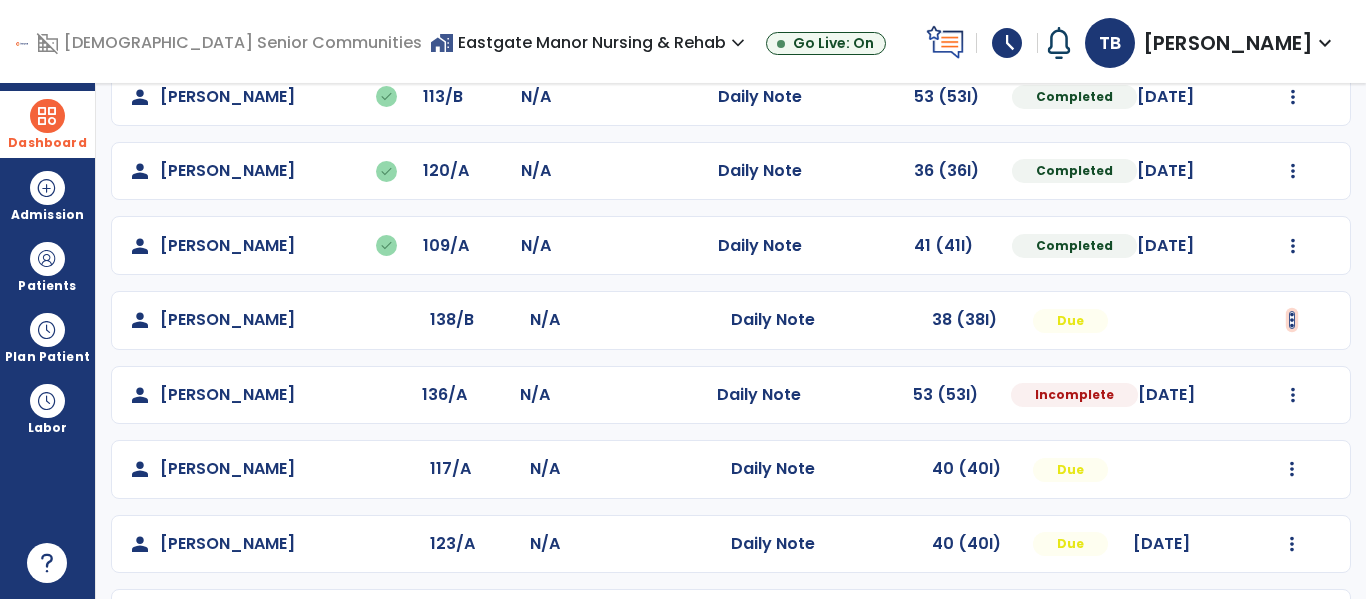 click at bounding box center (1293, 22) 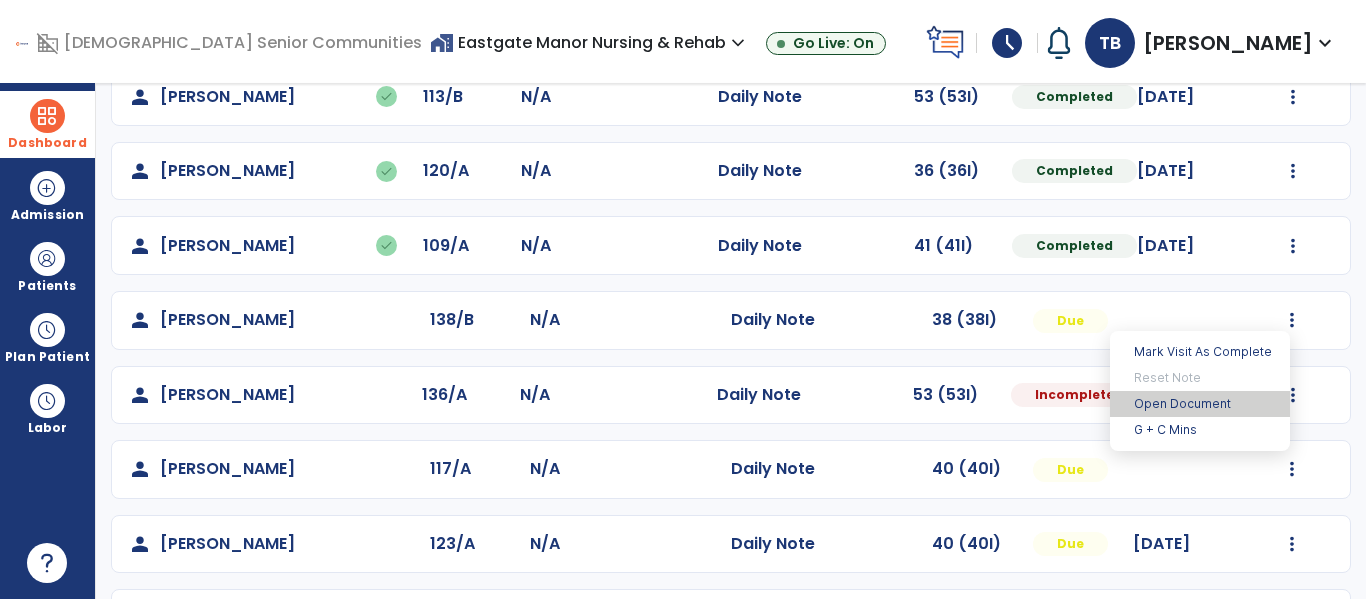 click on "Open Document" at bounding box center (1200, 404) 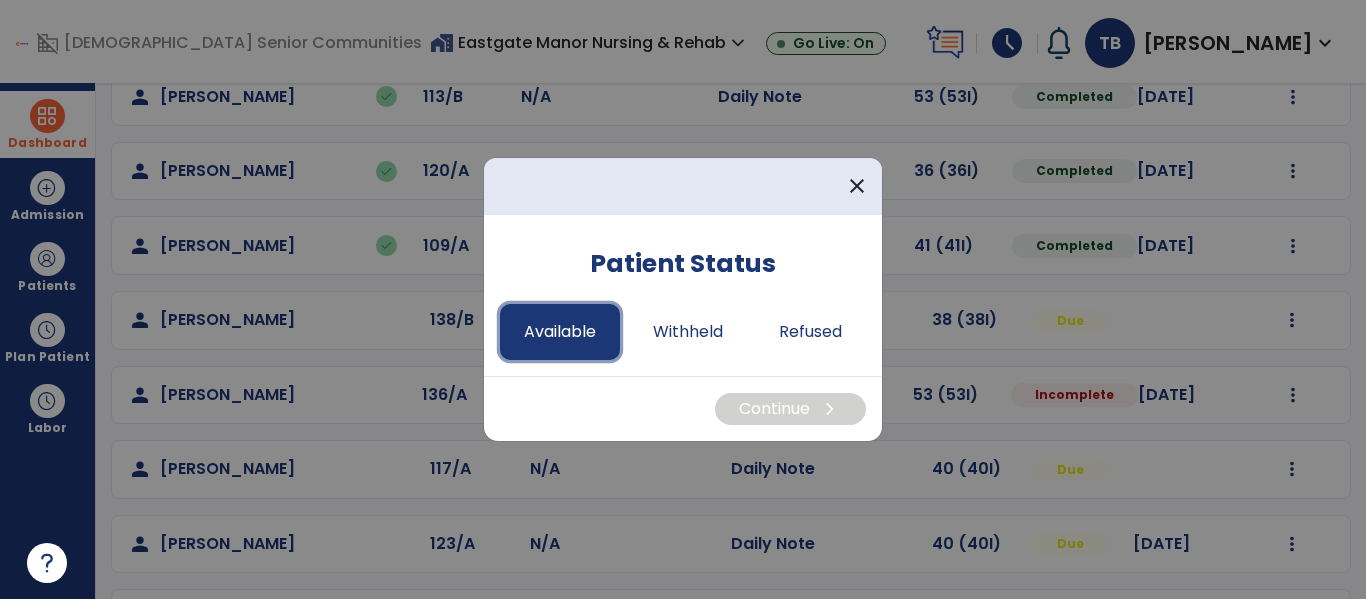 click on "Available" at bounding box center (560, 332) 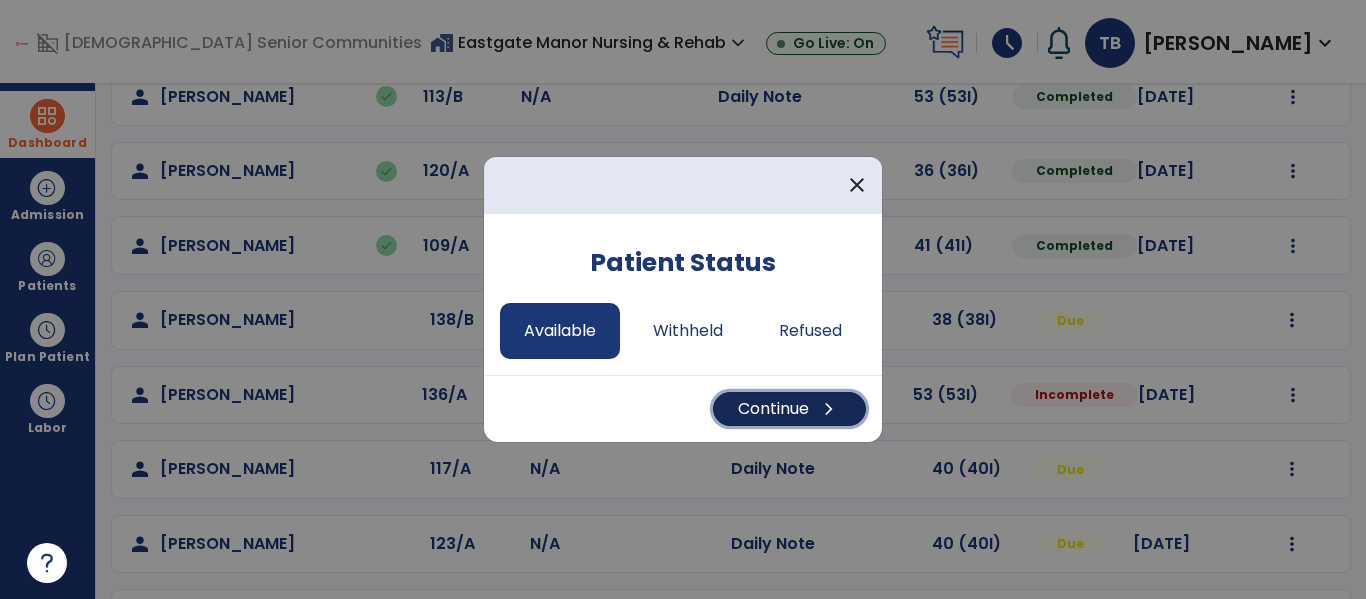 click on "Continue   chevron_right" at bounding box center [789, 409] 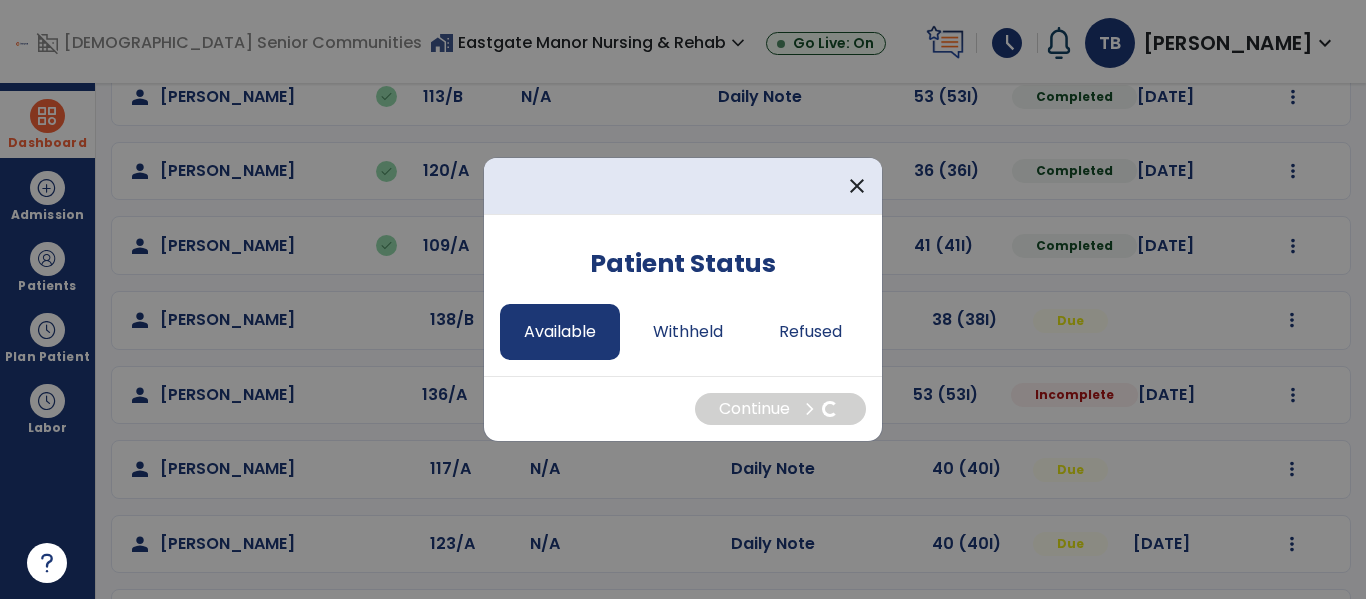 select on "*" 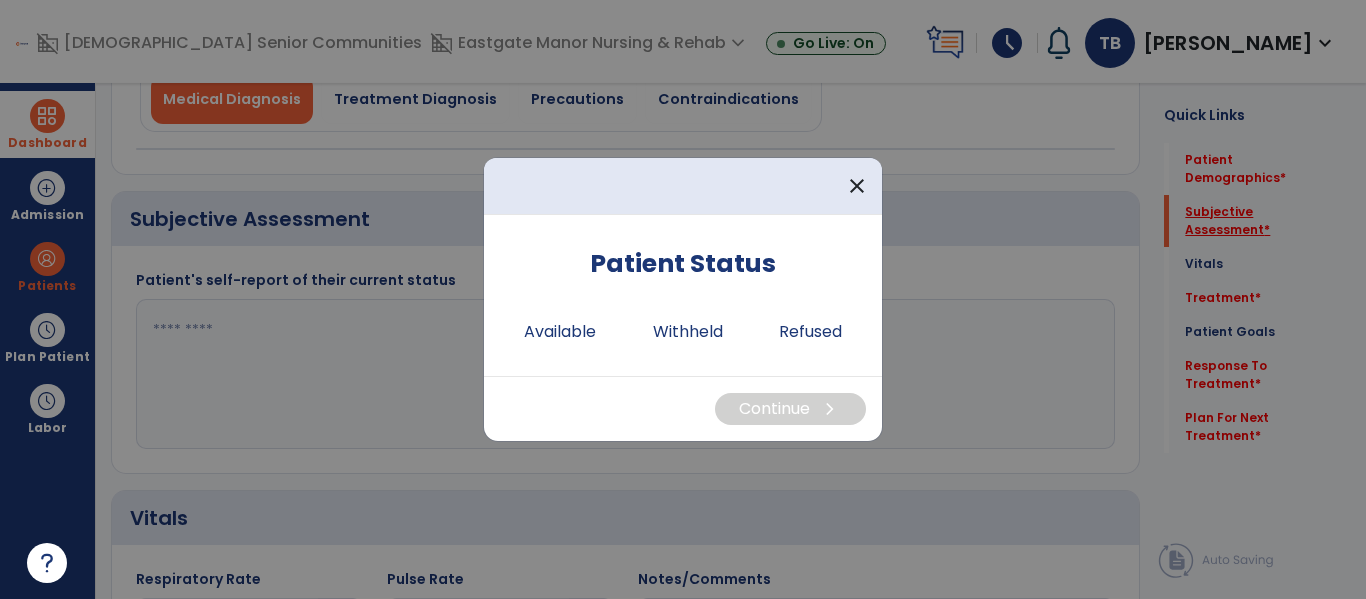 click at bounding box center [683, 299] 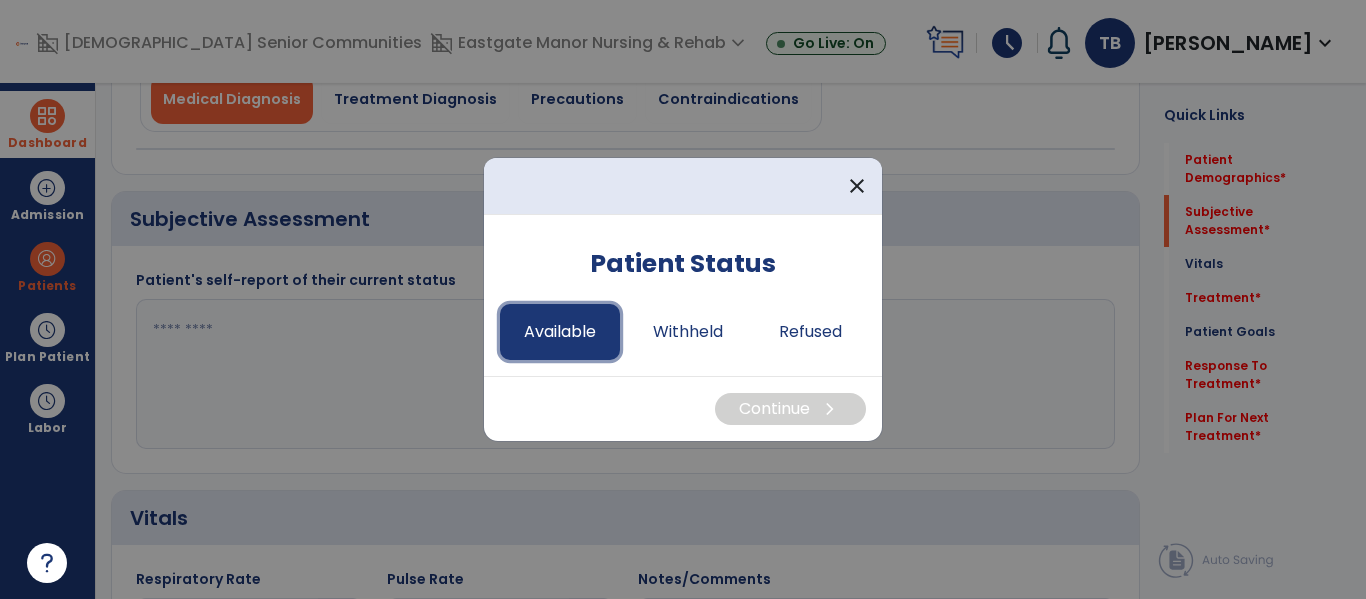 click on "Available" at bounding box center (560, 332) 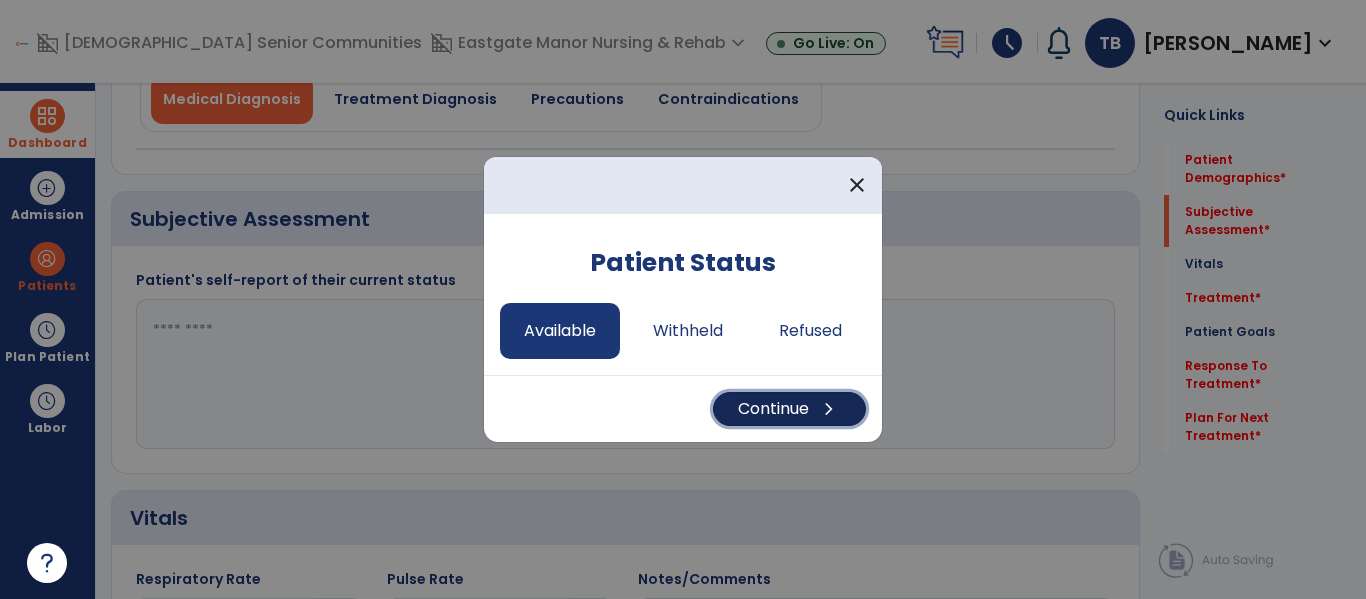 click on "Continue   chevron_right" at bounding box center [789, 409] 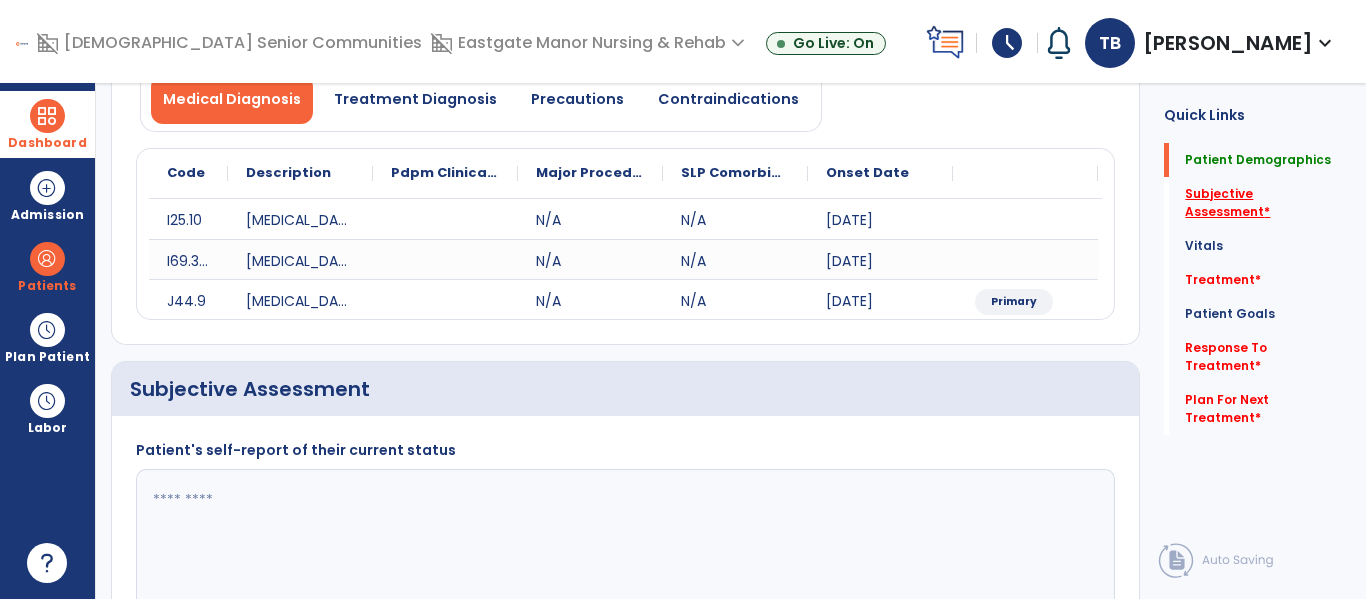 click on "Subjective Assessment   *" 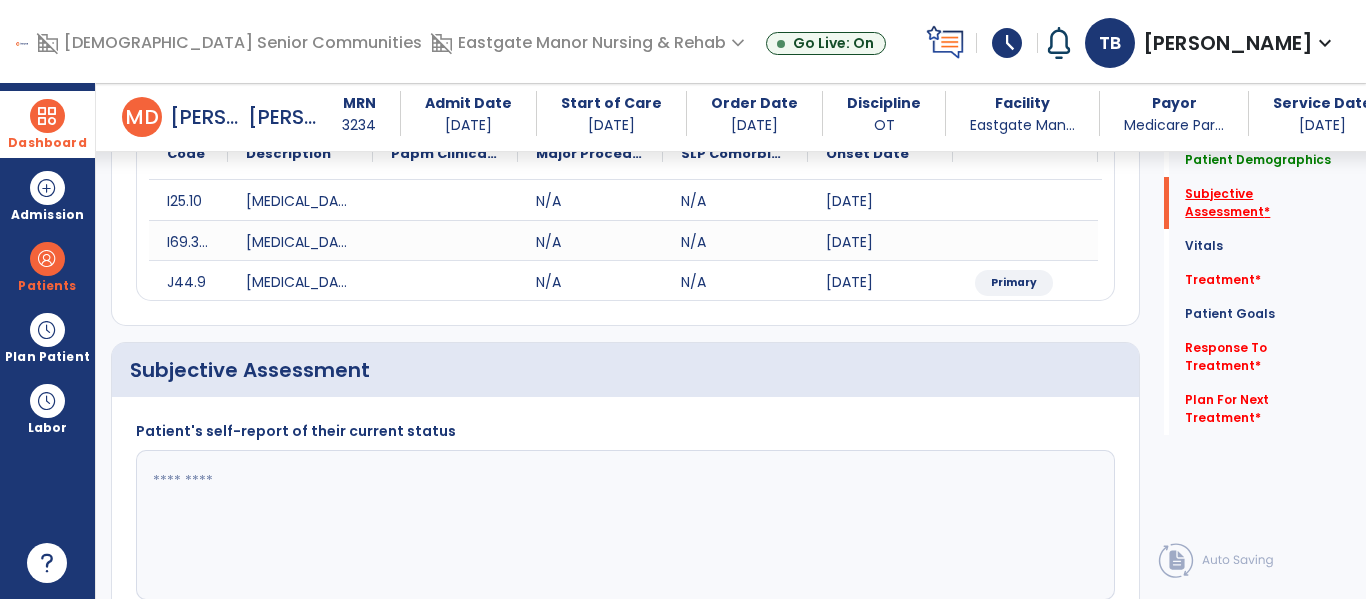 scroll, scrollTop: 427, scrollLeft: 0, axis: vertical 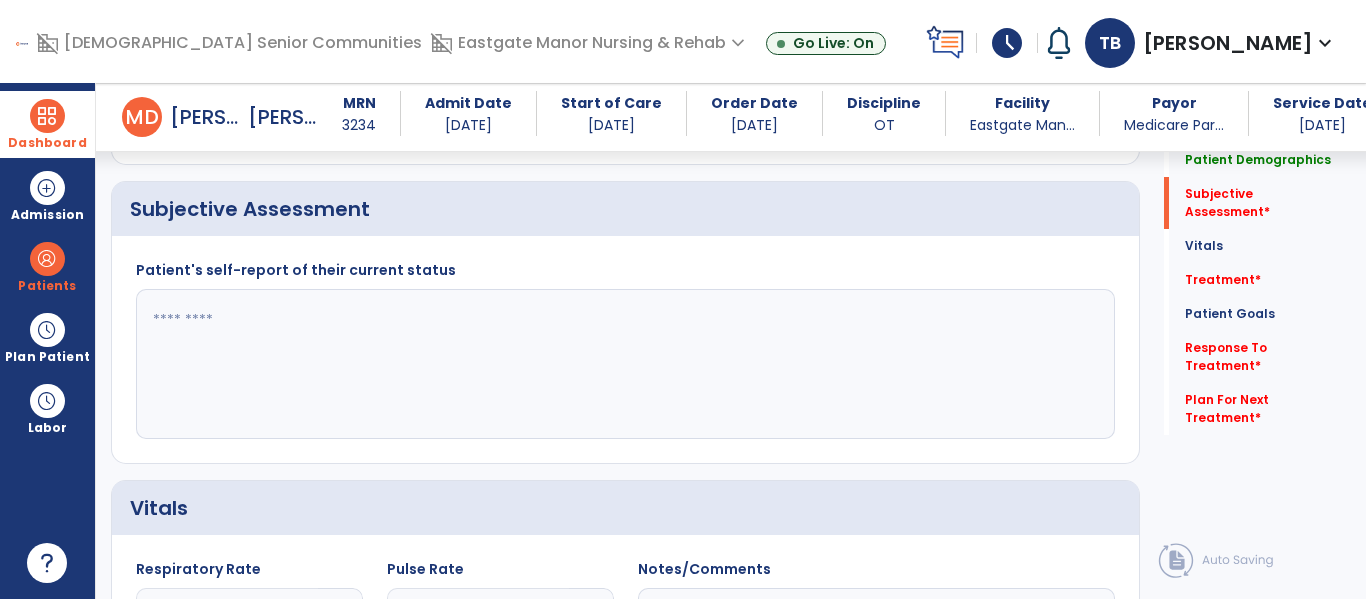 click 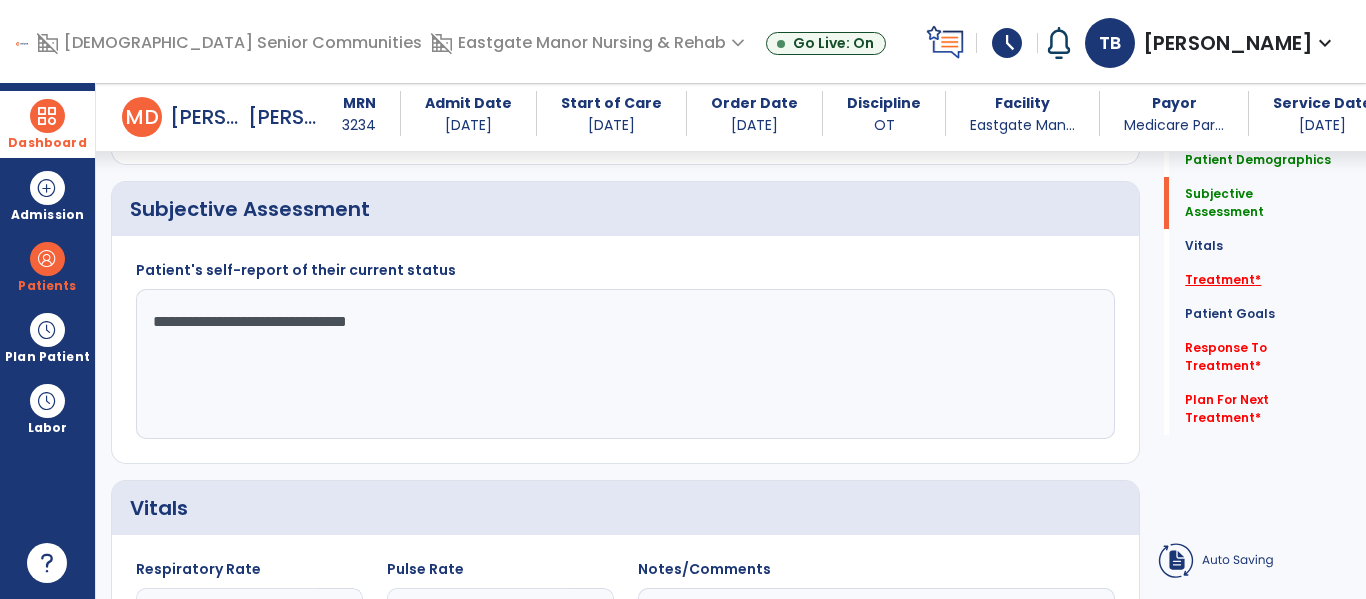 type on "**********" 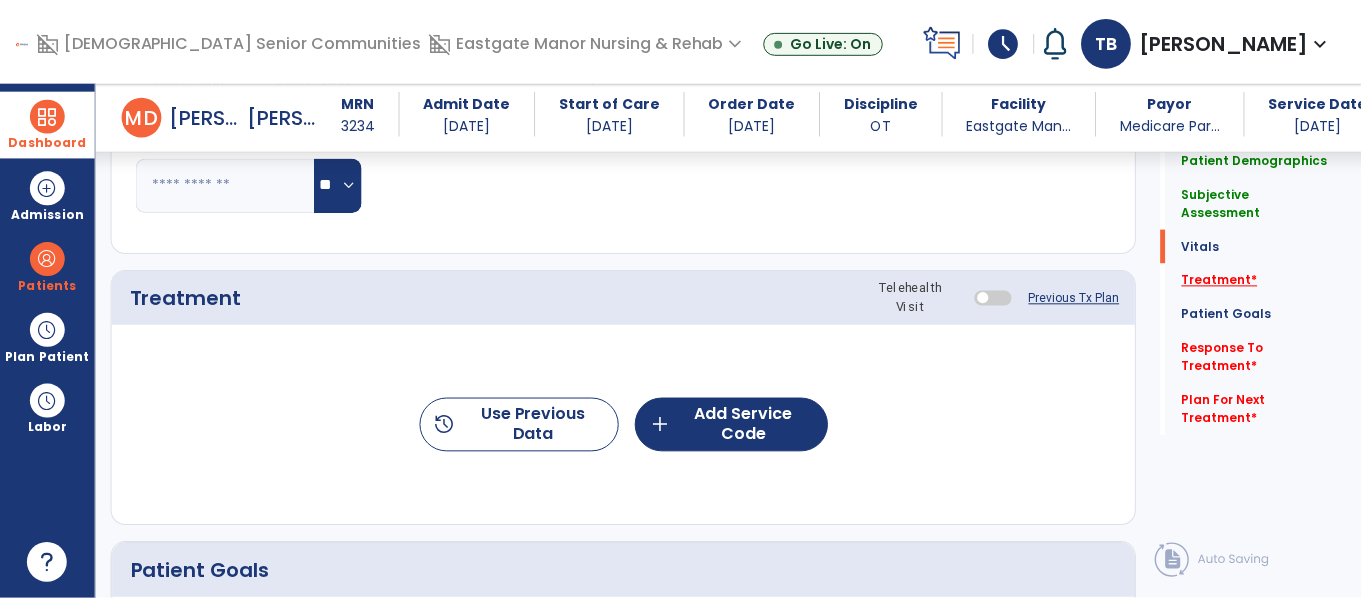 scroll, scrollTop: 1116, scrollLeft: 0, axis: vertical 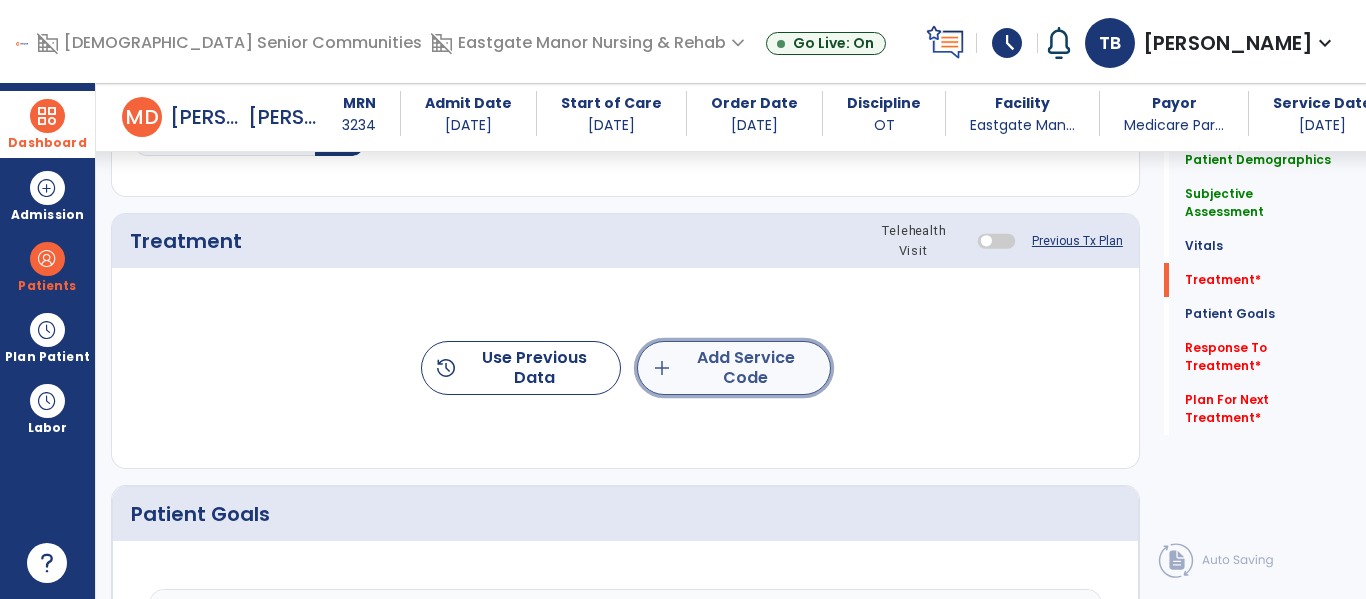 click on "add  Add Service Code" 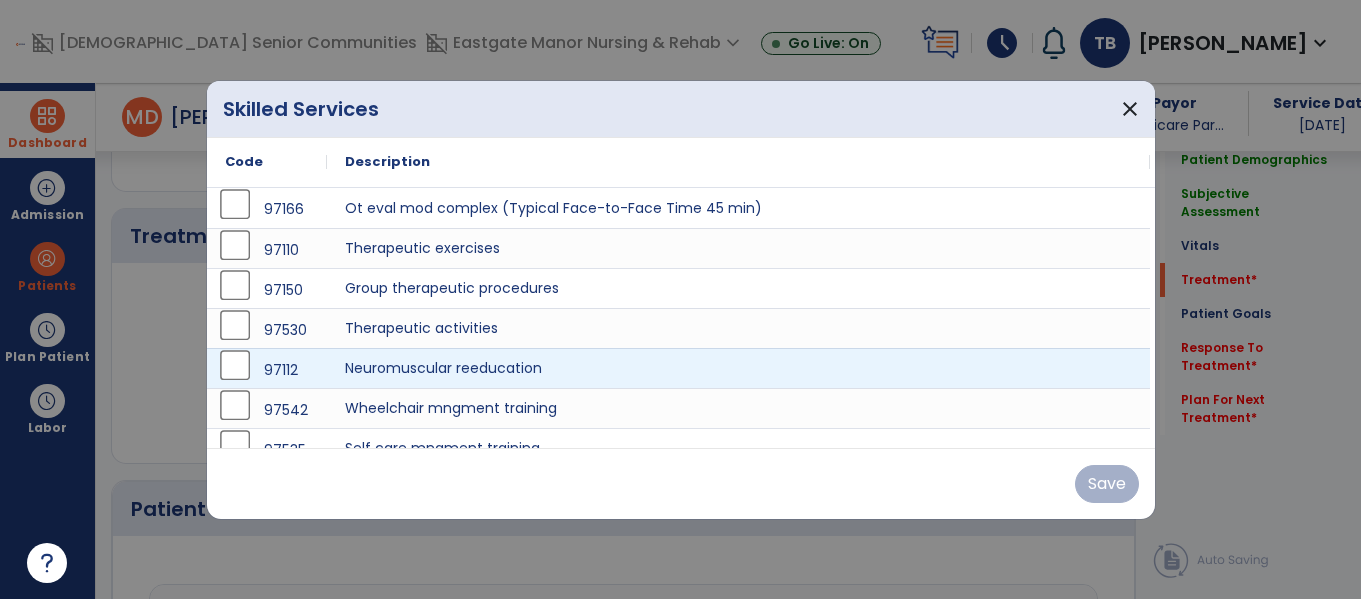 scroll, scrollTop: 1116, scrollLeft: 0, axis: vertical 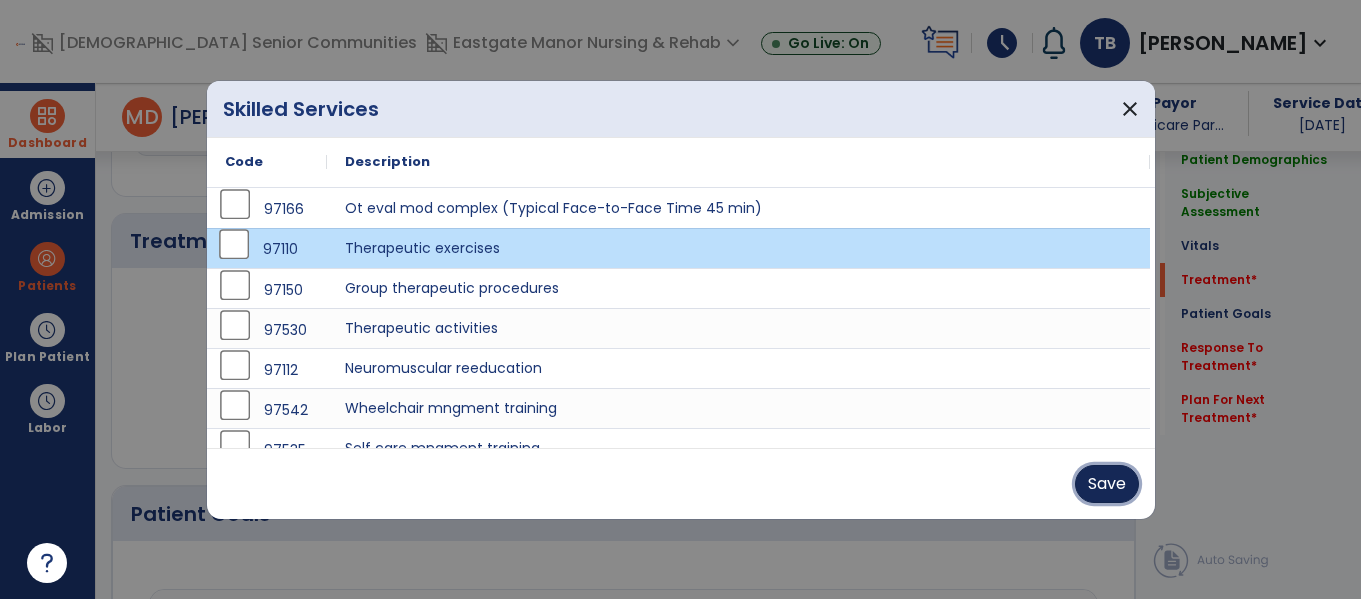 click on "Save" at bounding box center (1107, 484) 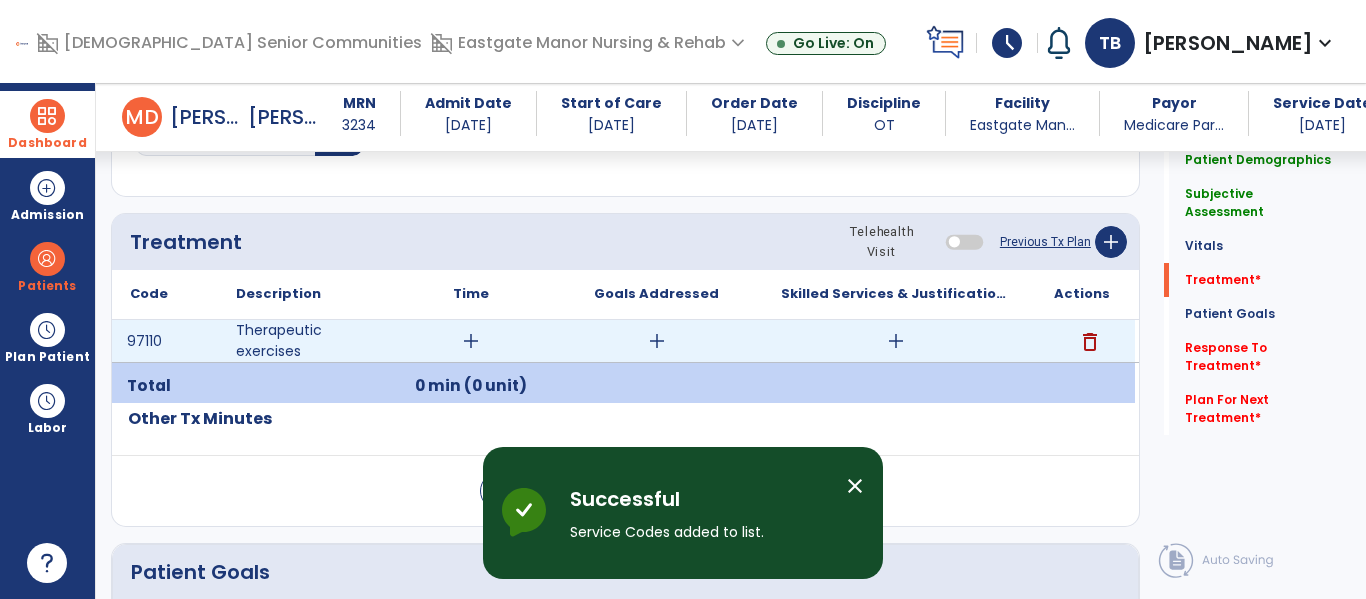 click on "add" at bounding box center [471, 341] 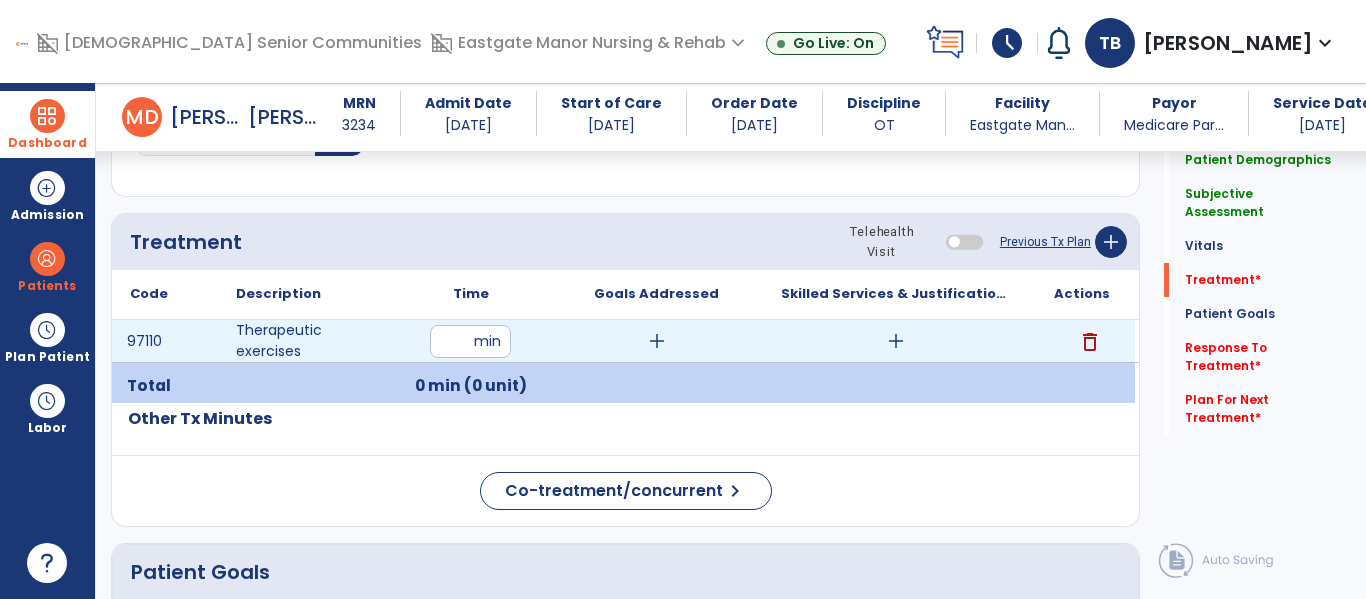 type on "**" 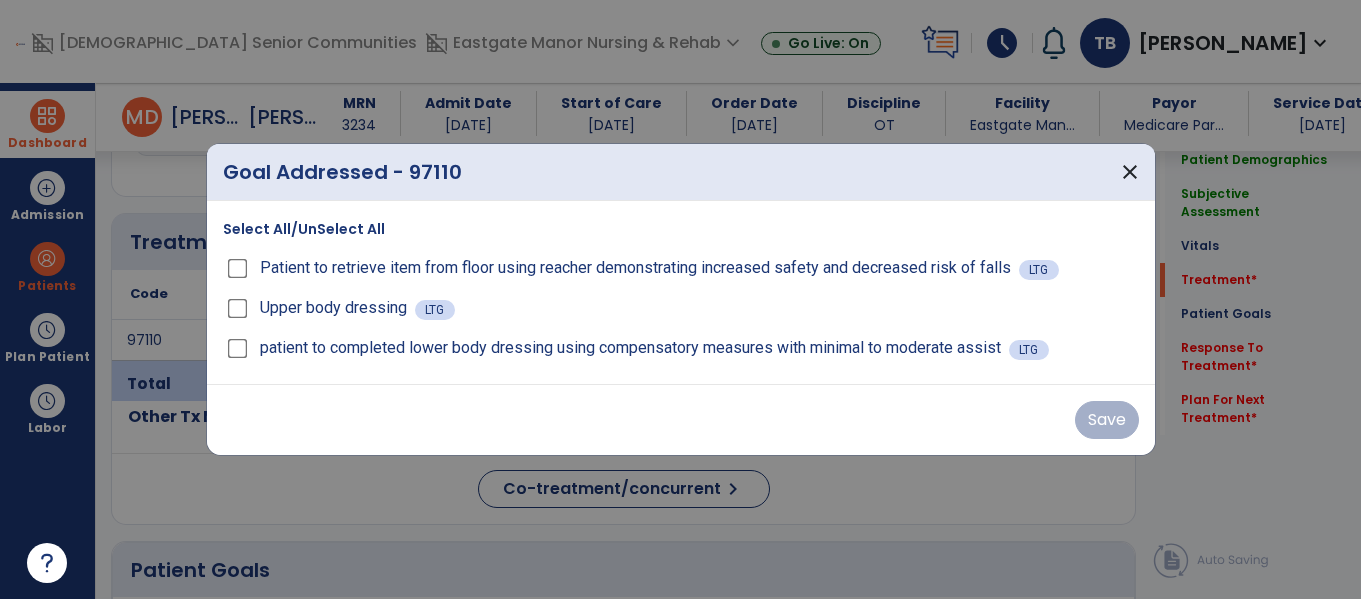 scroll, scrollTop: 1116, scrollLeft: 0, axis: vertical 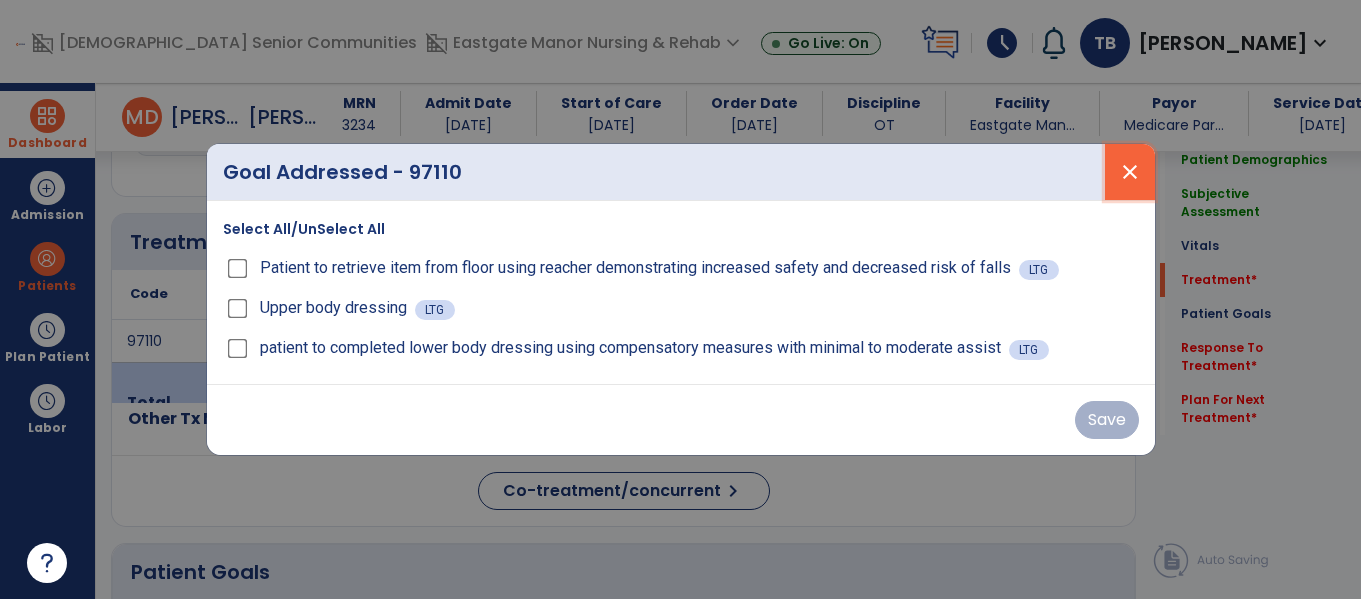 click on "close" at bounding box center [1130, 172] 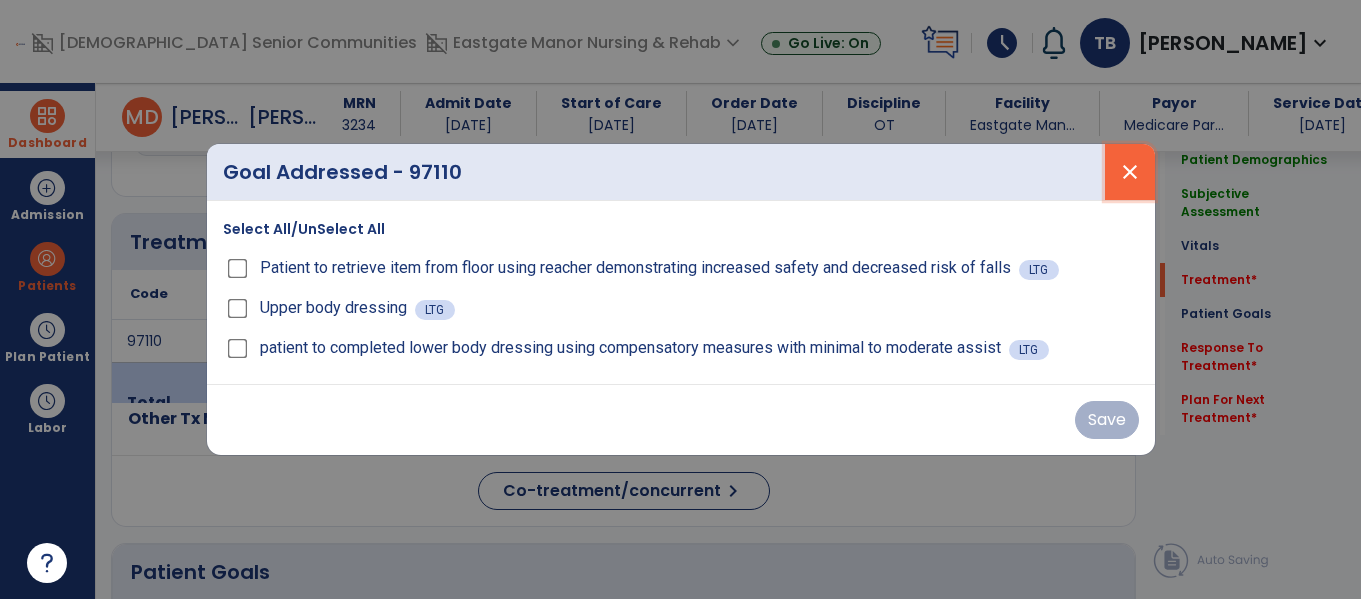 click on "close" at bounding box center (1130, 172) 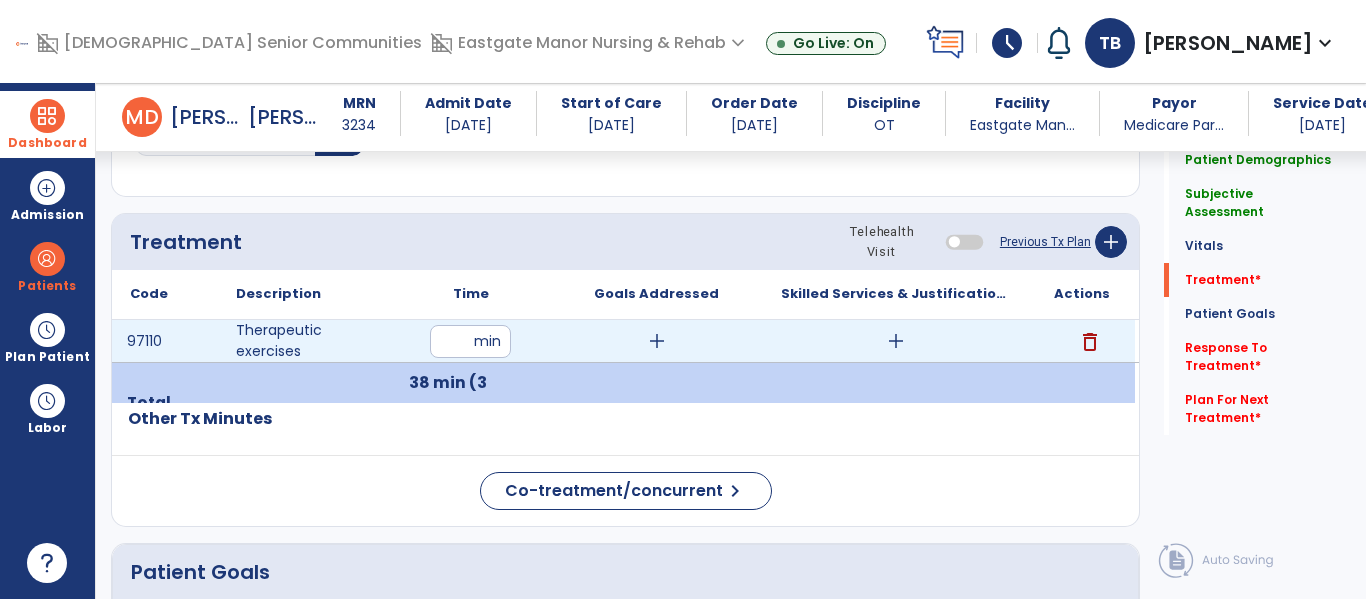 click on "add" at bounding box center [896, 341] 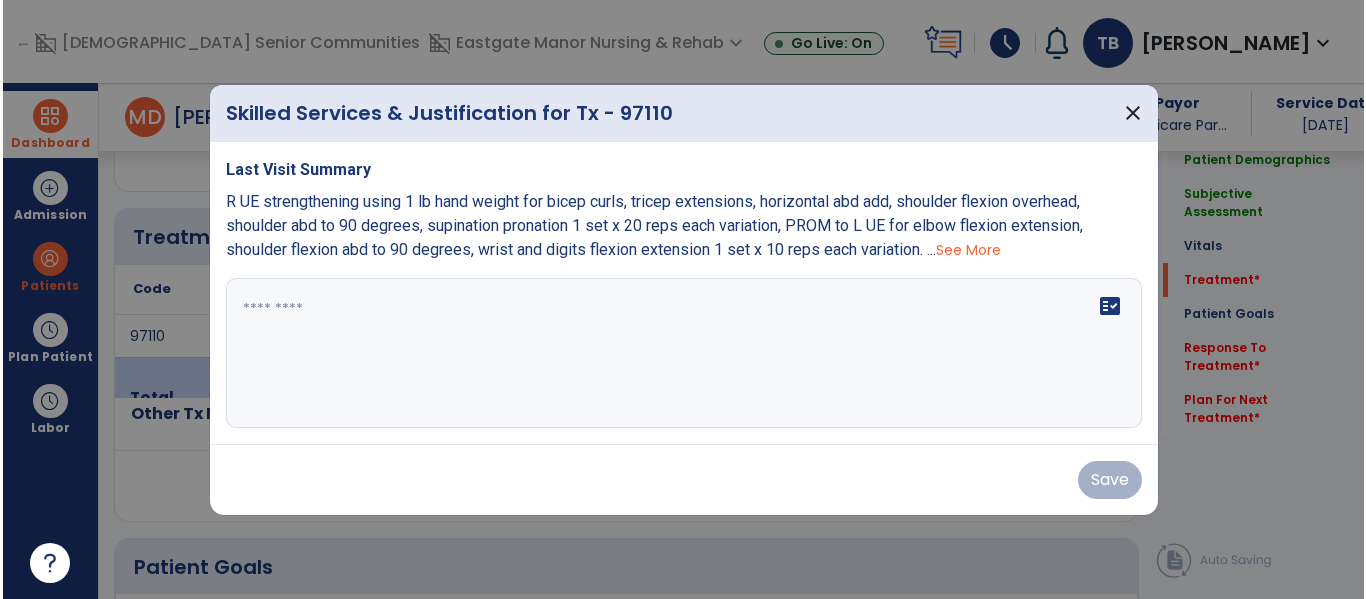 scroll, scrollTop: 1116, scrollLeft: 0, axis: vertical 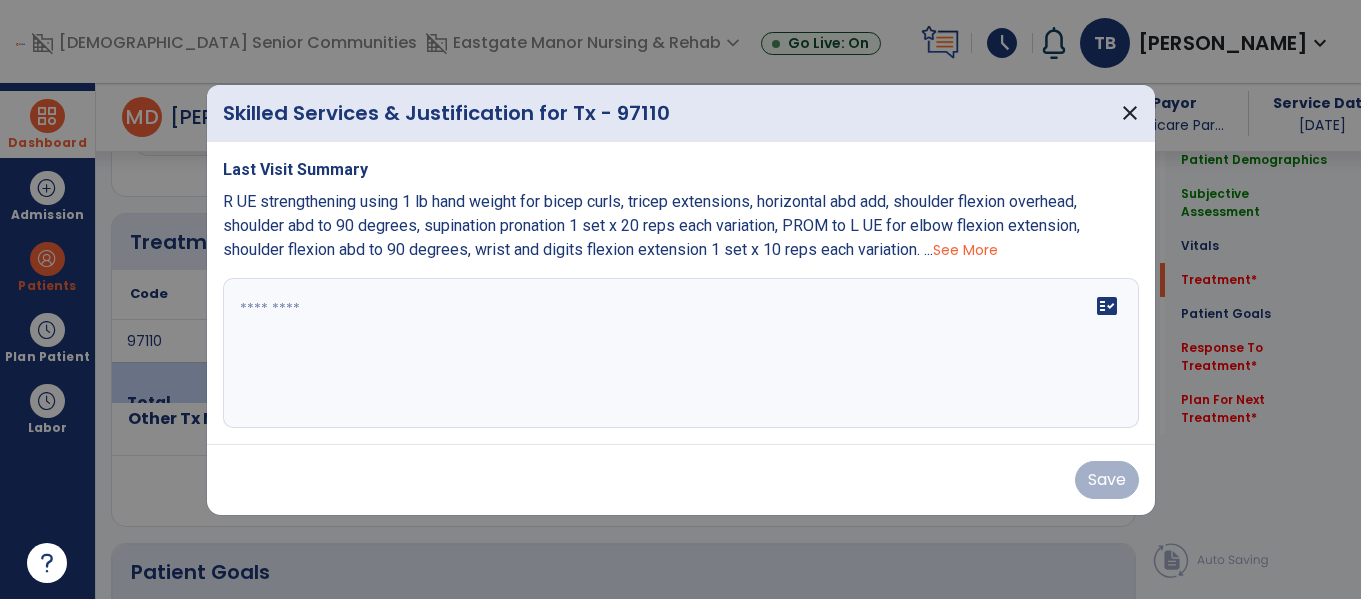 click on "See More" at bounding box center (965, 250) 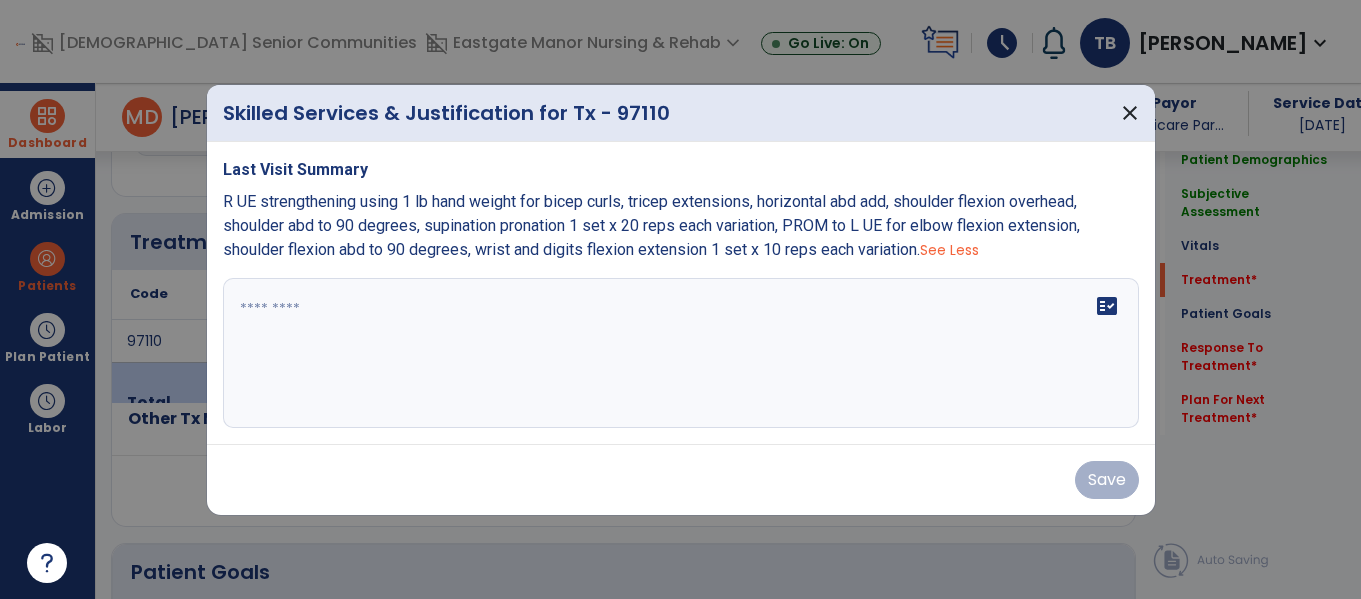 click on "See Less" at bounding box center (949, 250) 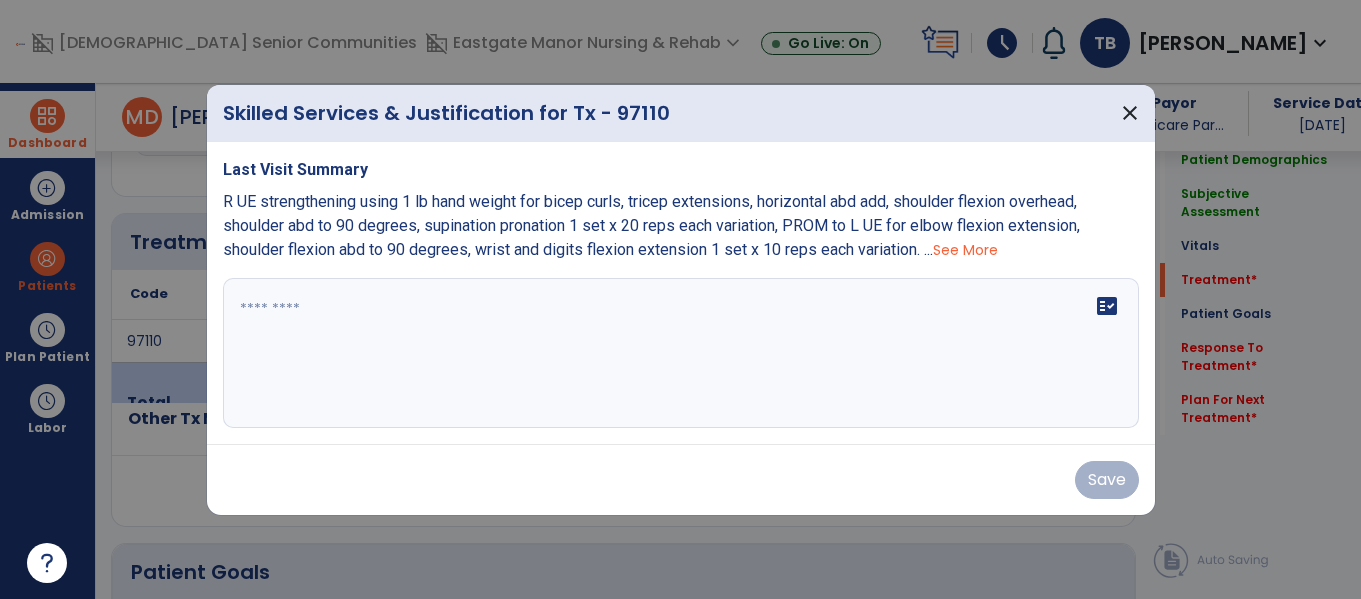 click on "See More" at bounding box center (965, 250) 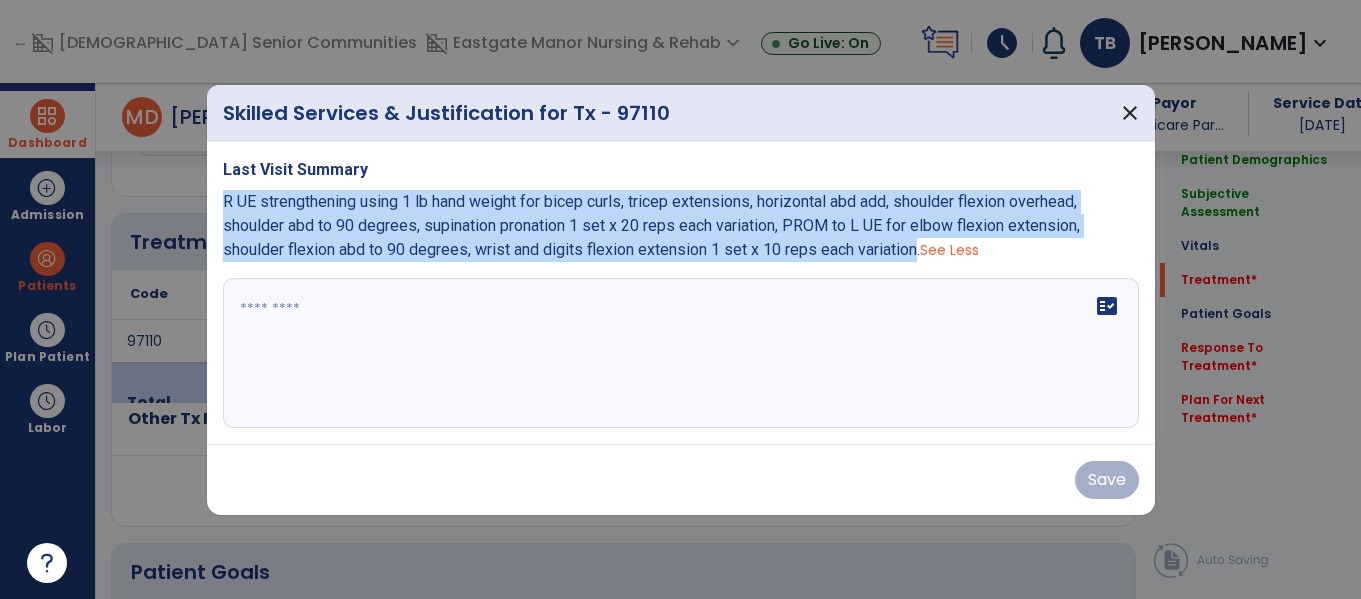 drag, startPoint x: 920, startPoint y: 250, endPoint x: 208, endPoint y: 207, distance: 713.2973 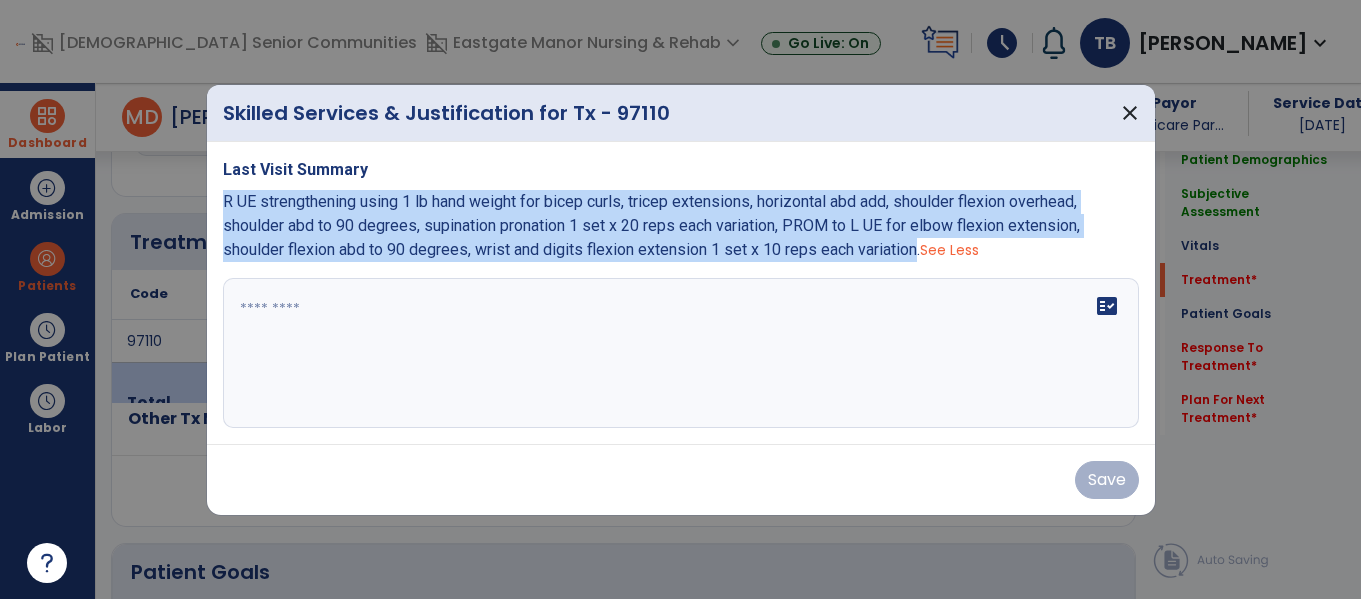 click on "Last Visit Summary R UE strengthening using 1 lb hand weight for bicep curls, tricep extensions, horizontal abd add, shoulder flexion overhead, shoulder abd to 90 degrees, supination pronation 1 set x 20 reps each variation, PROM to L UE for elbow flexion extension, shoulder flexion abd to 90 degrees, wrist and digits flexion extension 1 set x 10 reps each variation.
See Less   fact_check" at bounding box center (681, 293) 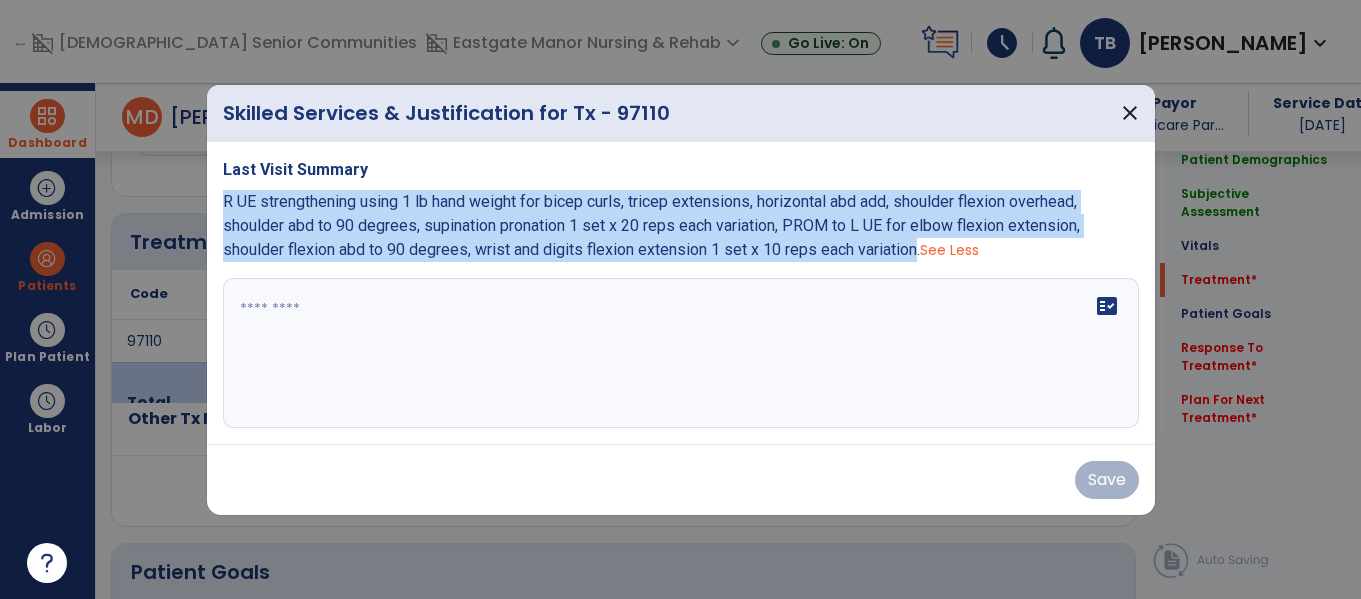 copy on "R UE strengthening using 1 lb hand weight for bicep curls, tricep extensions, horizontal abd add, shoulder flexion overhead, shoulder abd to 90 degrees, supination pronation 1 set x 20 reps each variation, PROM to L UE for elbow flexion extension, shoulder flexion abd to 90 degrees, wrist and digits flexion extension 1 set x 10 reps each variation" 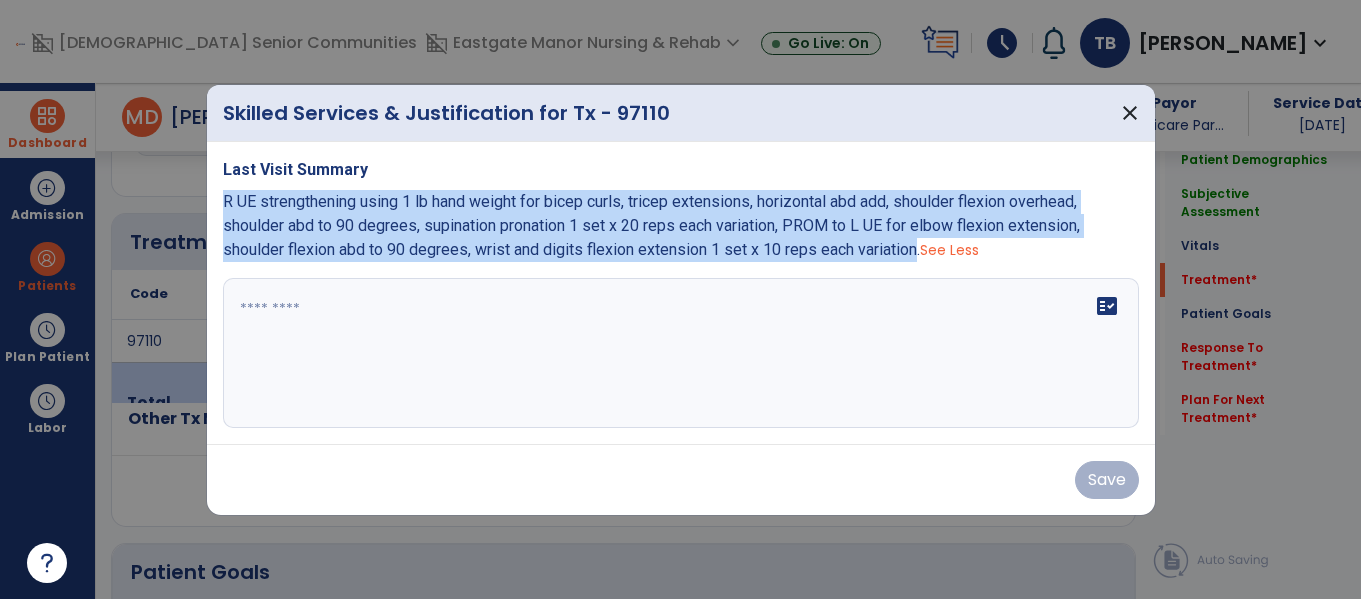 click at bounding box center [681, 353] 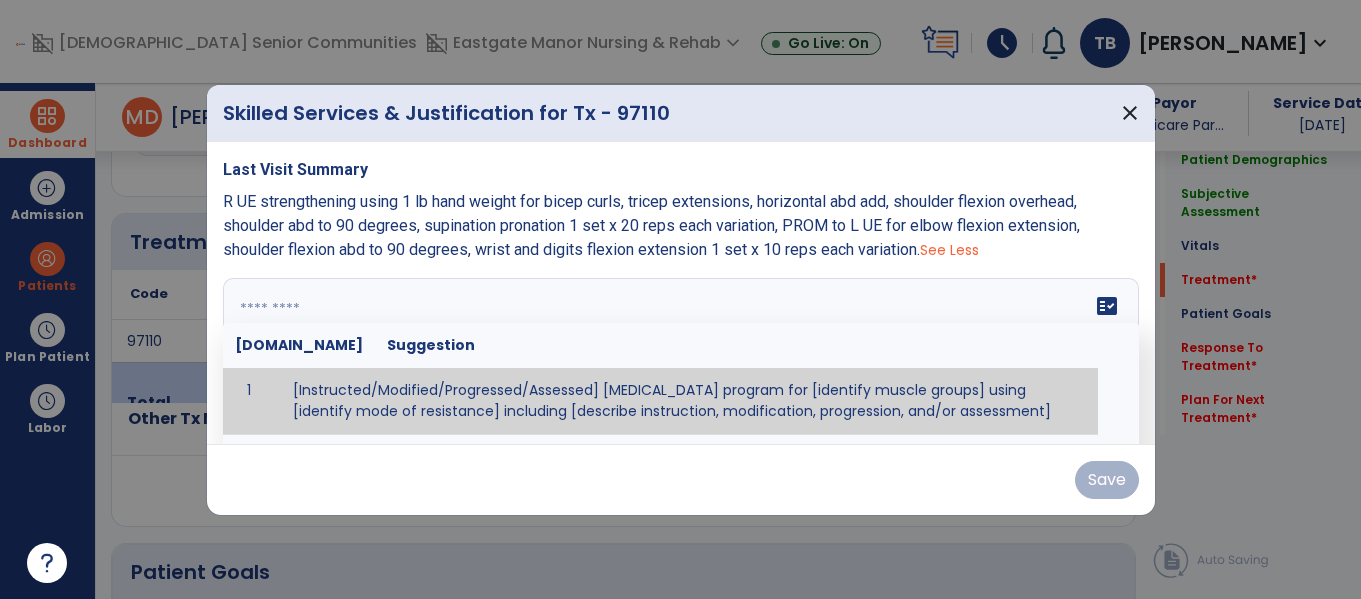 paste on "**********" 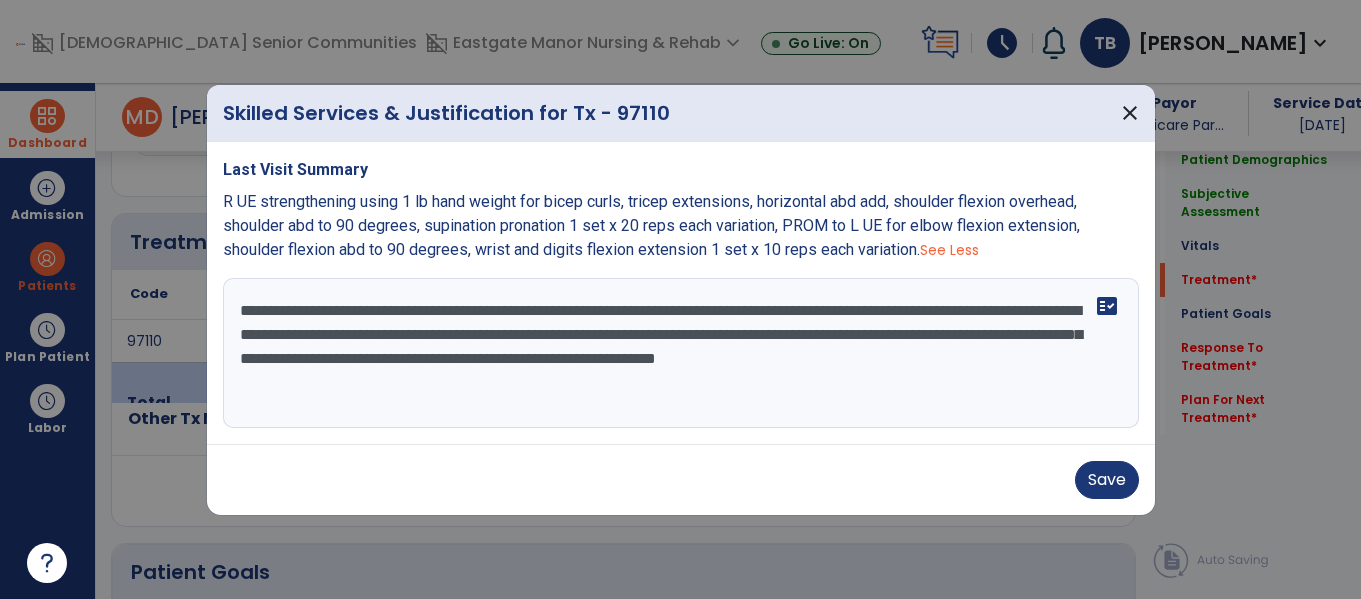 click on "**********" at bounding box center [681, 353] 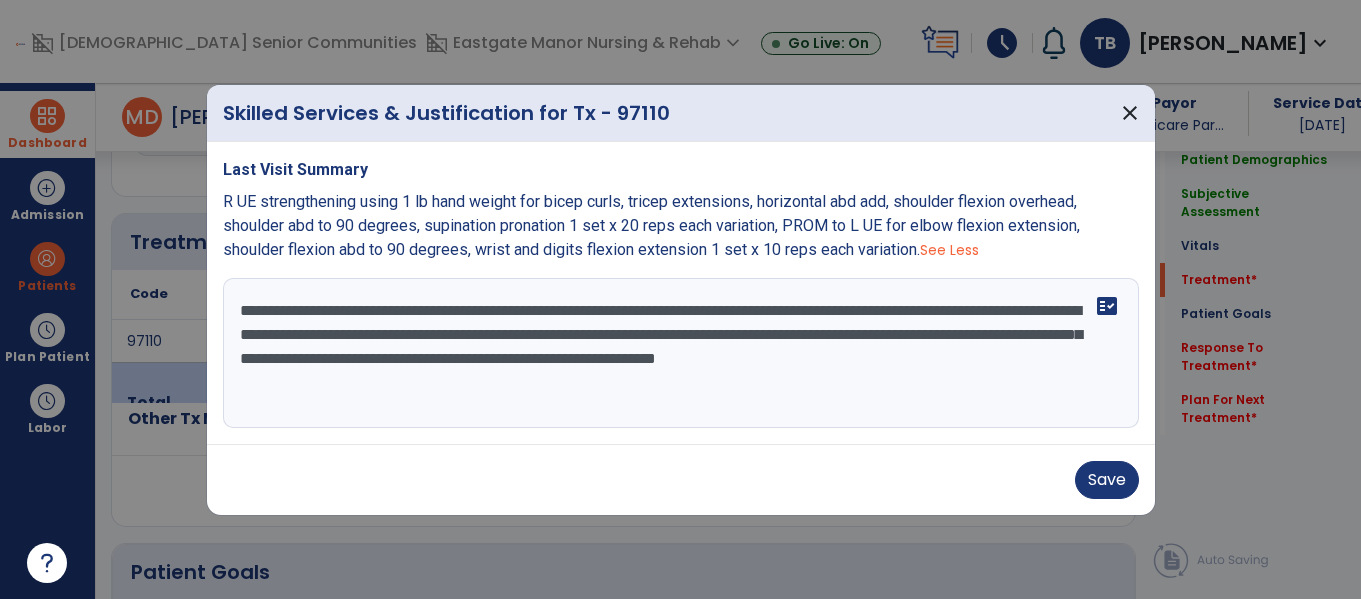 click on "**********" at bounding box center (681, 353) 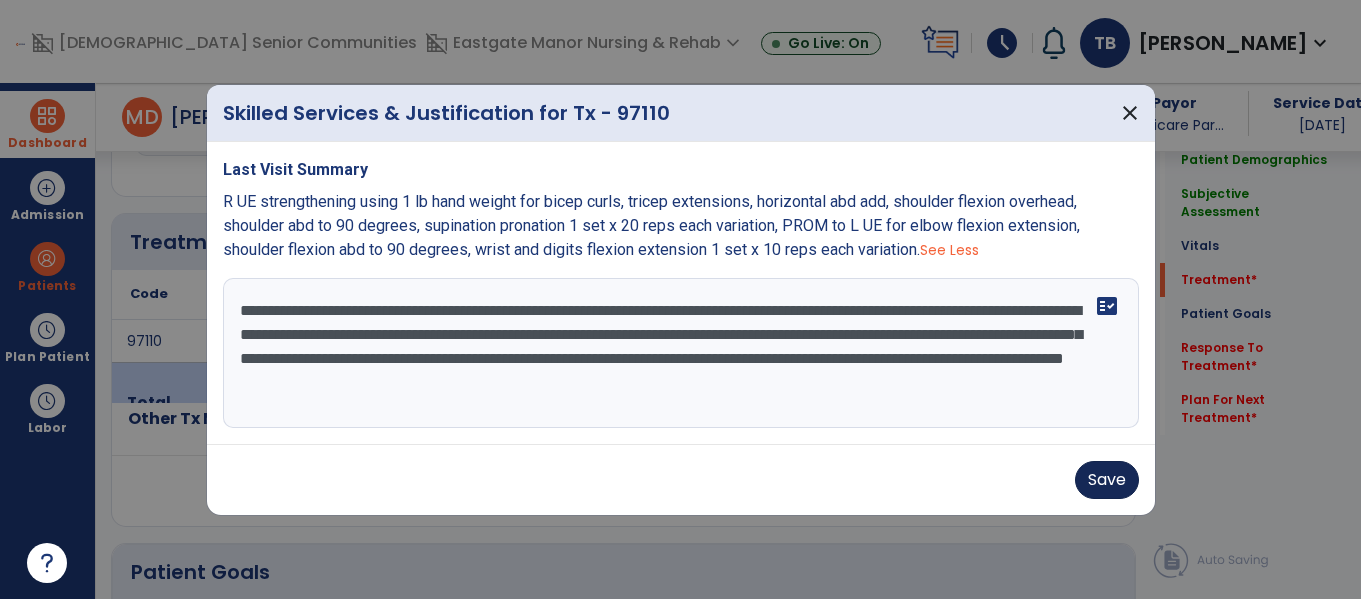 type on "**********" 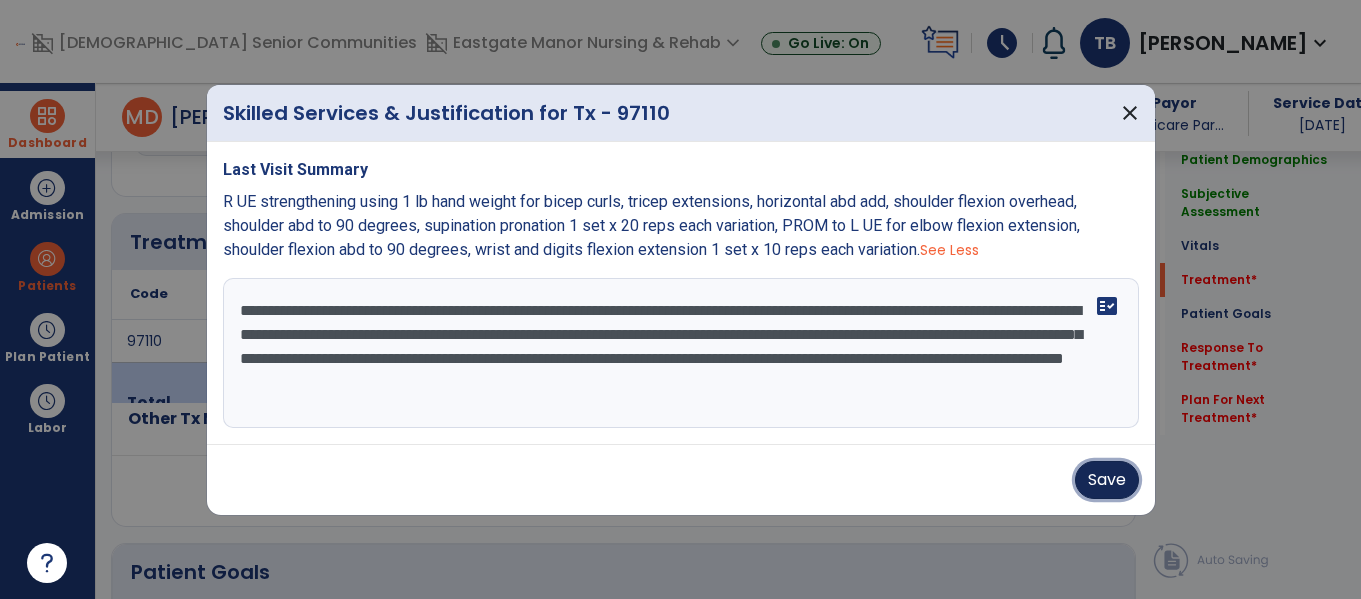 click on "Save" at bounding box center (1107, 480) 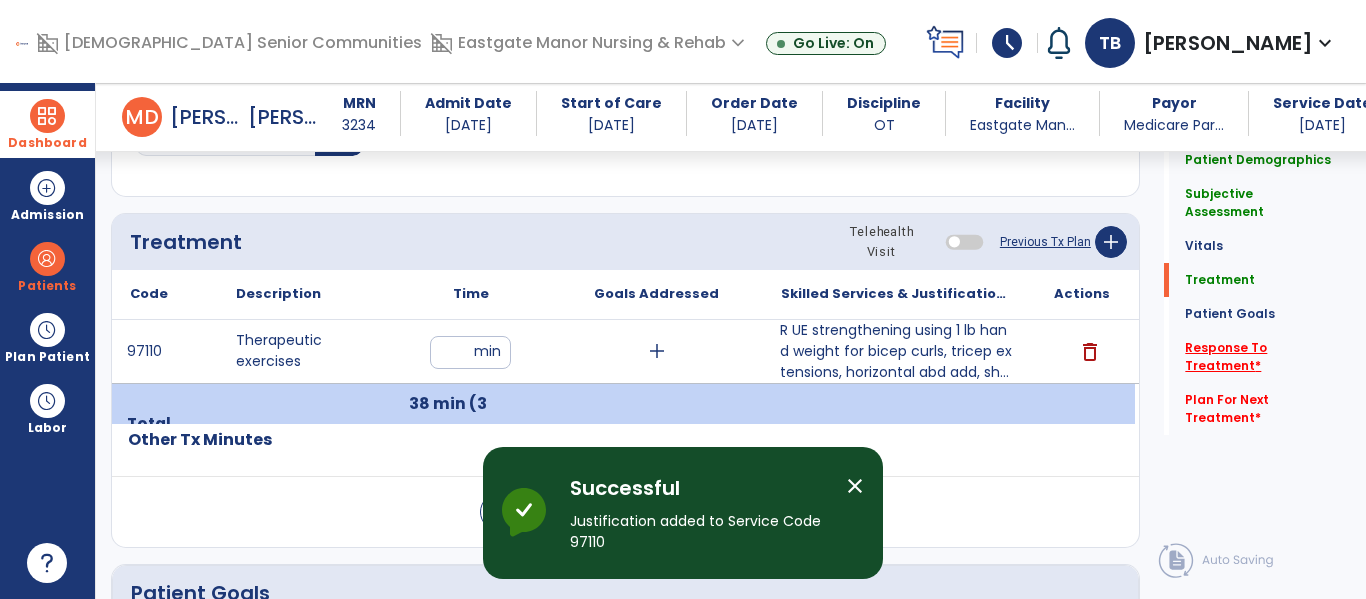 click on "Response To Treatment   *" 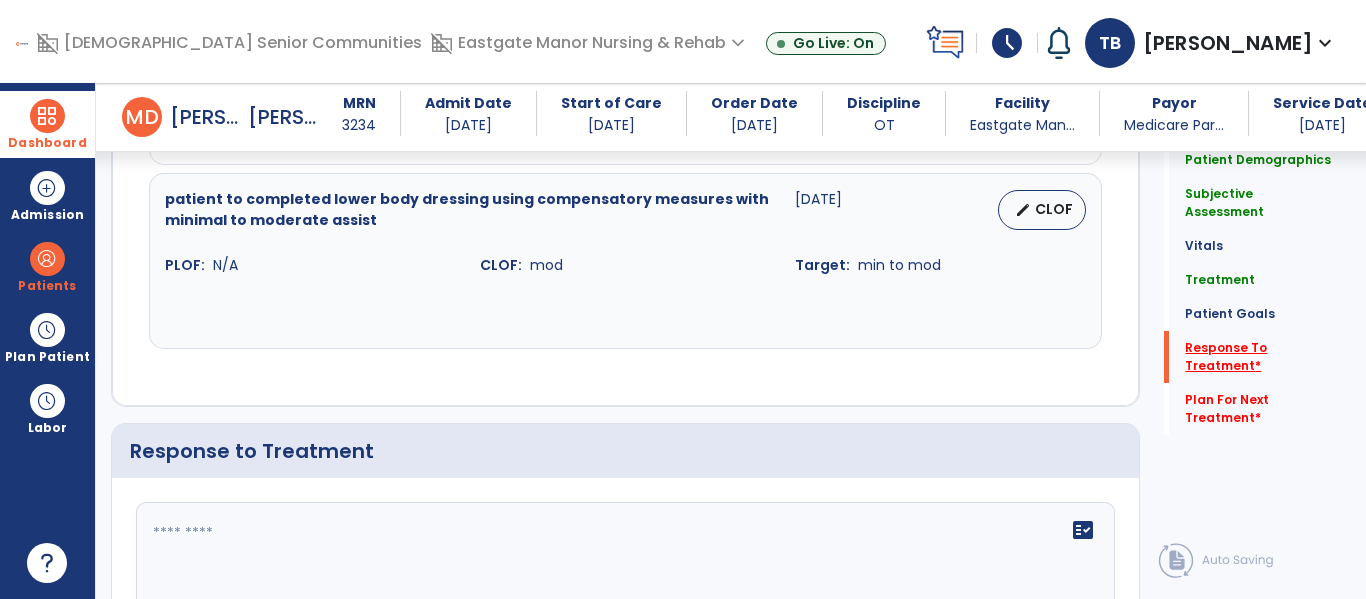 scroll, scrollTop: 2410, scrollLeft: 0, axis: vertical 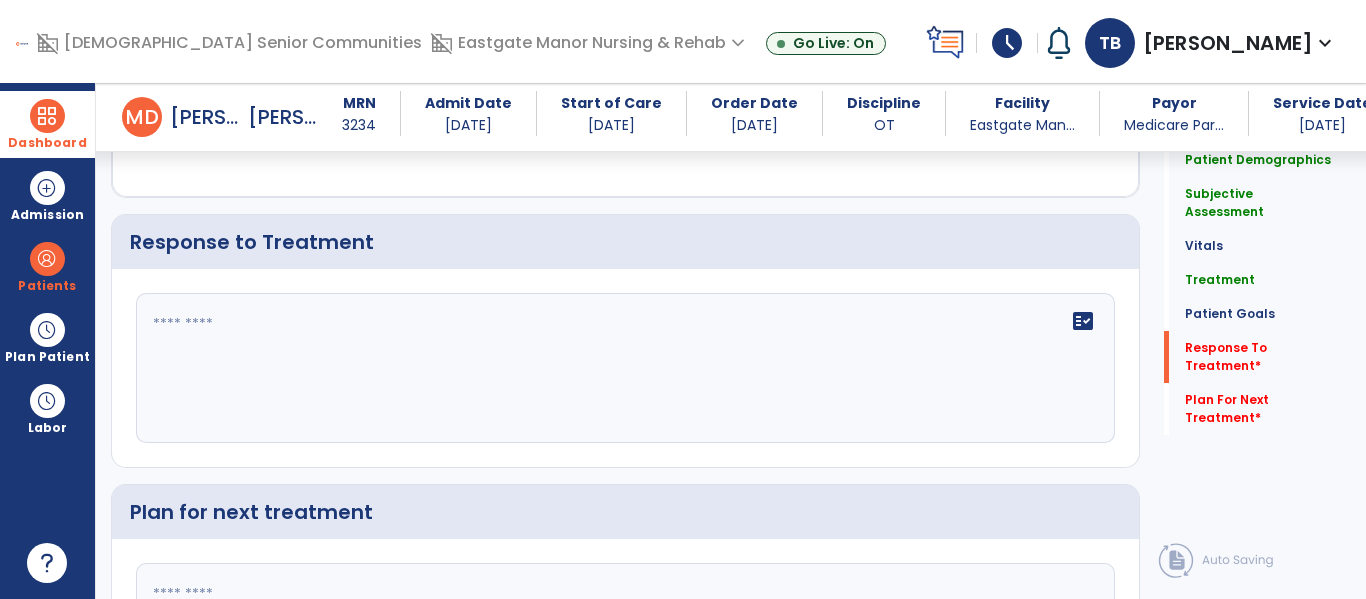 click on "fact_check" 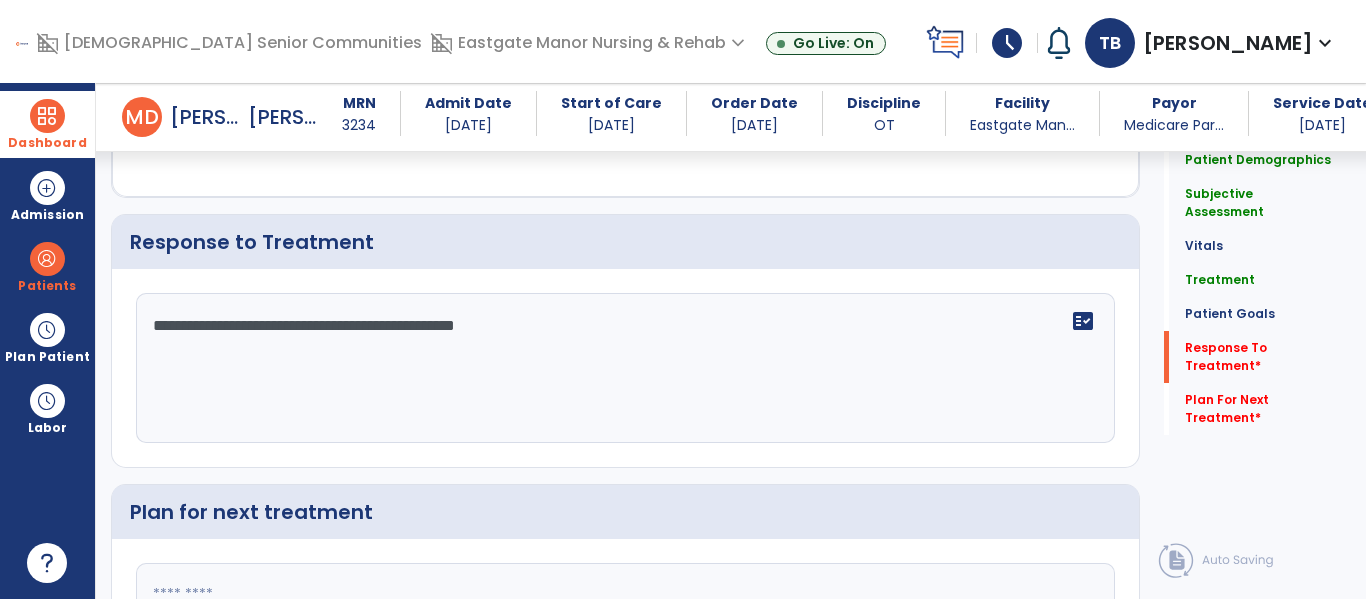 type on "**********" 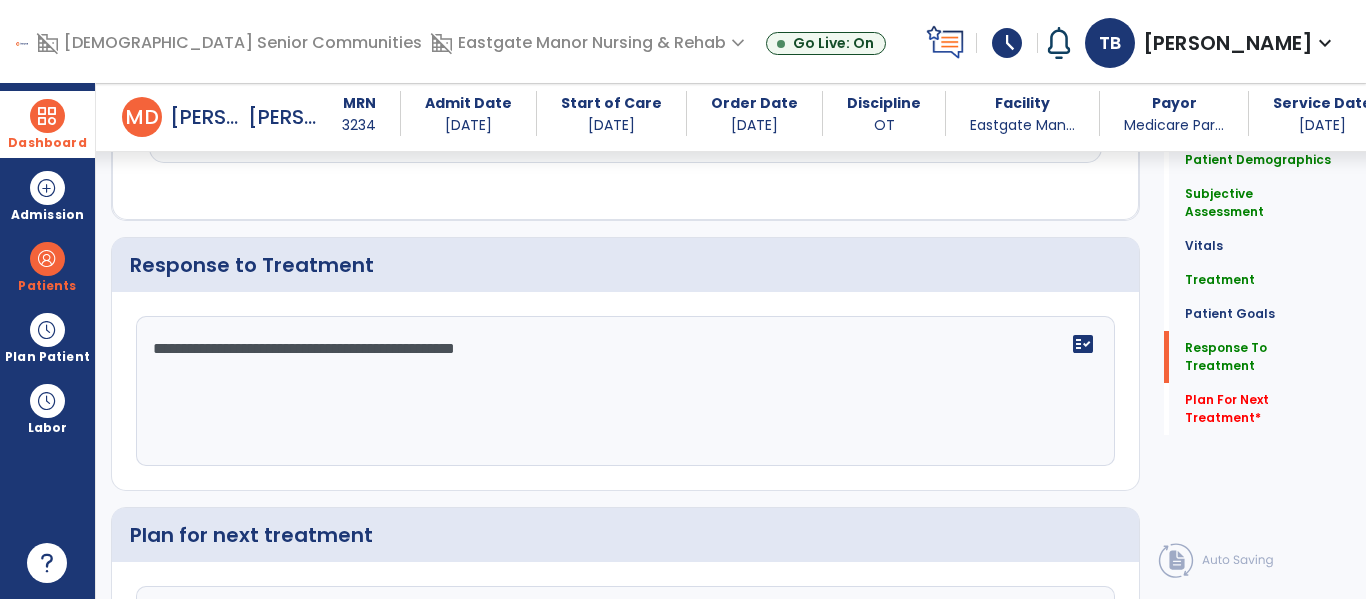 scroll, scrollTop: 2410, scrollLeft: 0, axis: vertical 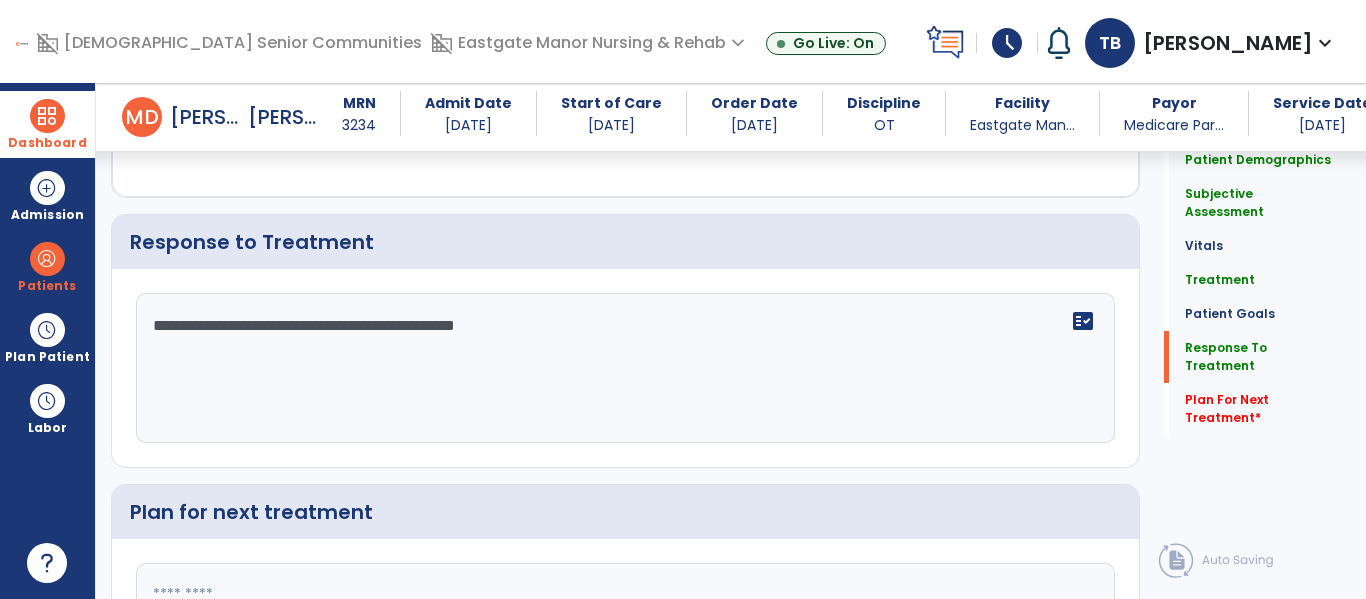 click 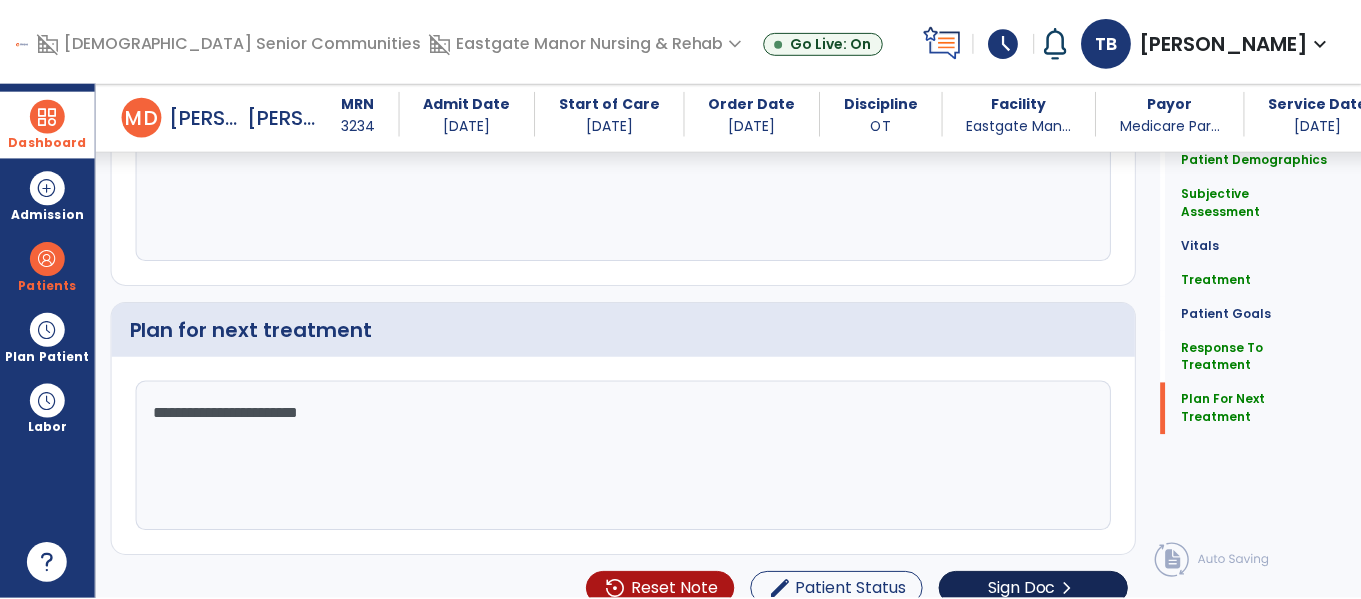 scroll, scrollTop: 2615, scrollLeft: 0, axis: vertical 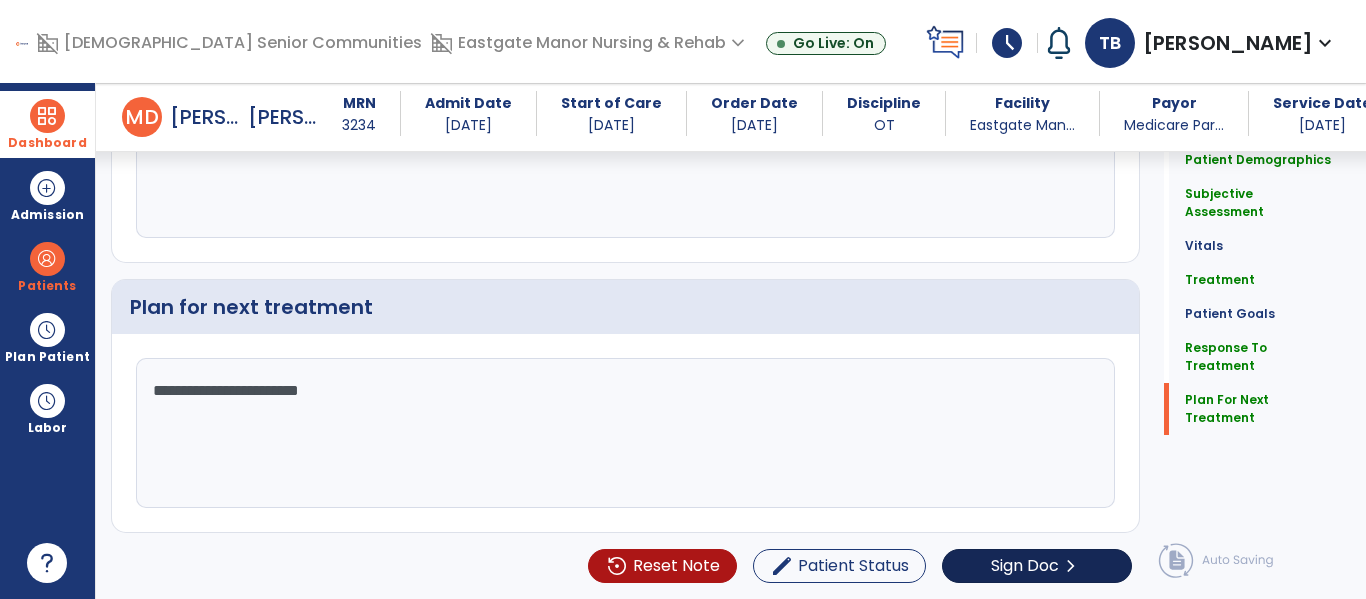 type on "**********" 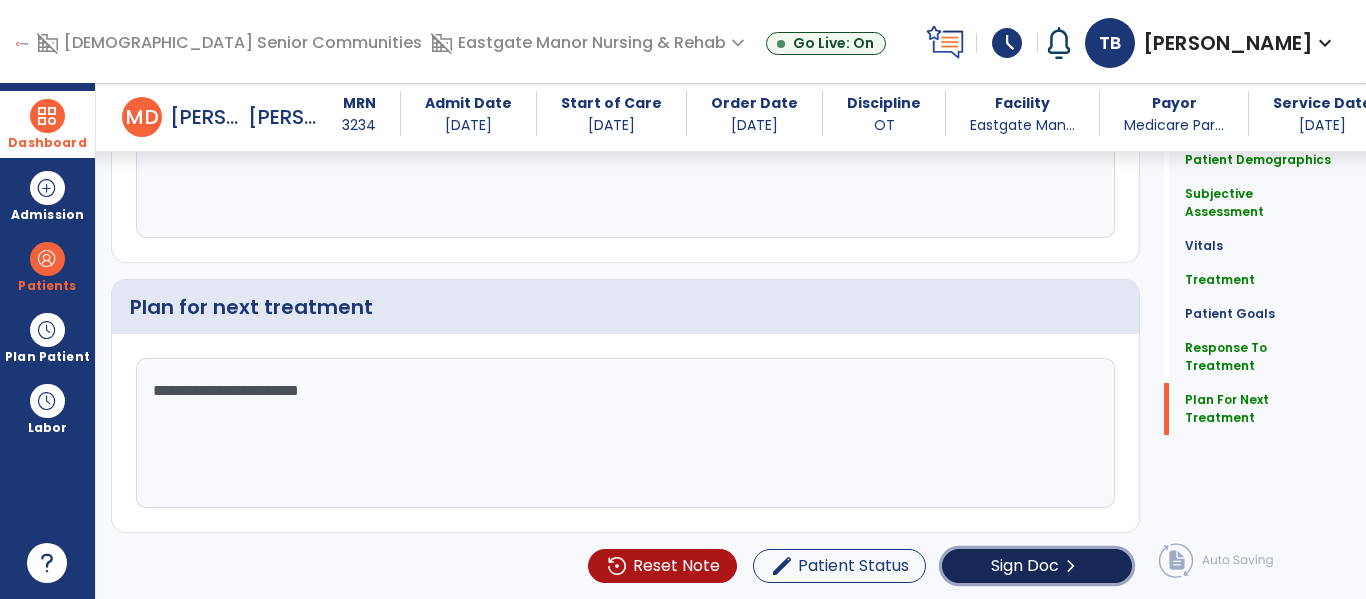 click on "Sign Doc" 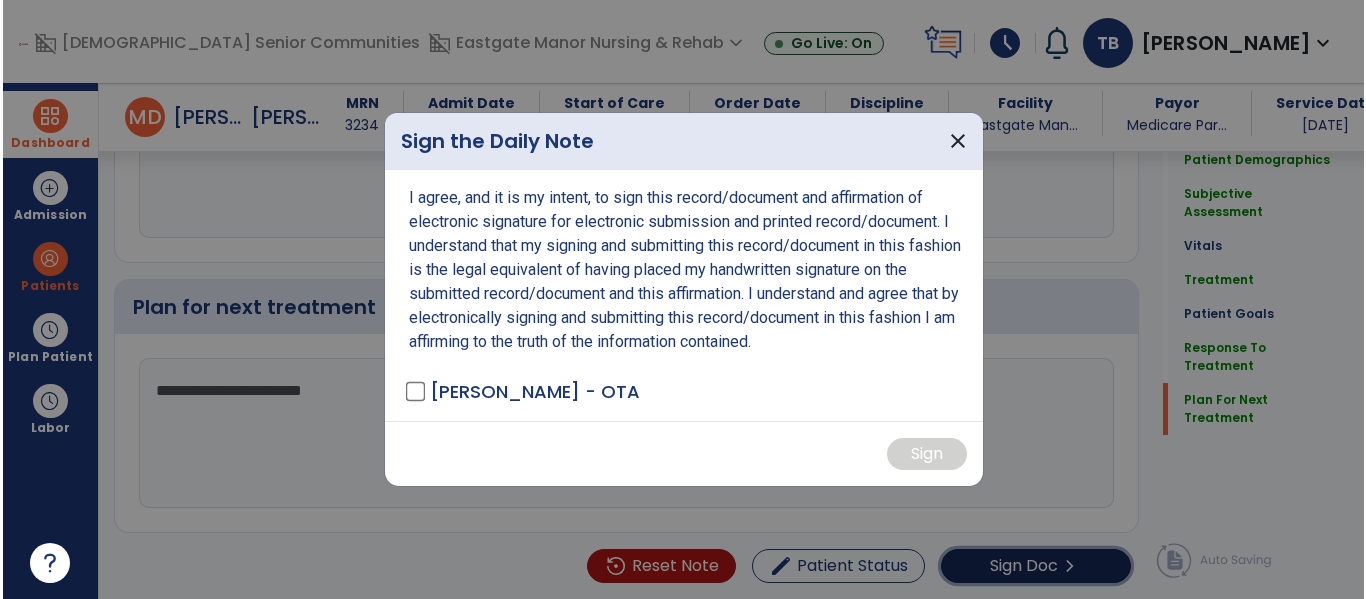 scroll, scrollTop: 2615, scrollLeft: 0, axis: vertical 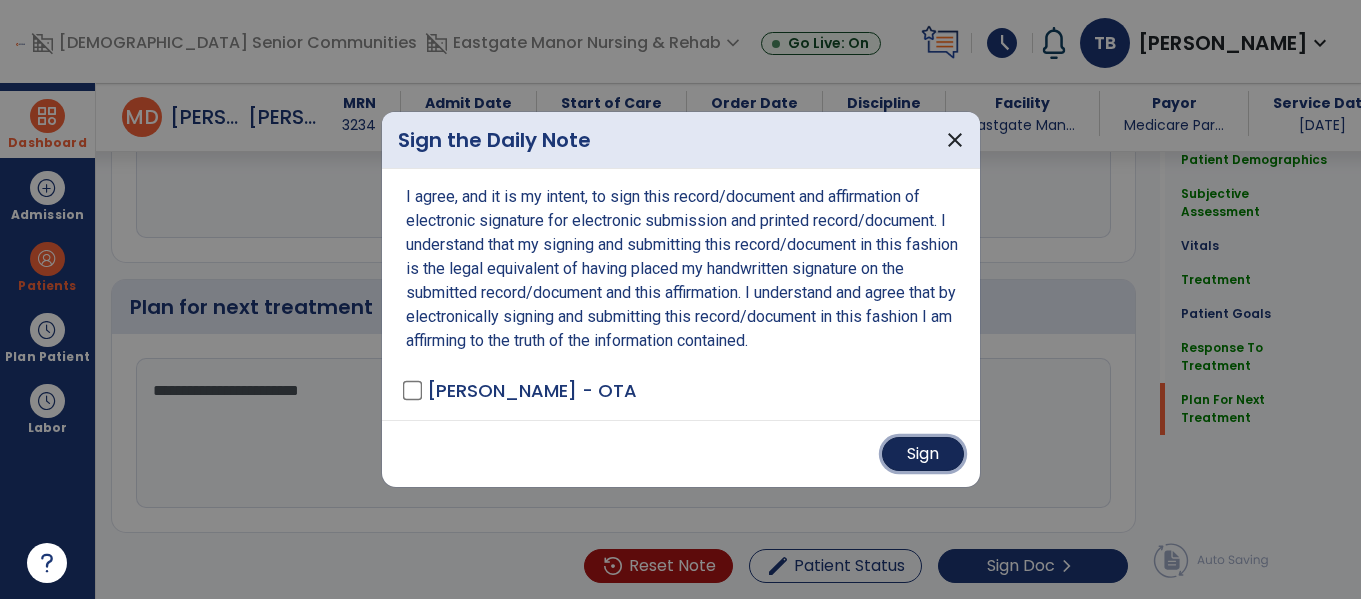 click on "Sign" at bounding box center [923, 454] 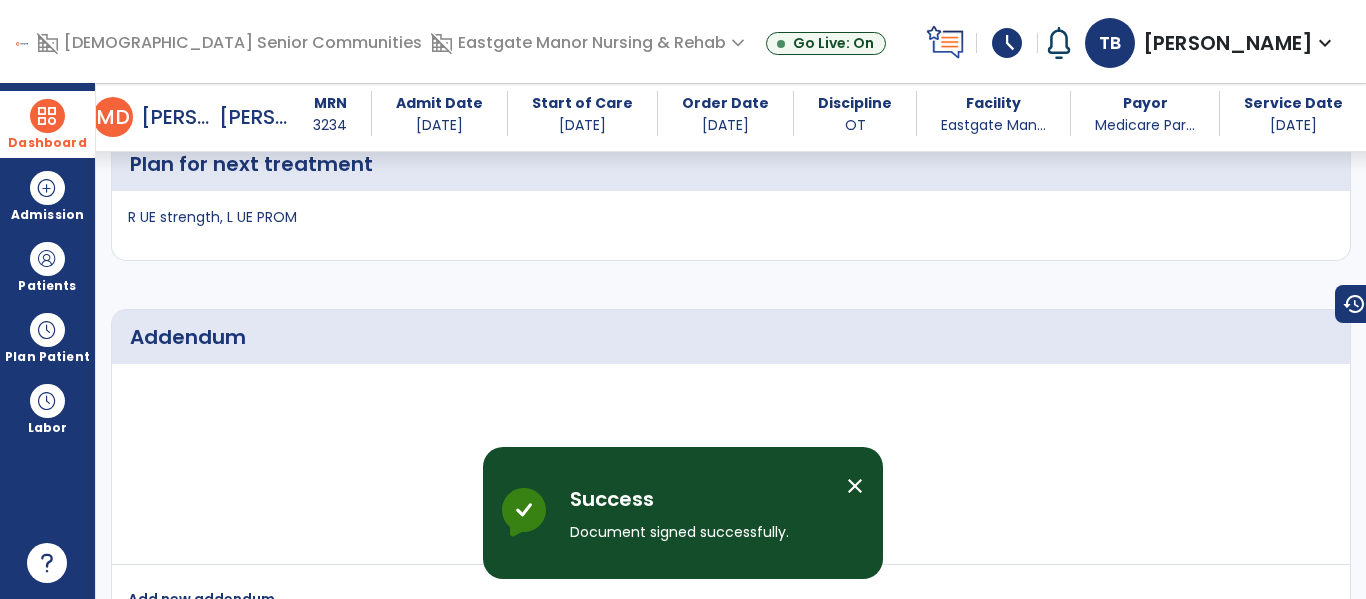 scroll, scrollTop: 3932, scrollLeft: 0, axis: vertical 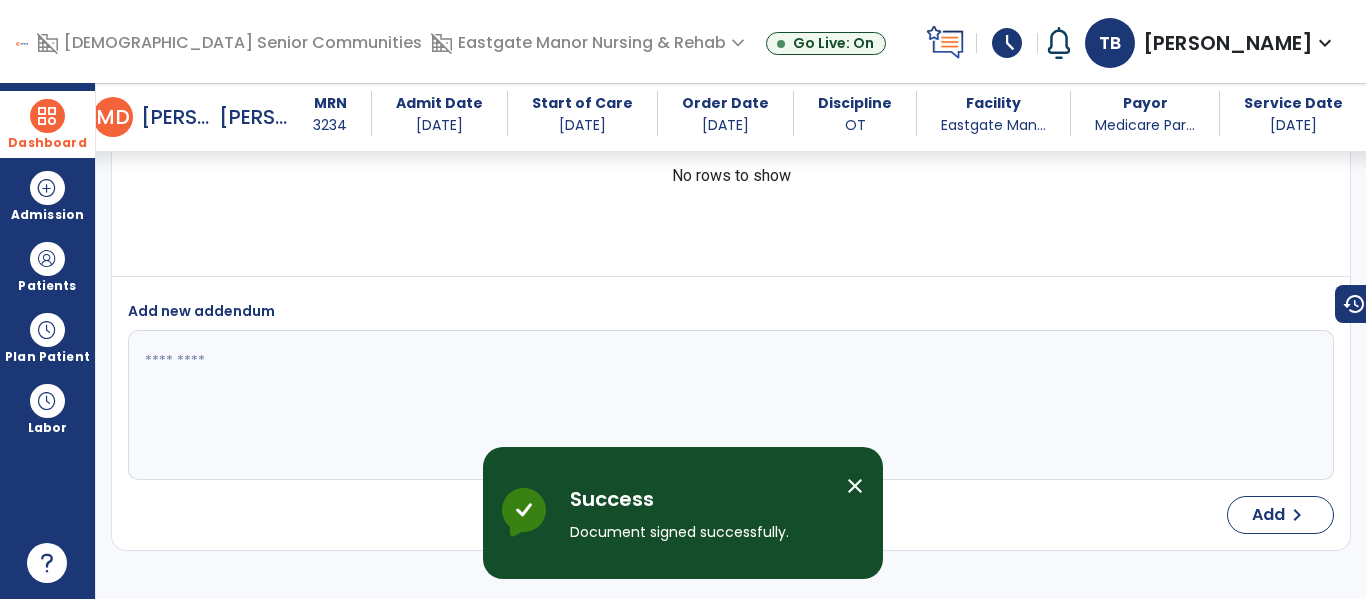 click at bounding box center (47, 116) 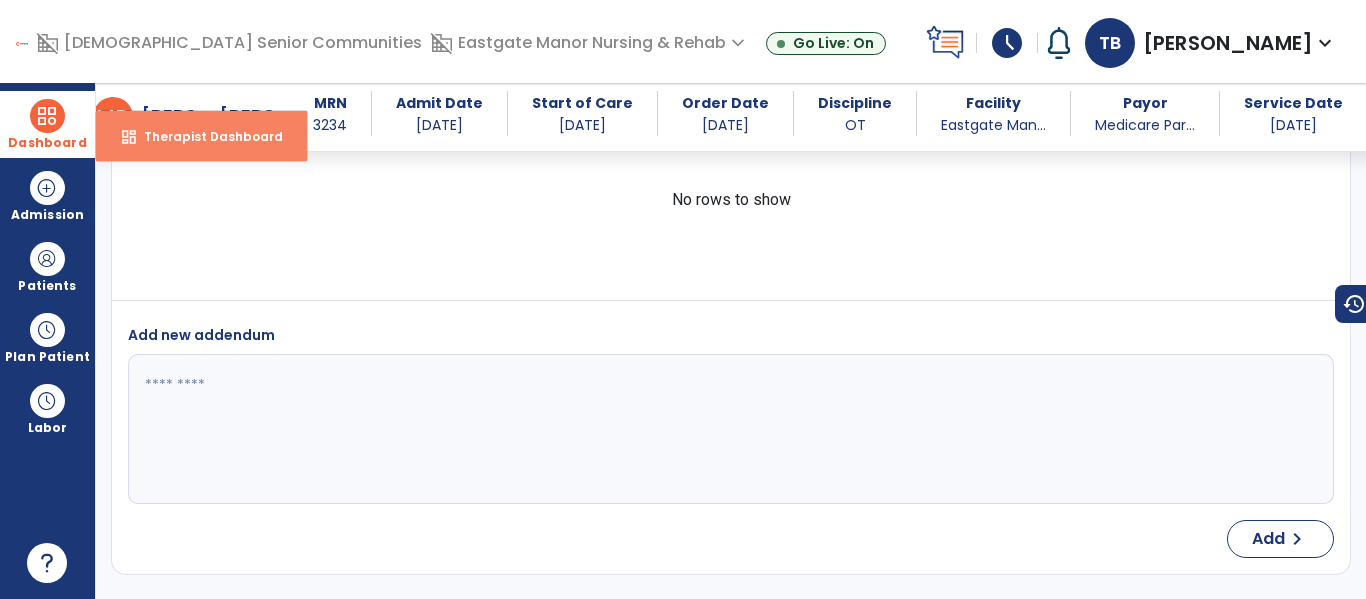 click on "dashboard  Therapist Dashboard" at bounding box center (201, 136) 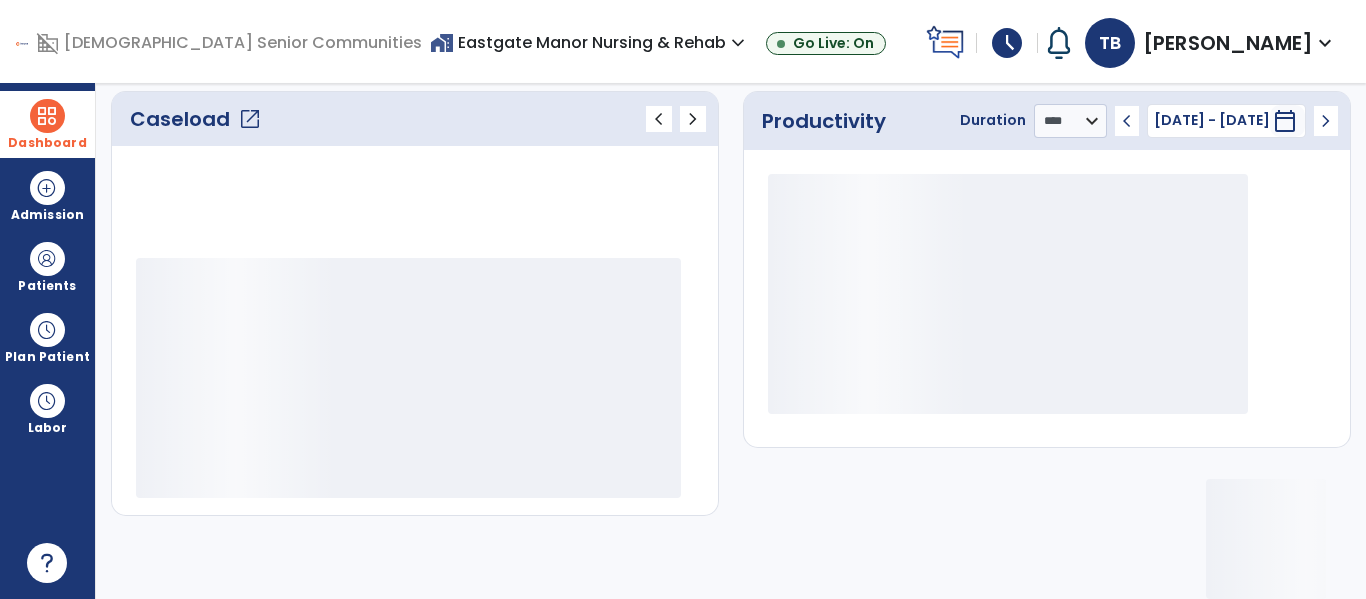 scroll, scrollTop: 276, scrollLeft: 0, axis: vertical 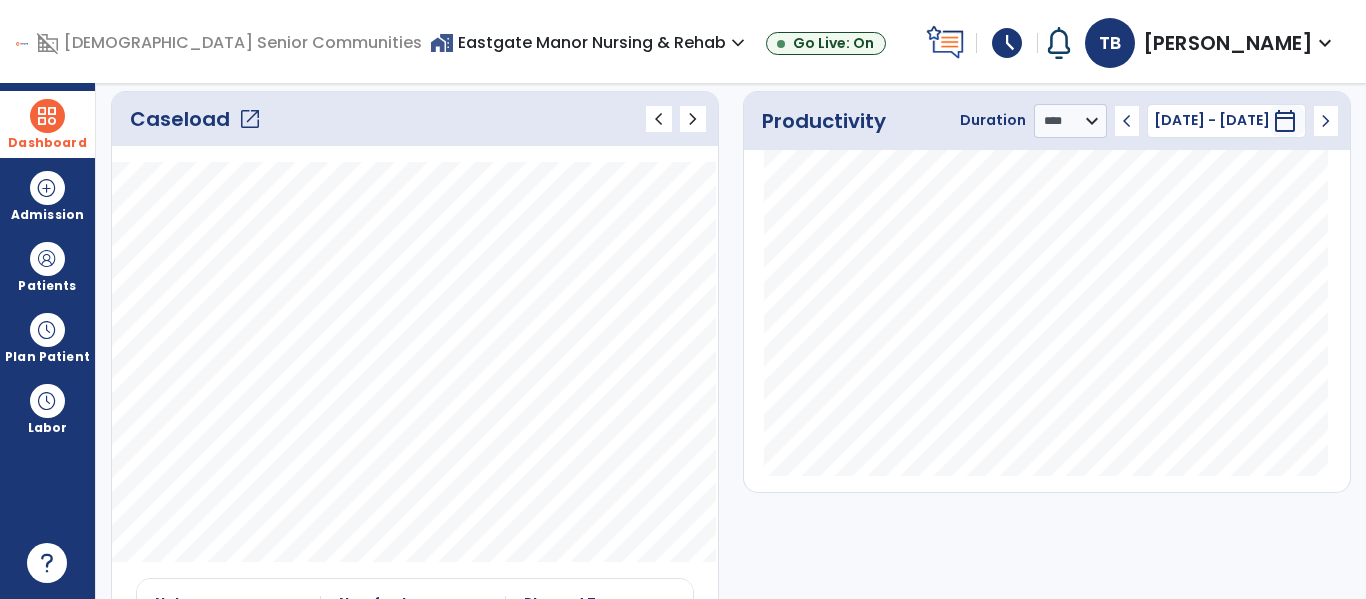 click on "Caseload   open_in_new" 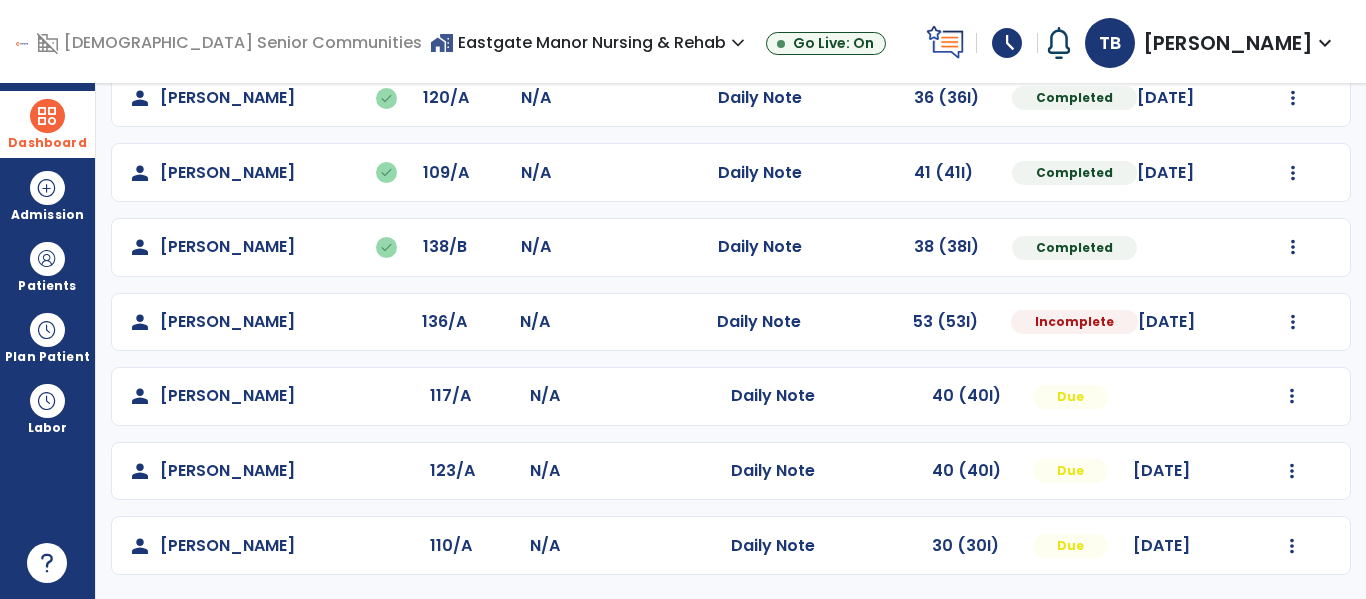 scroll, scrollTop: 338, scrollLeft: 0, axis: vertical 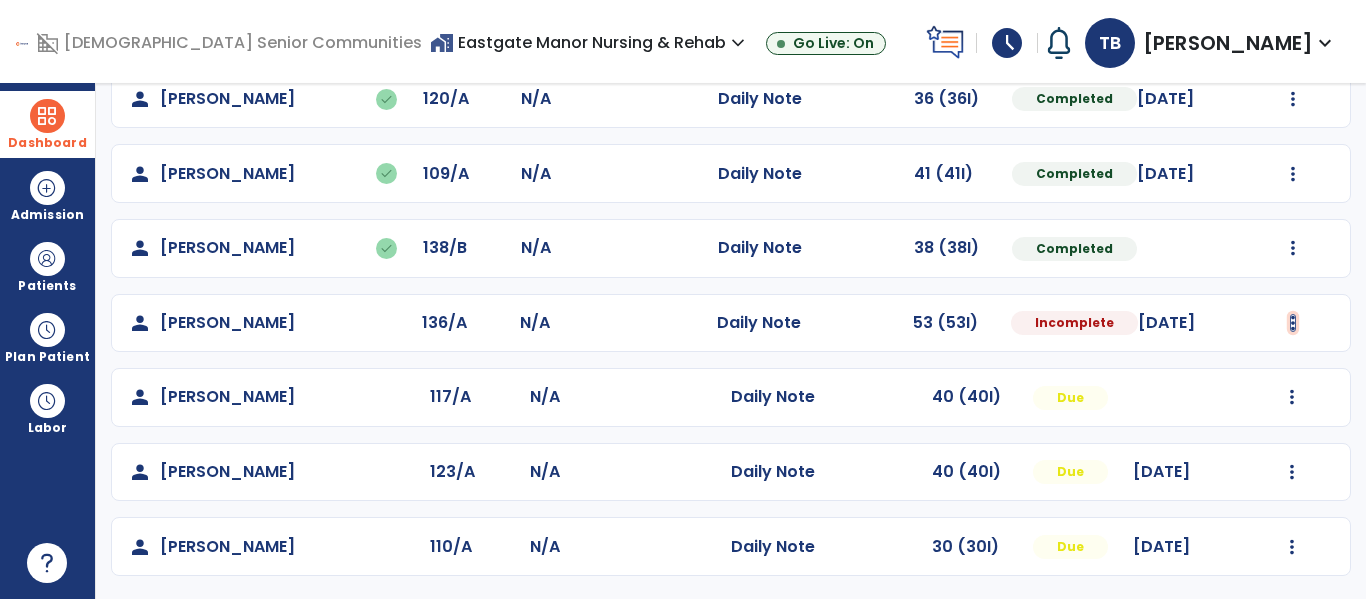 click at bounding box center (1293, -50) 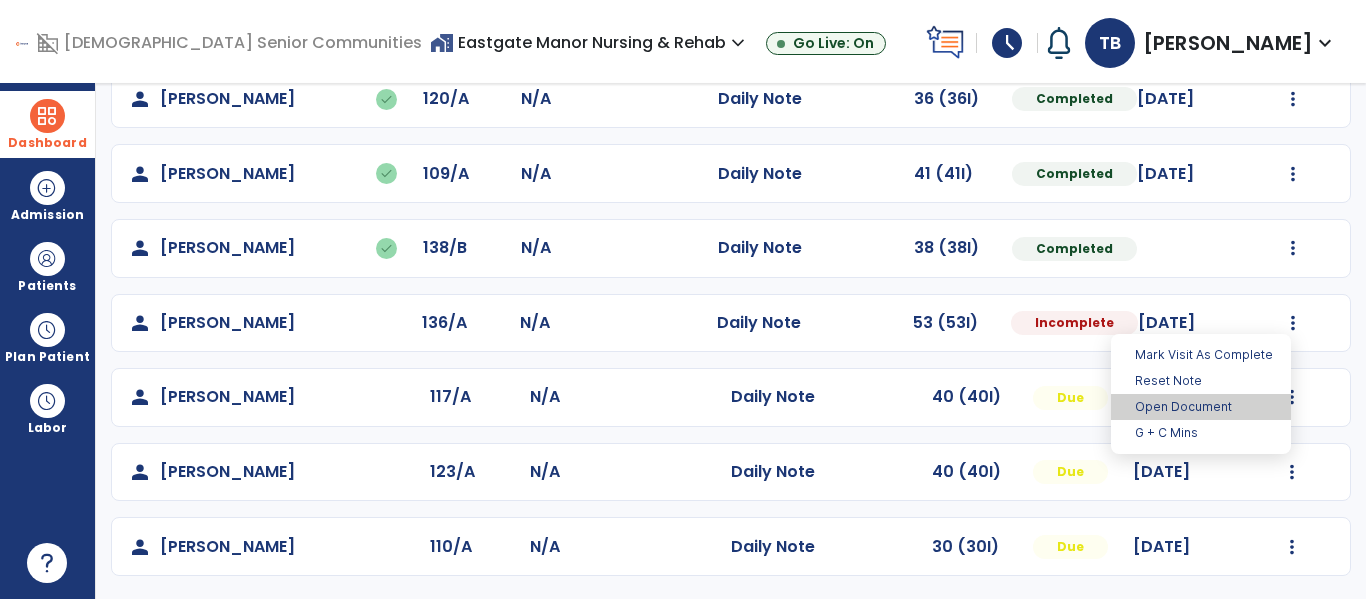 click on "Open Document" at bounding box center [1201, 407] 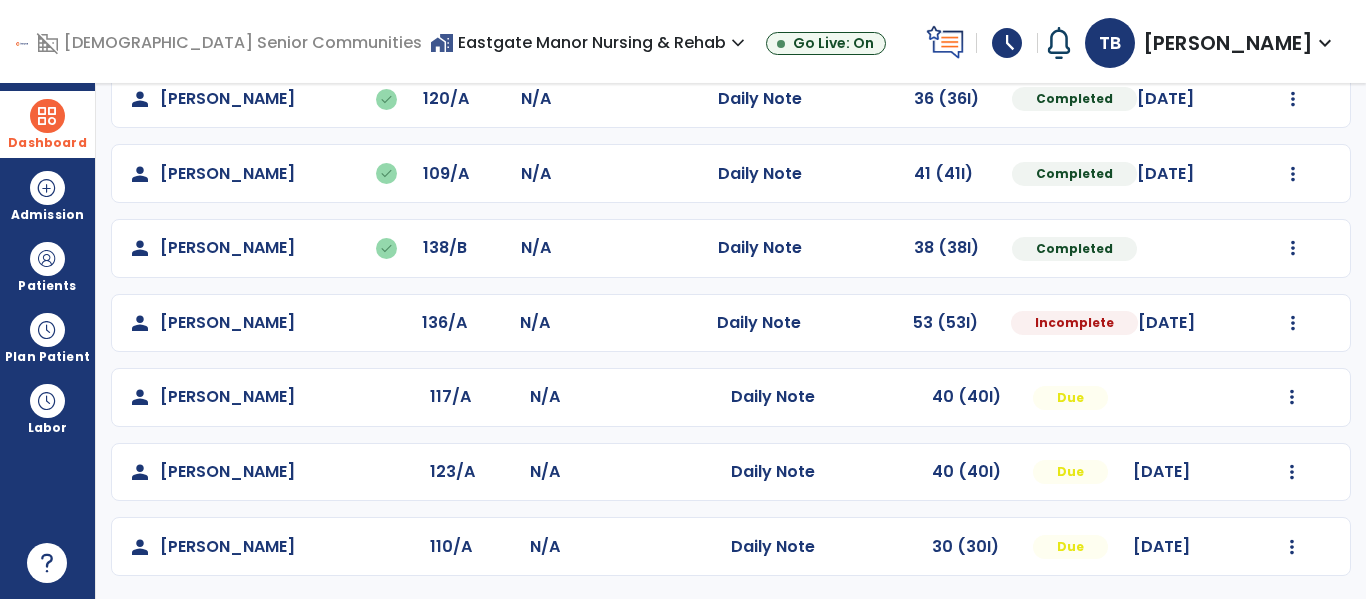 select on "*" 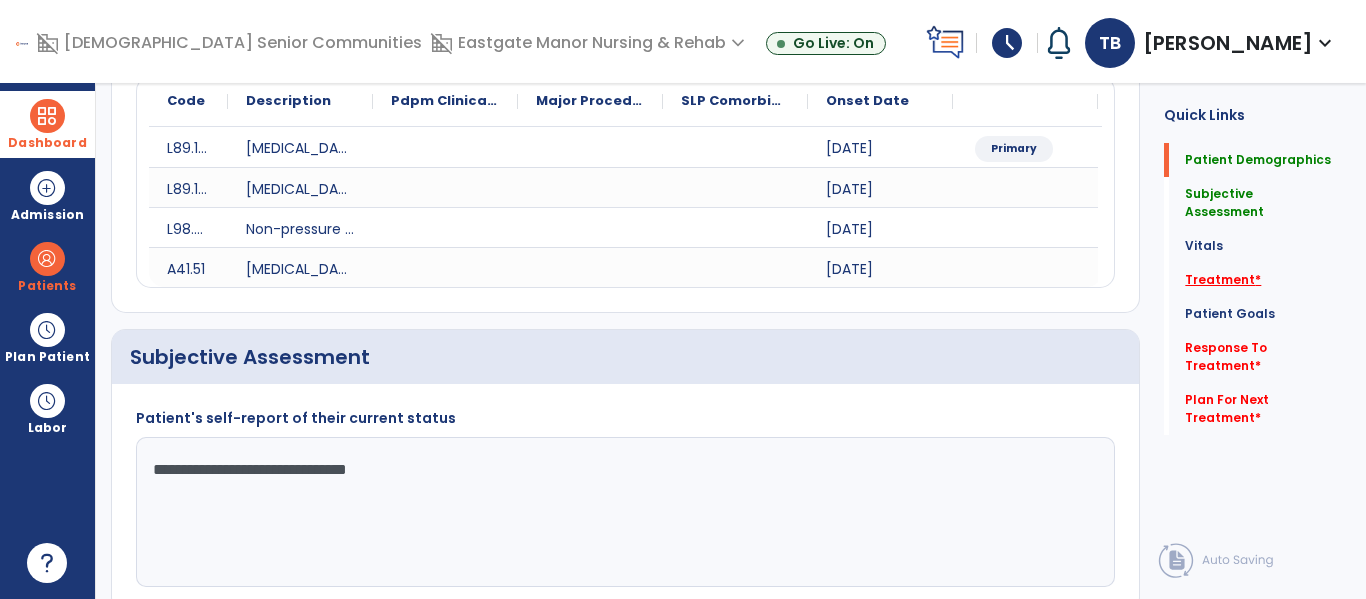 click on "Treatment   *" 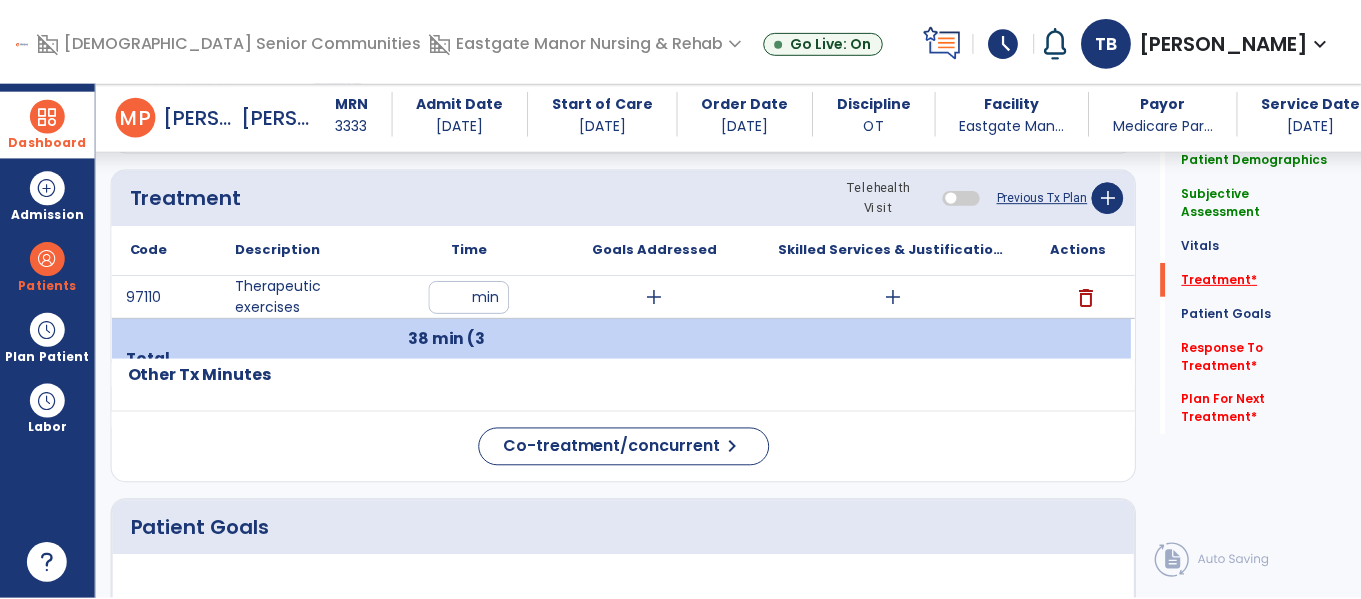 scroll, scrollTop: 1204, scrollLeft: 0, axis: vertical 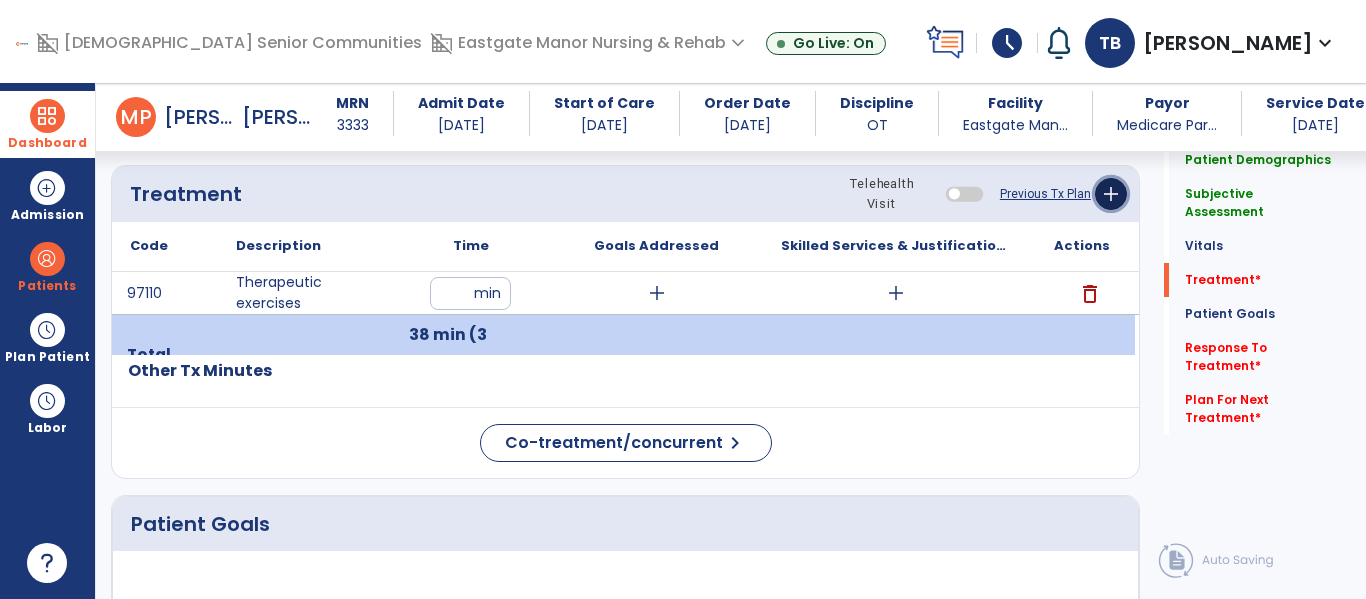 click on "add" 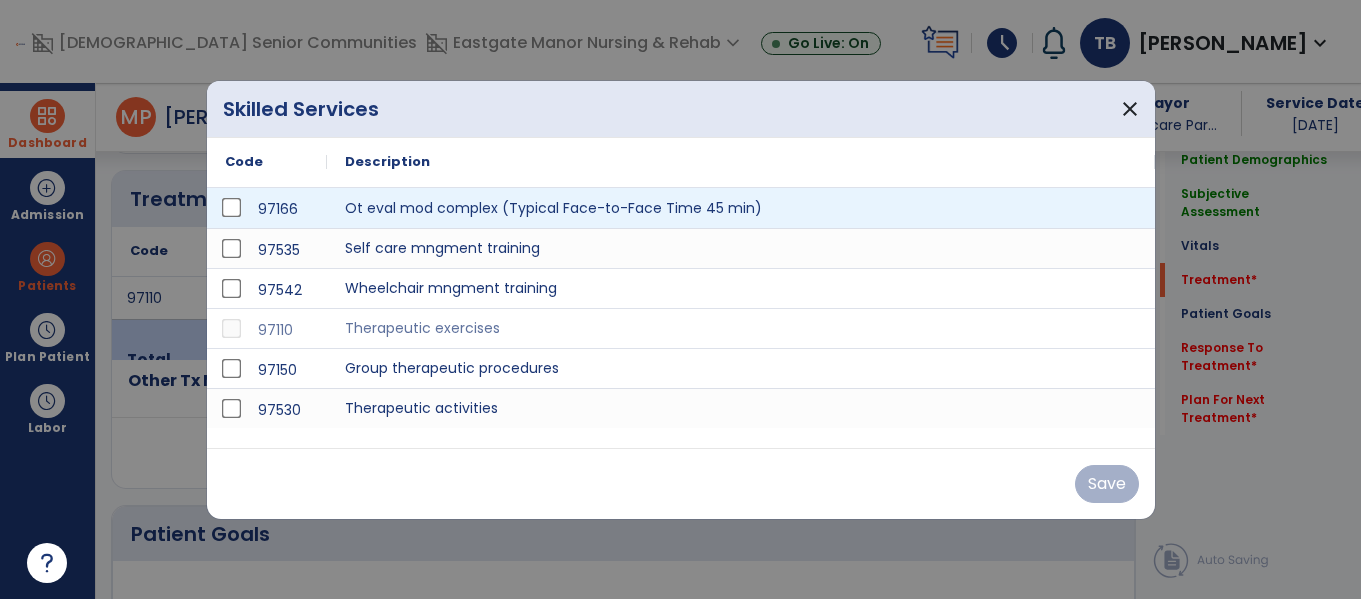 scroll, scrollTop: 1204, scrollLeft: 0, axis: vertical 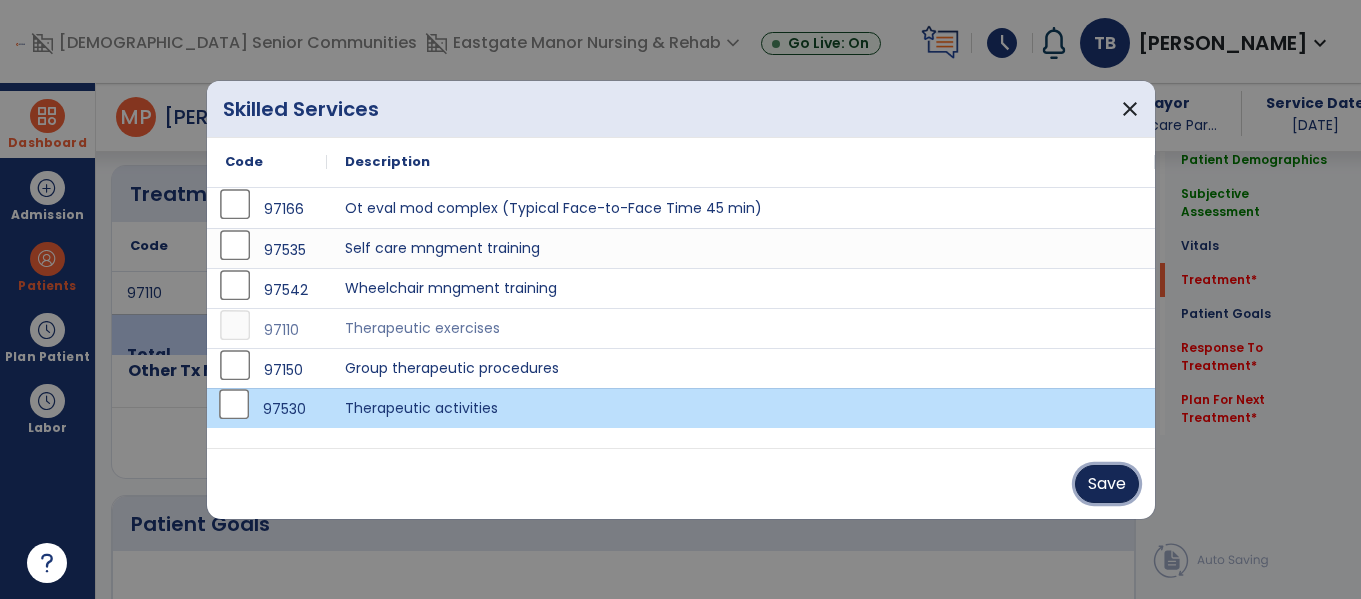 click on "Save" at bounding box center [1107, 484] 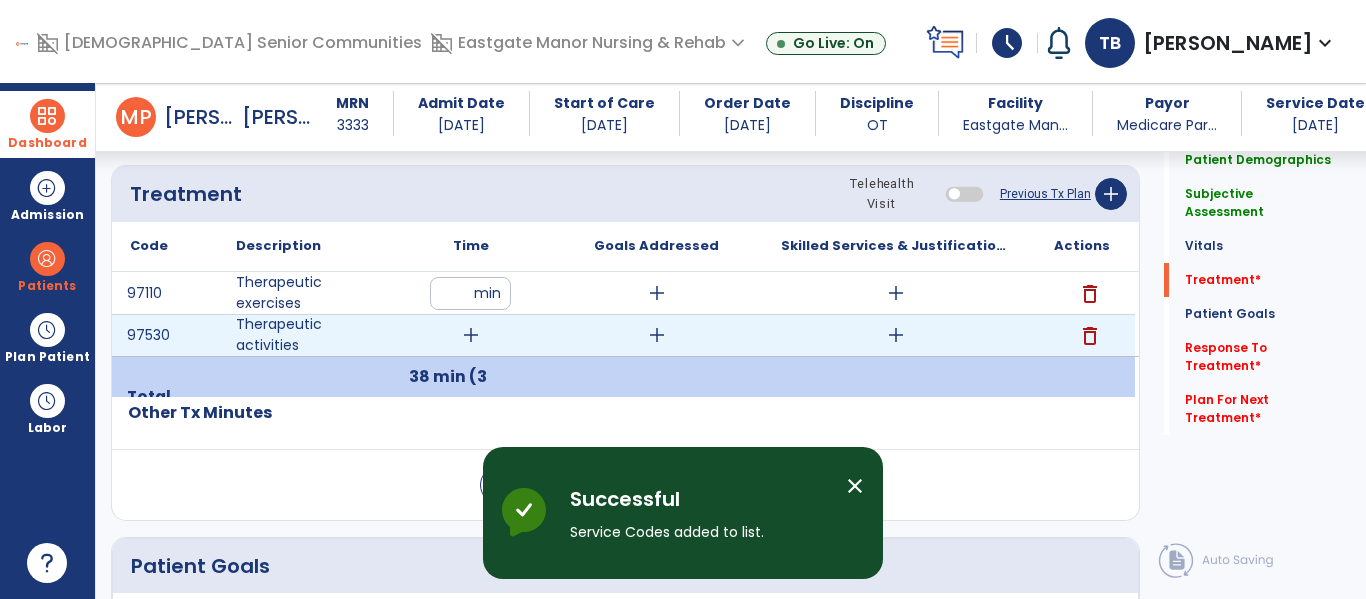 click on "add" at bounding box center (471, 335) 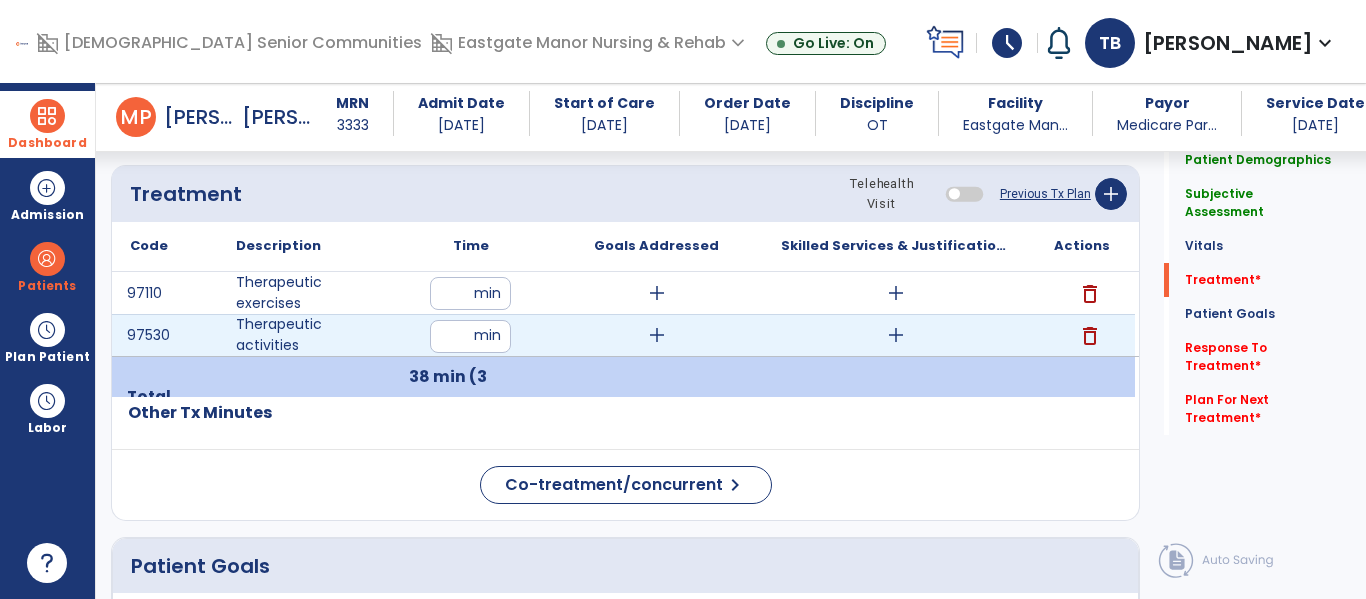 type on "**" 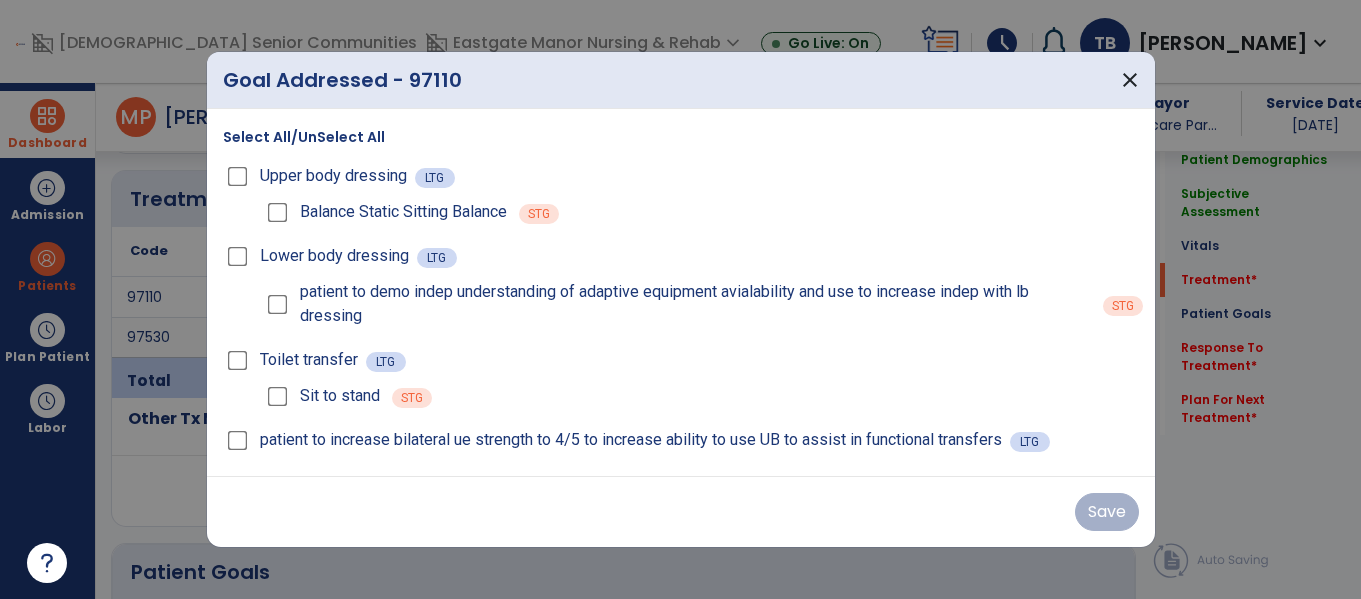 scroll, scrollTop: 1204, scrollLeft: 0, axis: vertical 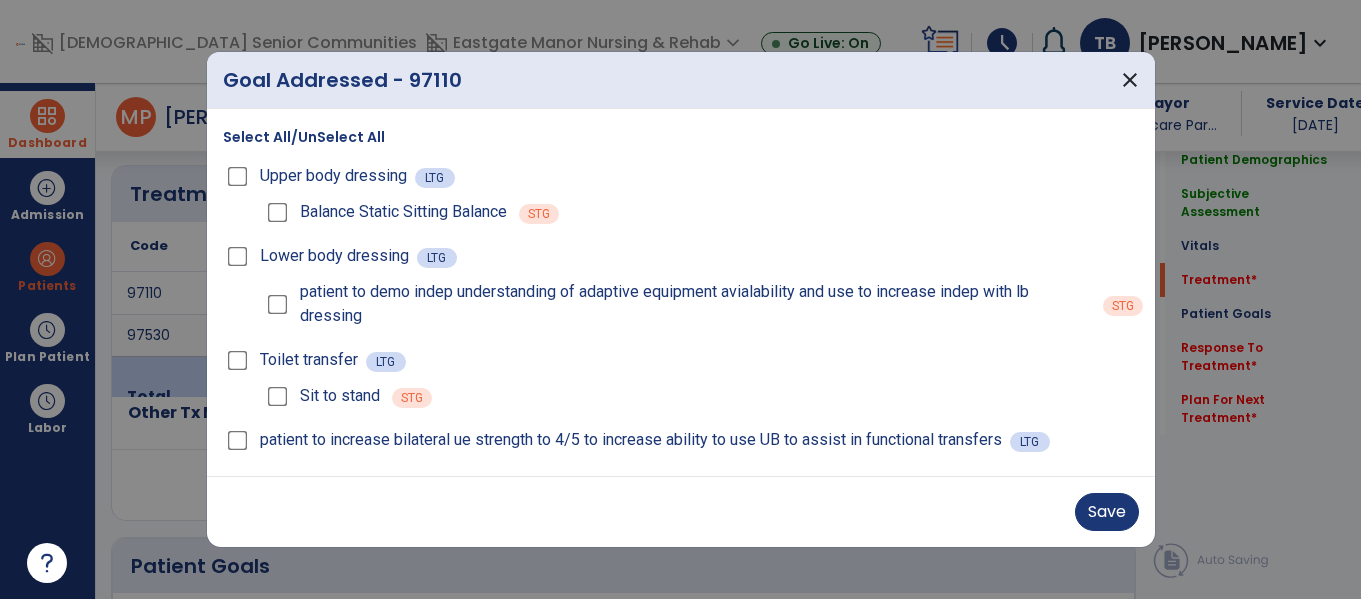 click on "Save" at bounding box center (681, 511) 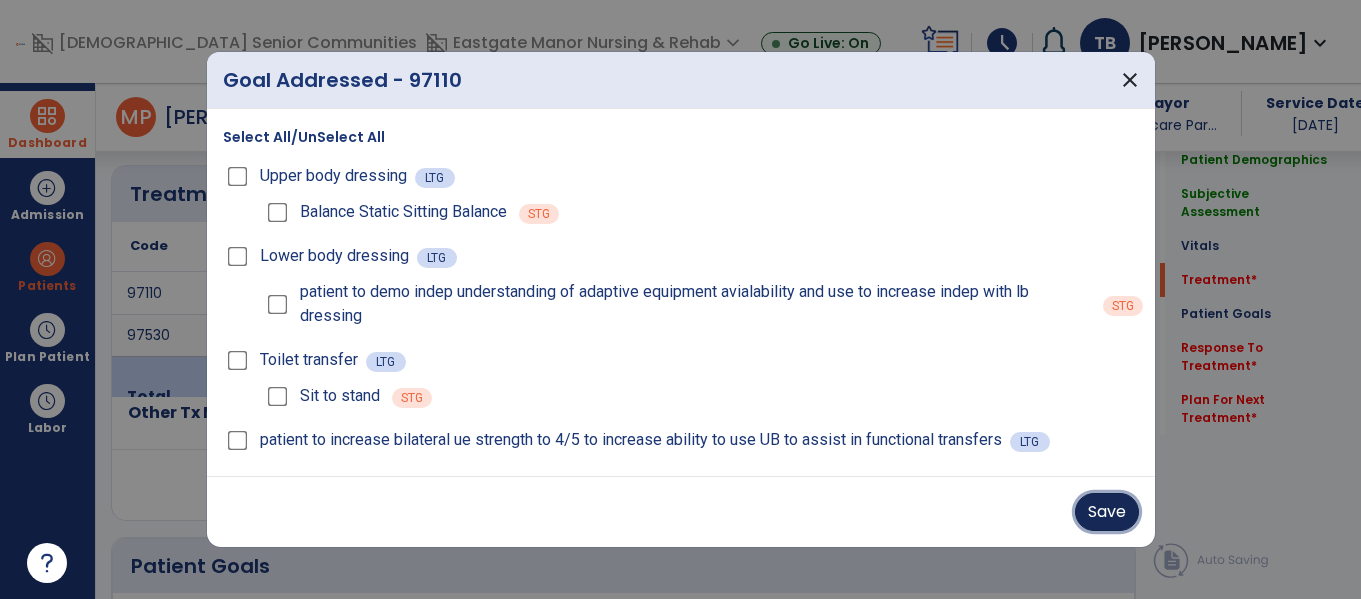 click on "Save" at bounding box center [1107, 512] 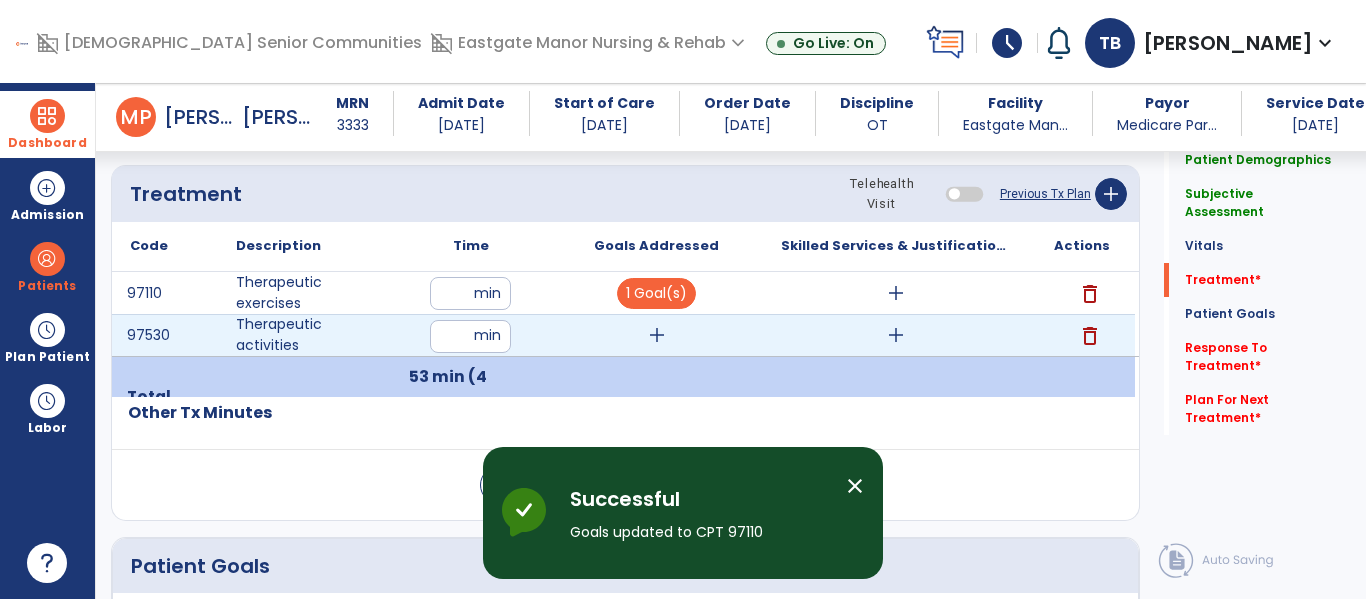 click on "add" at bounding box center (657, 335) 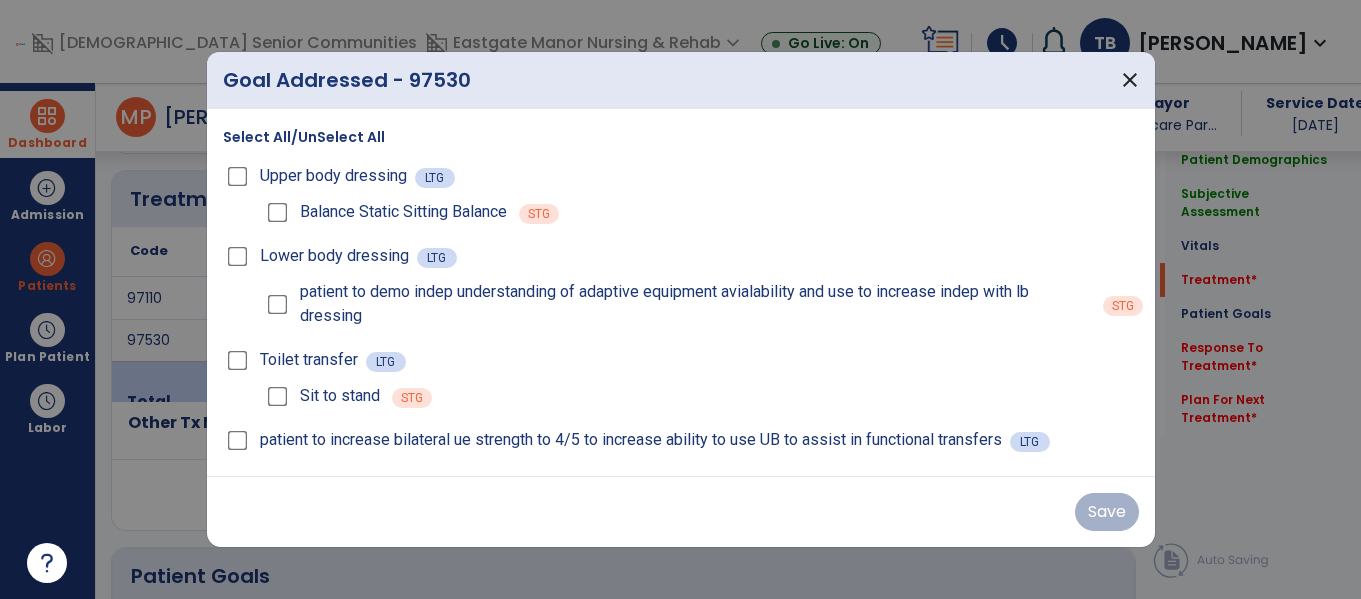 scroll, scrollTop: 1204, scrollLeft: 0, axis: vertical 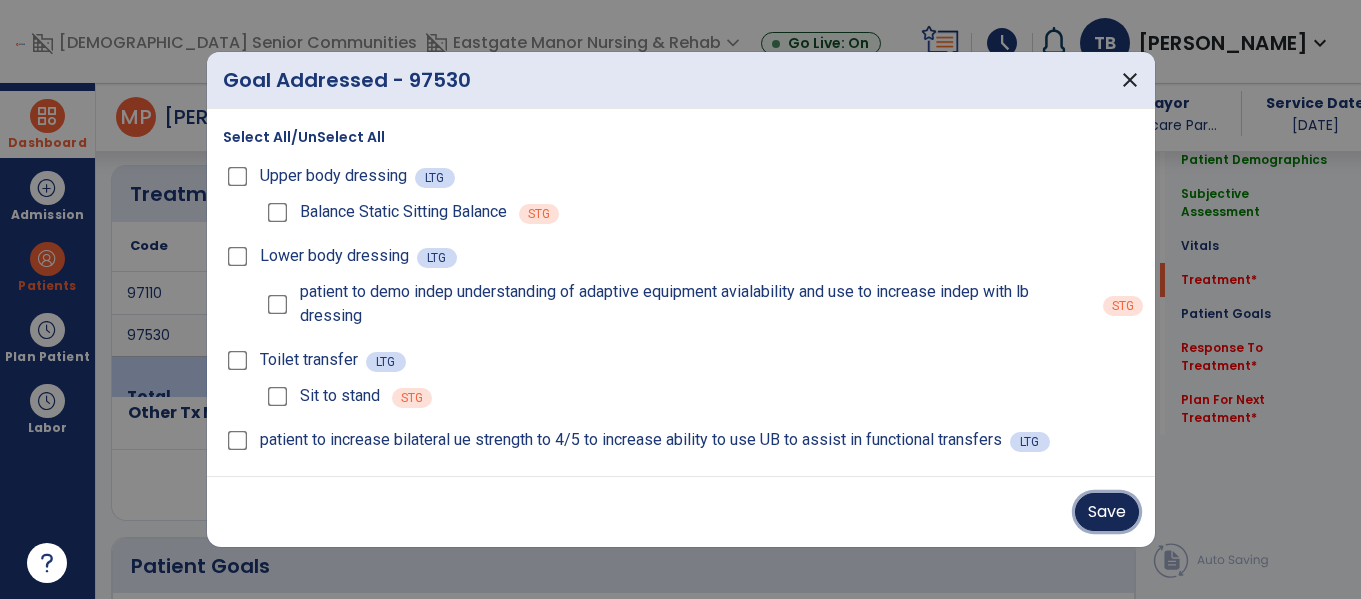 click on "Save" at bounding box center [1107, 512] 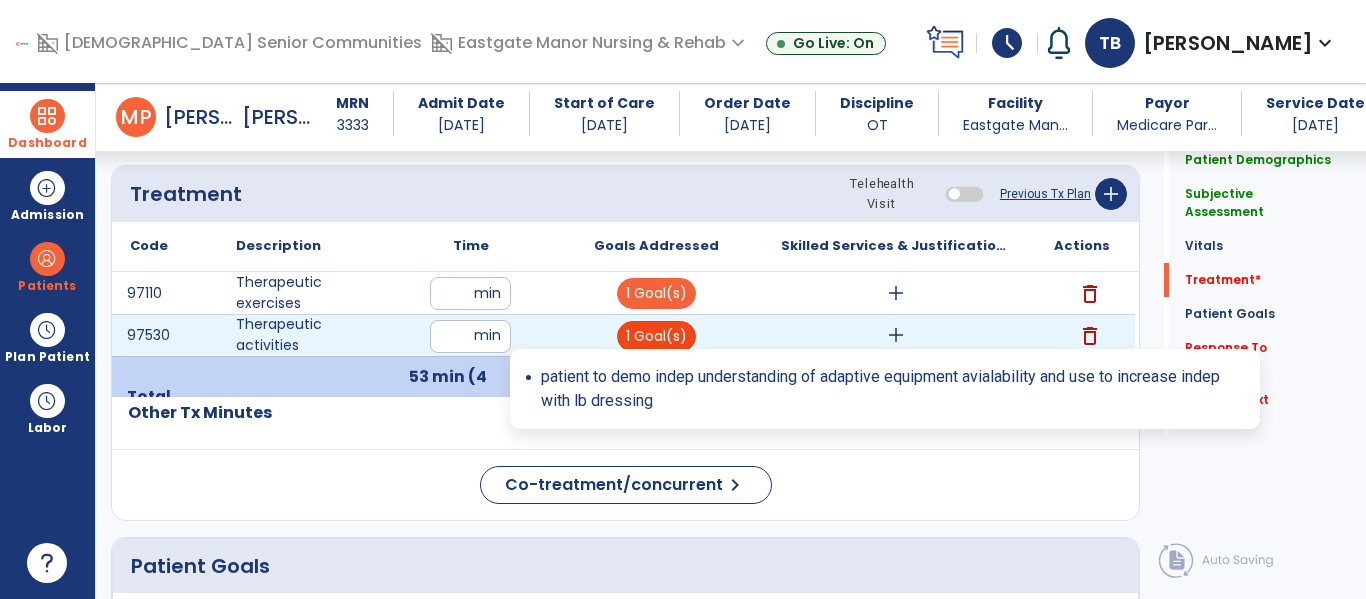click on "1 Goal(s)" at bounding box center [656, 336] 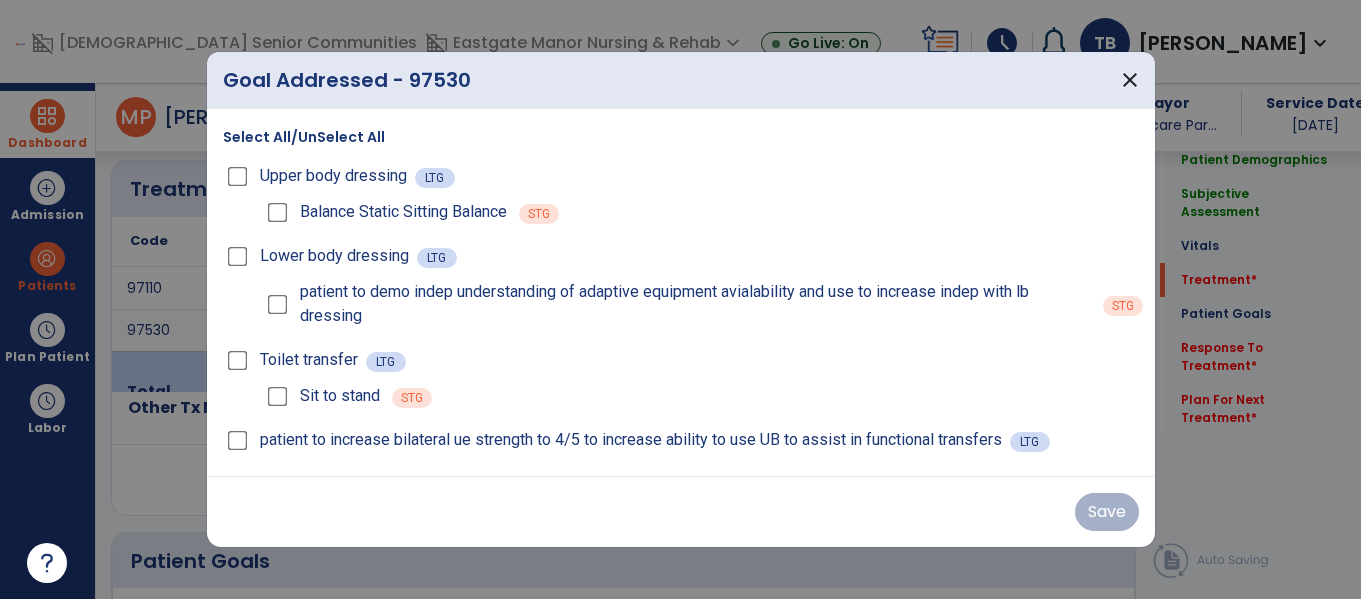 scroll, scrollTop: 1204, scrollLeft: 0, axis: vertical 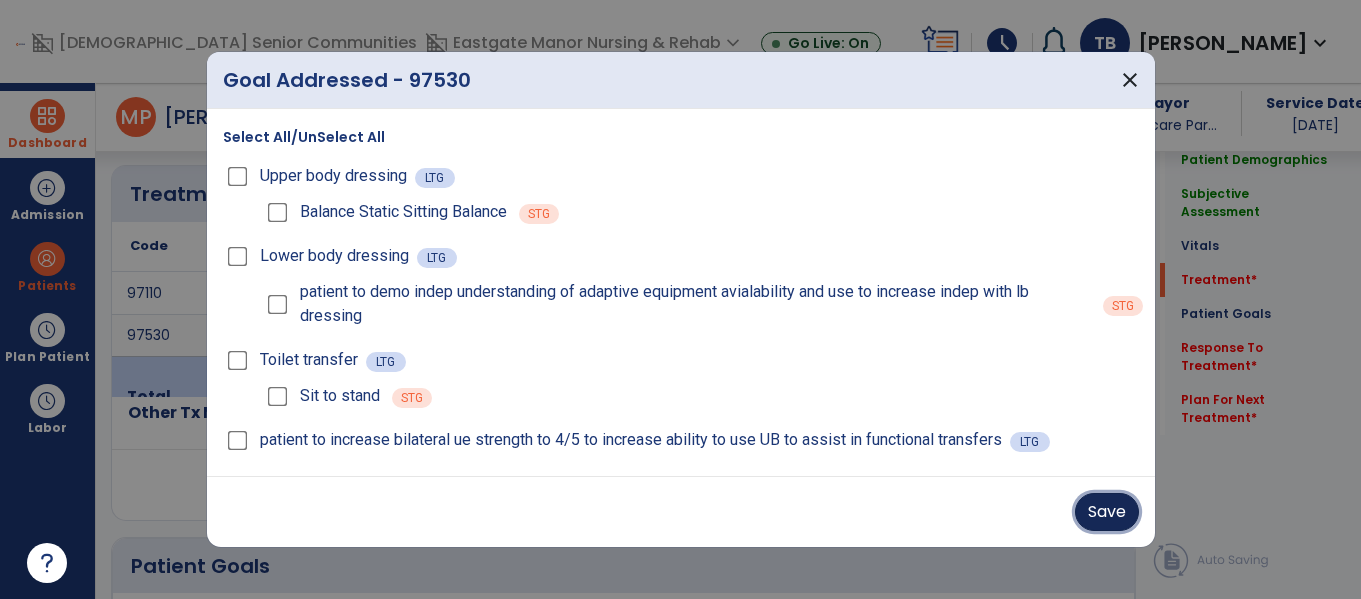click on "Save" at bounding box center (1107, 512) 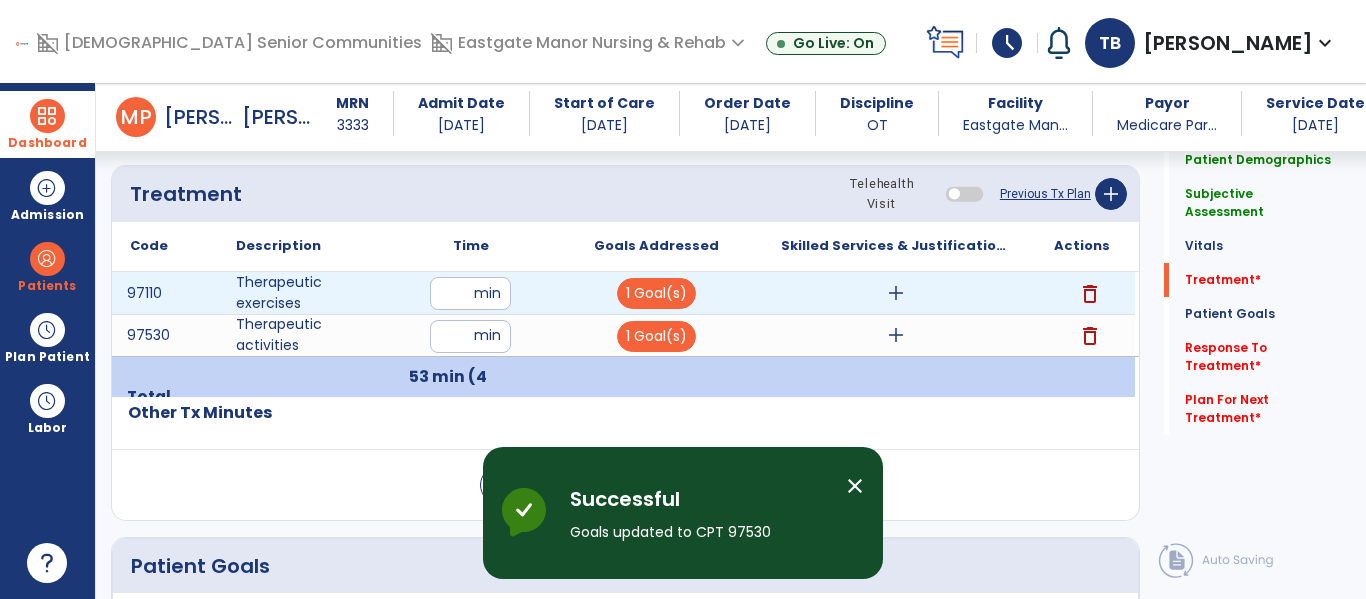 click on "add" at bounding box center [896, 293] 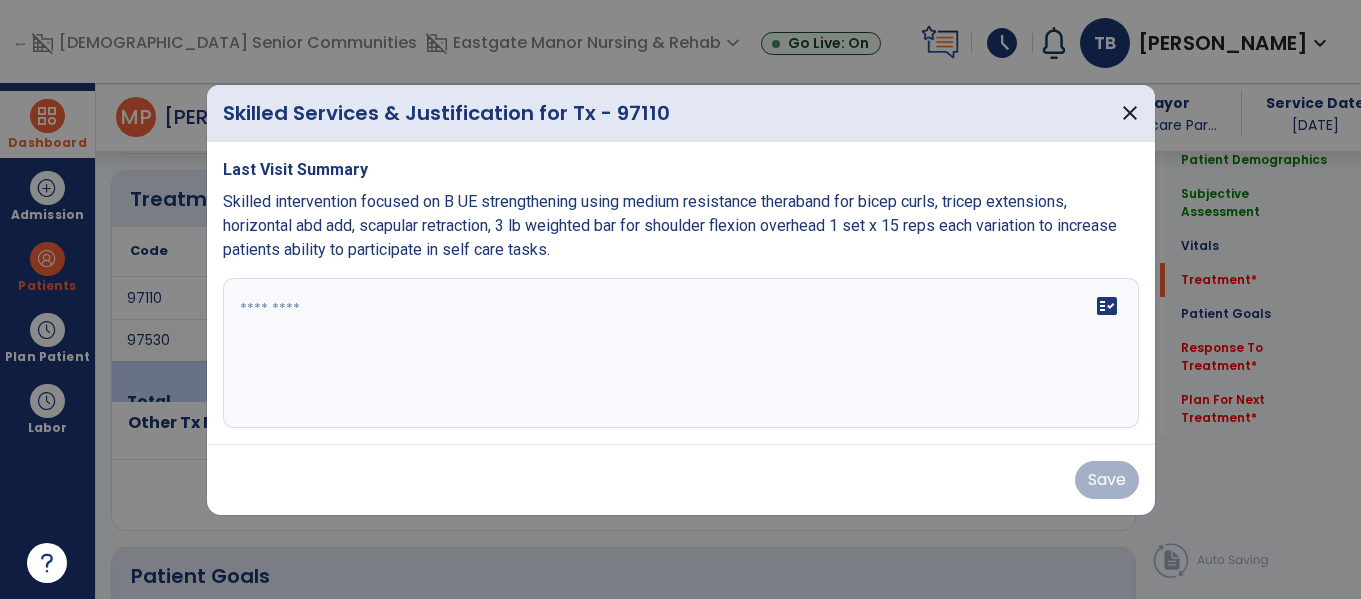 scroll, scrollTop: 1204, scrollLeft: 0, axis: vertical 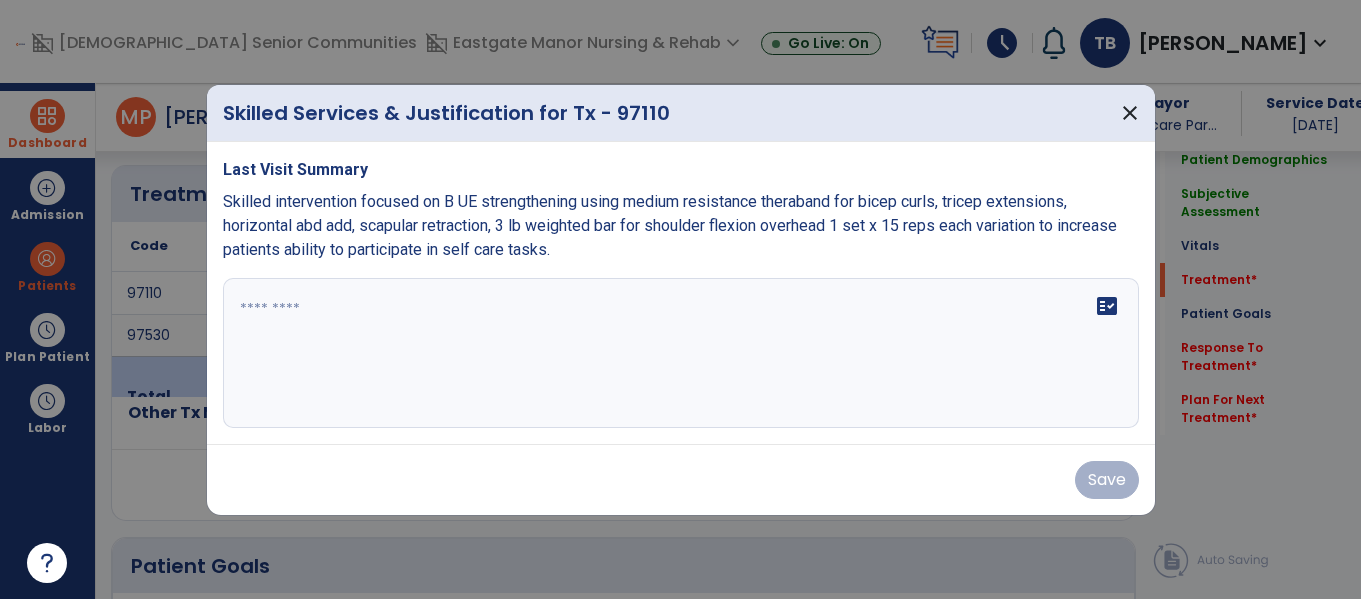 click on "Skilled intervention focused on B UE strengthening using medium resistance theraband for bicep curls, tricep extensions, horizontal abd add, scapular retraction, 3 lb weighted bar for shoulder flexion overhead 1 set x 15 reps each variation to increase patients ability to participate in self care tasks." at bounding box center (681, 226) 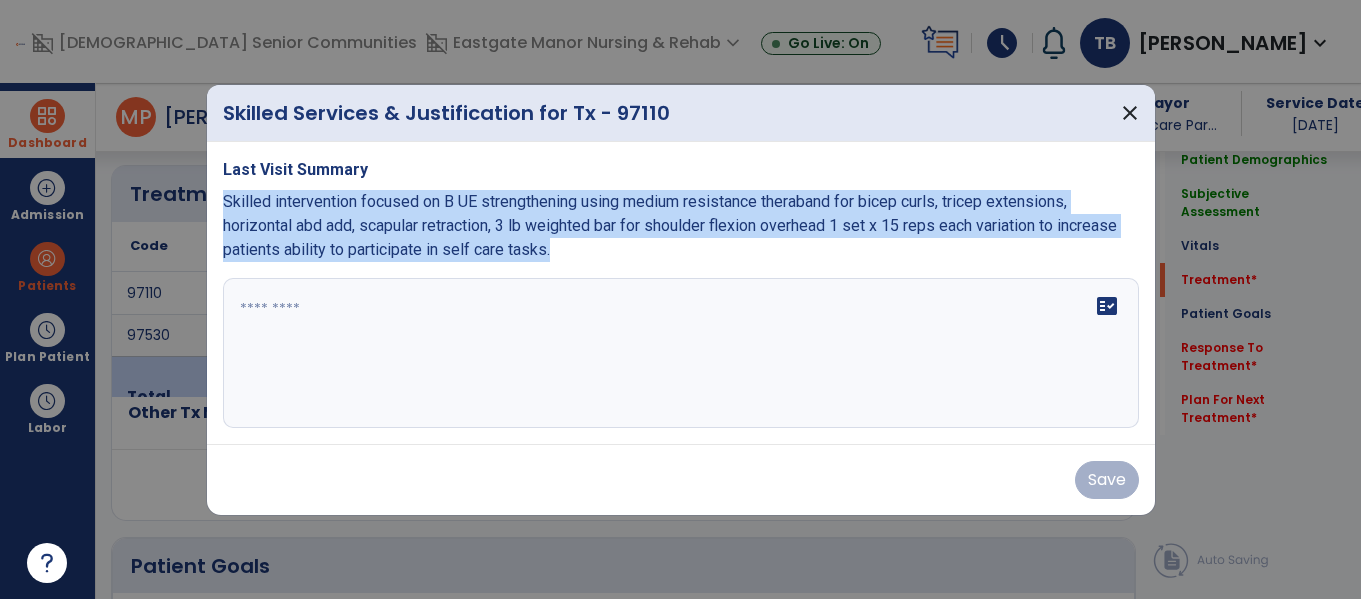 drag, startPoint x: 555, startPoint y: 249, endPoint x: 206, endPoint y: 202, distance: 352.15054 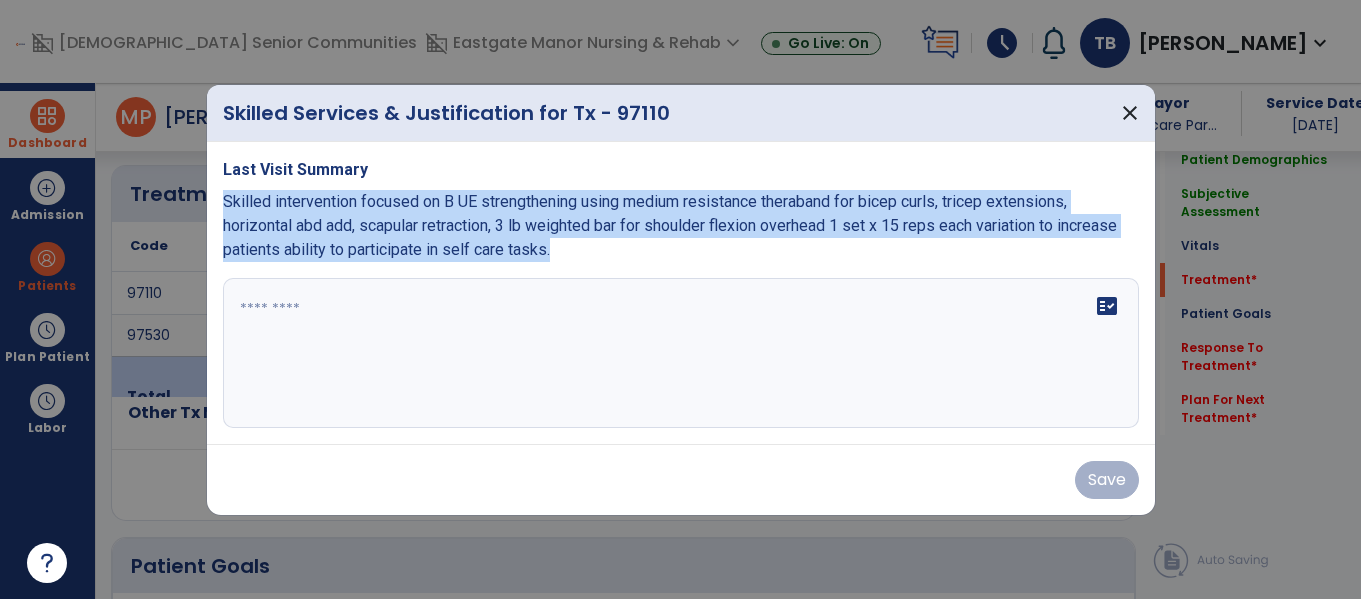 click on "Last Visit Summary Skilled intervention focused on B UE strengthening using medium resistance theraband for bicep curls, tricep extensions, horizontal abd add, scapular retraction, 3 lb weighted bar for shoulder flexion overhead 1 set x 15 reps each variation to increase patients ability to participate in self care tasks.   fact_check" at bounding box center (681, 293) 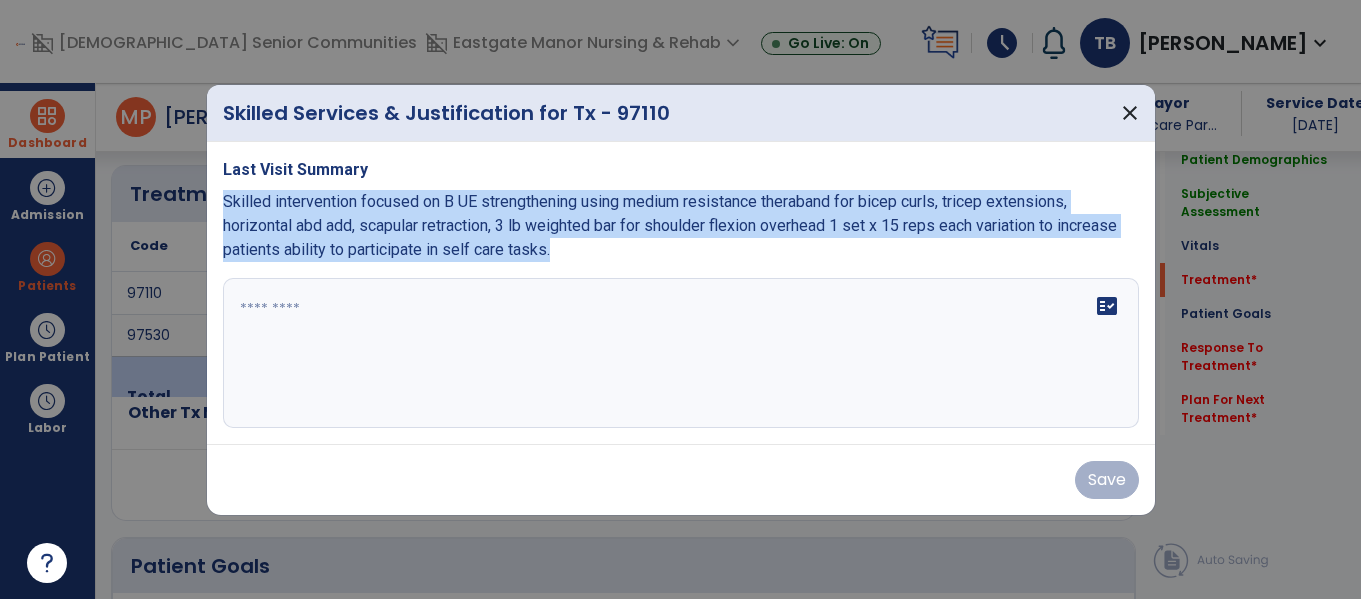 copy on "Skilled intervention focused on B UE strengthening using medium resistance theraband for bicep curls, tricep extensions, horizontal abd add, scapular retraction, 3 lb weighted bar for shoulder flexion overhead 1 set x 15 reps each variation to increase patients ability to participate in self care tasks." 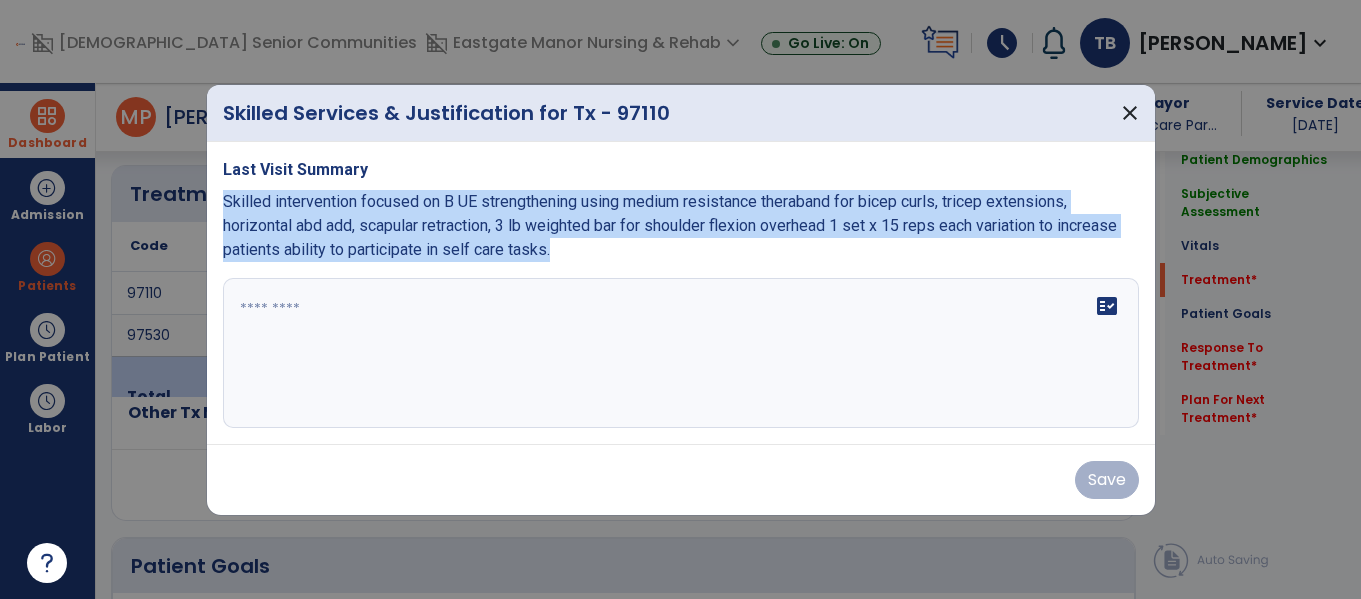 click on "fact_check" at bounding box center [681, 353] 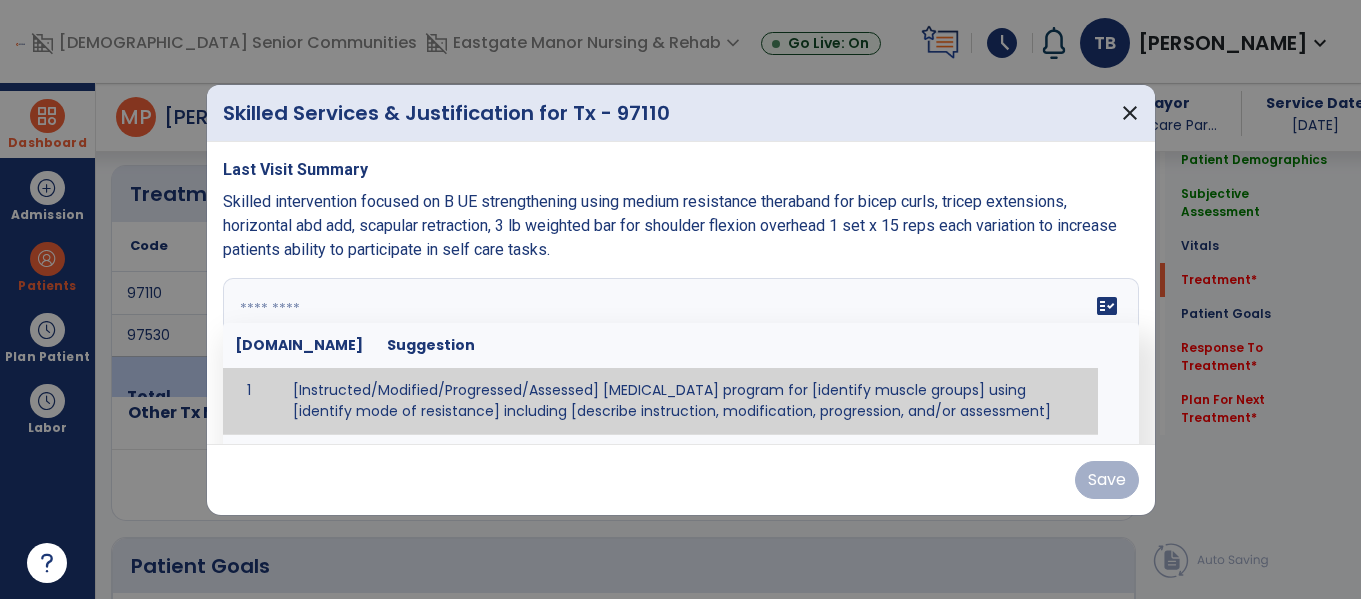 paste on "**********" 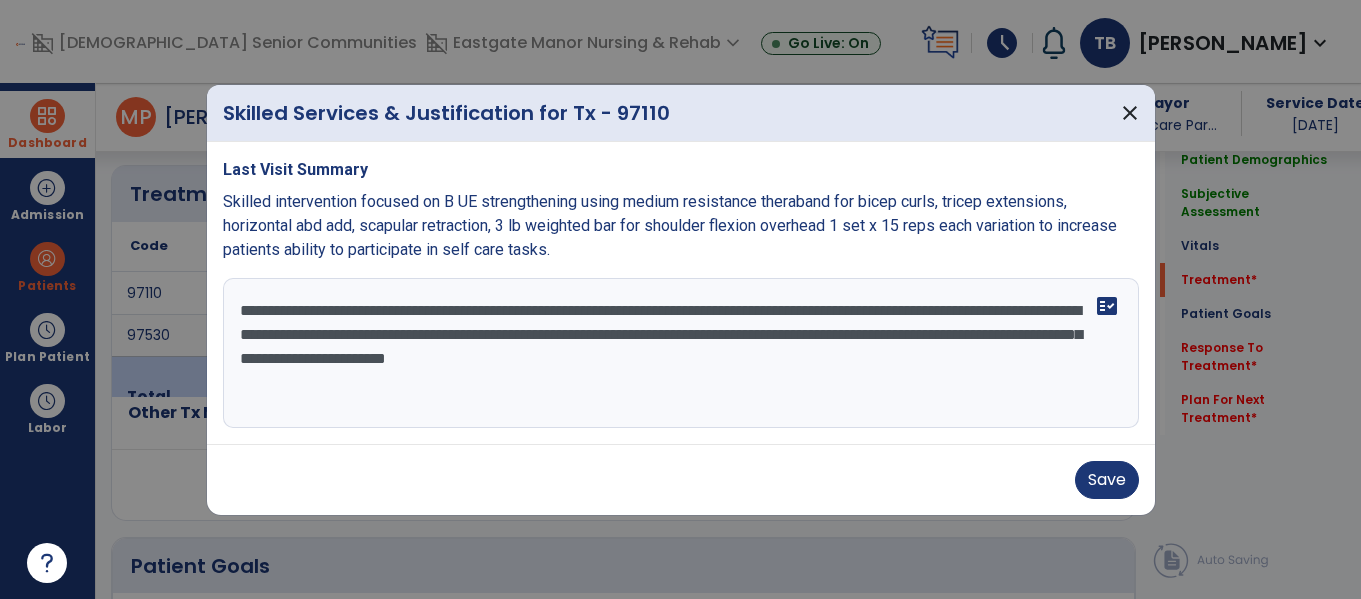 click on "**********" at bounding box center (681, 353) 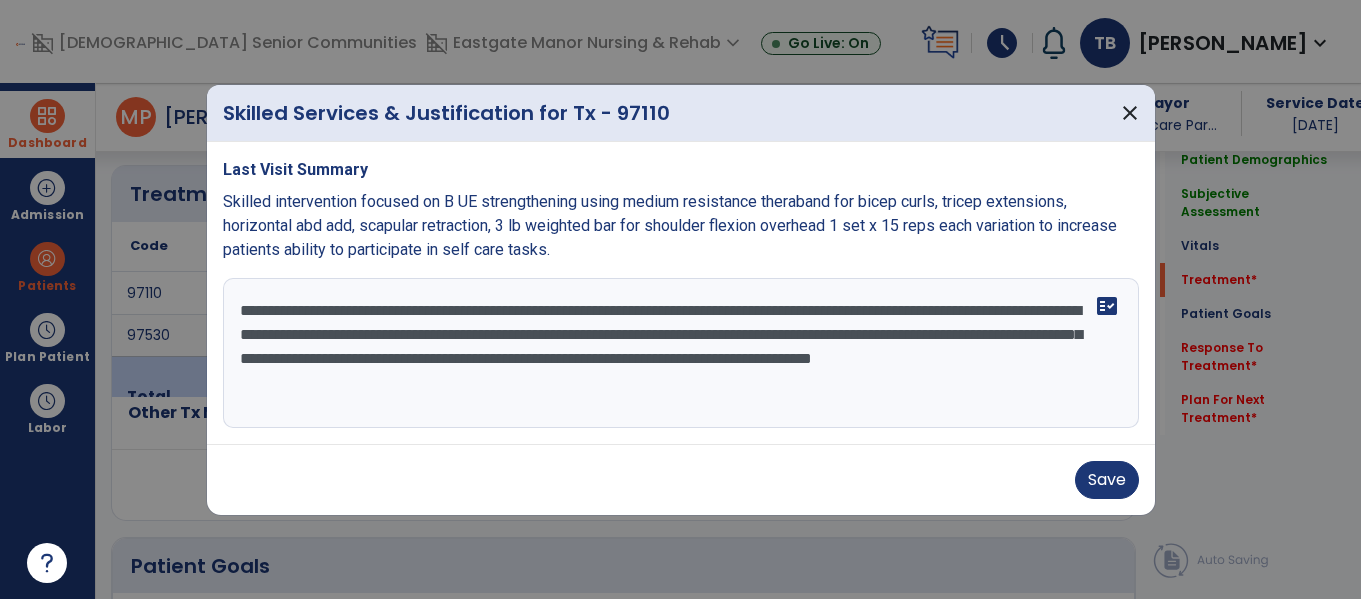 click on "**********" at bounding box center (681, 353) 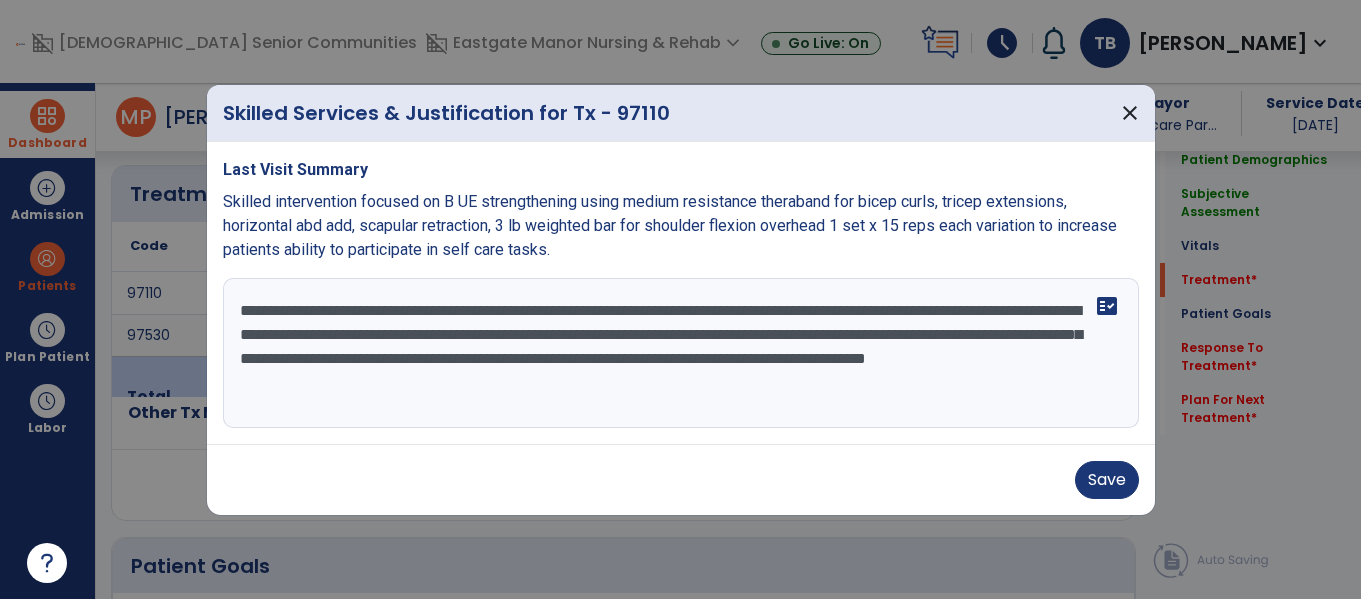 click on "**********" at bounding box center [681, 353] 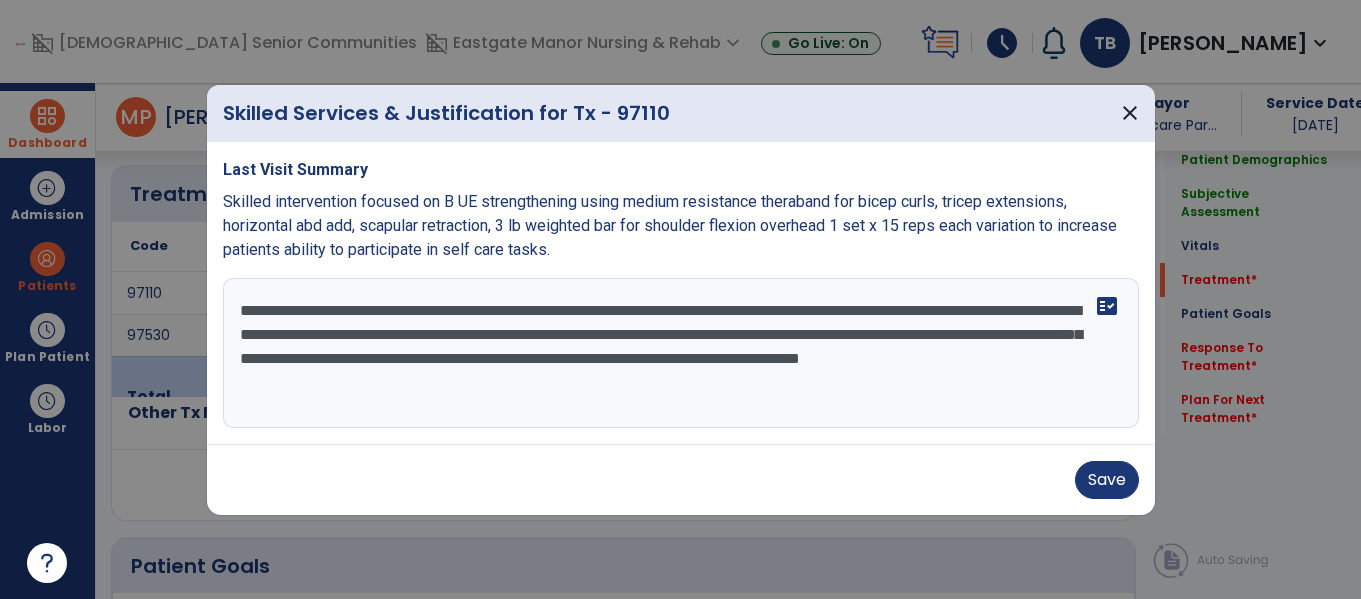 click on "**********" at bounding box center [681, 353] 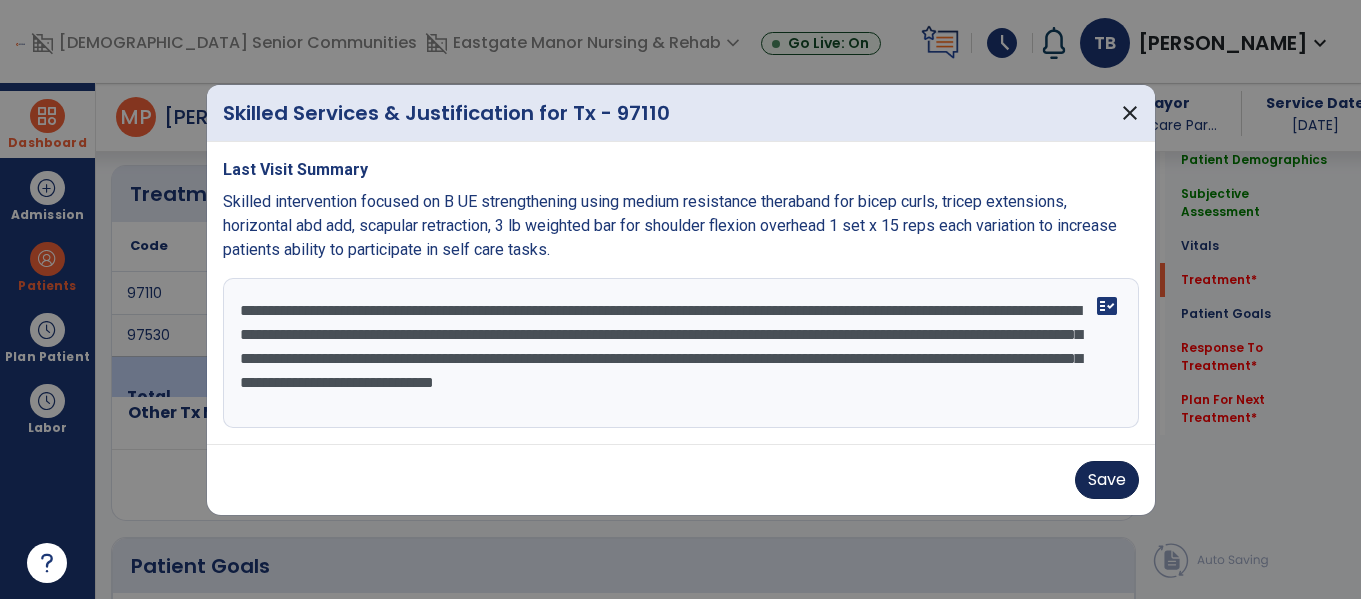 type on "**********" 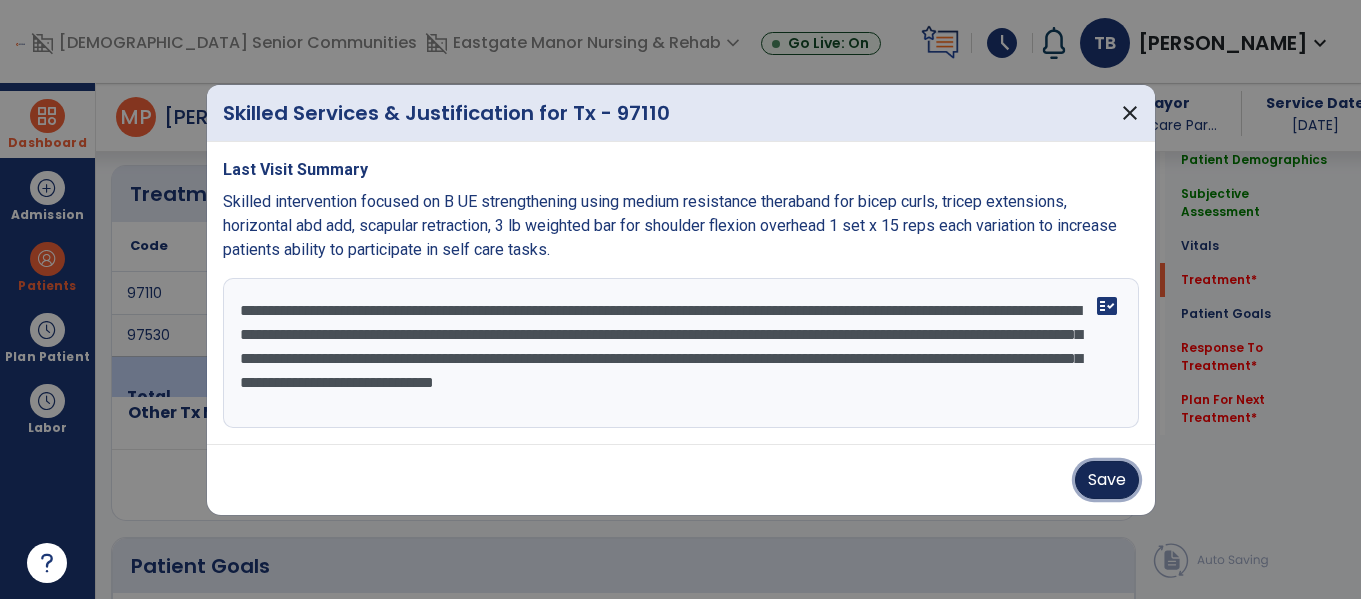 click on "Save" at bounding box center (1107, 480) 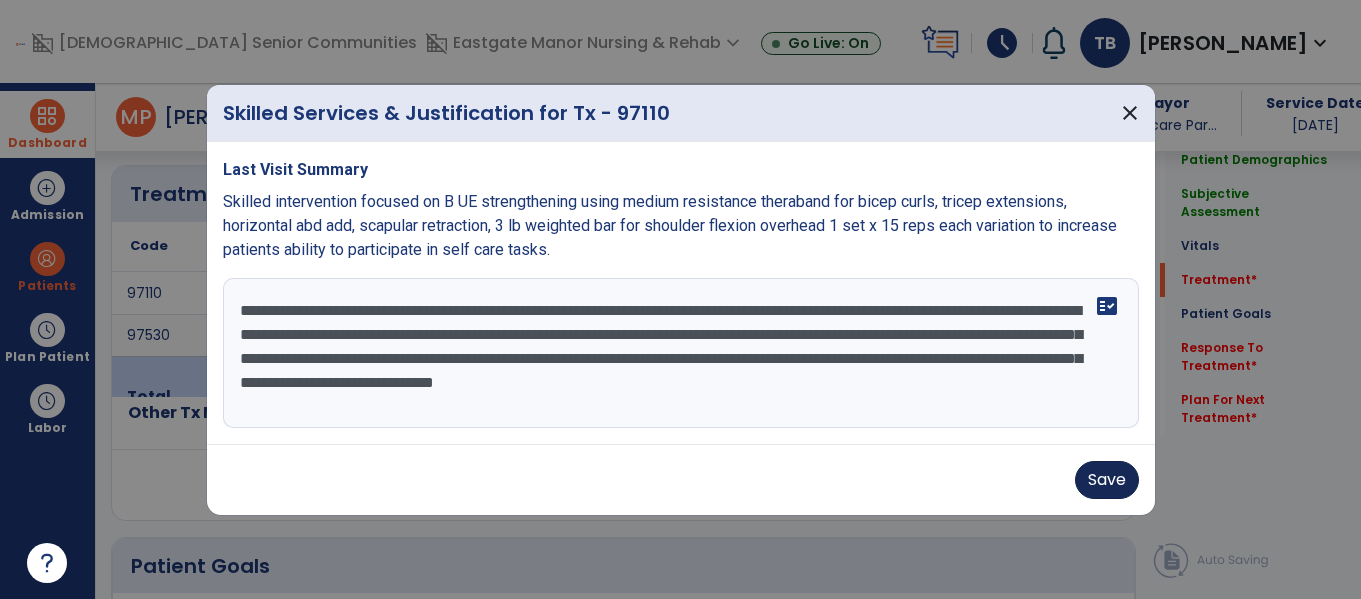 click on "Save" at bounding box center [681, 480] 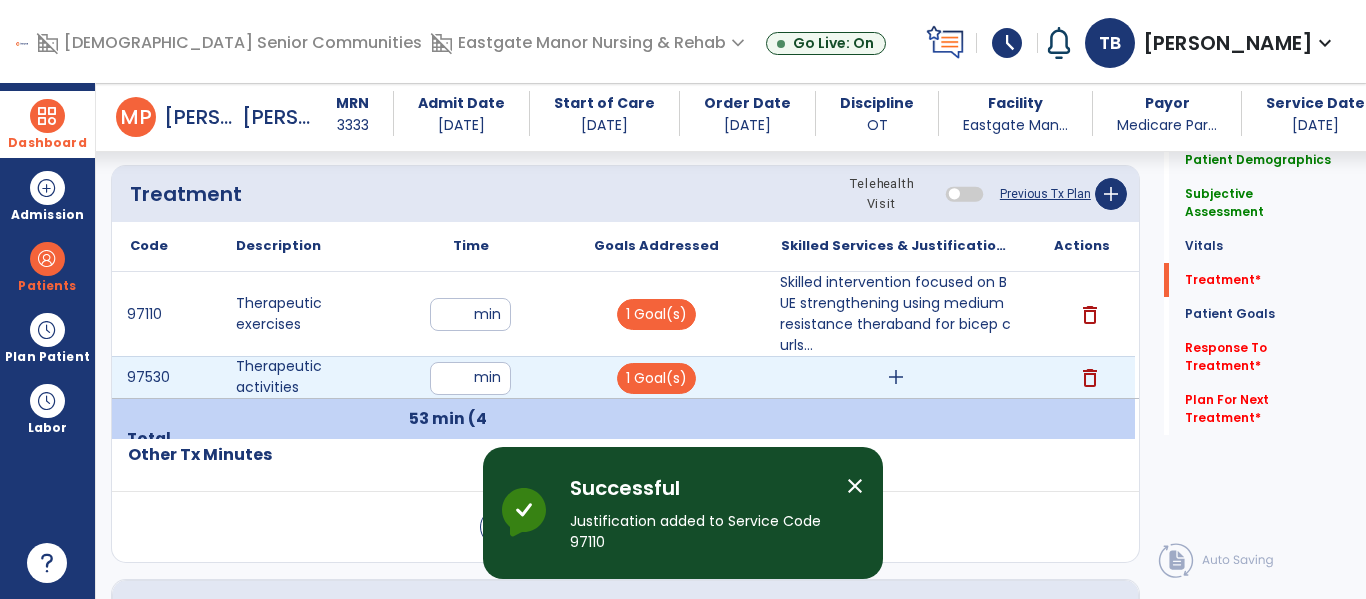 click on "add" at bounding box center (896, 377) 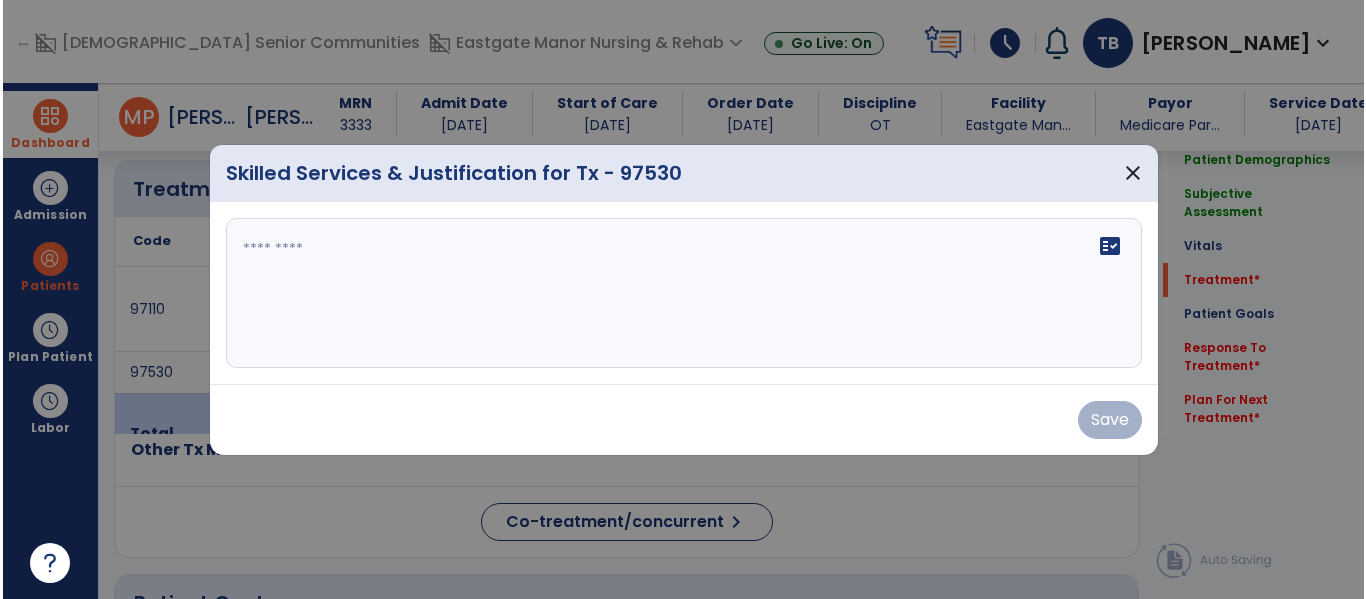scroll, scrollTop: 1204, scrollLeft: 0, axis: vertical 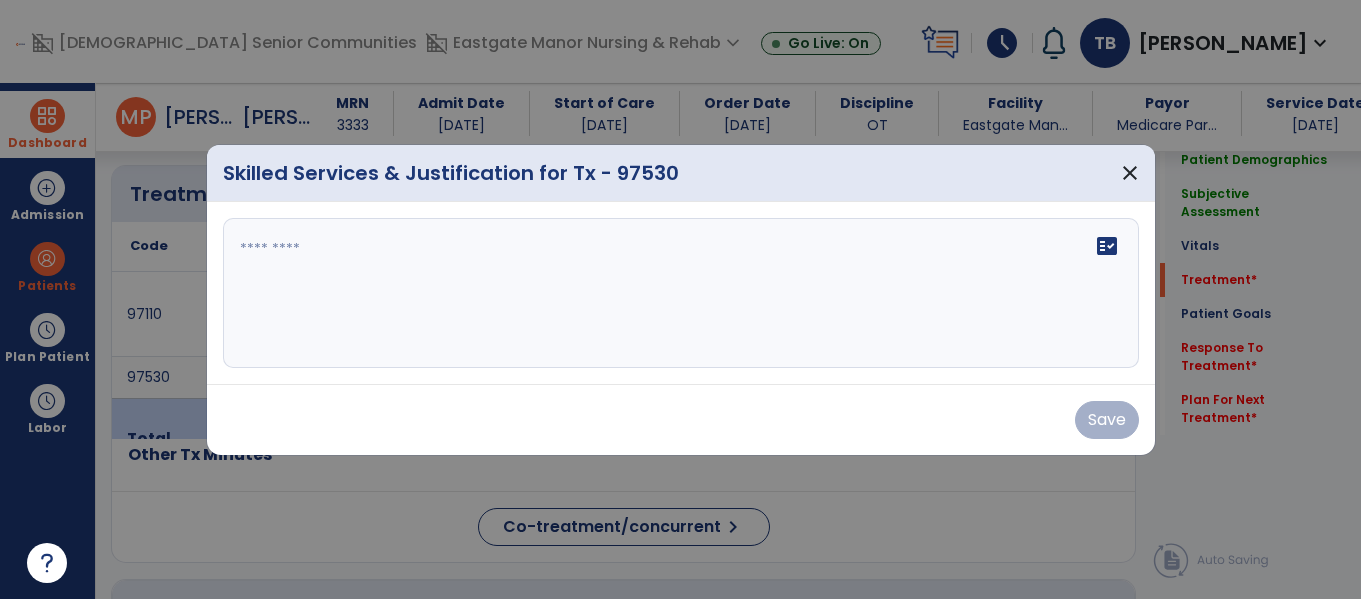 click on "fact_check" at bounding box center [681, 293] 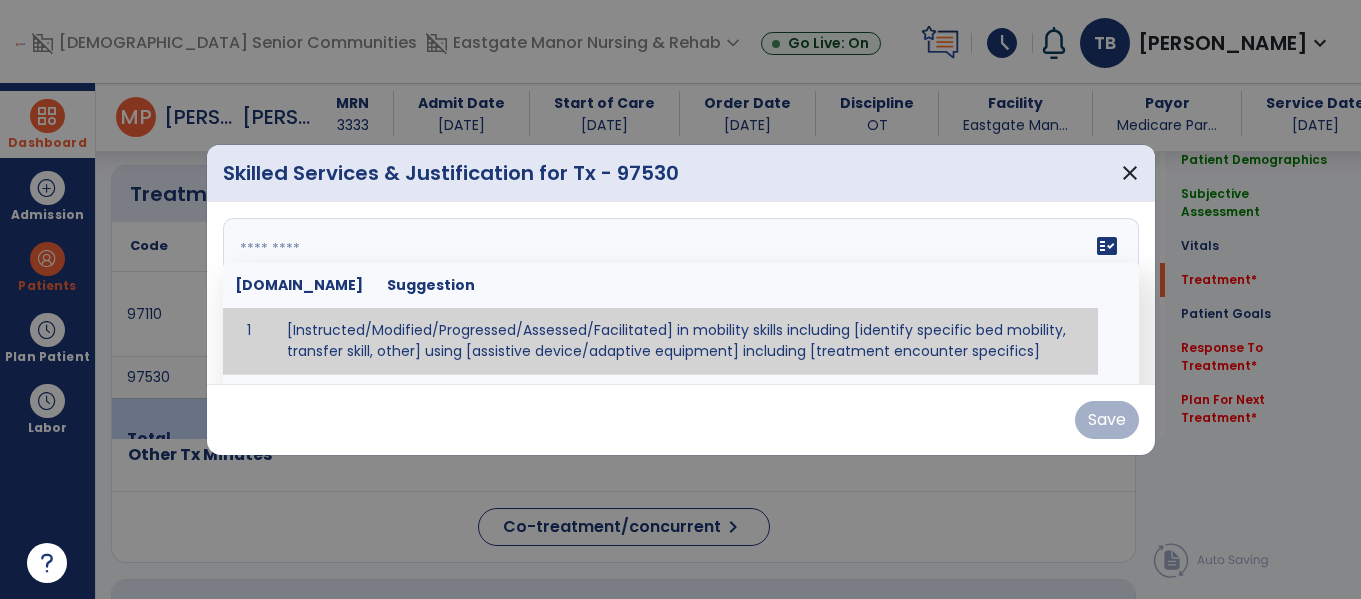 click at bounding box center (678, 293) 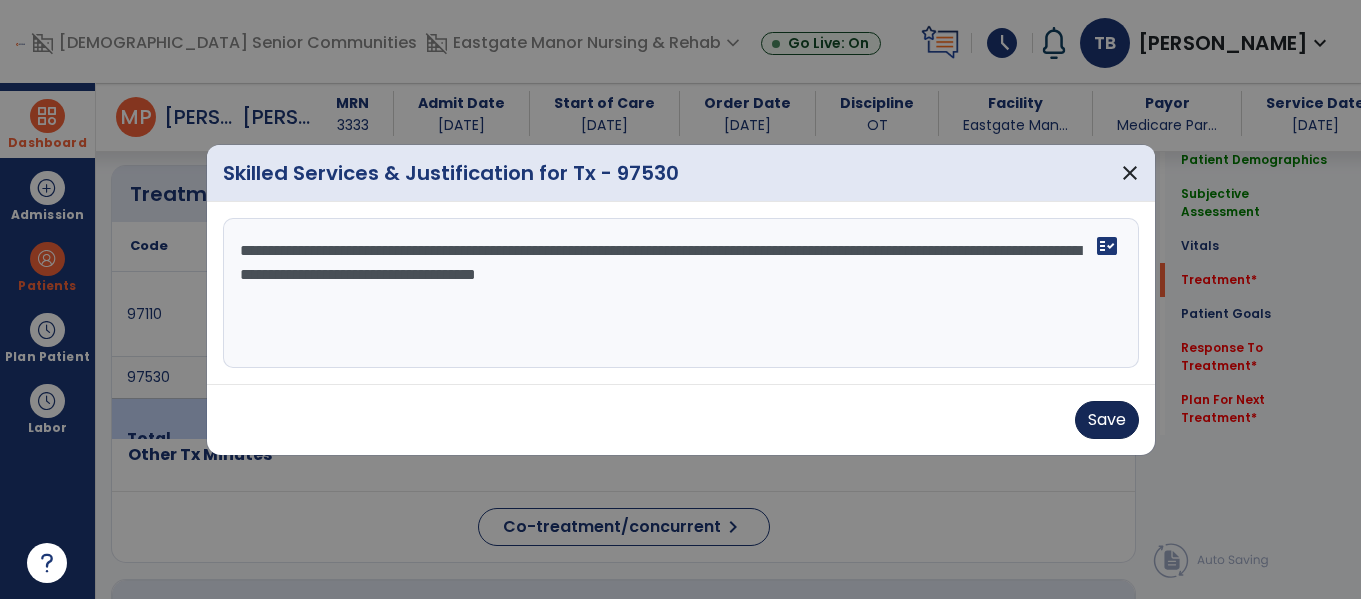 type on "**********" 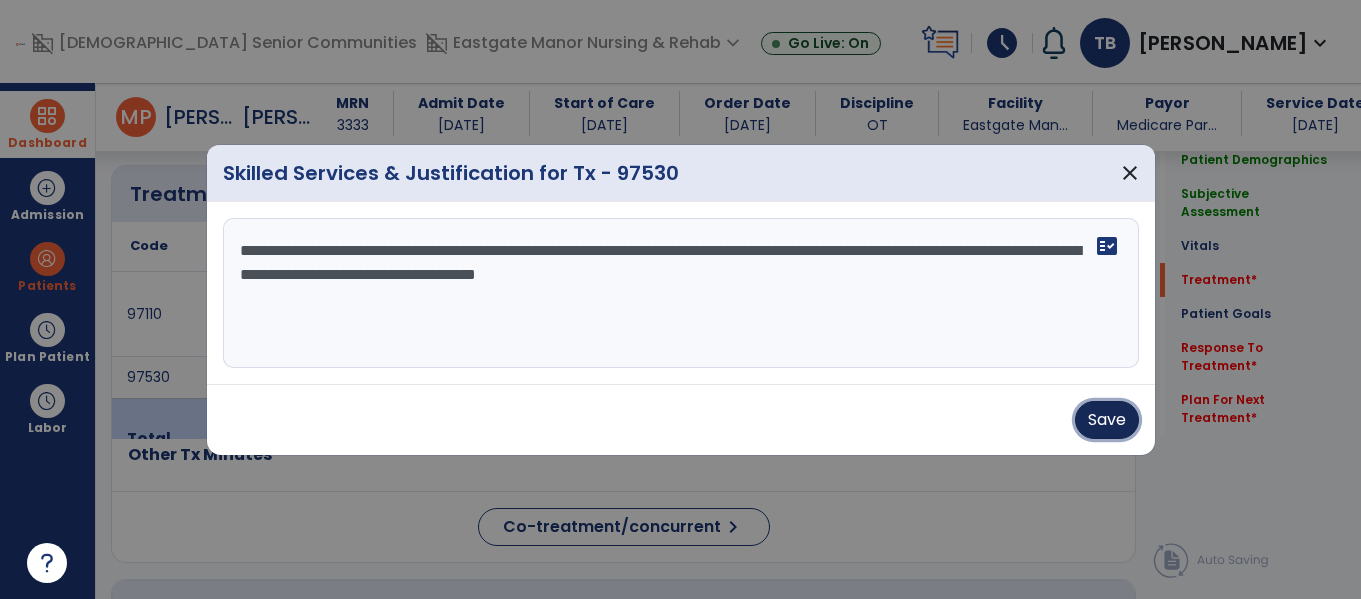 click on "Save" at bounding box center [1107, 420] 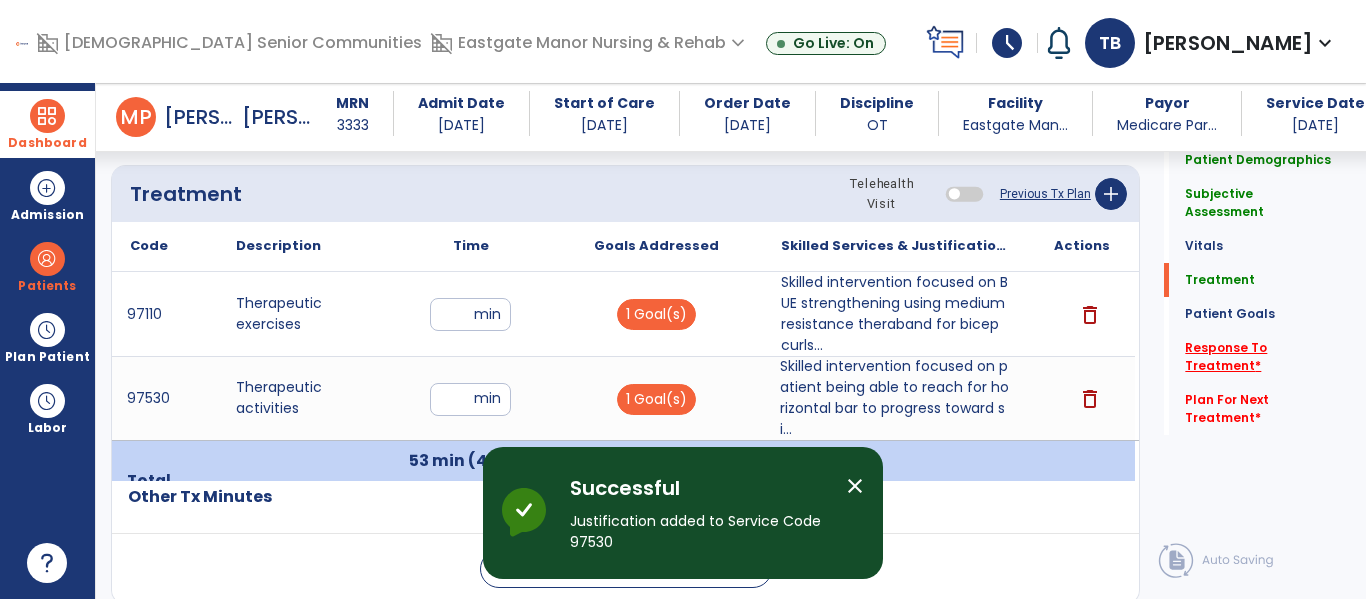 click on "Response To Treatment   *" 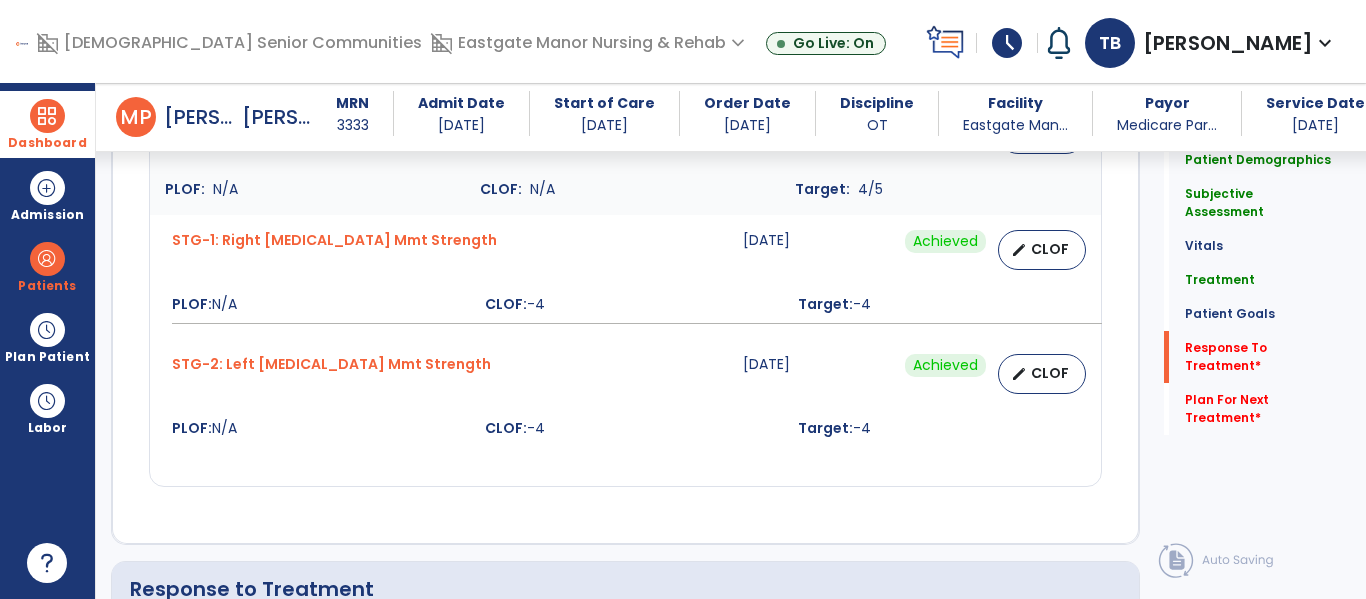 scroll, scrollTop: 3328, scrollLeft: 0, axis: vertical 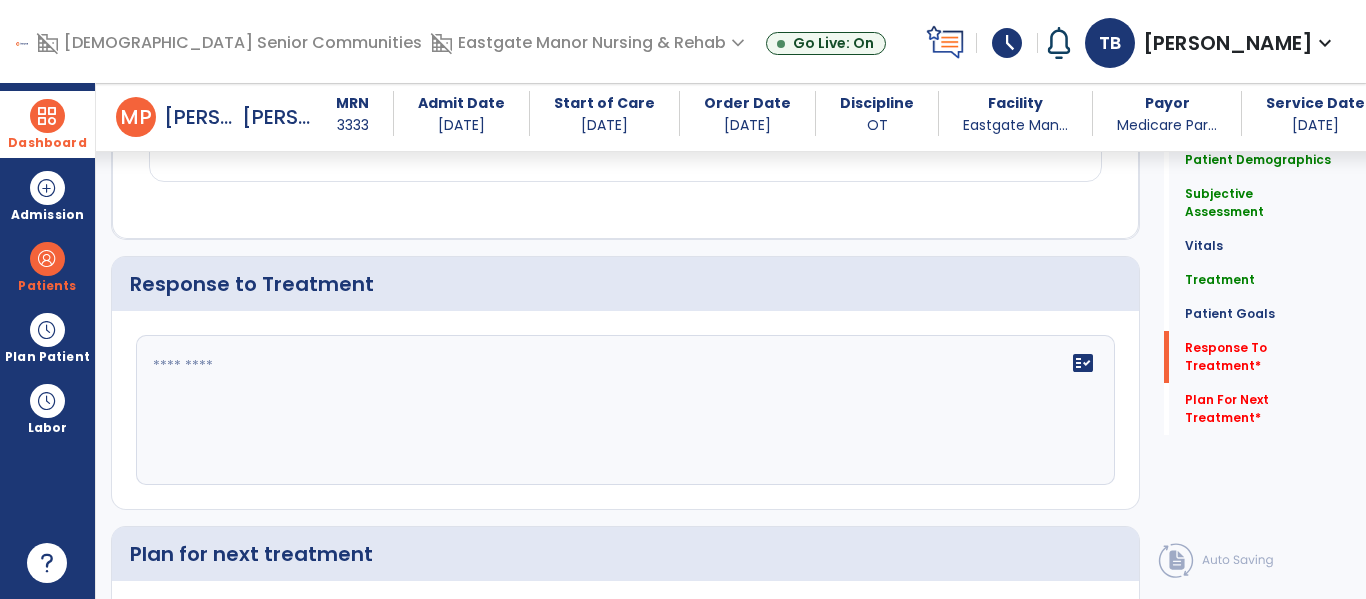 click on "fact_check" 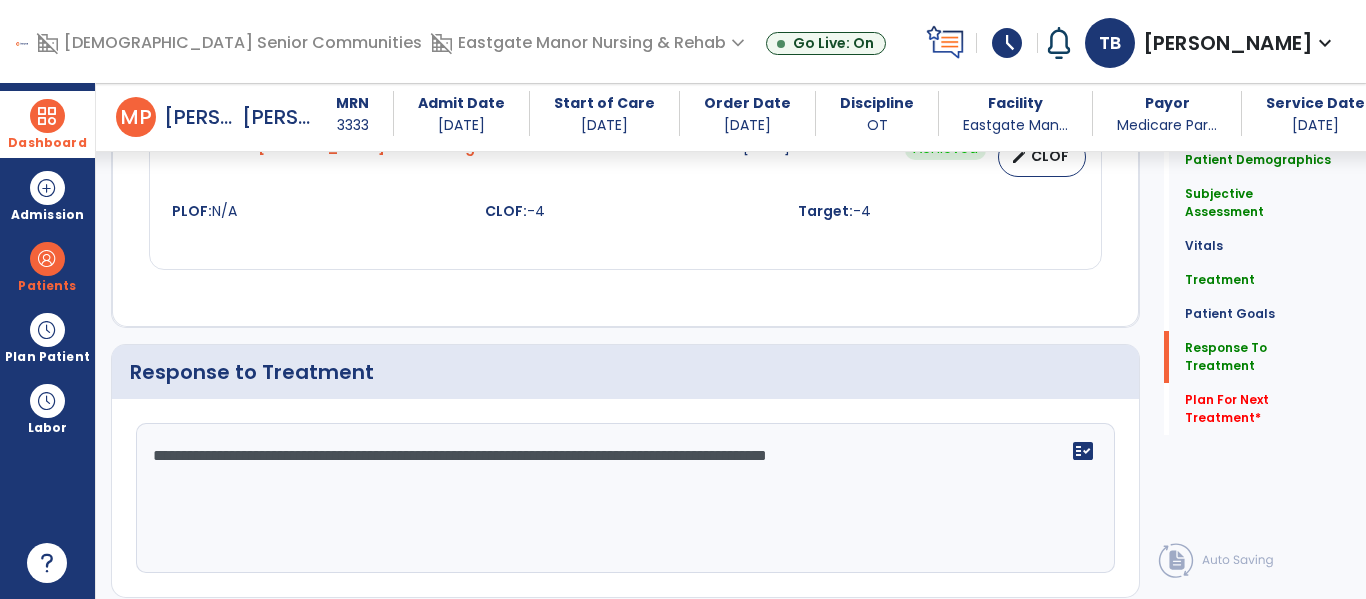 scroll, scrollTop: 3328, scrollLeft: 0, axis: vertical 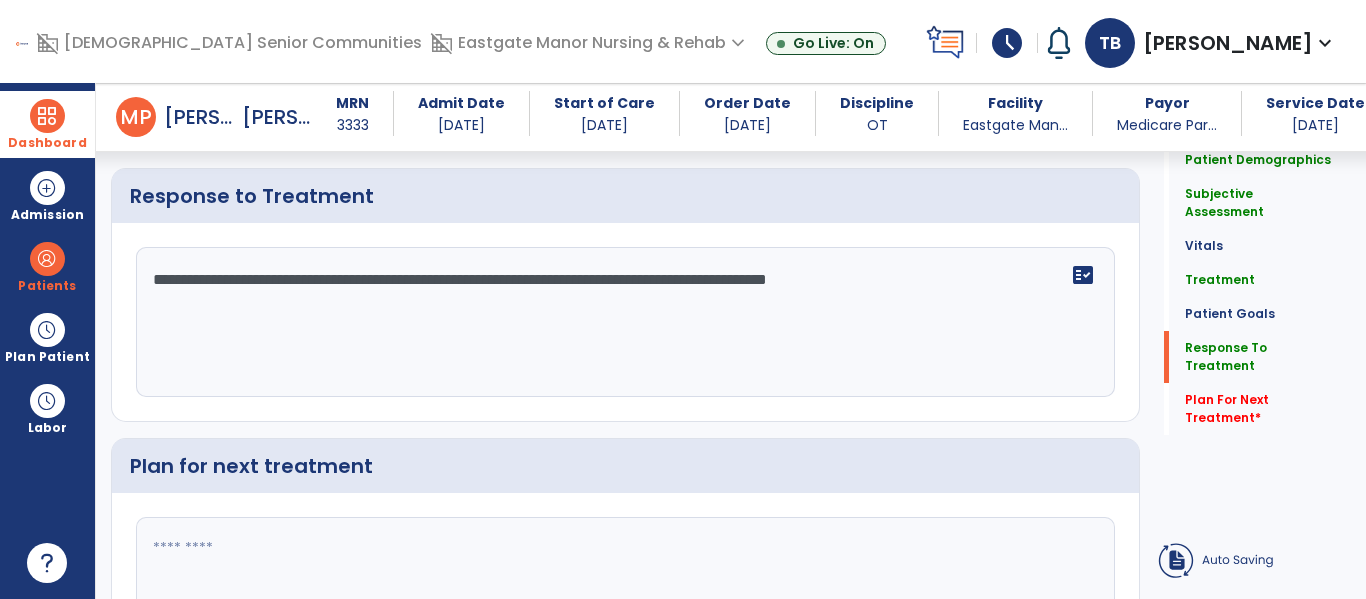 type on "**********" 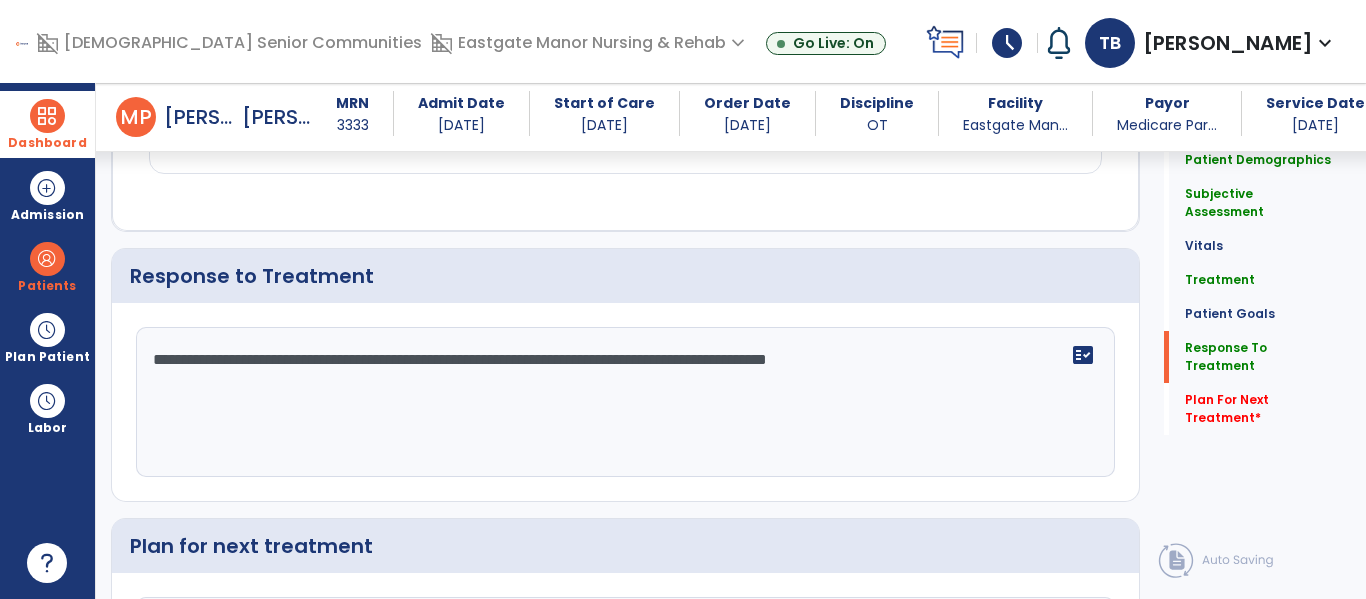 scroll, scrollTop: 3533, scrollLeft: 0, axis: vertical 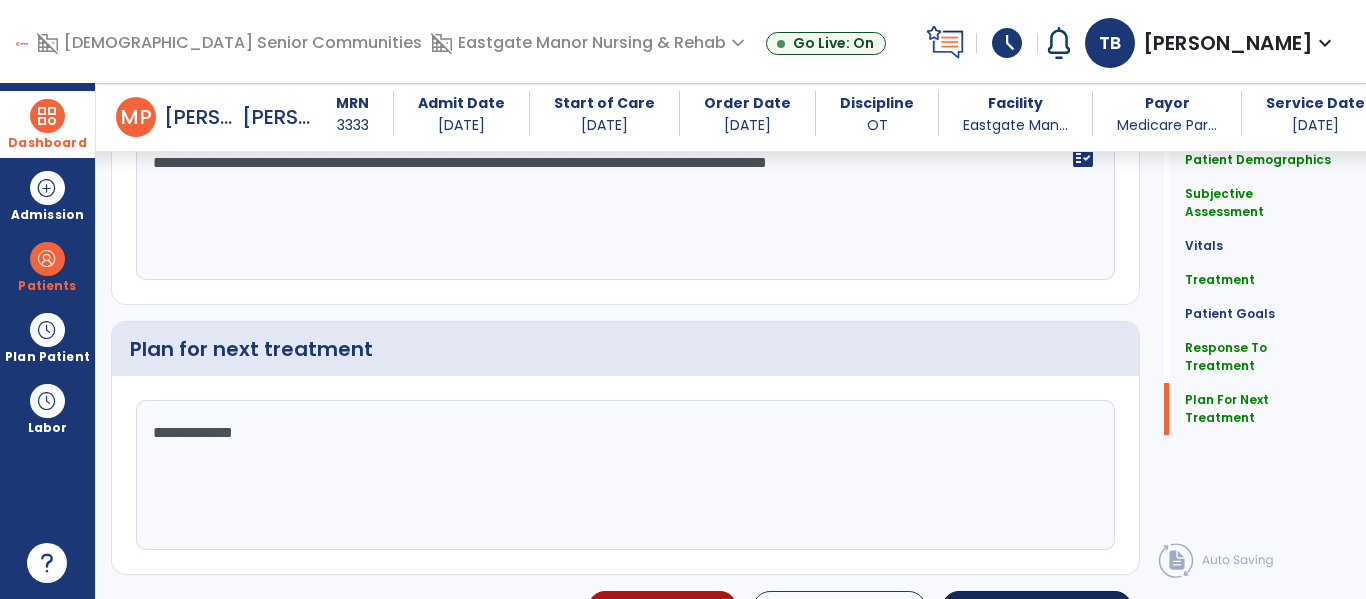 type on "**********" 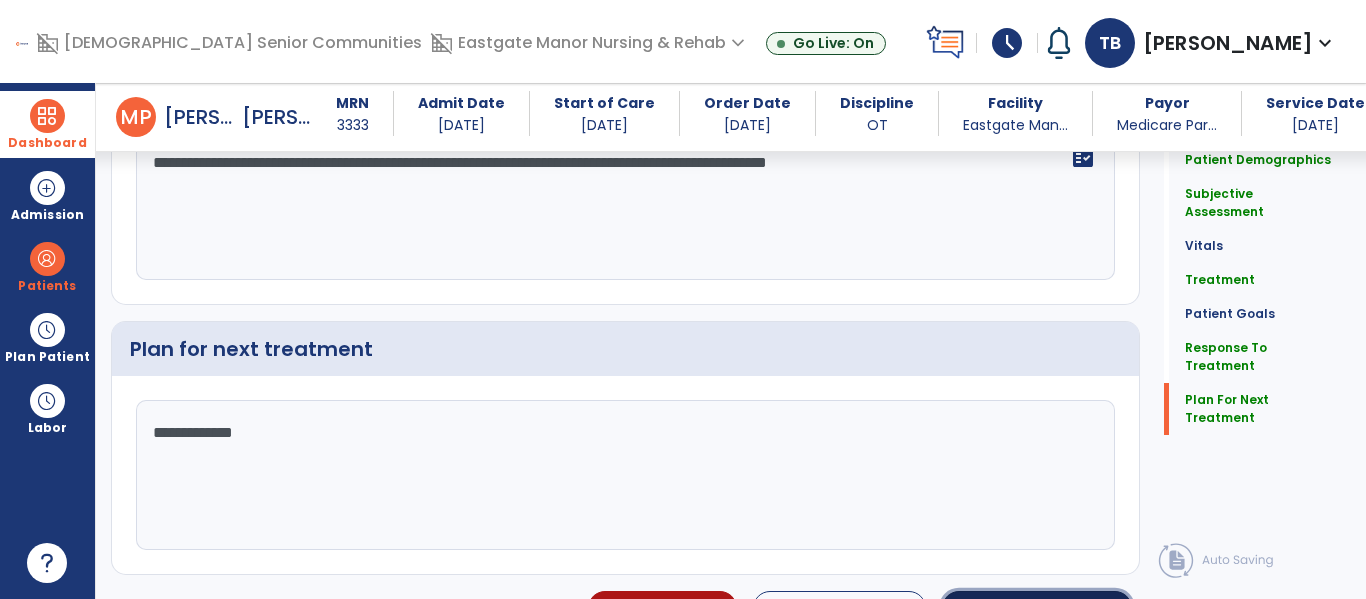 click on "Sign Doc" 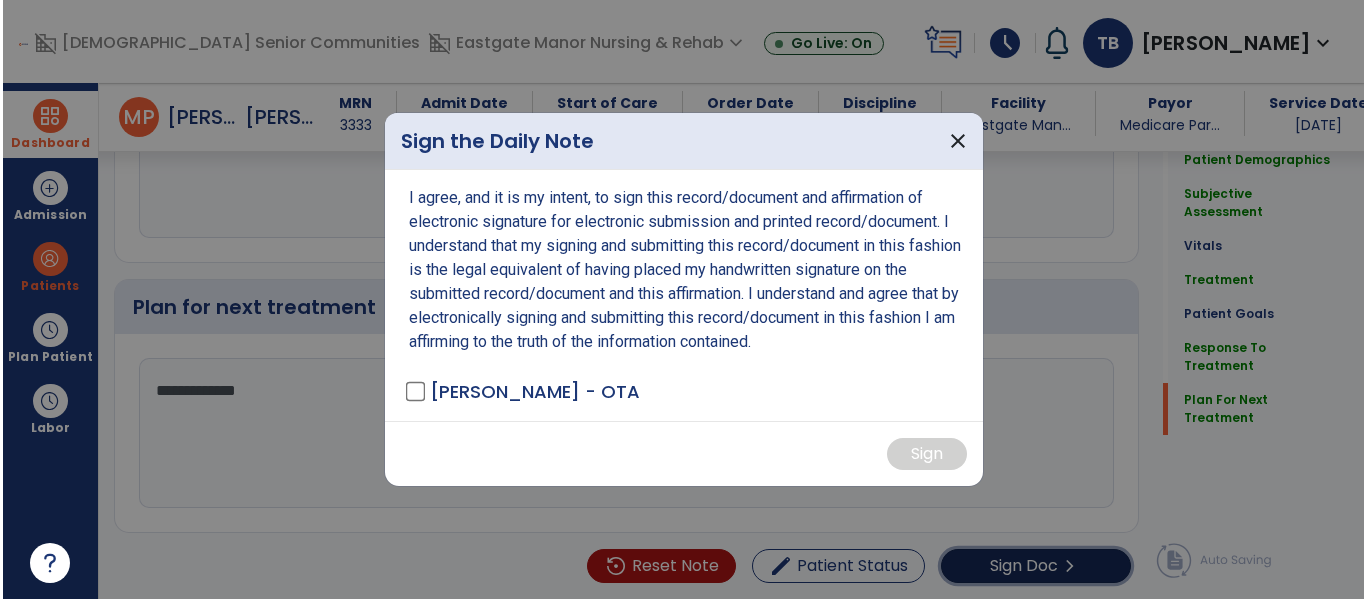 scroll, scrollTop: 3575, scrollLeft: 0, axis: vertical 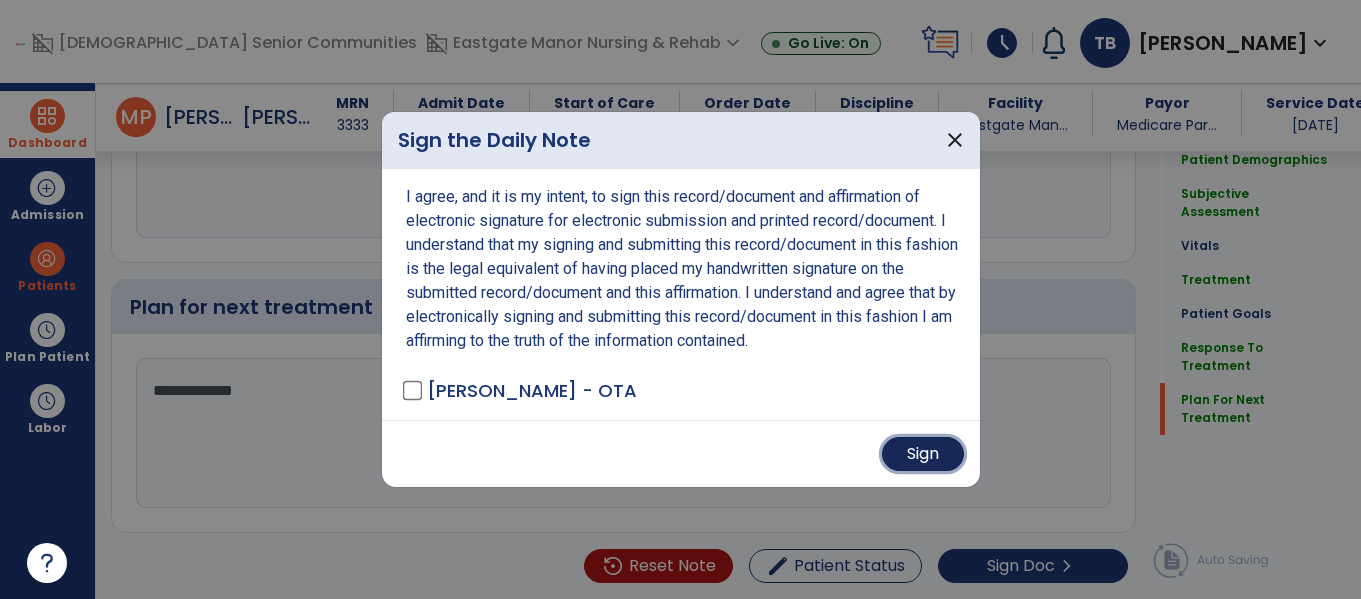 click on "Sign" at bounding box center (923, 454) 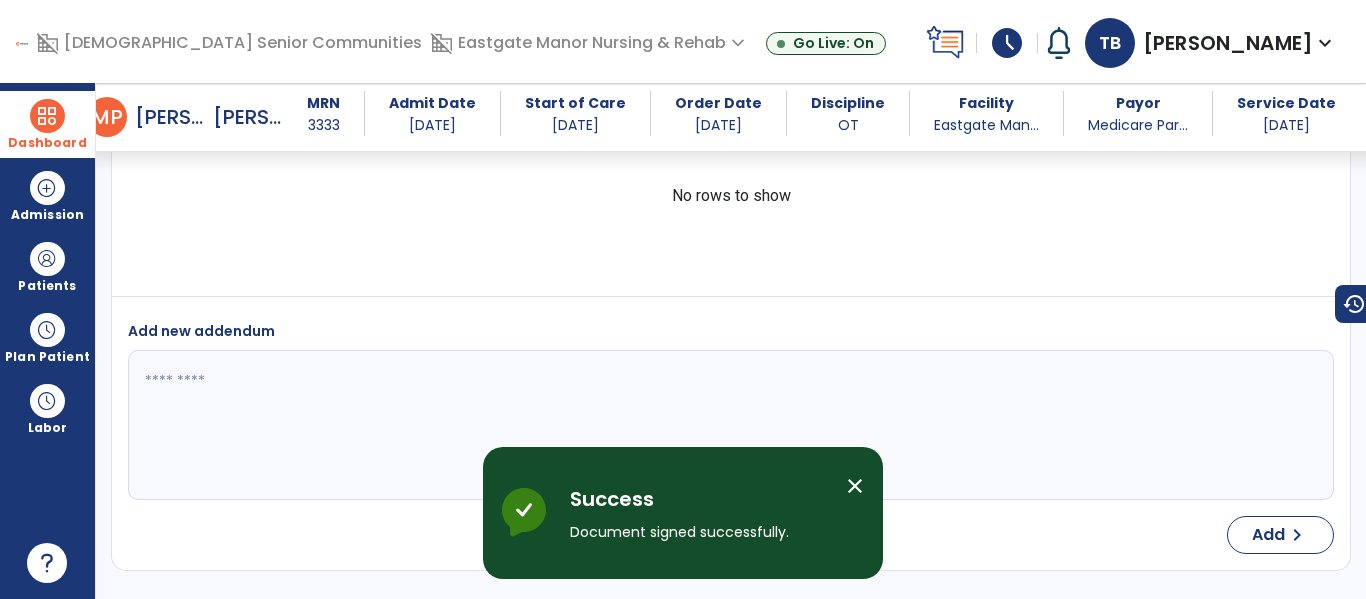 scroll, scrollTop: 5314, scrollLeft: 0, axis: vertical 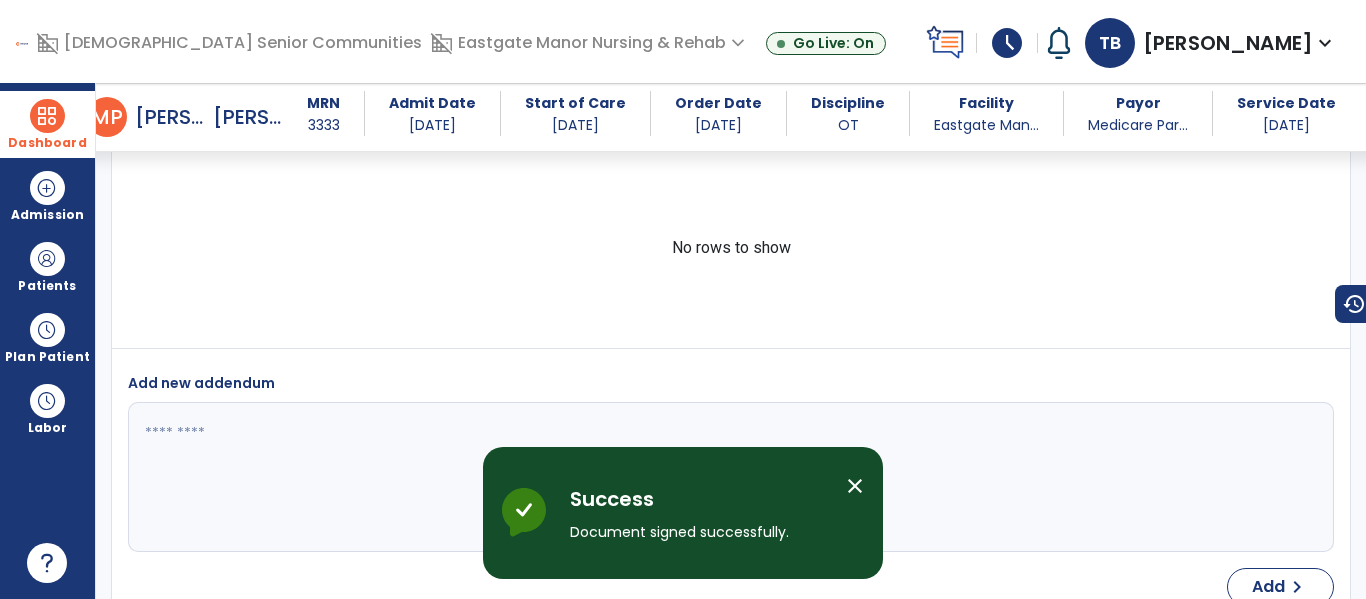 click at bounding box center (47, 116) 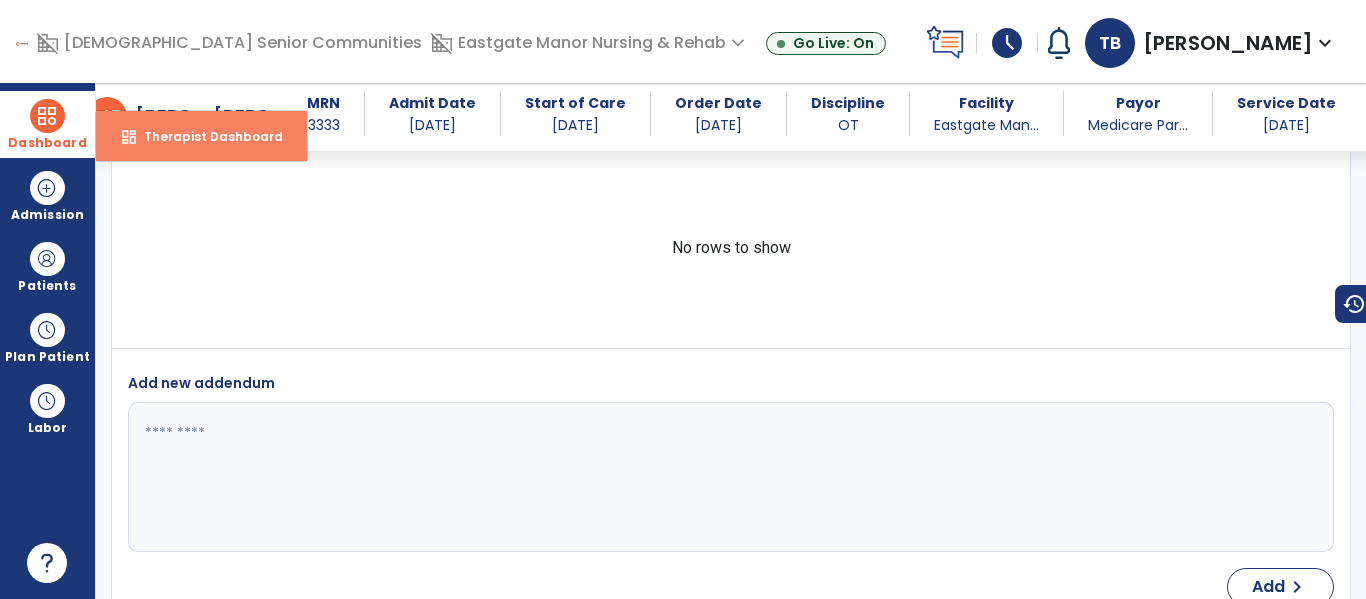 click on "dashboard  Therapist Dashboard" at bounding box center (201, 136) 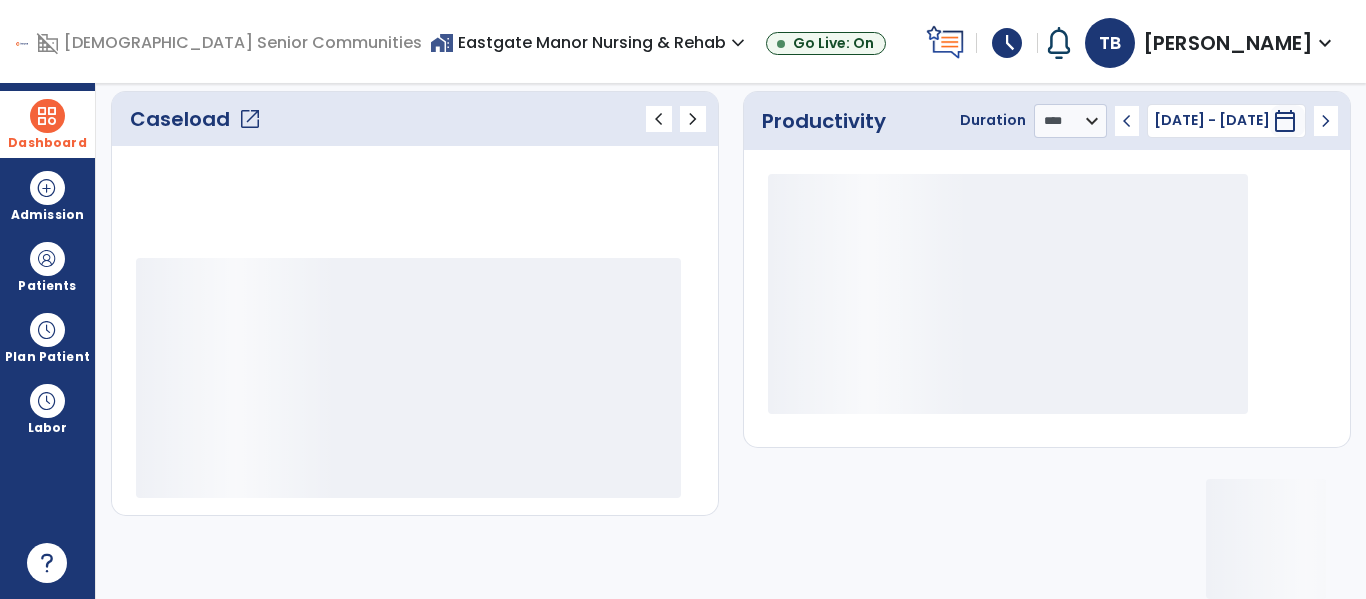 scroll, scrollTop: 276, scrollLeft: 0, axis: vertical 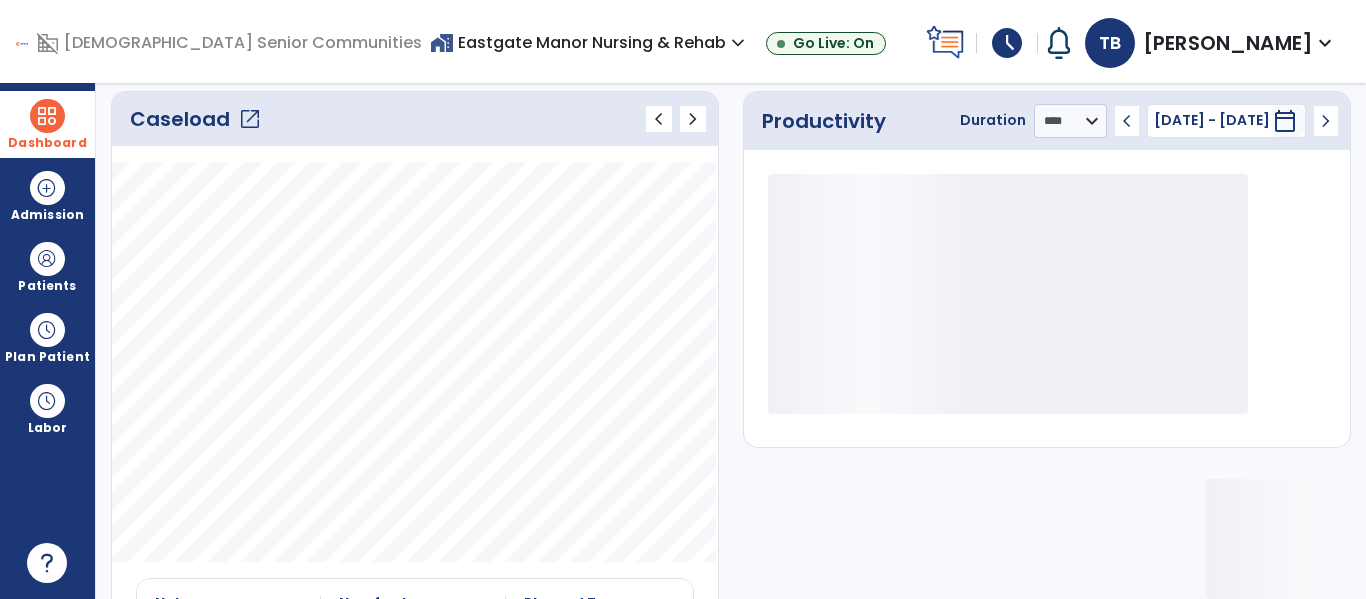 click on "Caseload   open_in_new" 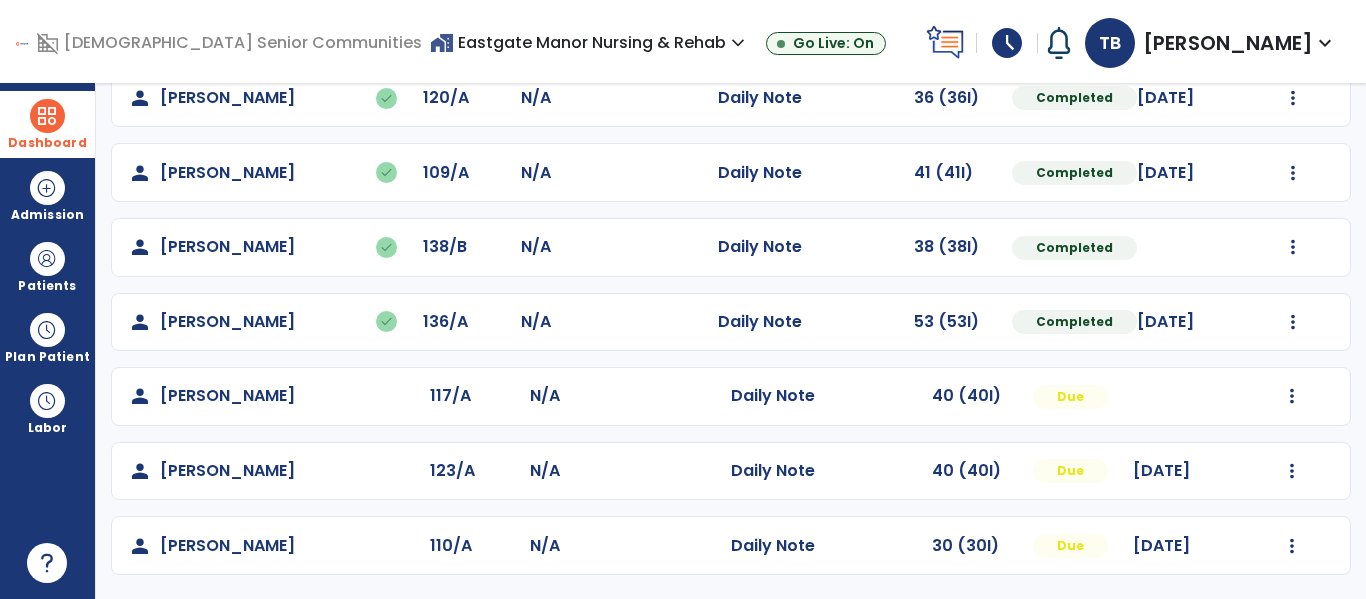 scroll, scrollTop: 336, scrollLeft: 0, axis: vertical 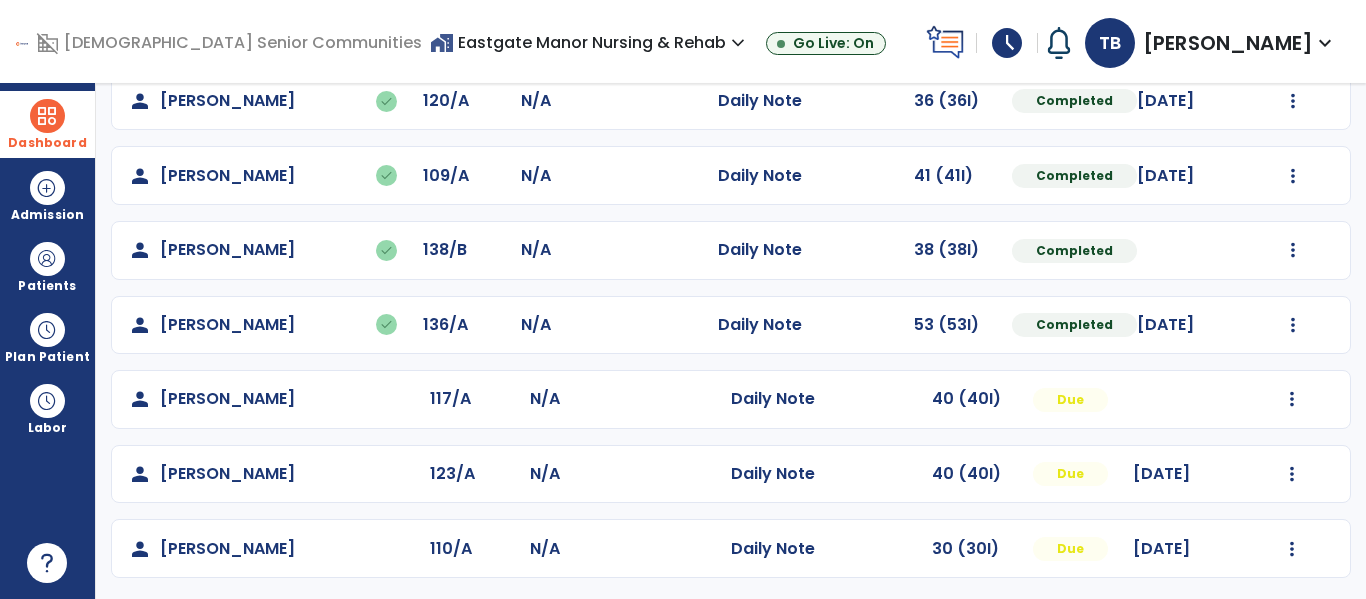 click on "Mark Visit As Complete   Reset Note   Open Document   G + C Mins" 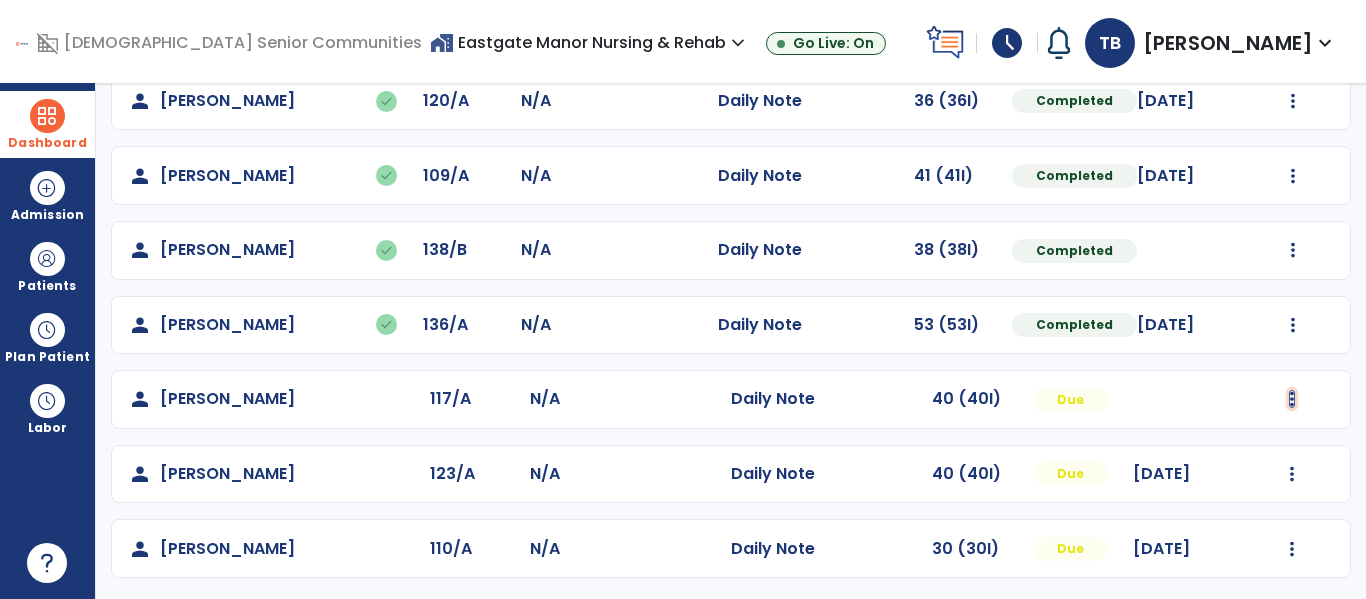 click at bounding box center (1293, -48) 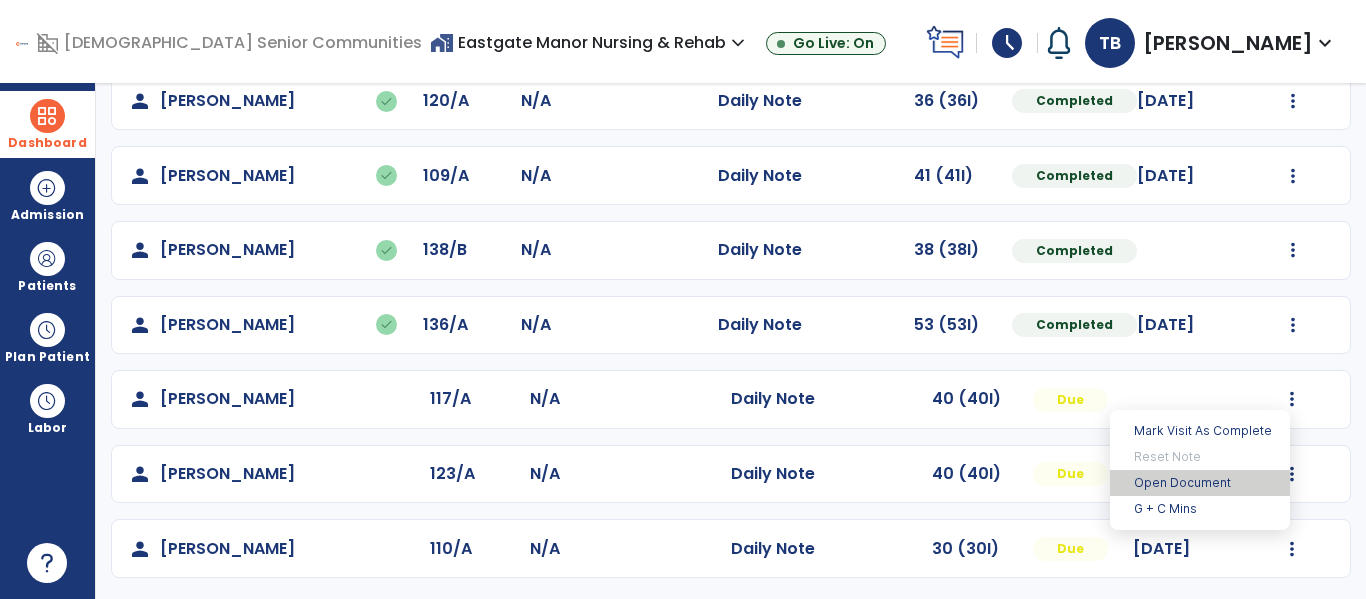click on "Open Document" at bounding box center (1200, 483) 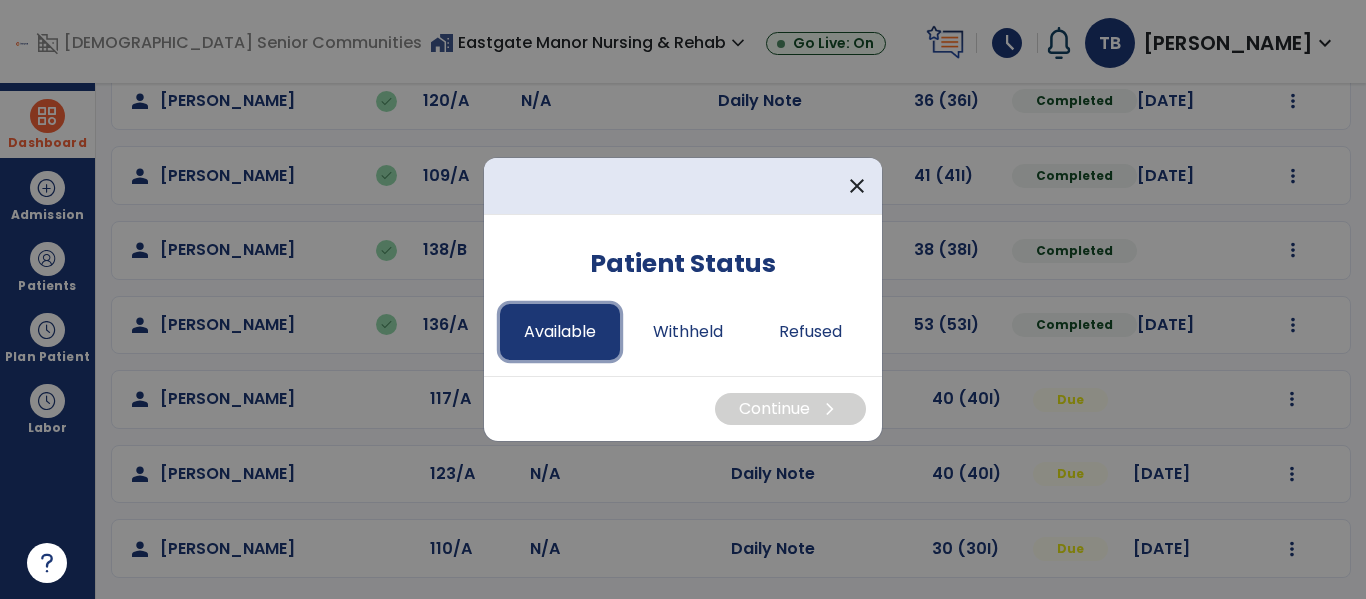 click on "Available" at bounding box center [560, 332] 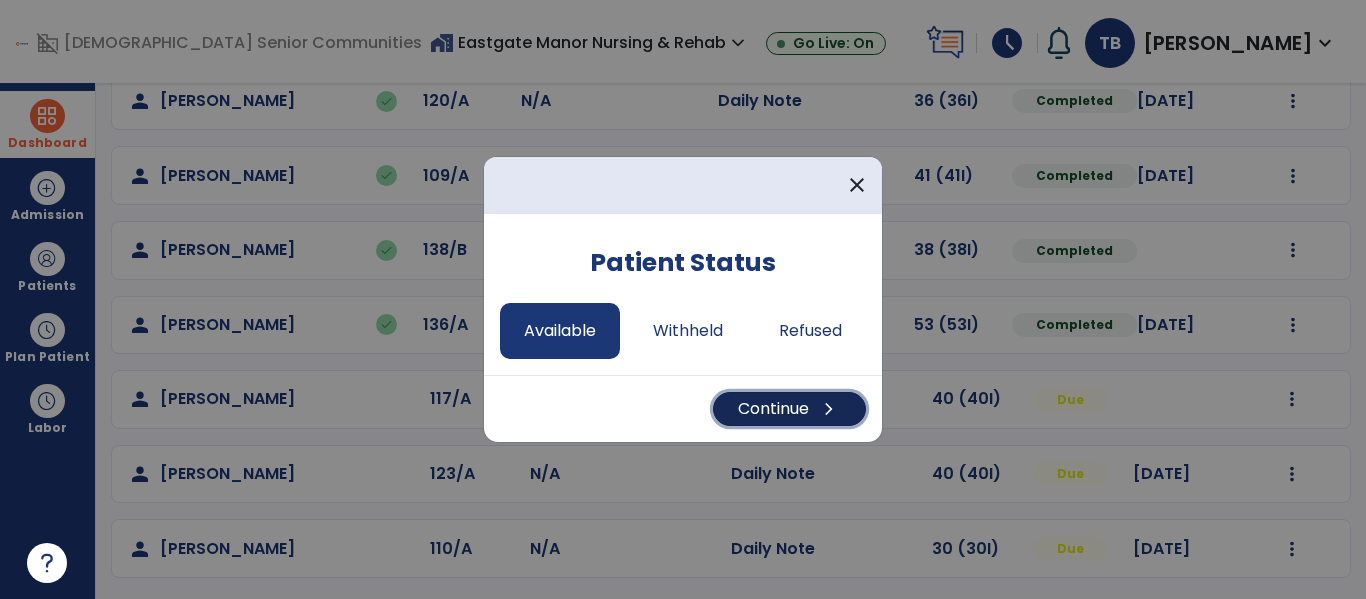 click on "Continue   chevron_right" at bounding box center (789, 409) 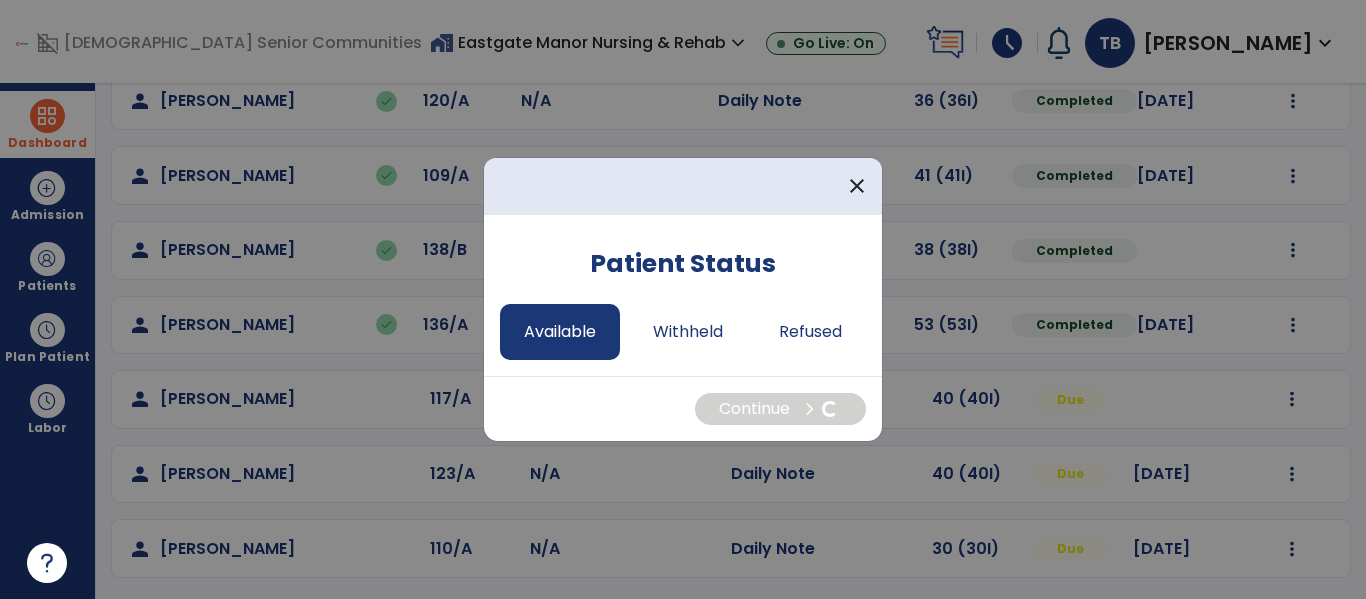 select on "*" 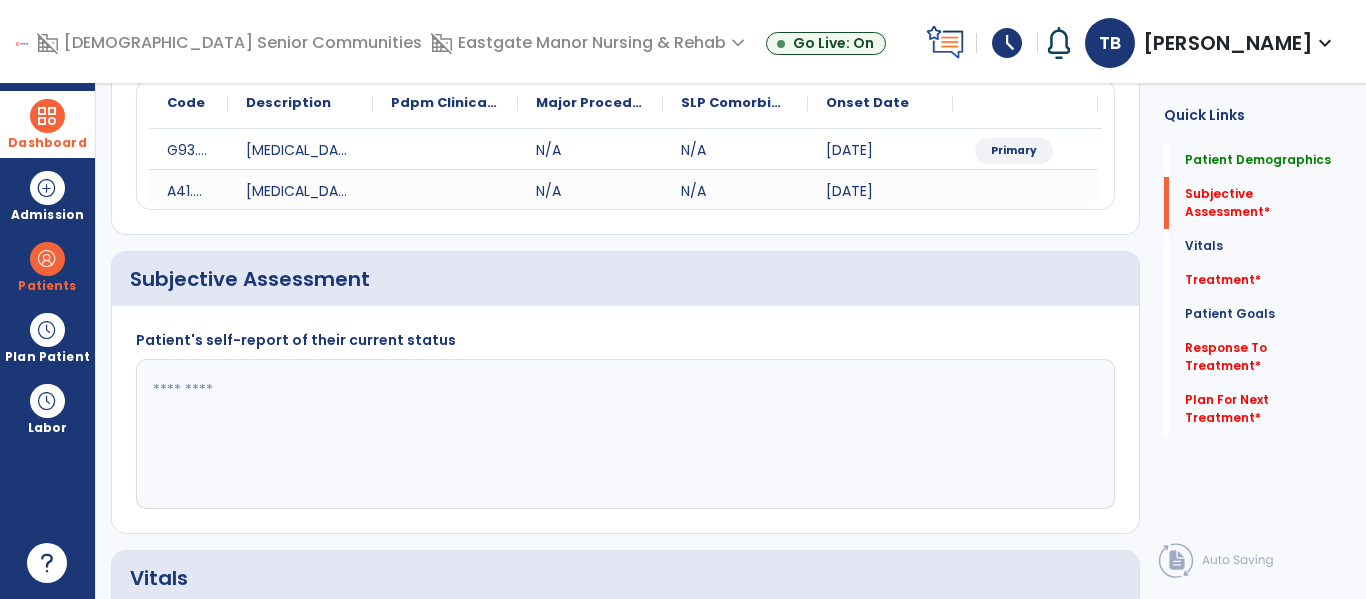 click 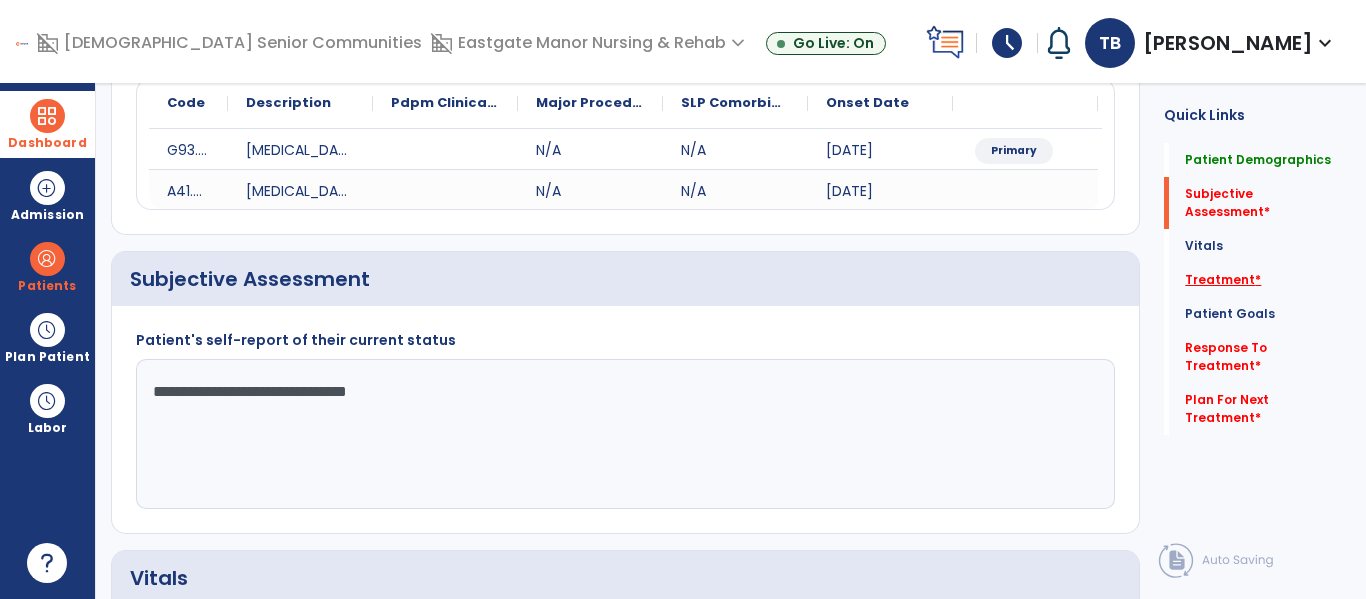type on "**********" 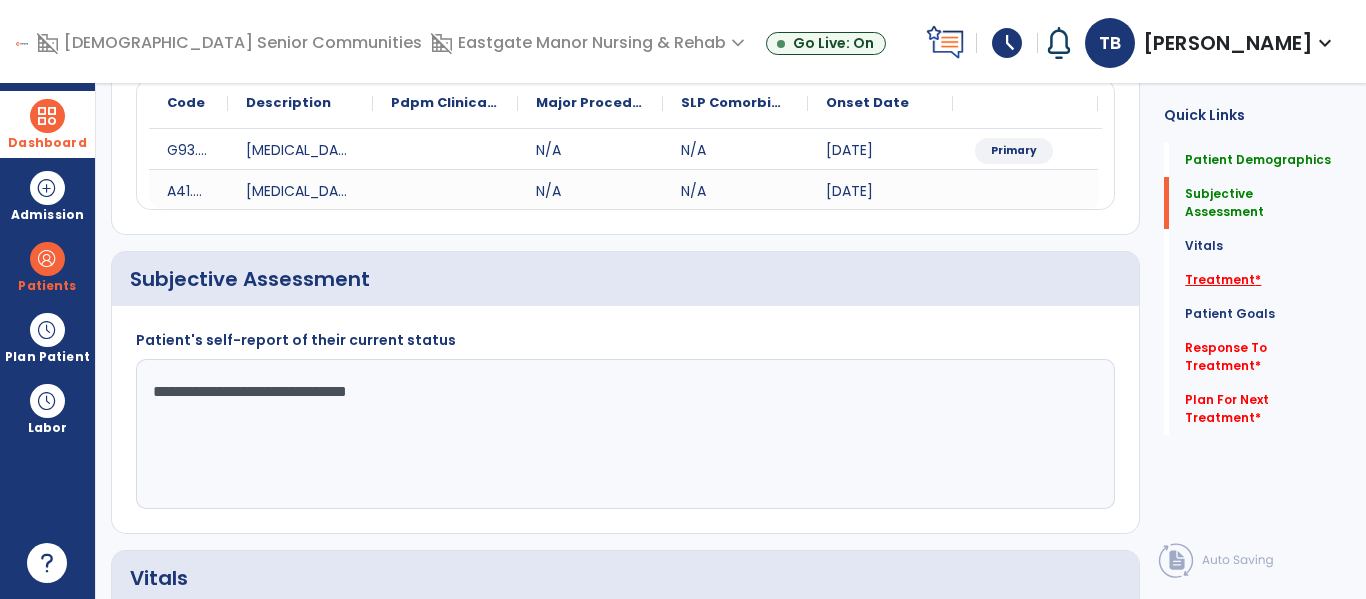 click on "Treatment   *" 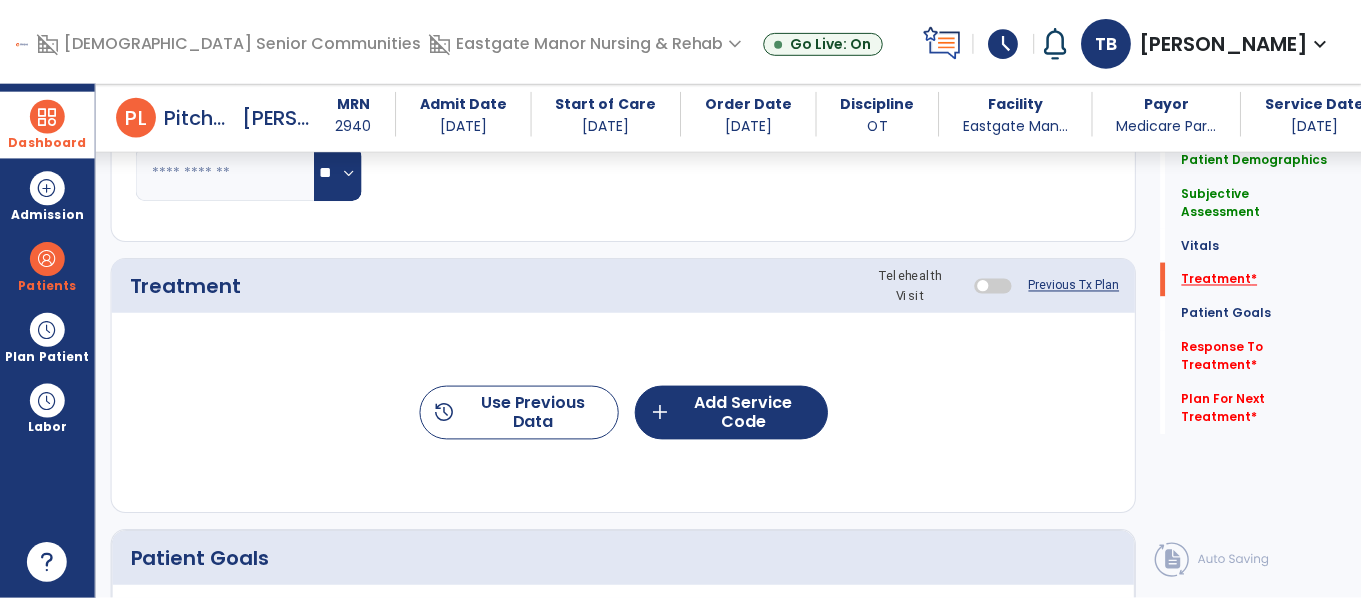 scroll, scrollTop: 1095, scrollLeft: 0, axis: vertical 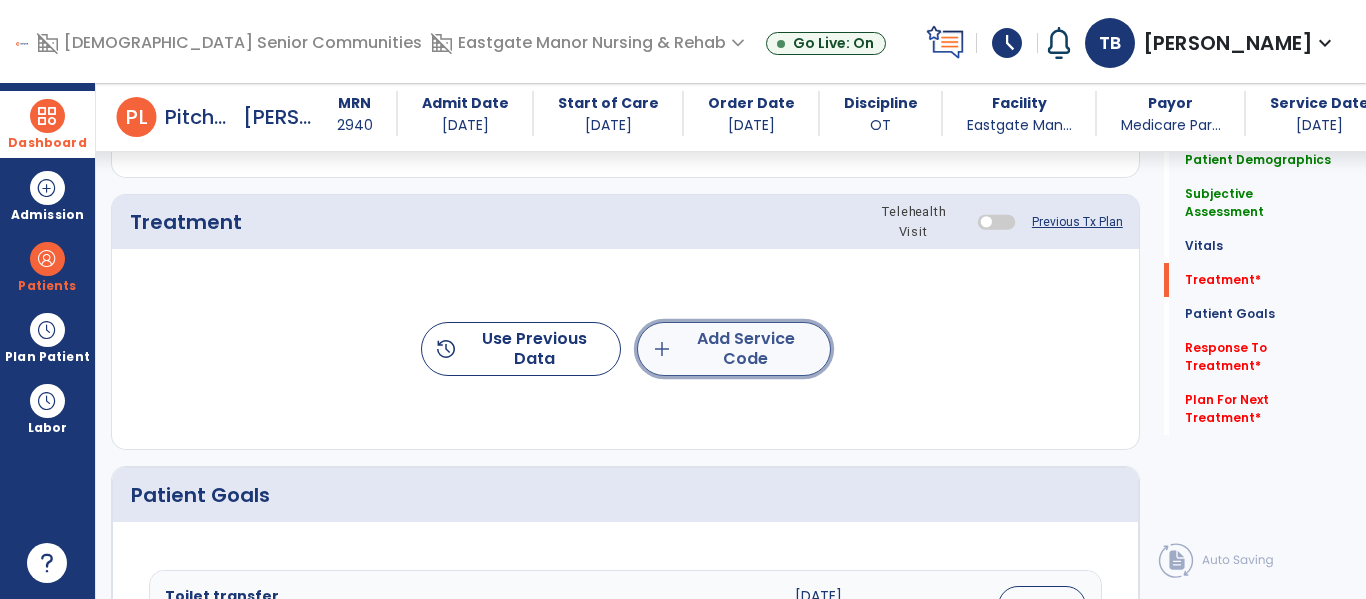 click on "add  Add Service Code" 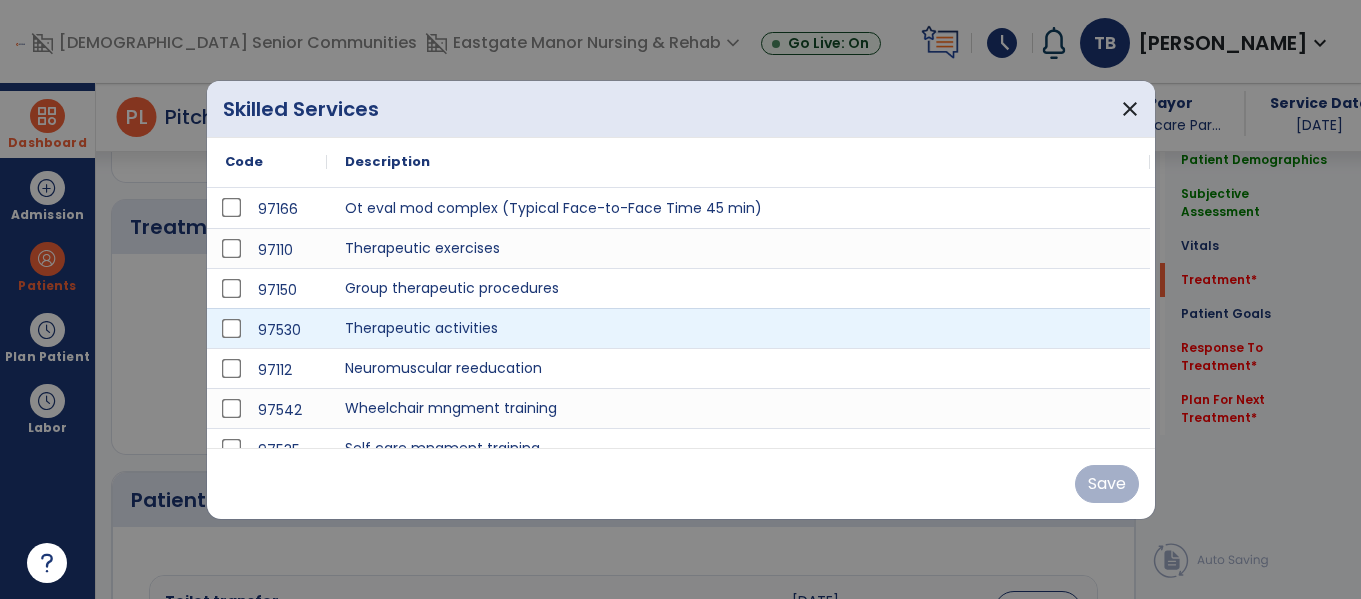 scroll, scrollTop: 1095, scrollLeft: 0, axis: vertical 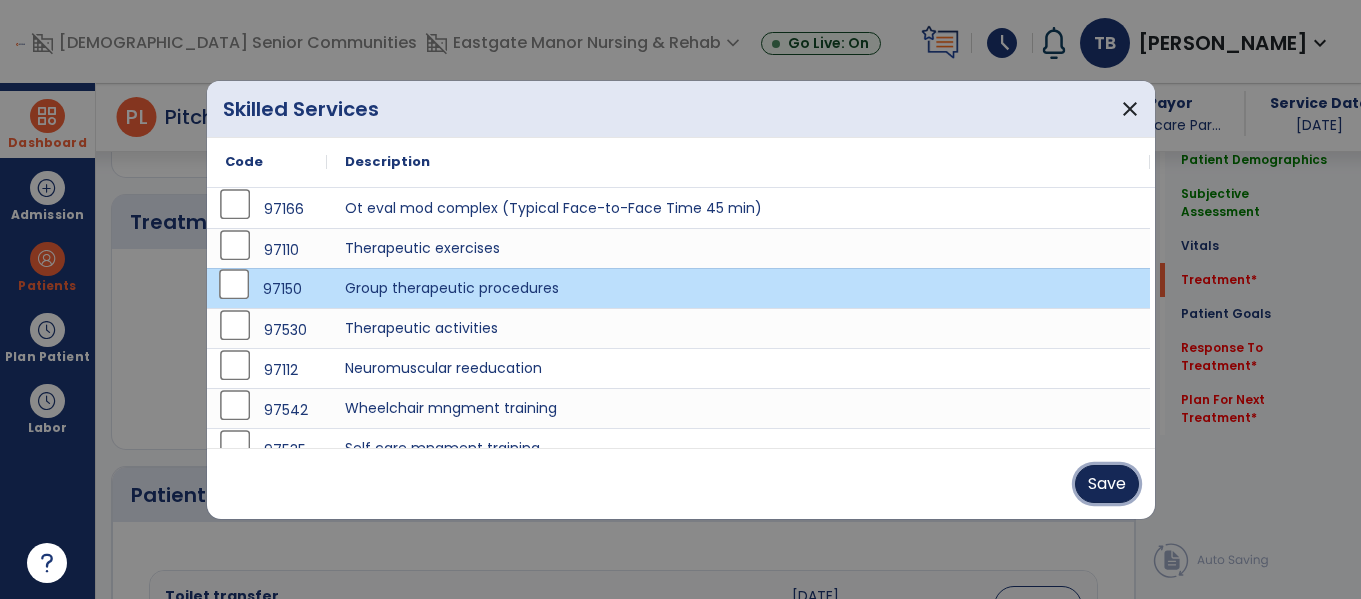 click on "Save" at bounding box center [1107, 484] 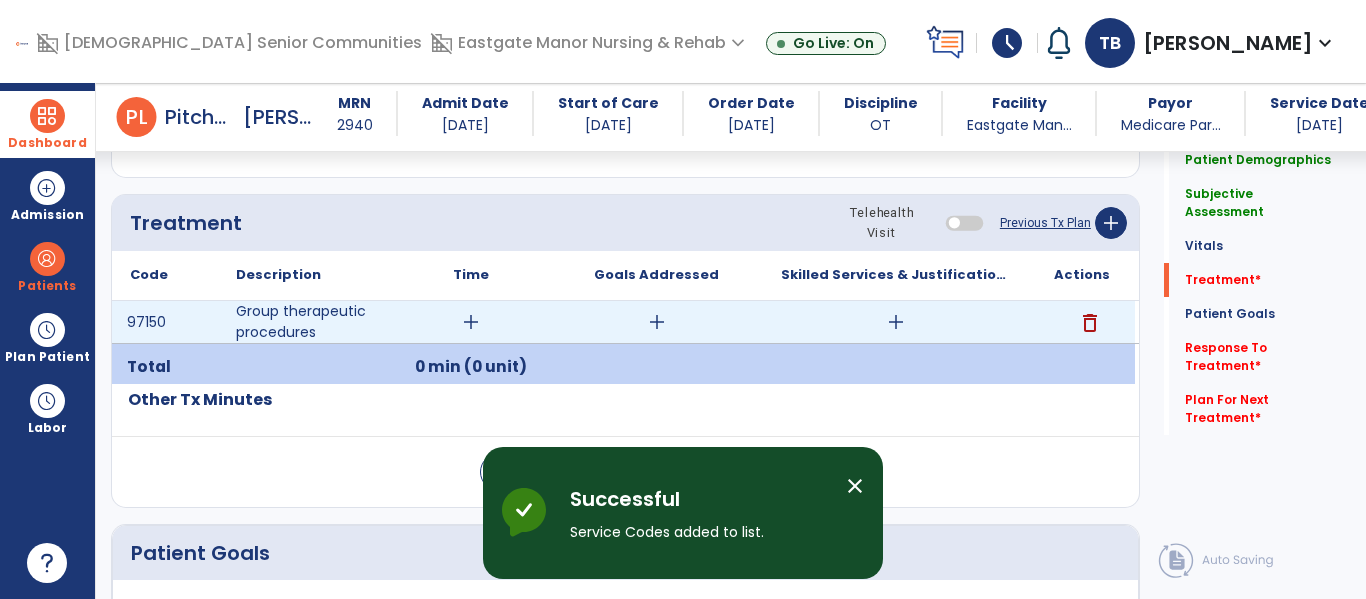 click on "add" at bounding box center (471, 322) 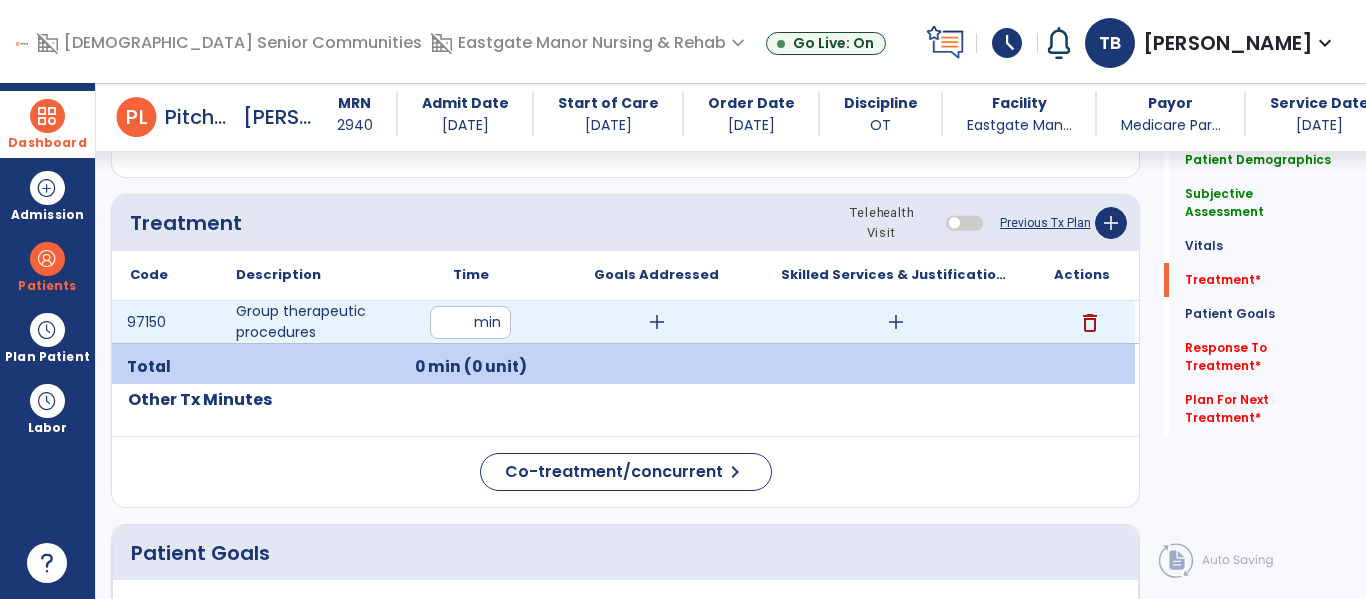 type on "**" 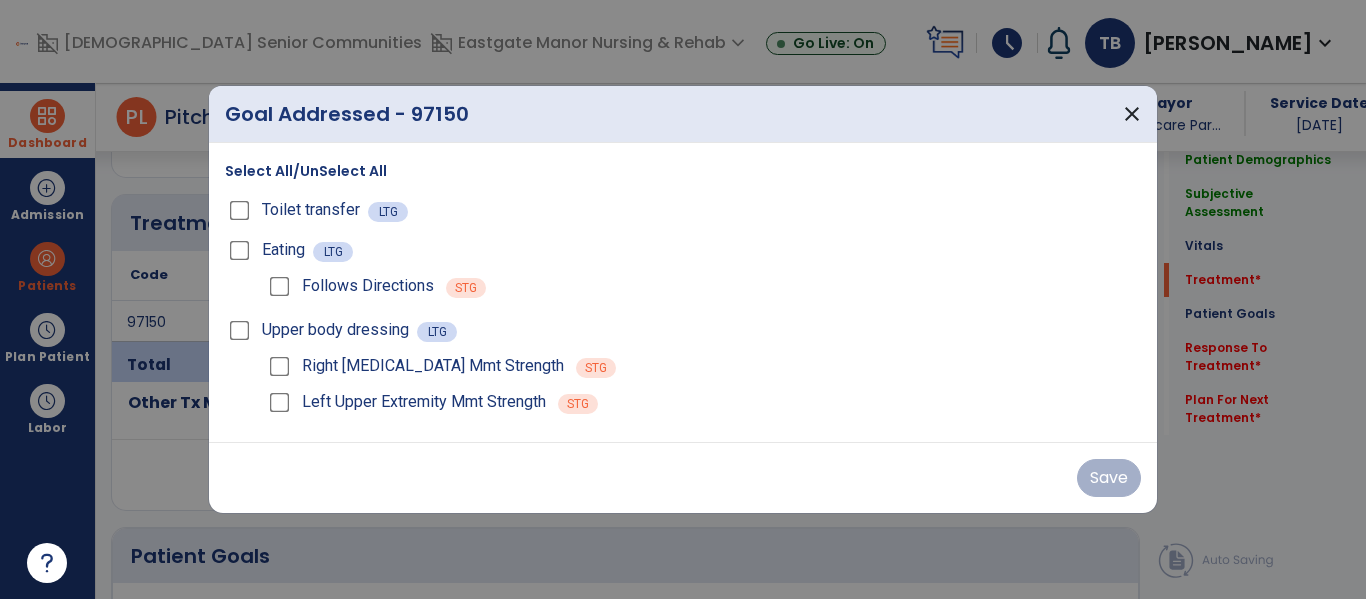 click on "Upper body dressing  LTG" at bounding box center (683, 330) 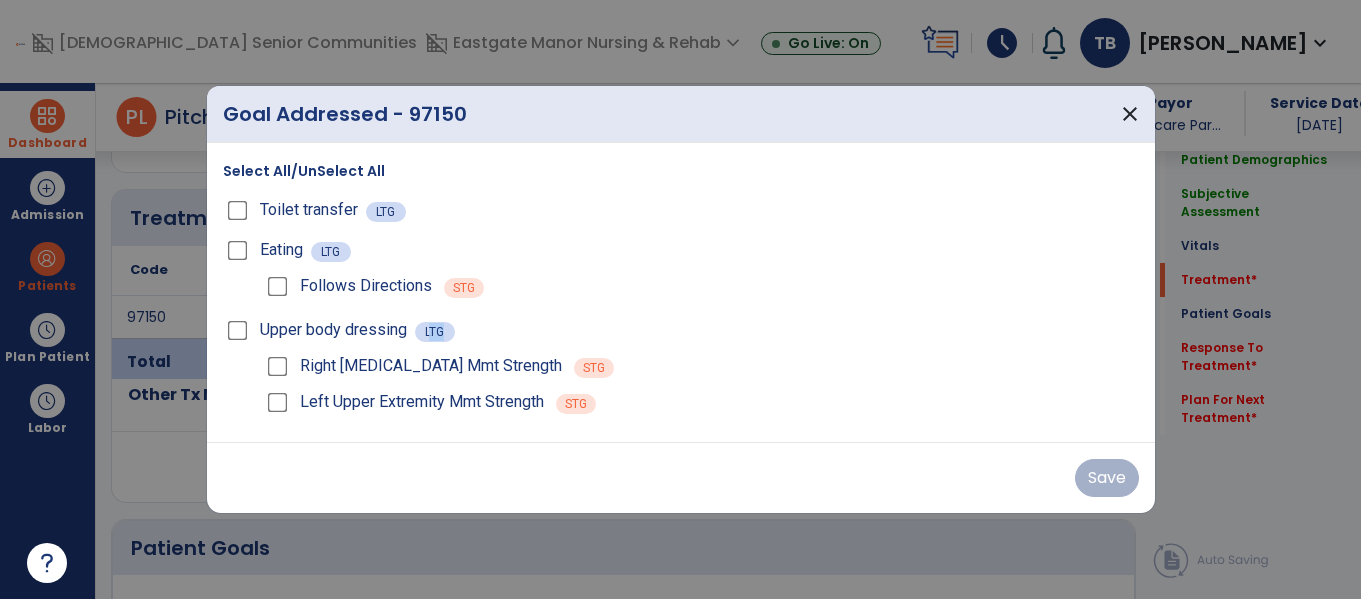 scroll, scrollTop: 1095, scrollLeft: 0, axis: vertical 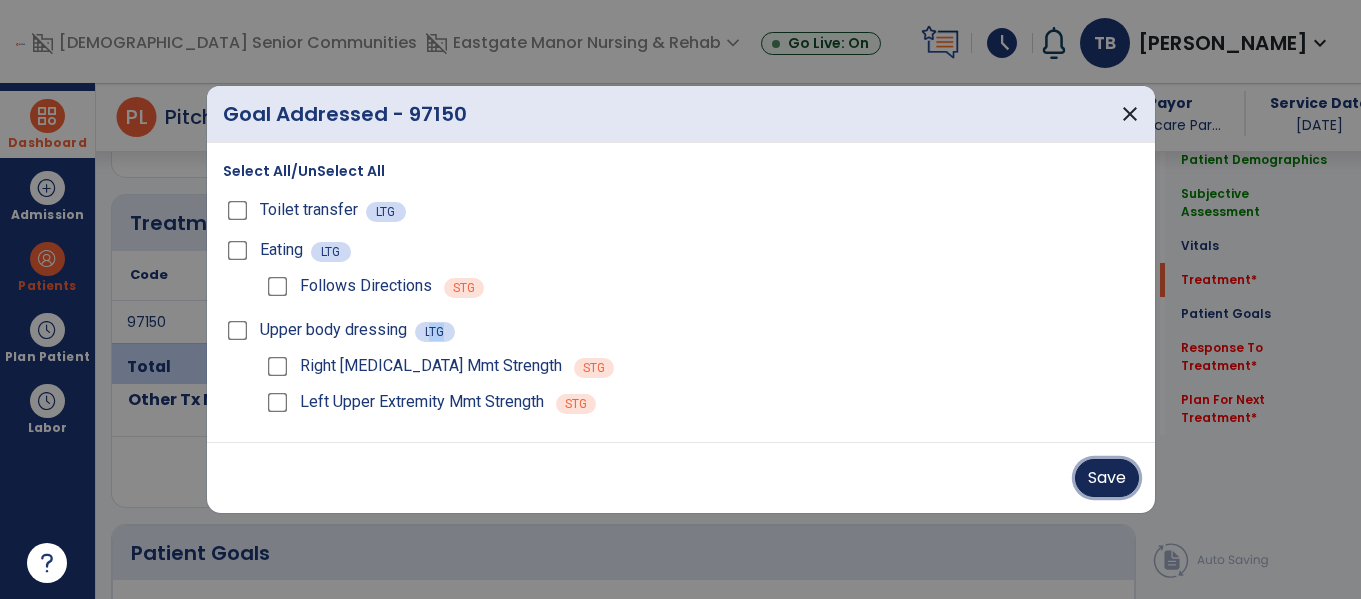 click on "Save" at bounding box center (1107, 478) 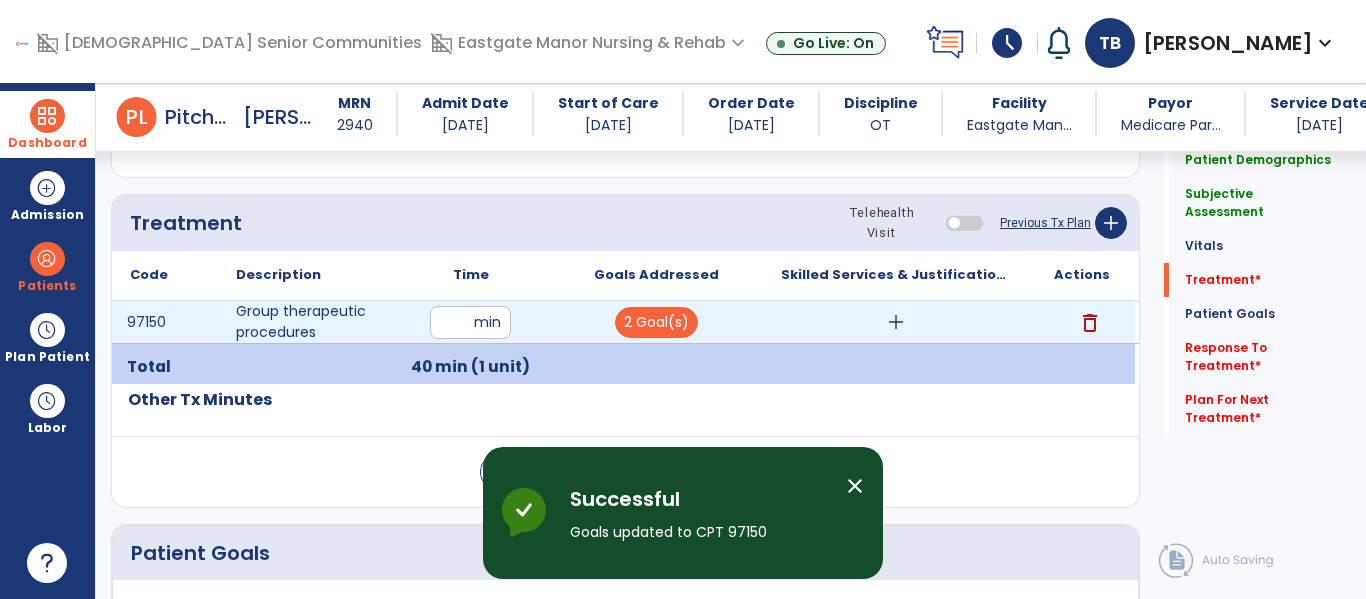 click on "add" at bounding box center (896, 322) 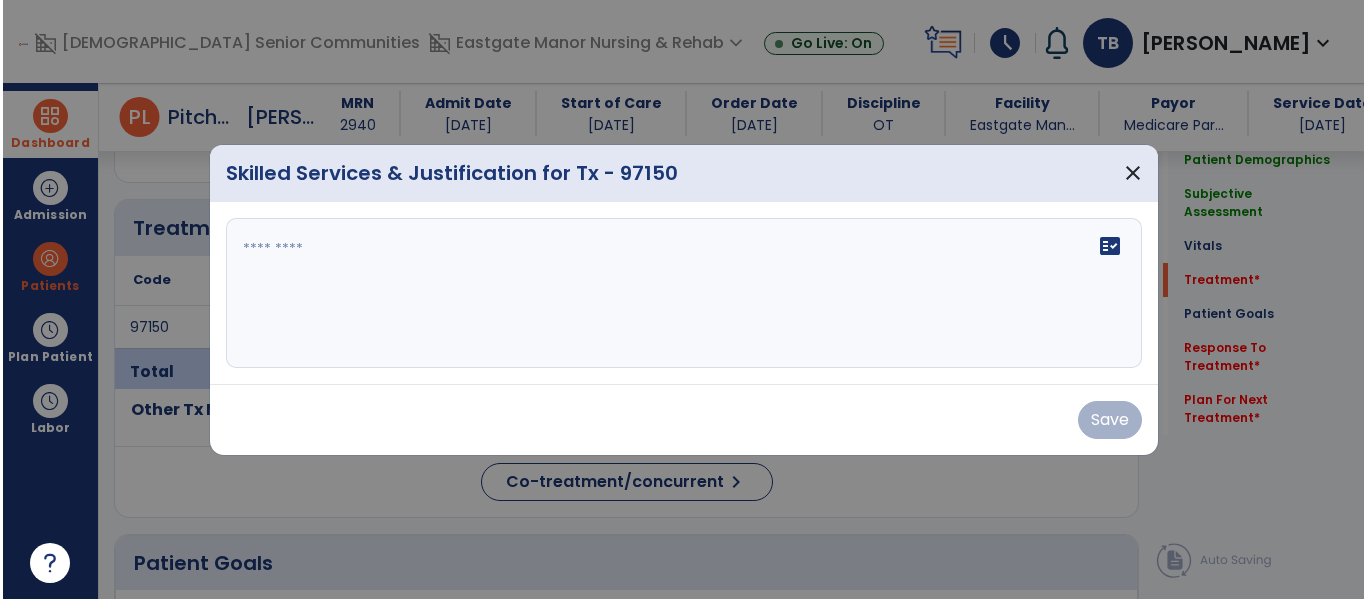 scroll, scrollTop: 1095, scrollLeft: 0, axis: vertical 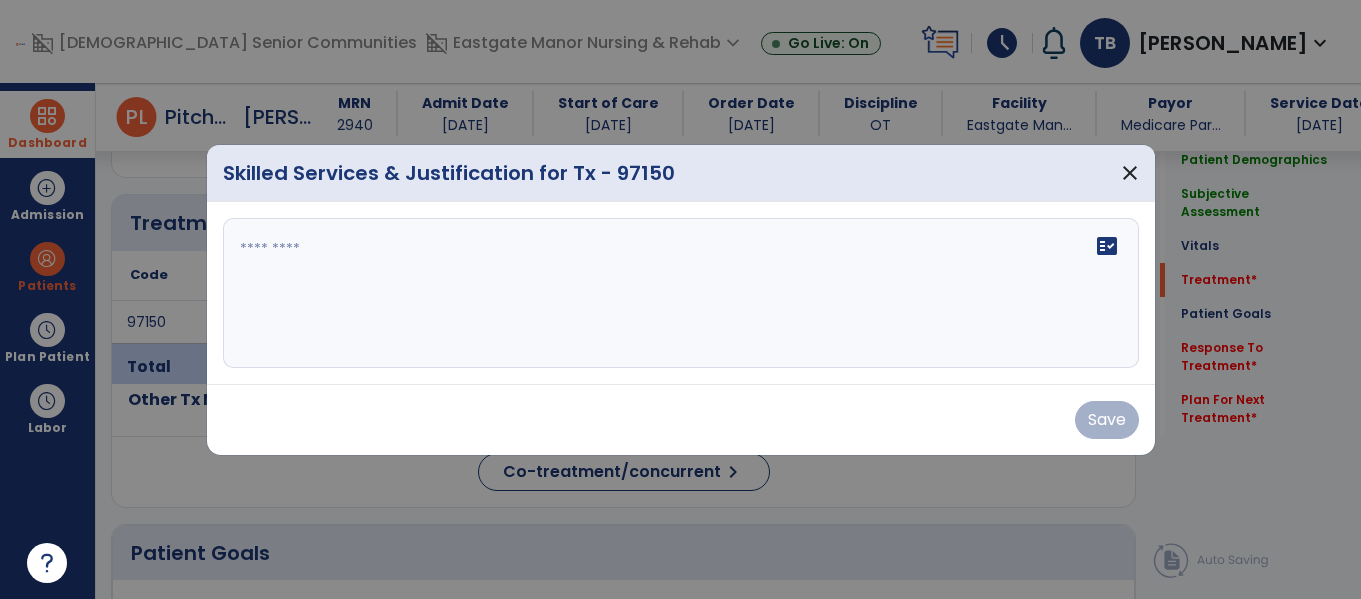 click on "fact_check" at bounding box center [681, 293] 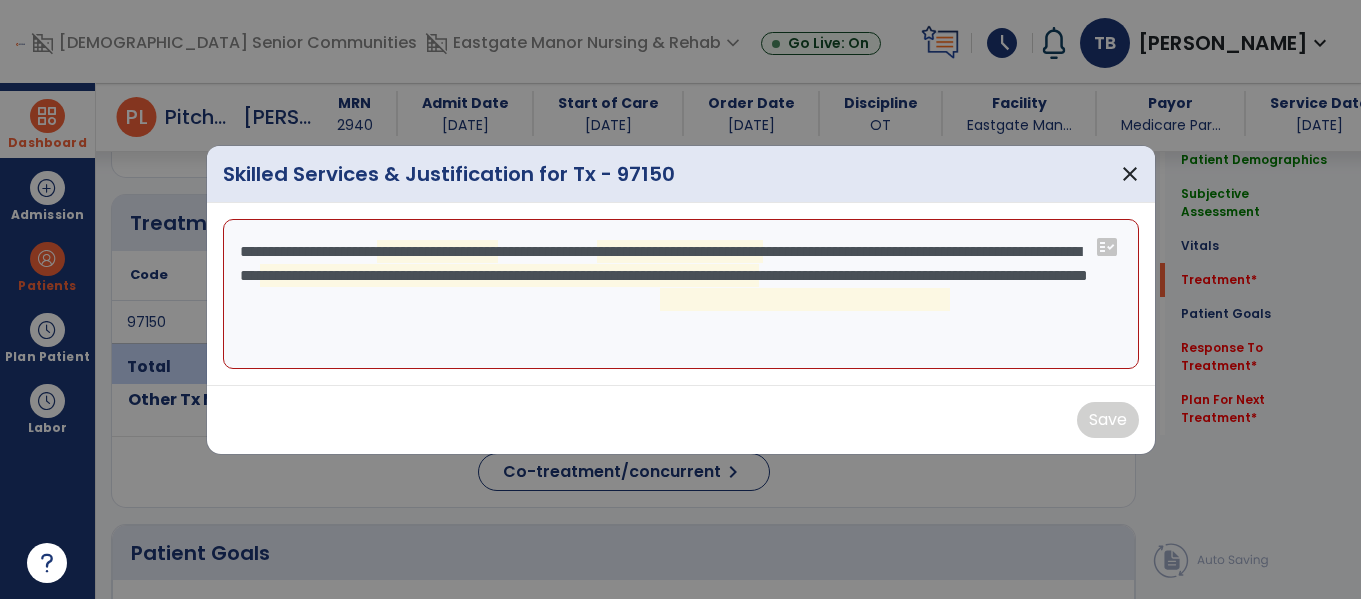 click on "**********" at bounding box center [681, 294] 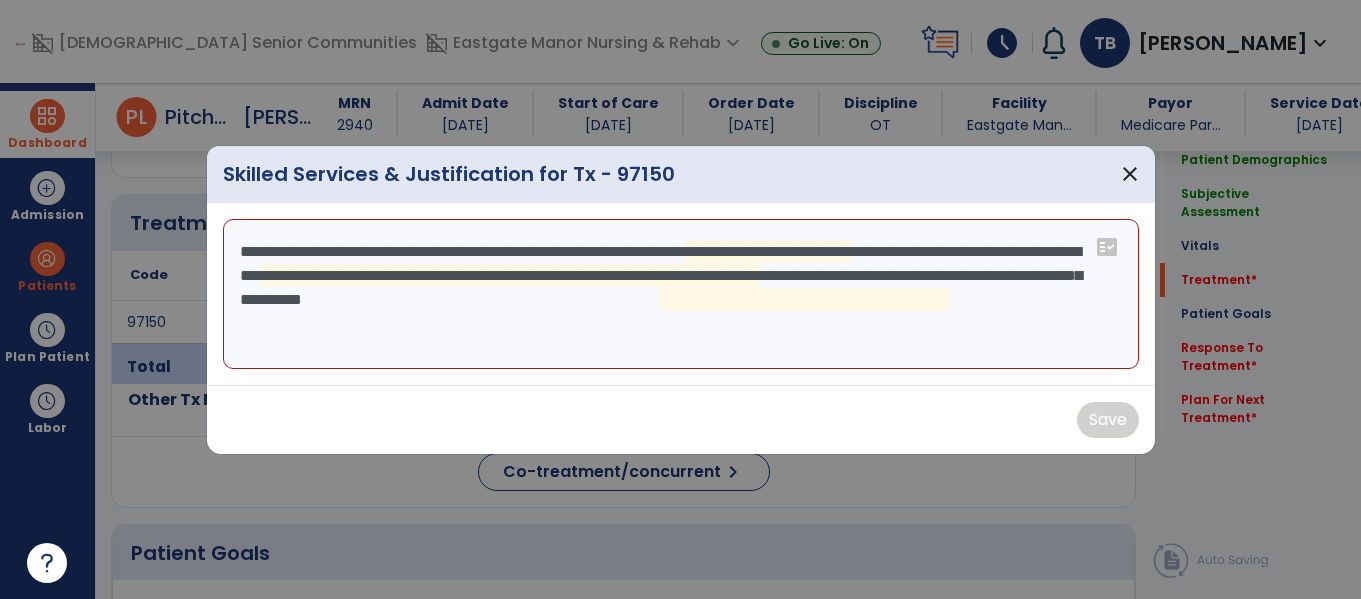click on "**********" at bounding box center (681, 294) 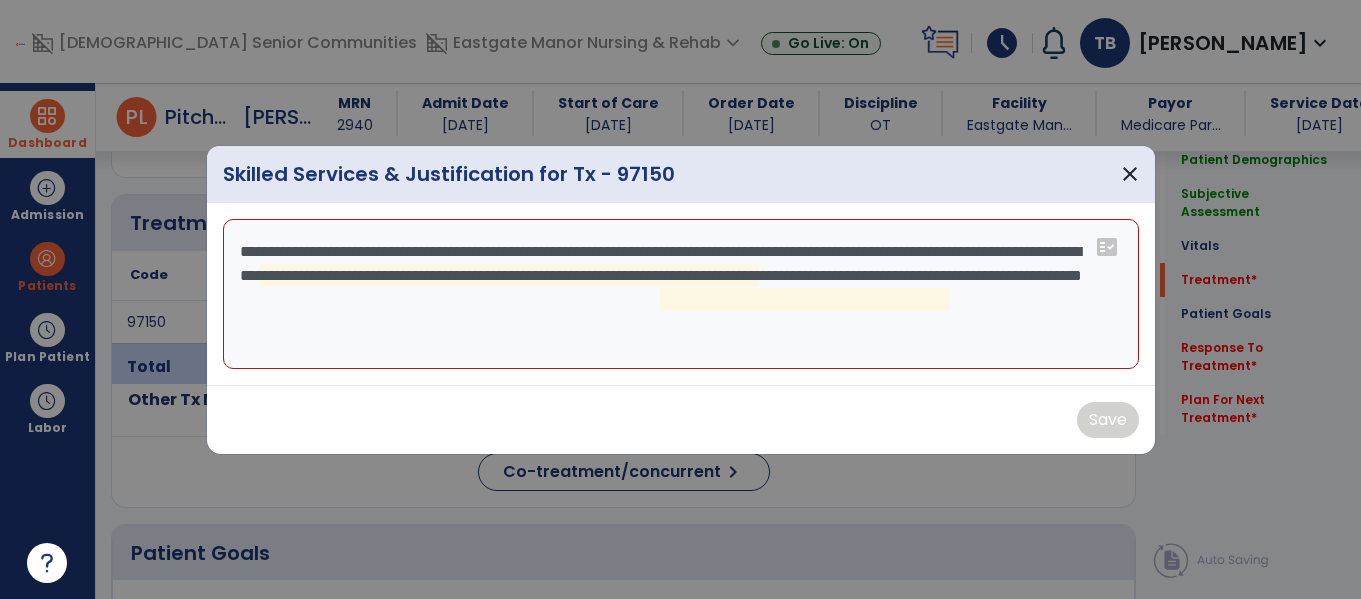click on "**********" at bounding box center (681, 294) 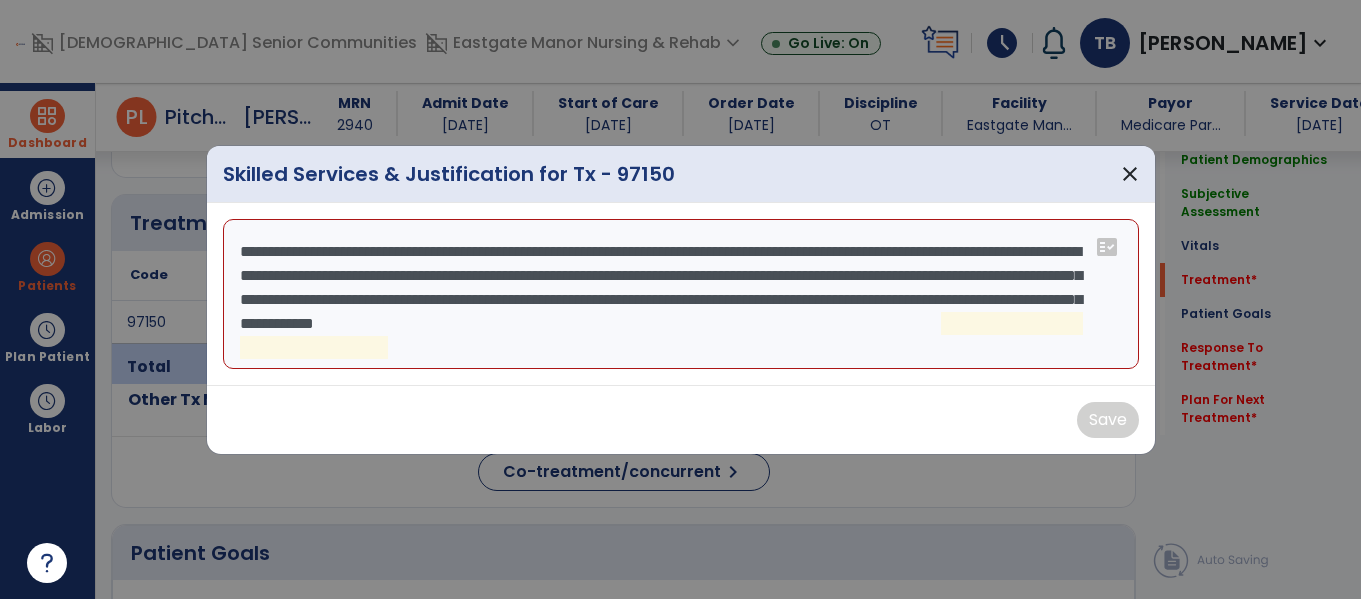 click on "**********" at bounding box center (681, 294) 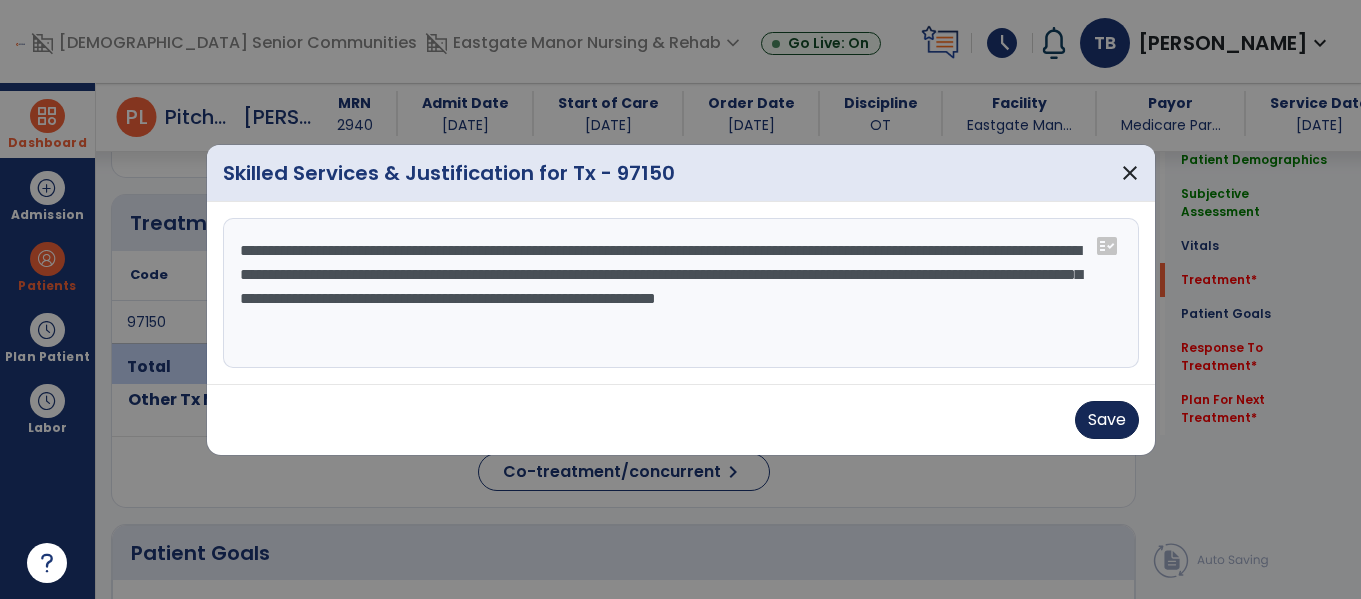 type on "**********" 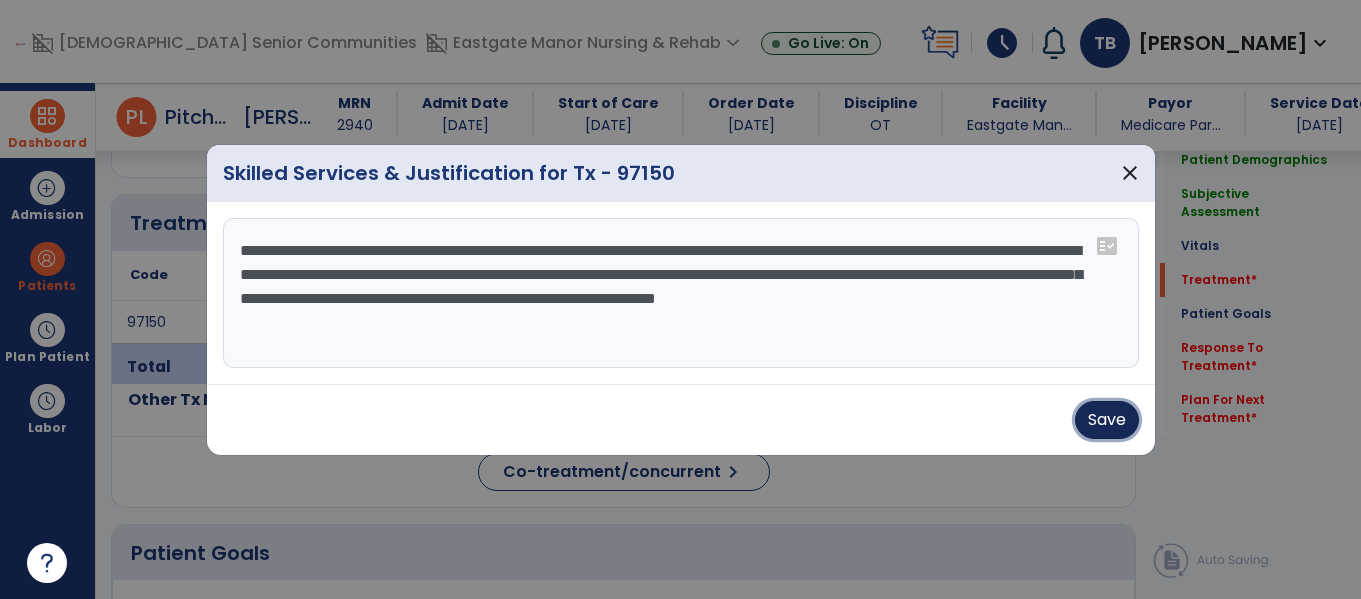 click on "Save" at bounding box center (1107, 420) 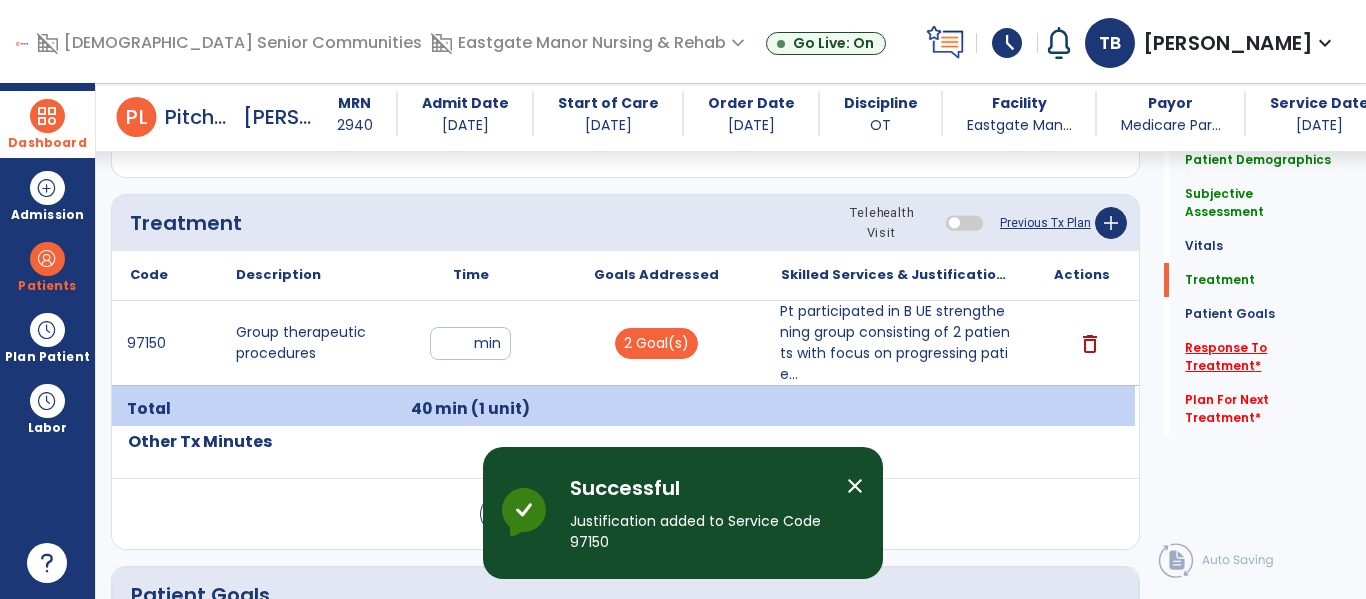 click on "Response To Treatment   *" 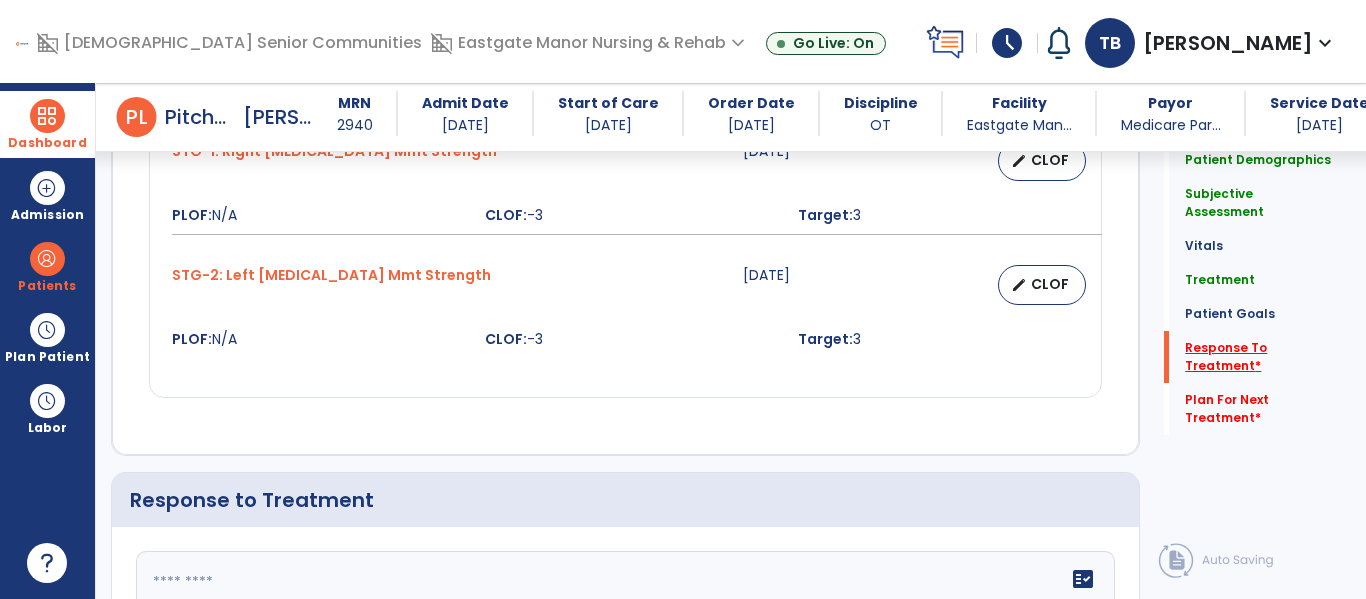 scroll, scrollTop: 2702, scrollLeft: 0, axis: vertical 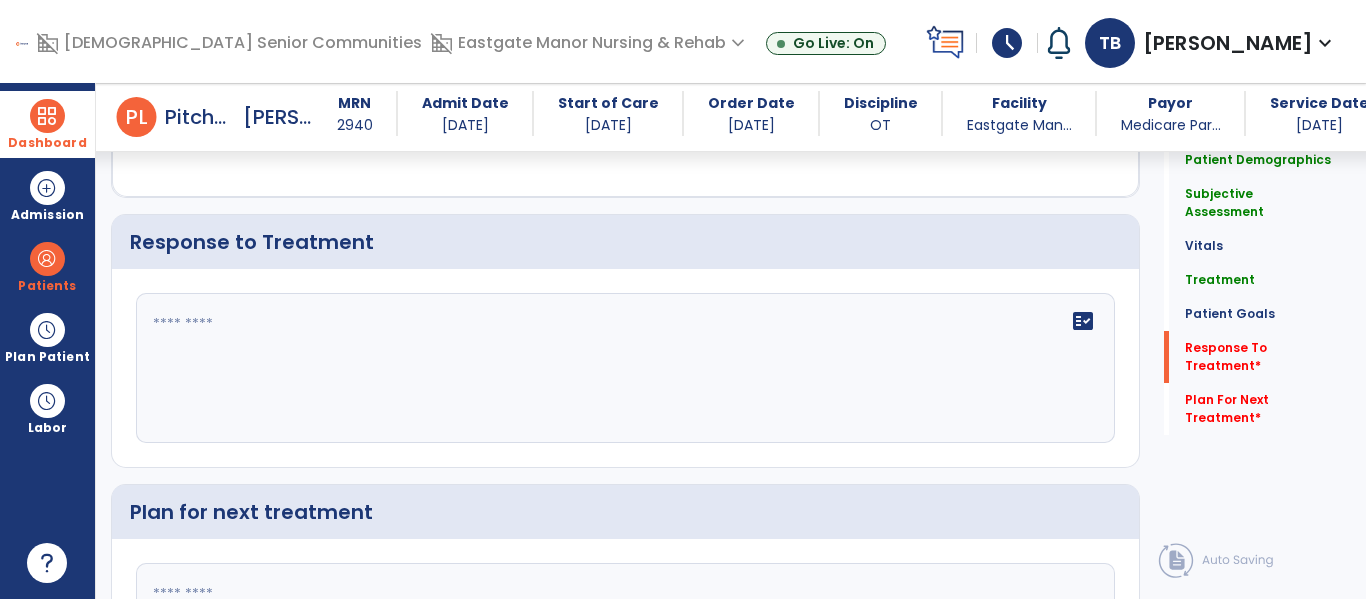 click 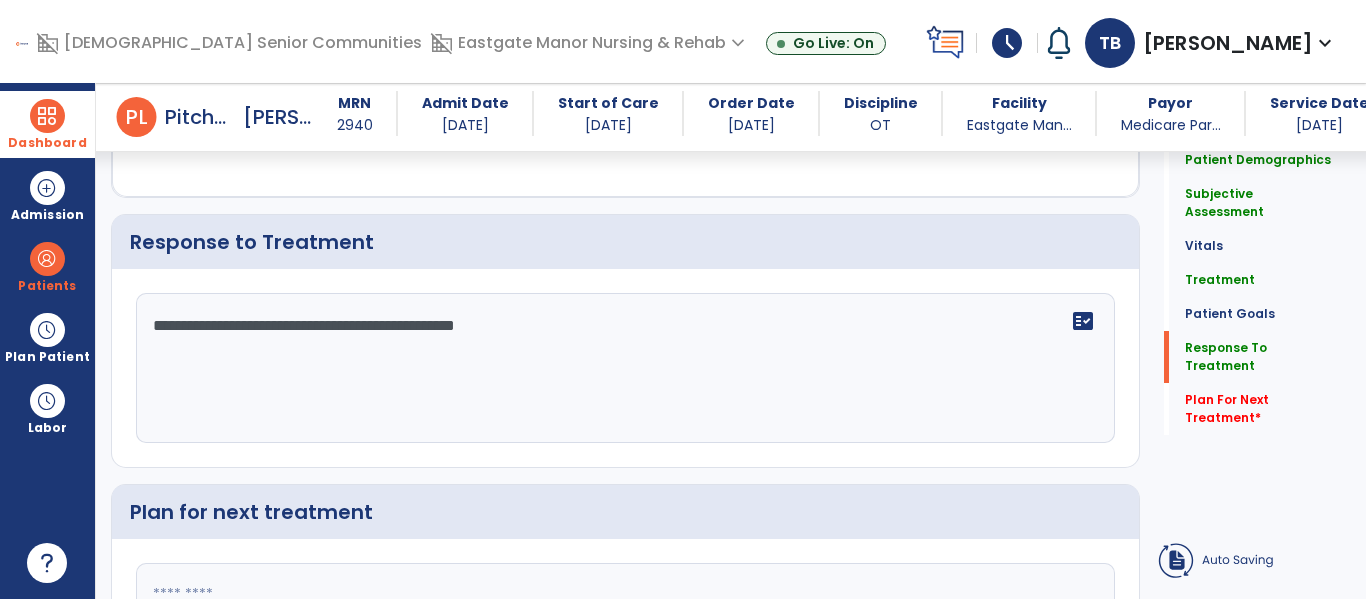 type on "**********" 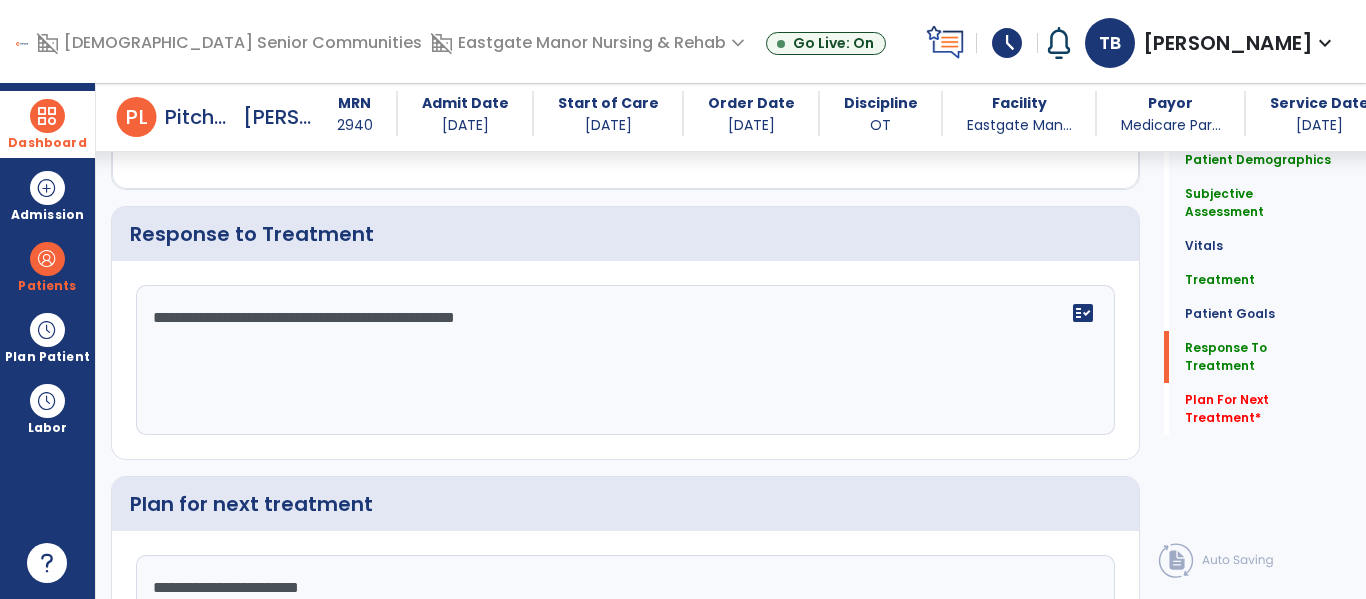 scroll, scrollTop: 2907, scrollLeft: 0, axis: vertical 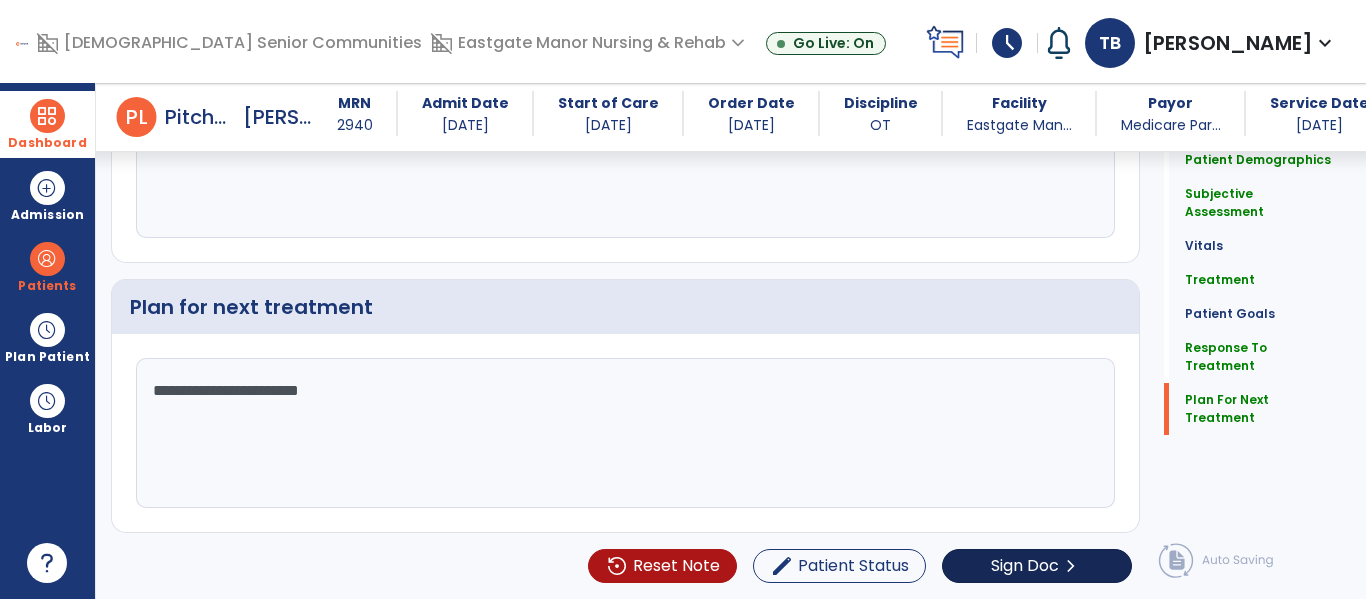 type on "**********" 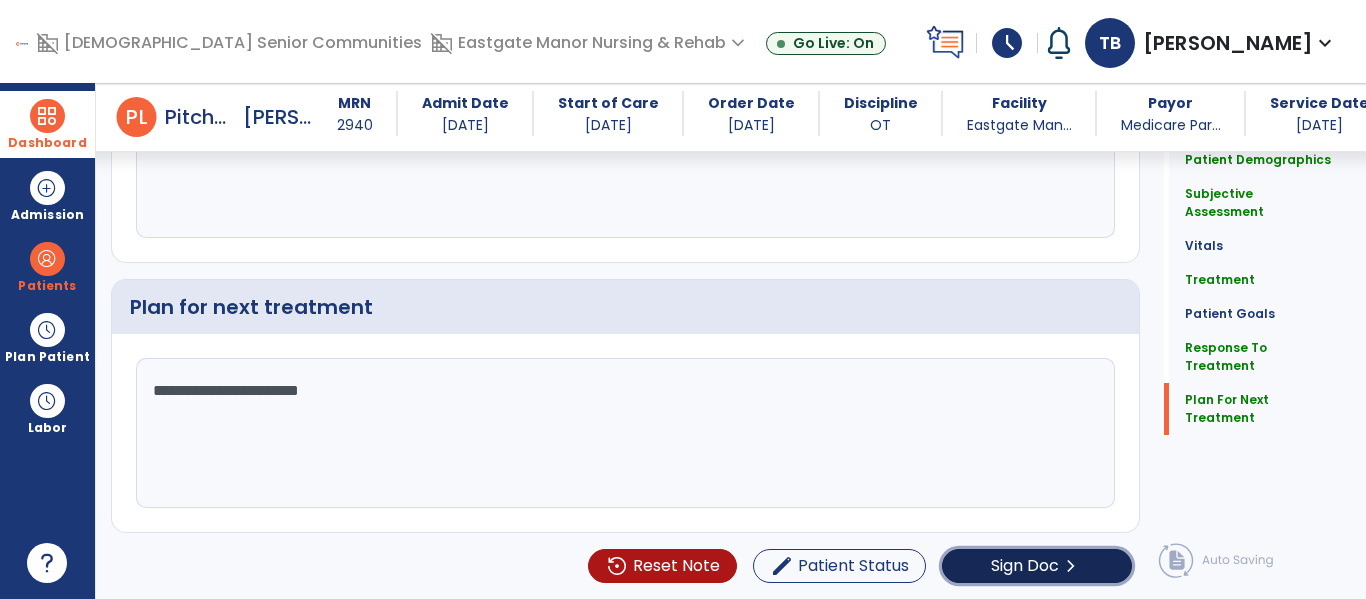 click on "Sign Doc" 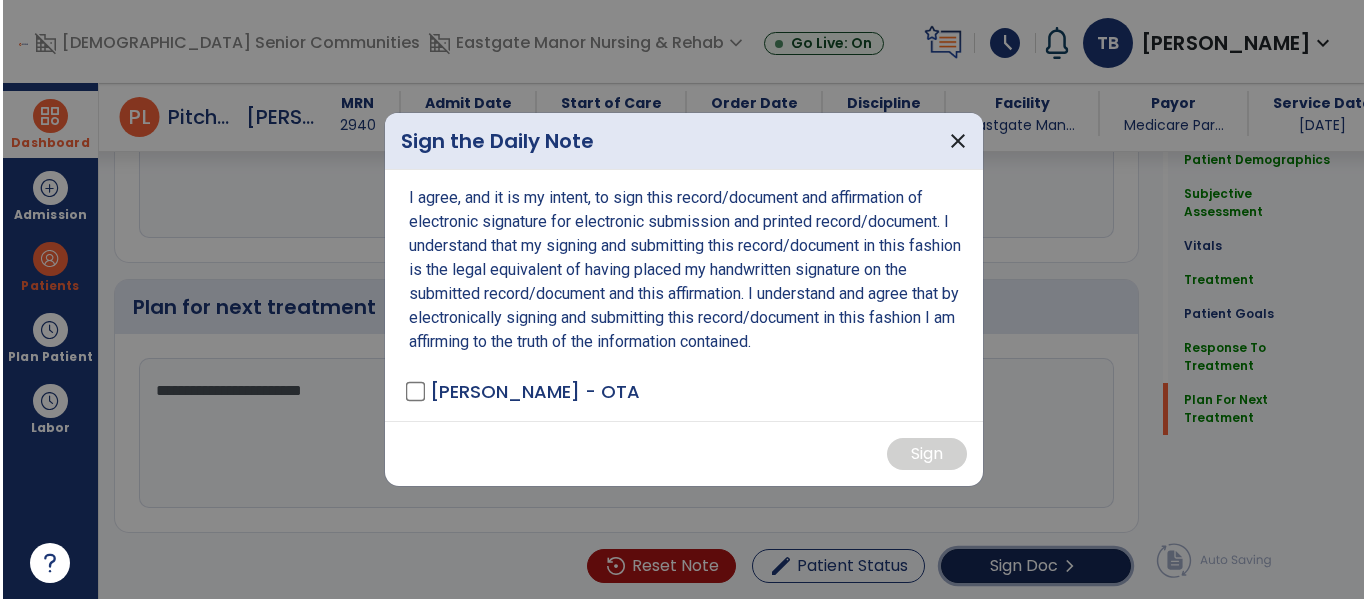 scroll, scrollTop: 2907, scrollLeft: 0, axis: vertical 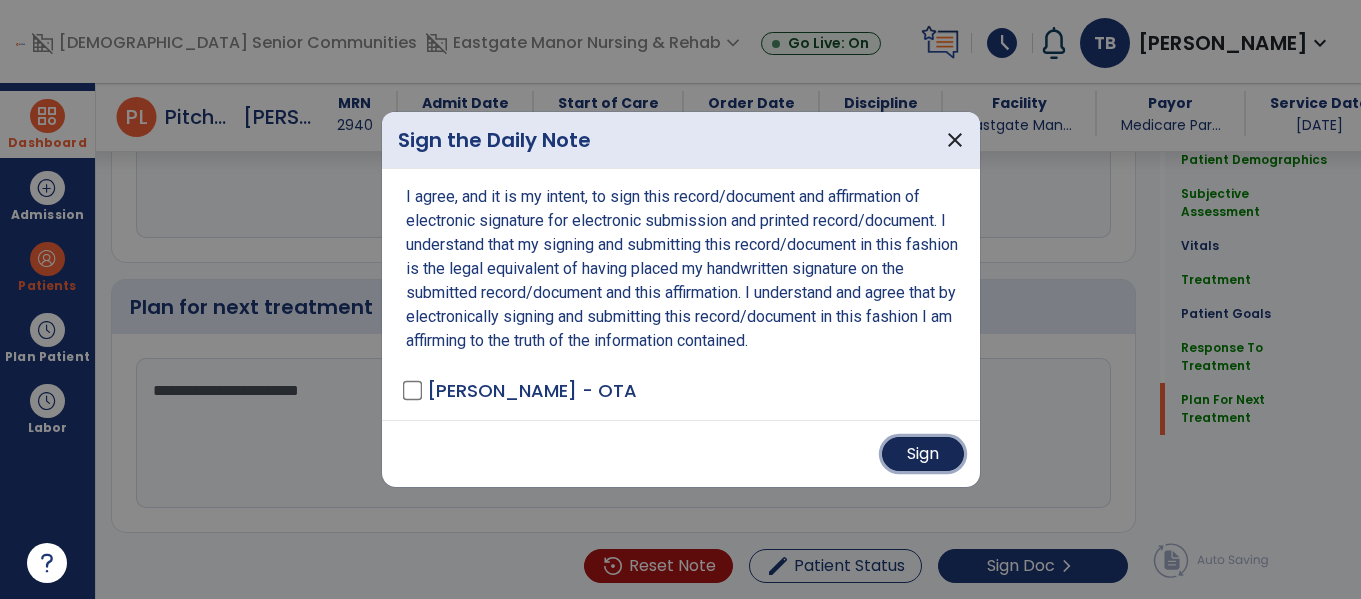 click on "Sign" at bounding box center [923, 454] 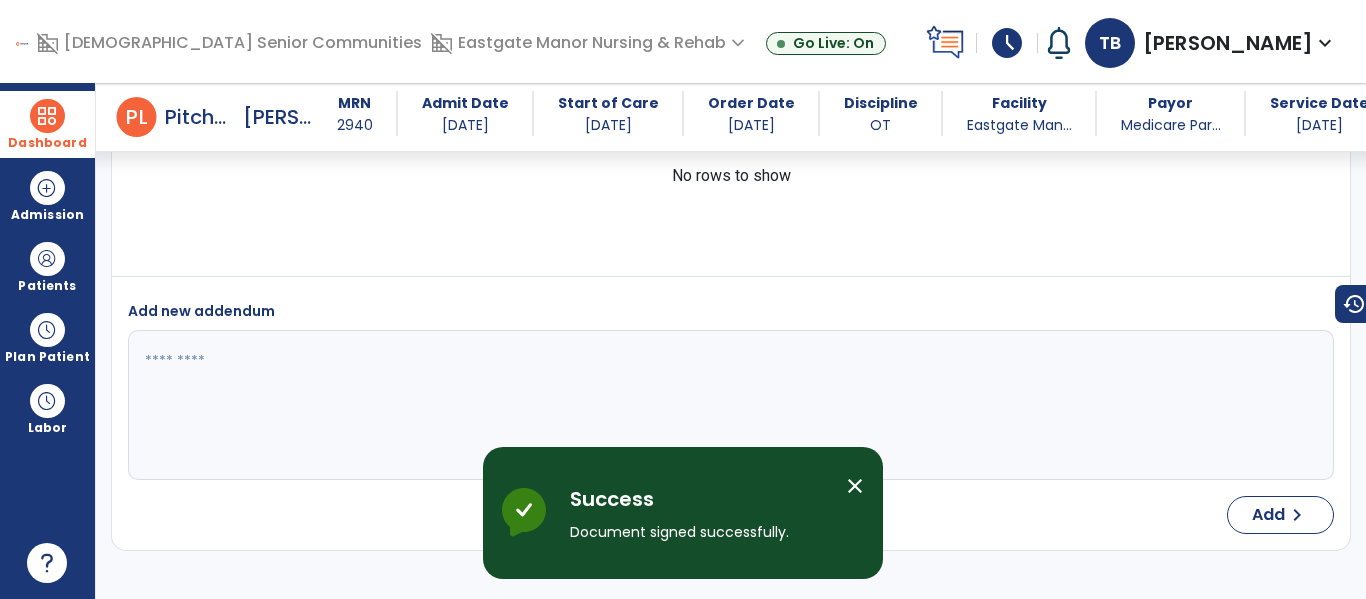 click at bounding box center (47, 116) 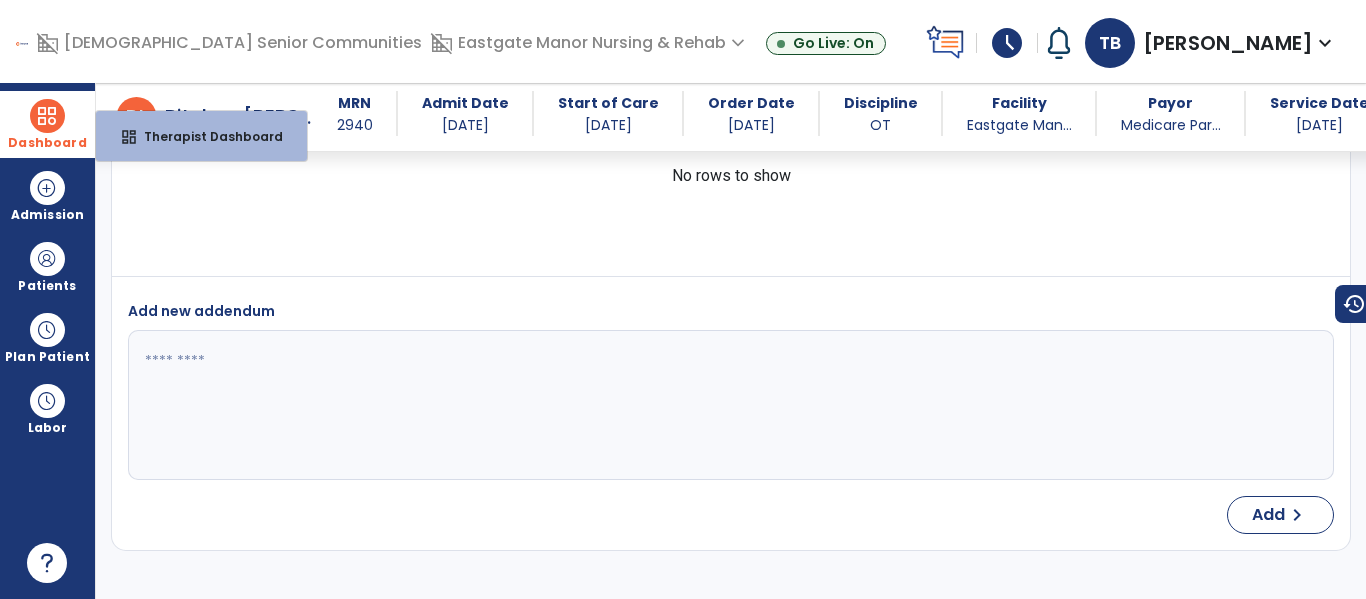 scroll, scrollTop: 4164, scrollLeft: 0, axis: vertical 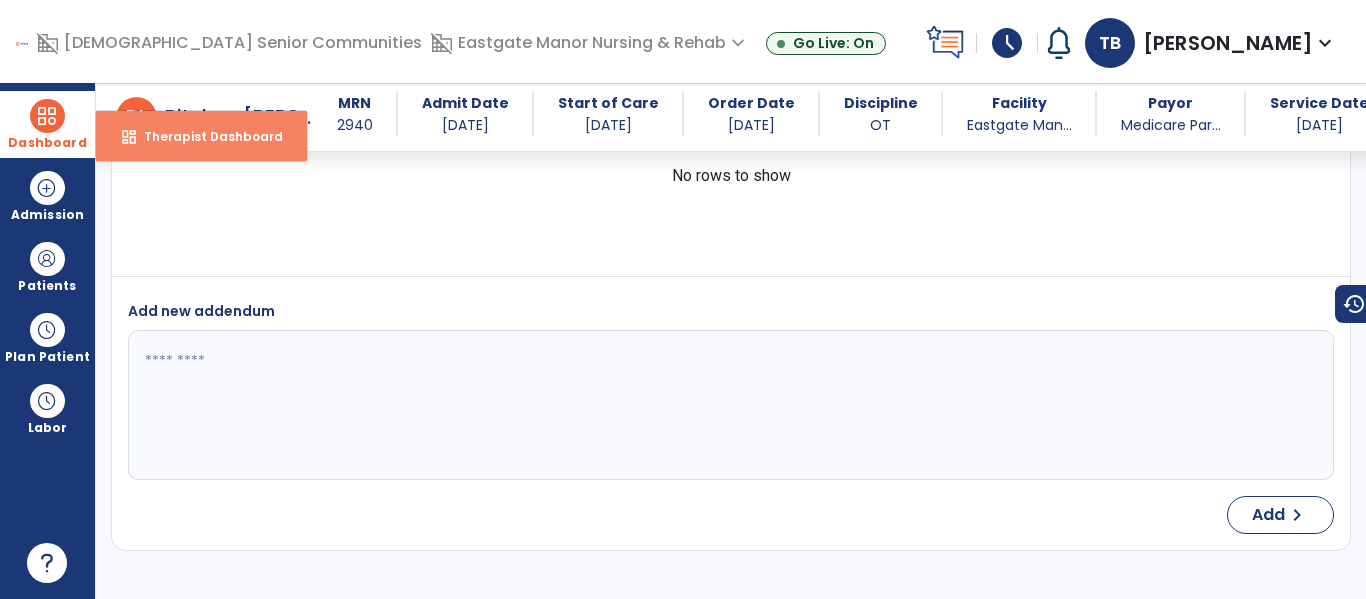 click on "Therapist Dashboard" at bounding box center [205, 136] 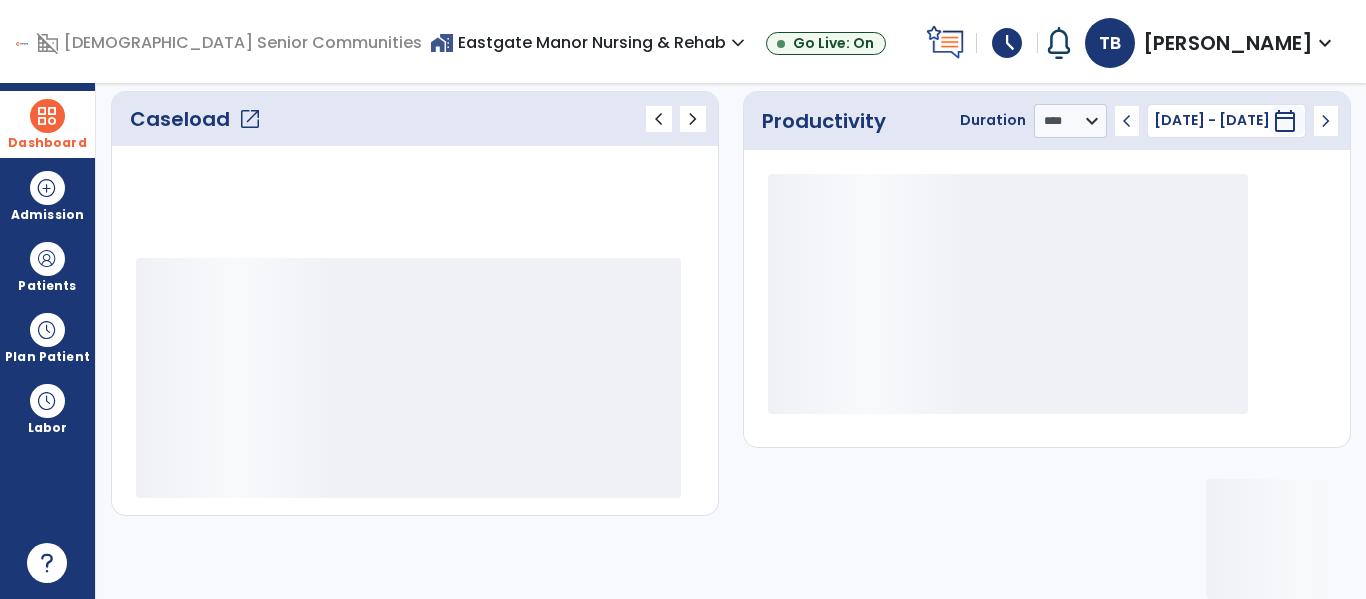 scroll, scrollTop: 276, scrollLeft: 0, axis: vertical 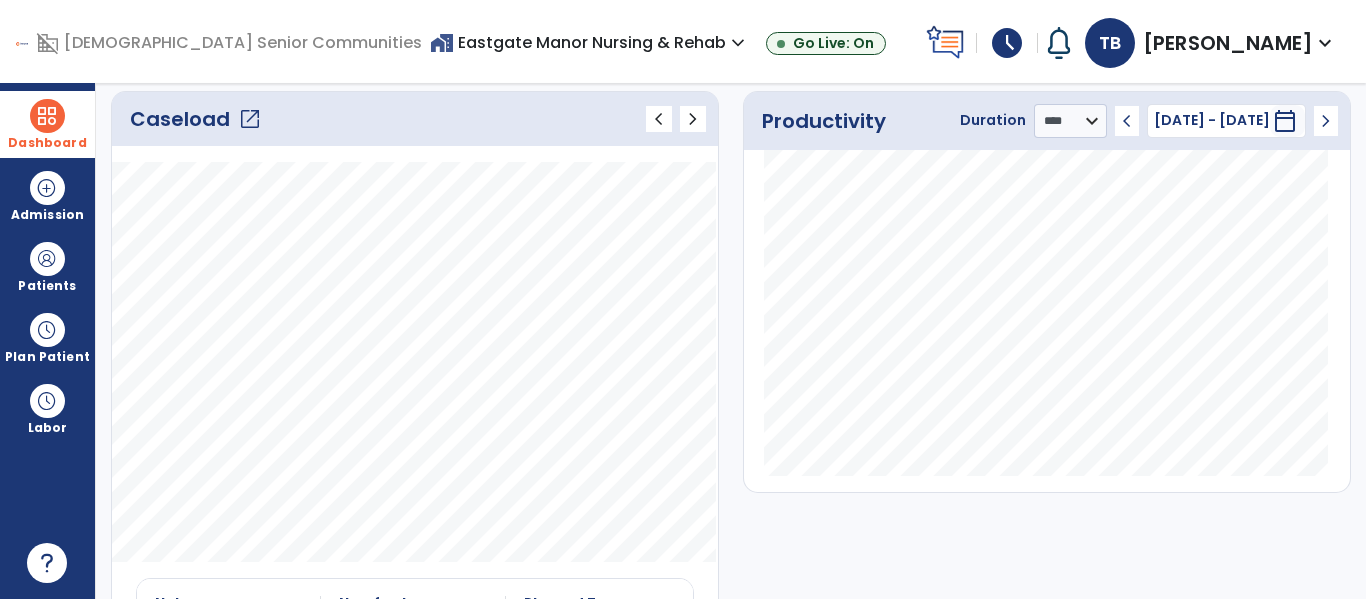 click on "Caseload   open_in_new" 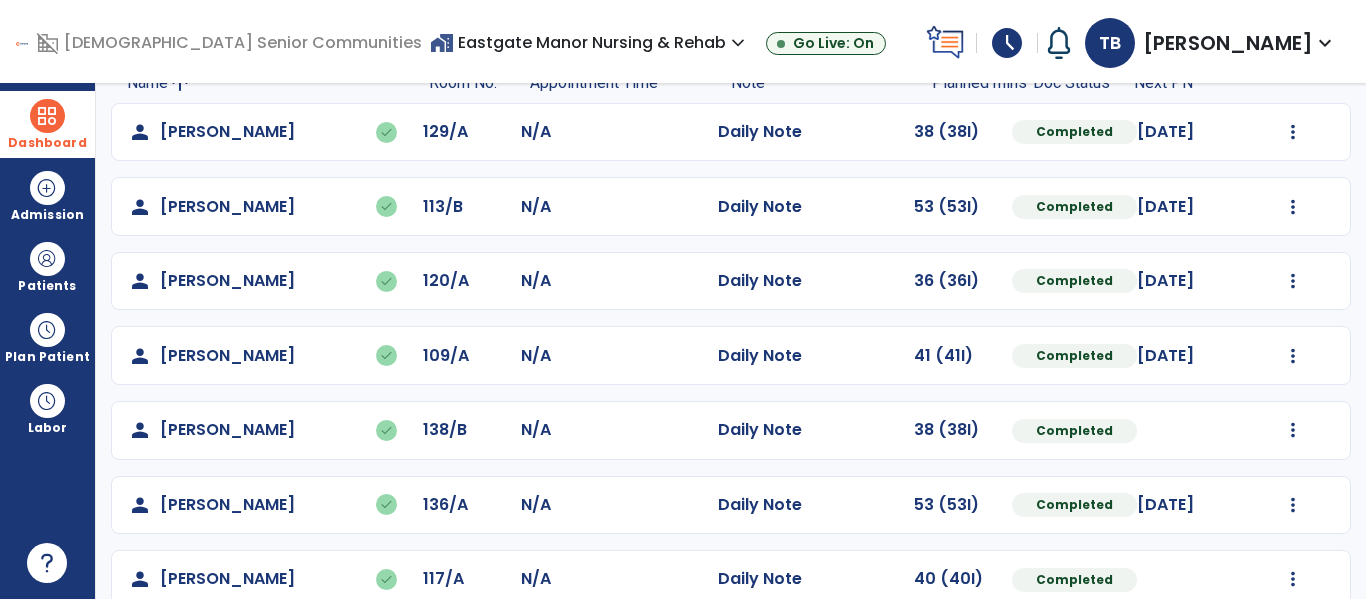 scroll, scrollTop: 339, scrollLeft: 0, axis: vertical 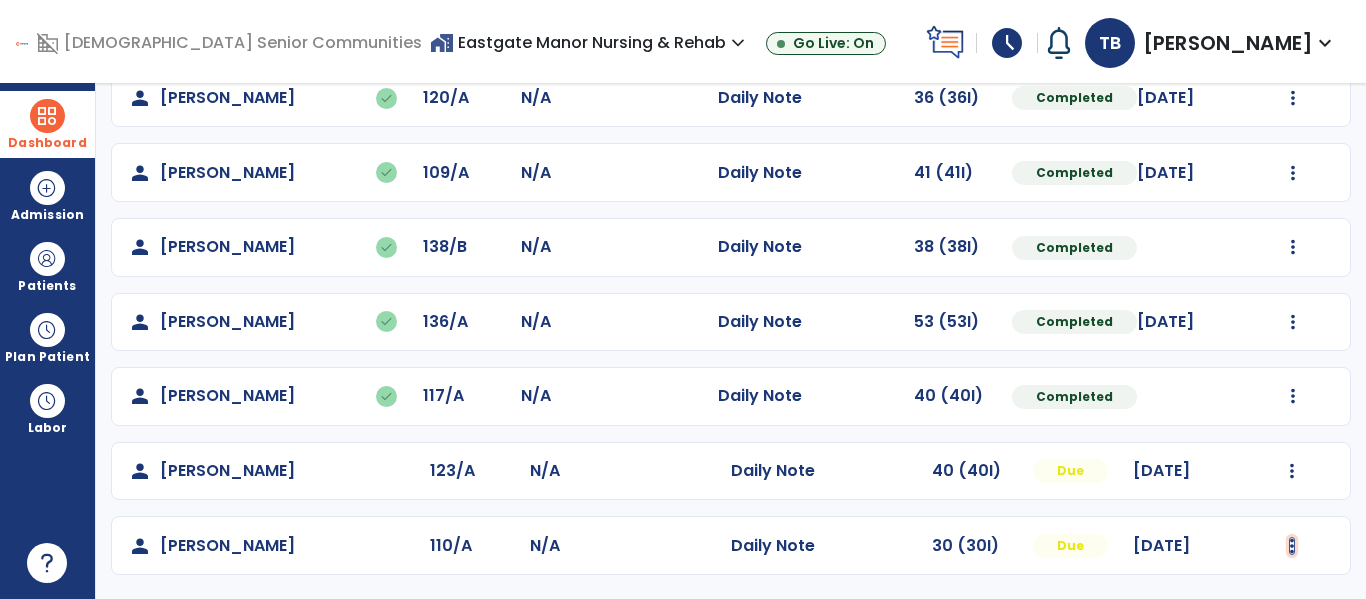 click at bounding box center (1293, -51) 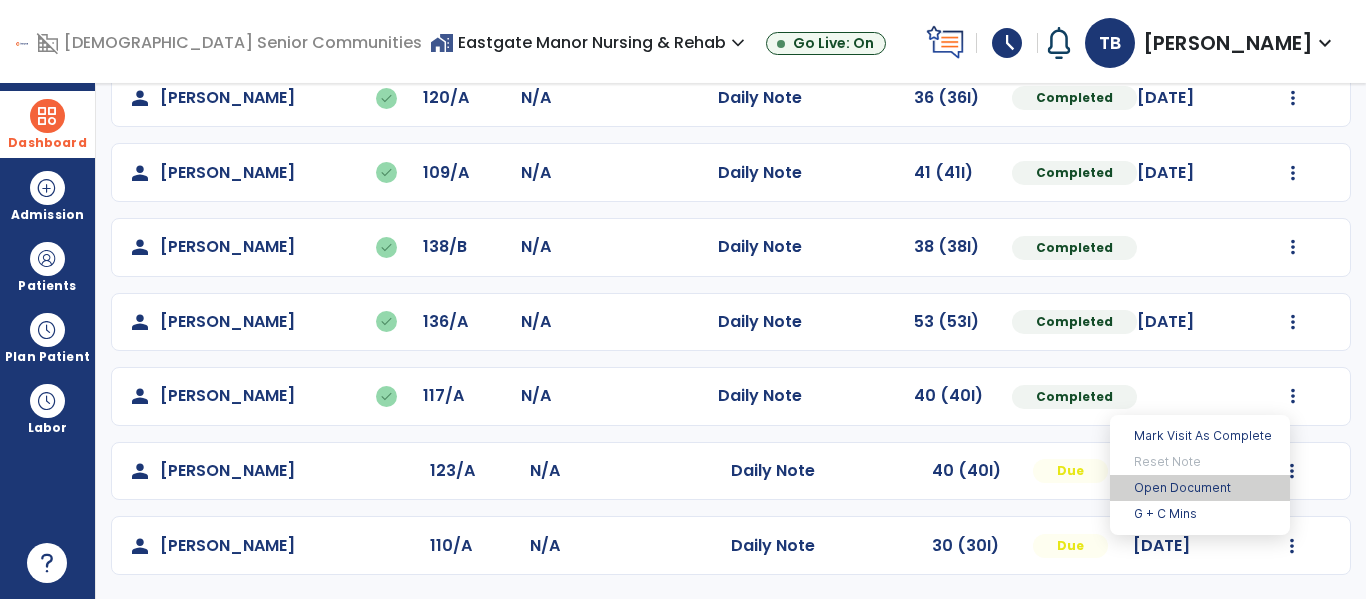 click on "Open Document" at bounding box center (1200, 488) 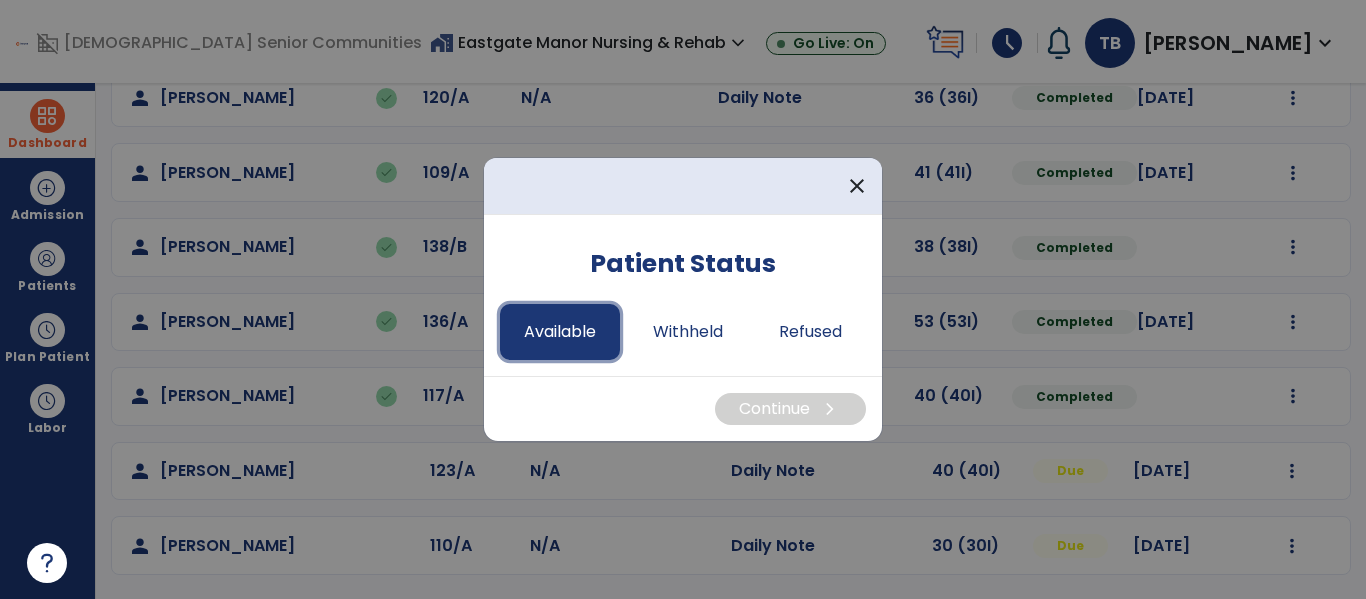 click on "Available" at bounding box center [560, 332] 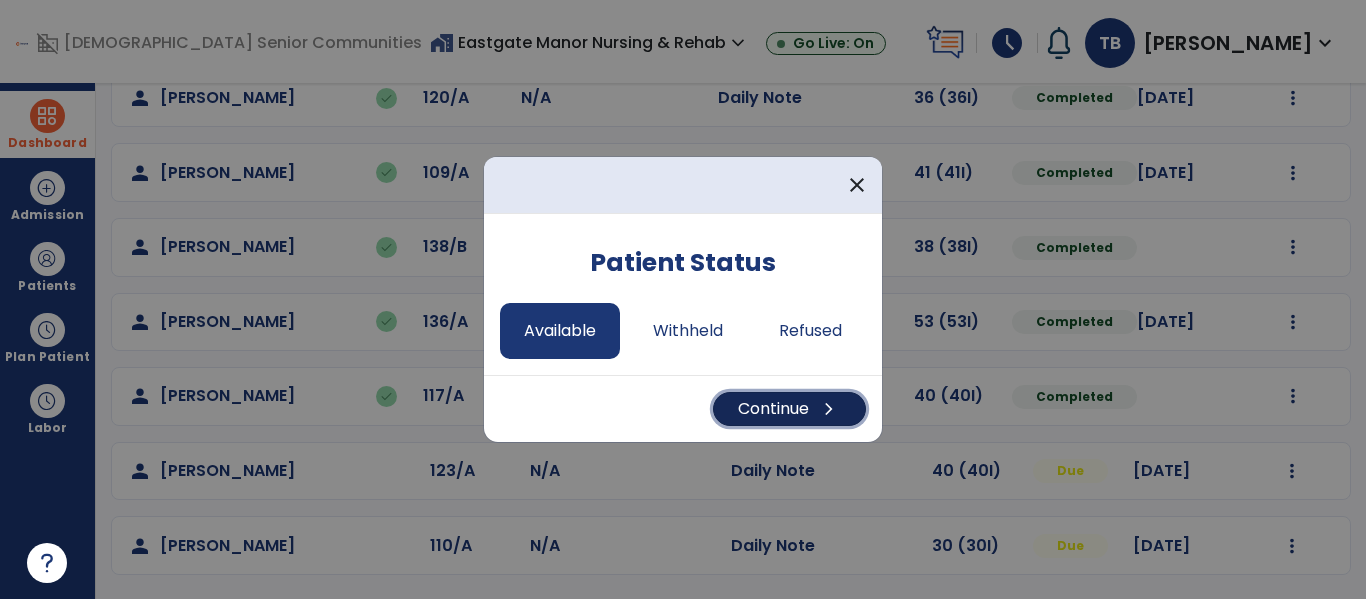 click on "Continue   chevron_right" at bounding box center (789, 409) 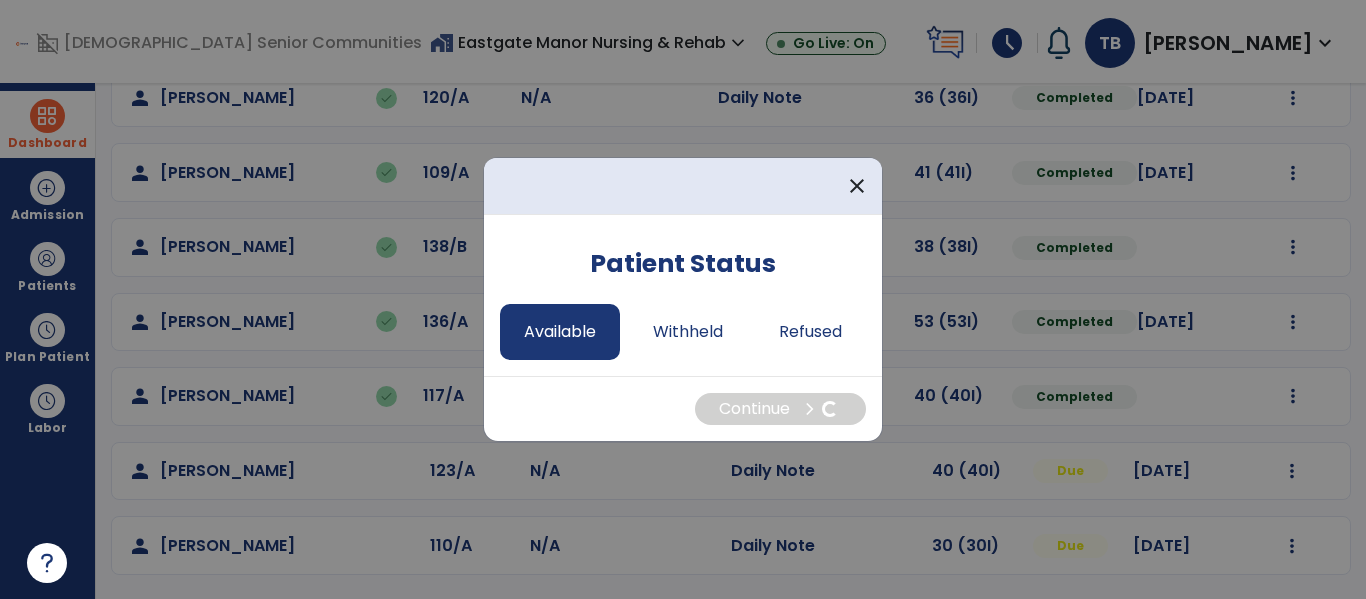 select on "*" 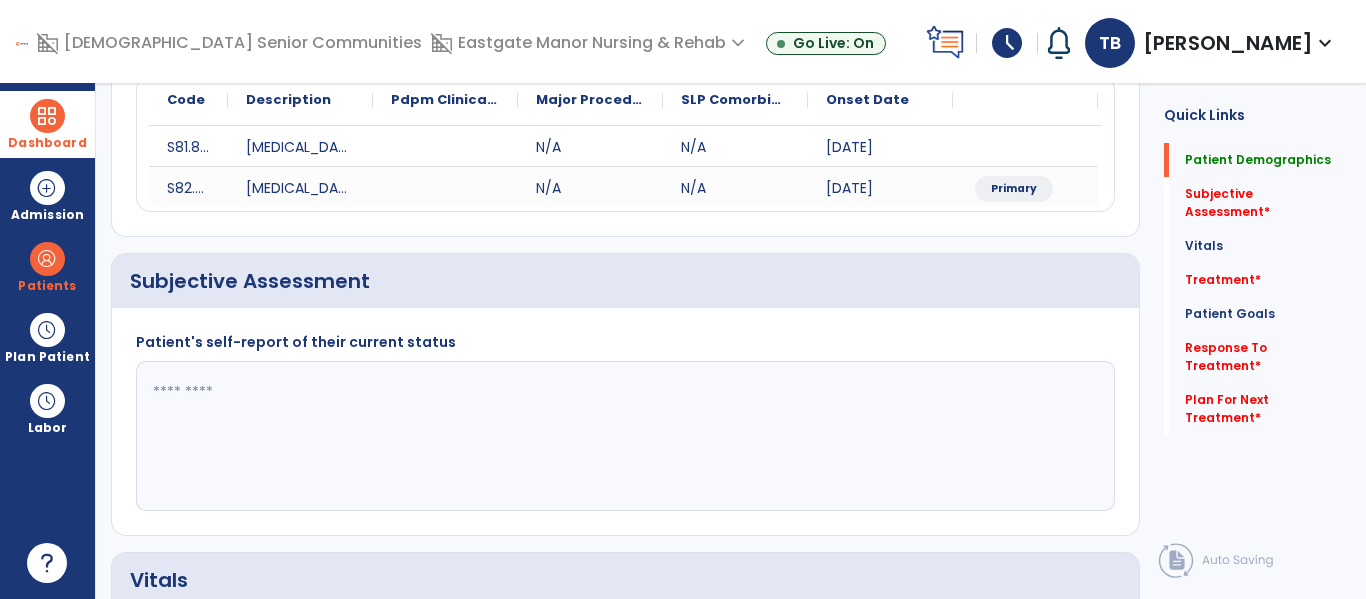 scroll, scrollTop: 0, scrollLeft: 0, axis: both 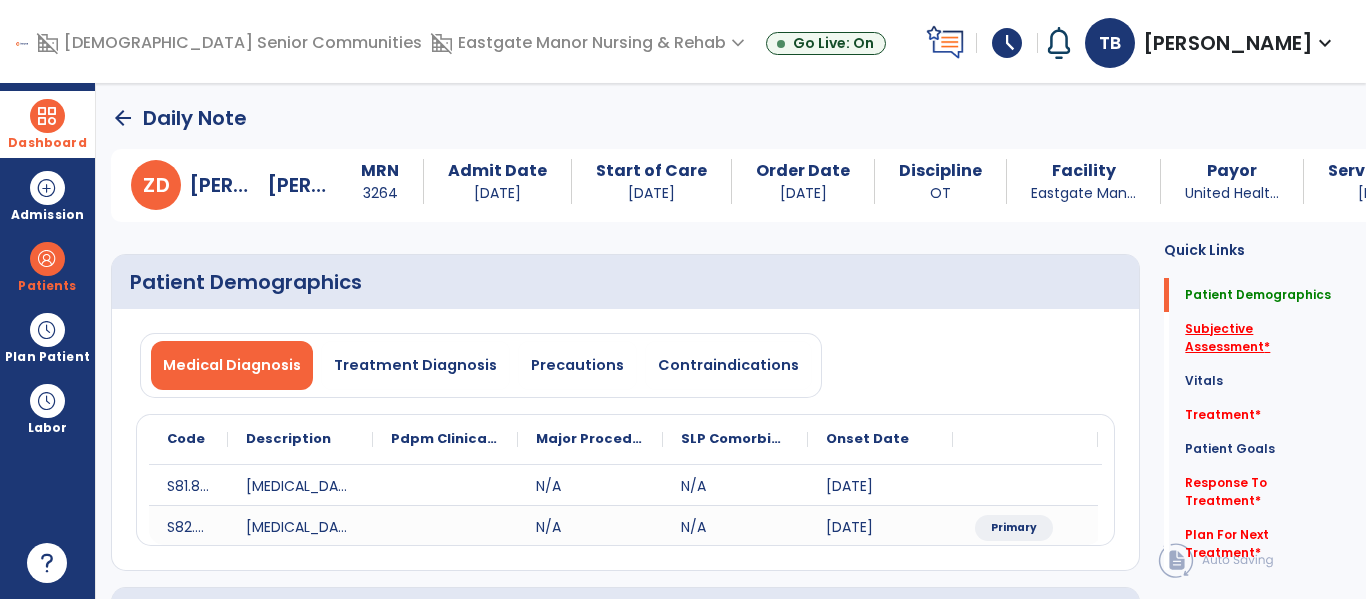 click on "Subjective Assessment   *" 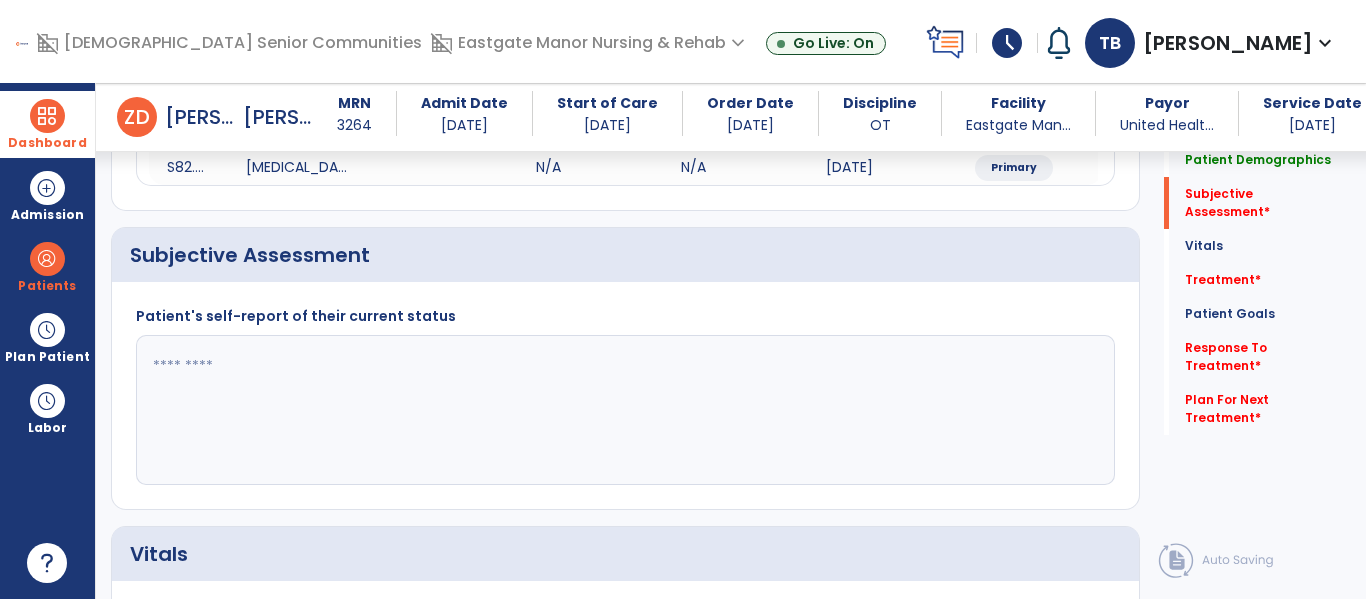 scroll, scrollTop: 387, scrollLeft: 0, axis: vertical 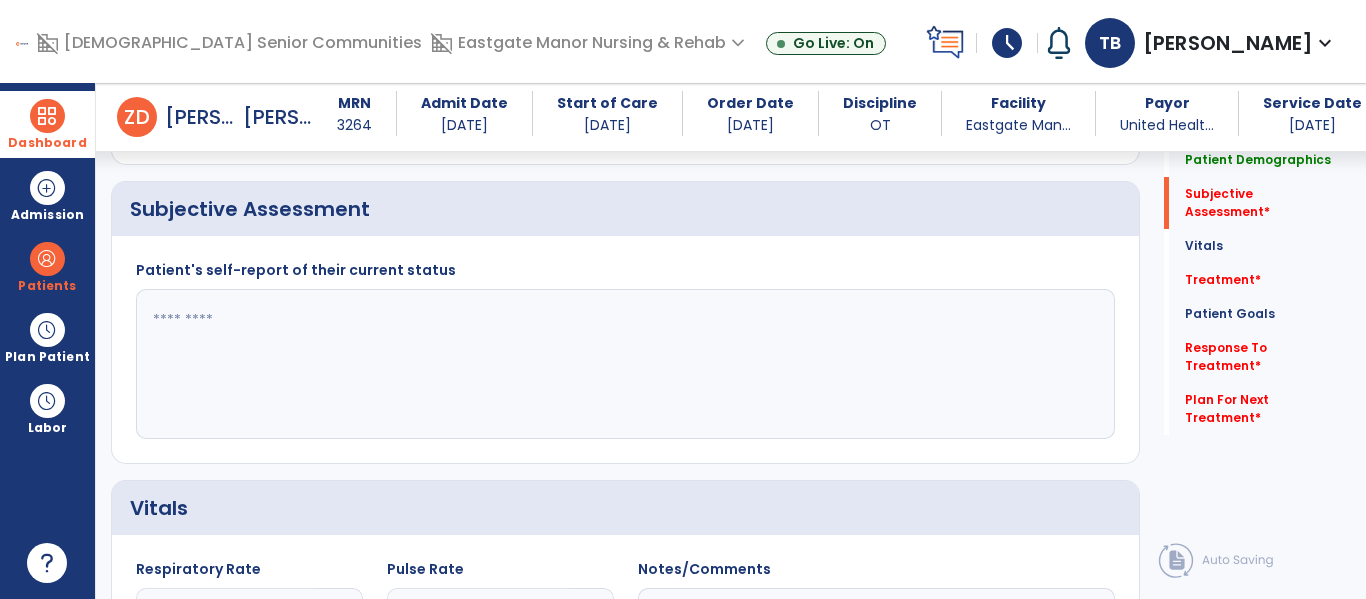 click 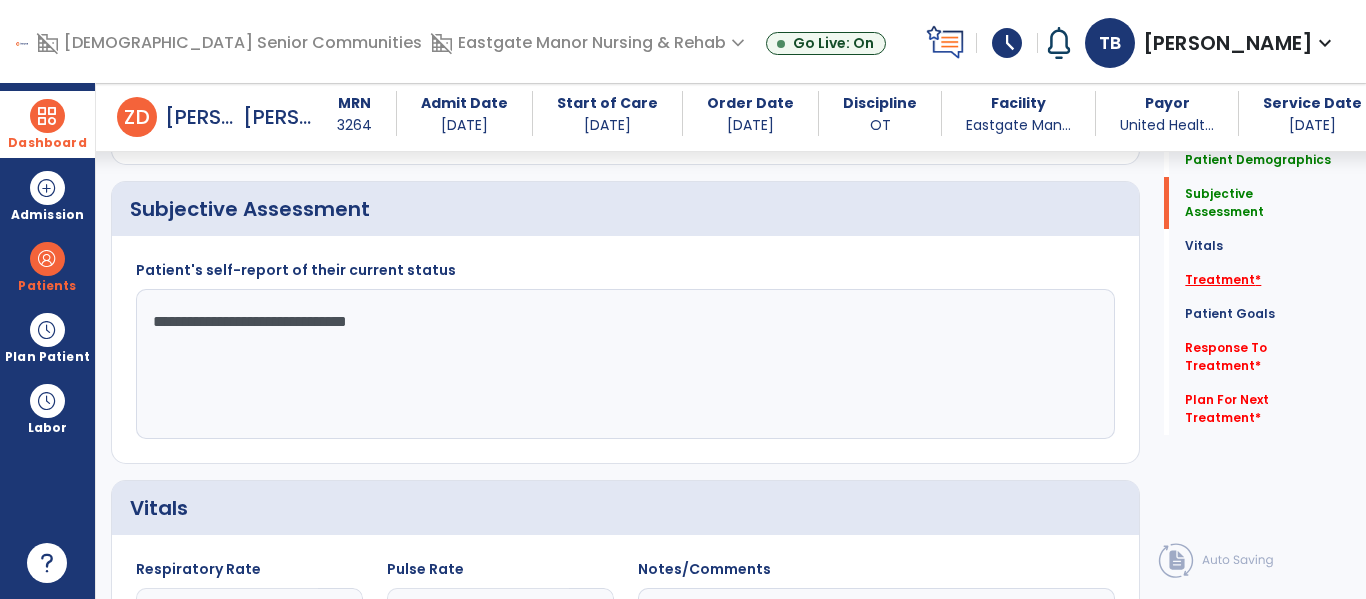 type on "**********" 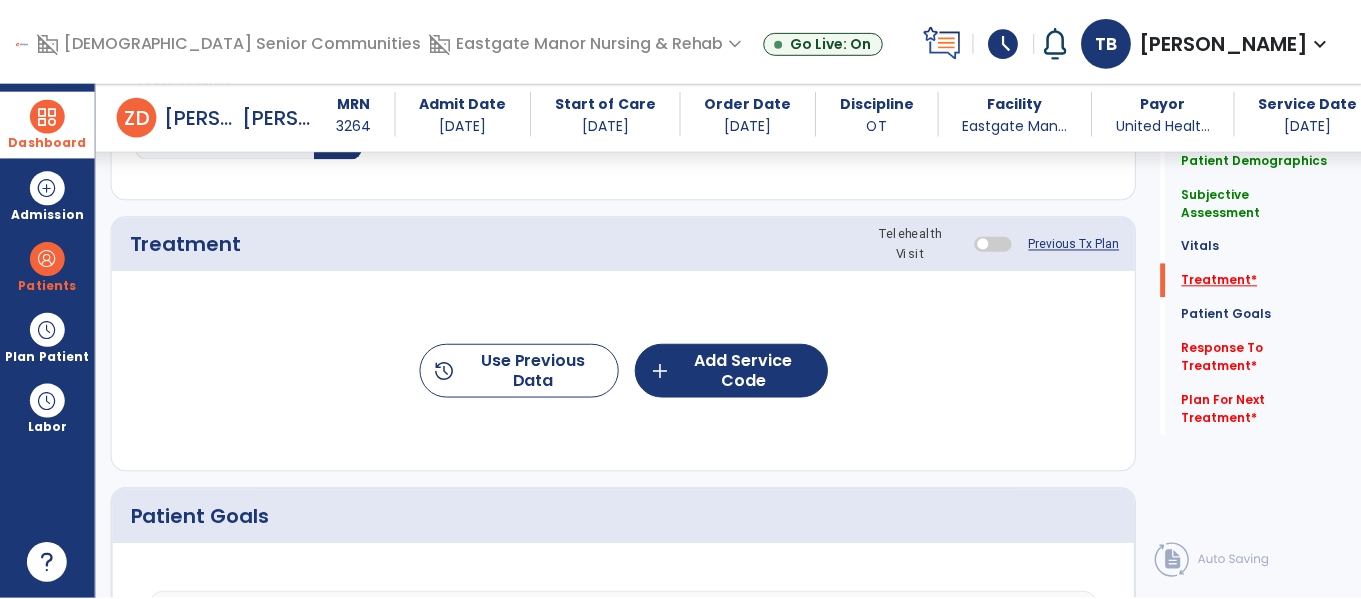 scroll, scrollTop: 1076, scrollLeft: 0, axis: vertical 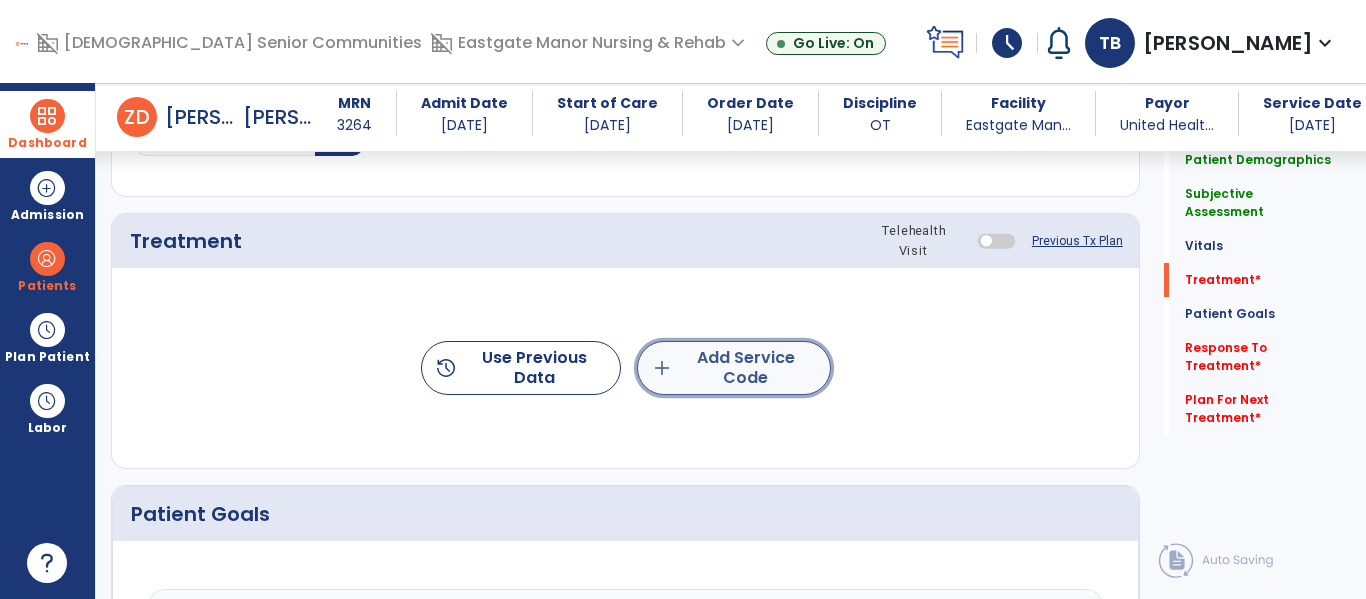 click on "add  Add Service Code" 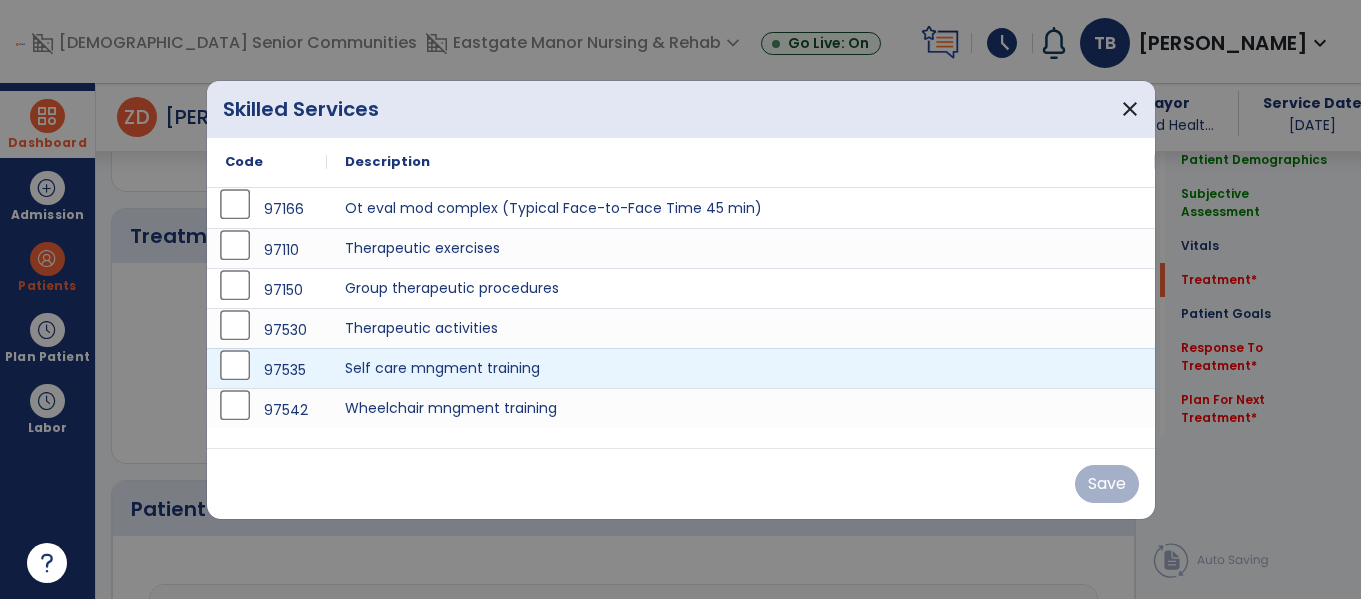 scroll, scrollTop: 1076, scrollLeft: 0, axis: vertical 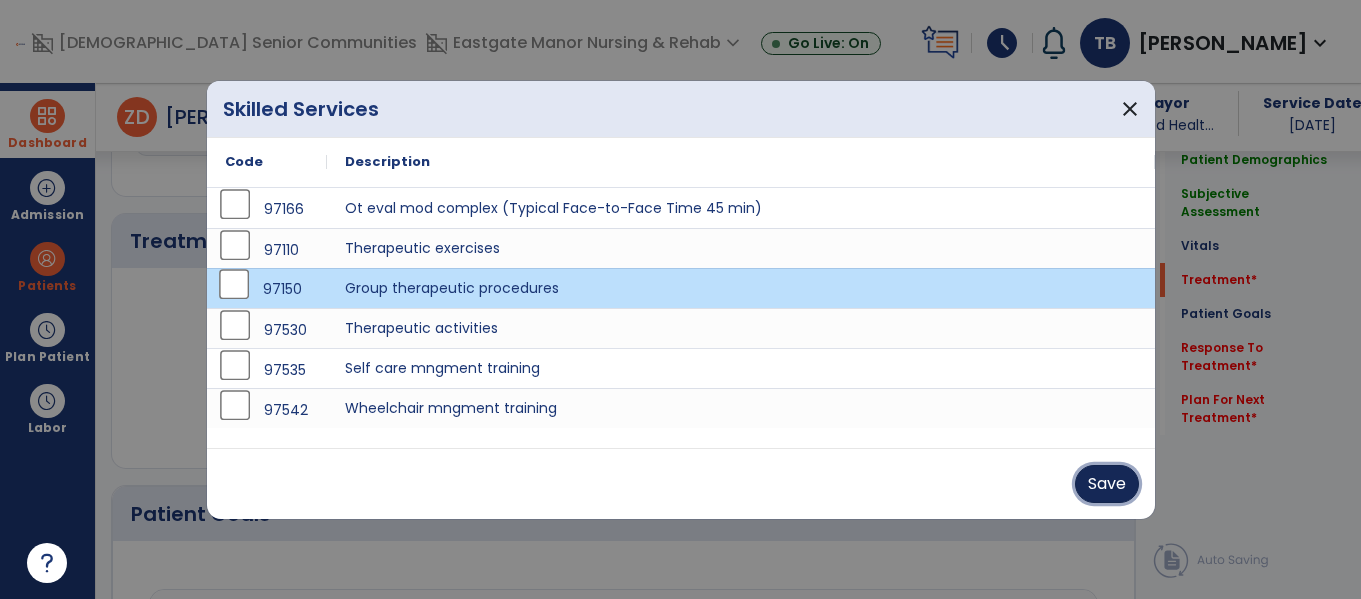 click on "Save" at bounding box center [1107, 484] 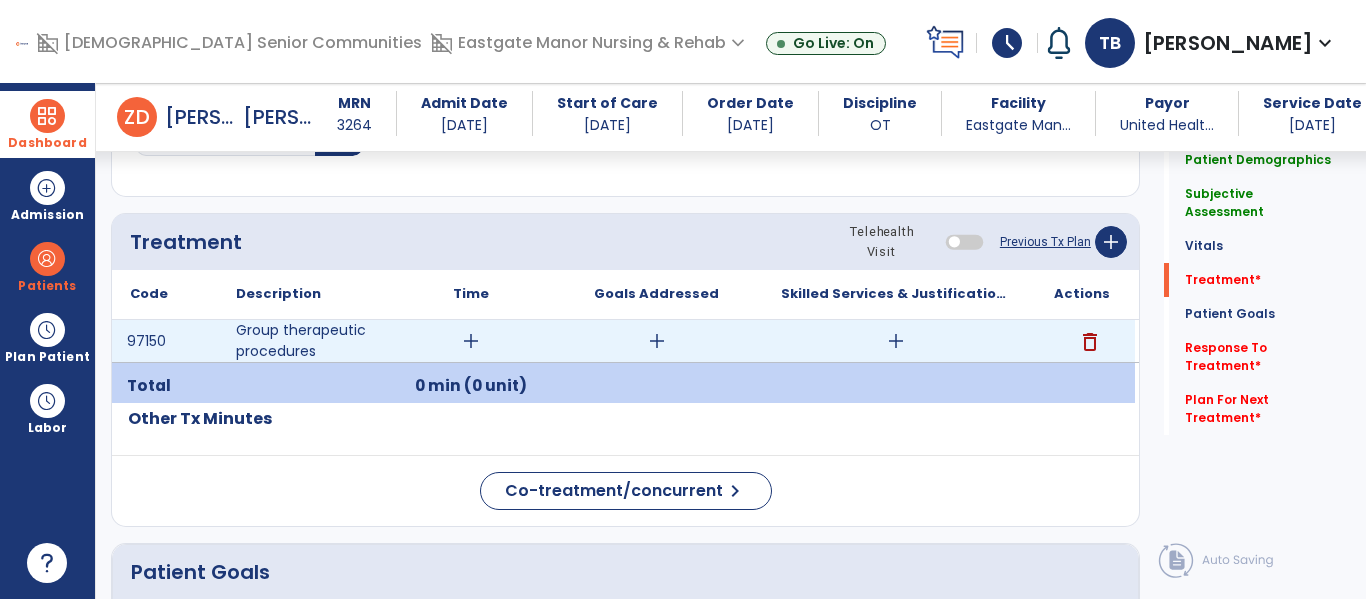 click on "add" at bounding box center (471, 341) 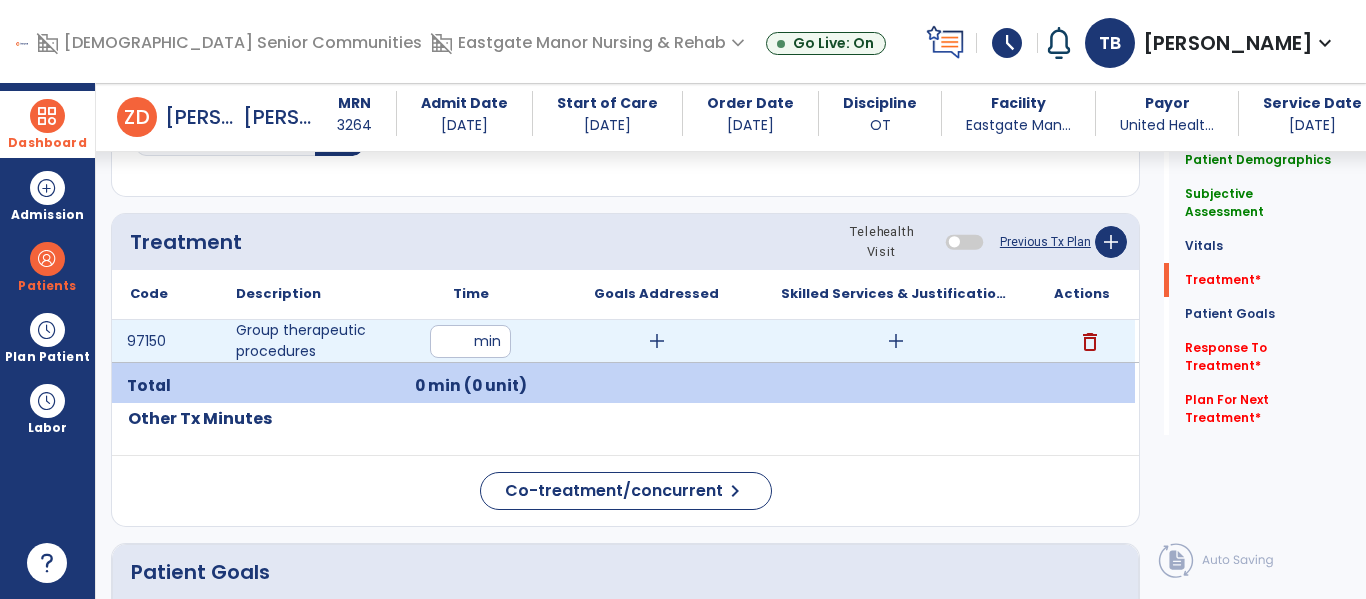 click at bounding box center (470, 341) 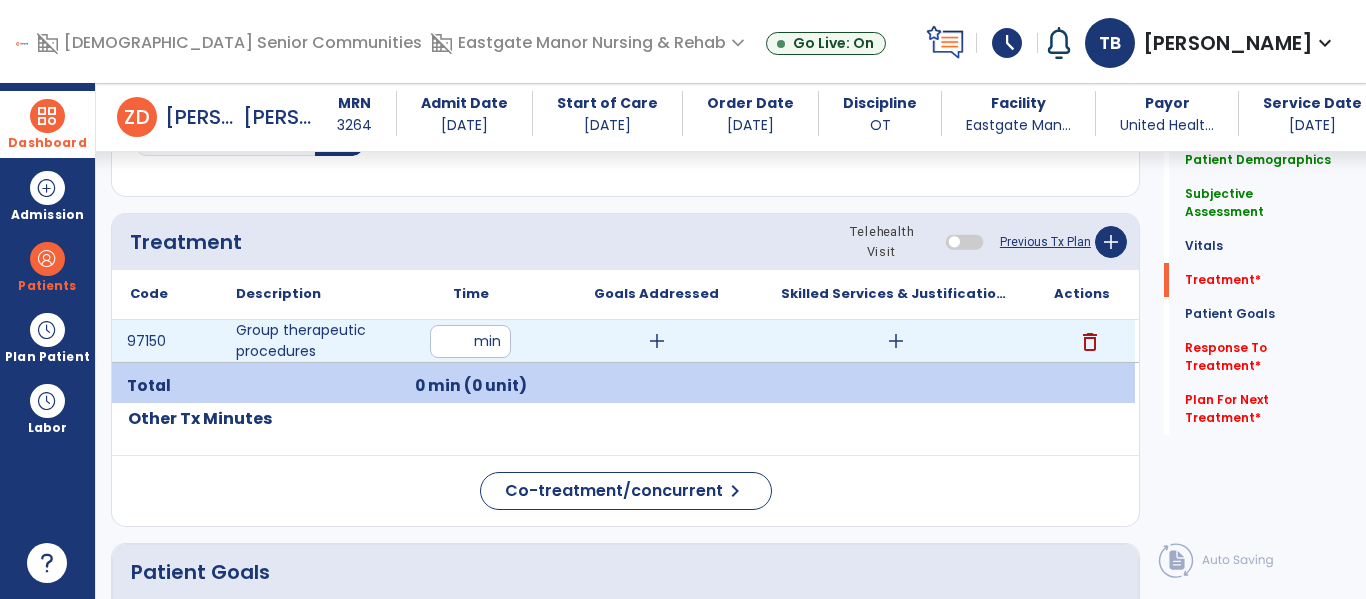 type on "**" 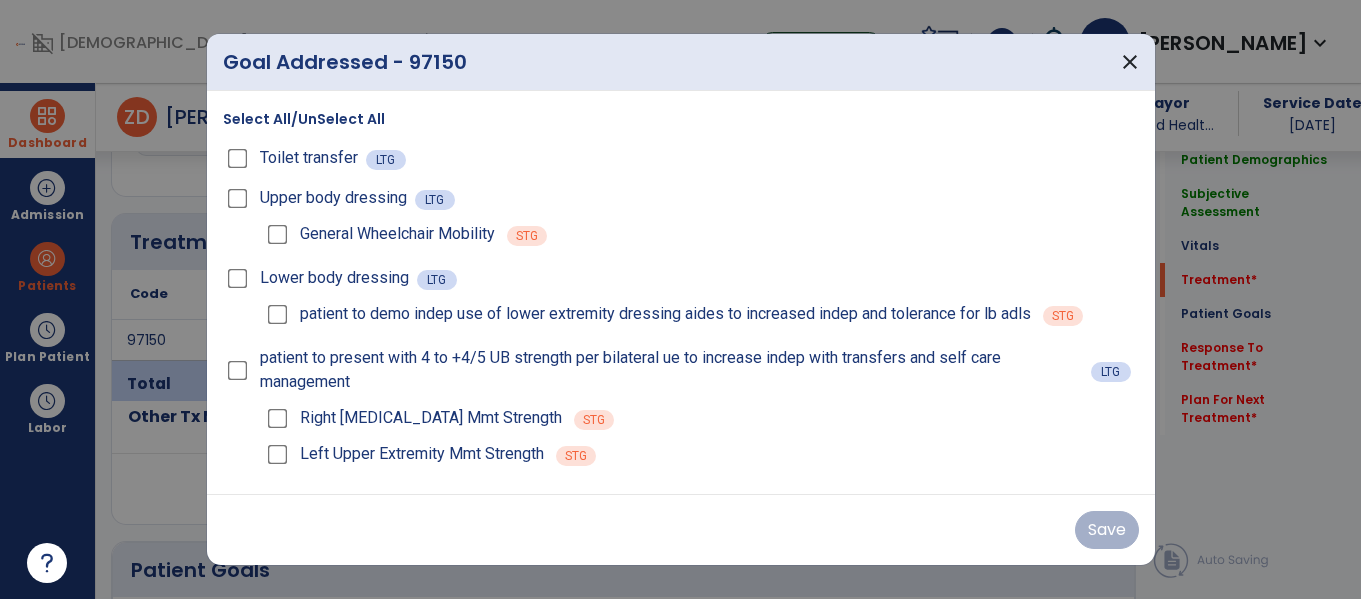 scroll, scrollTop: 1076, scrollLeft: 0, axis: vertical 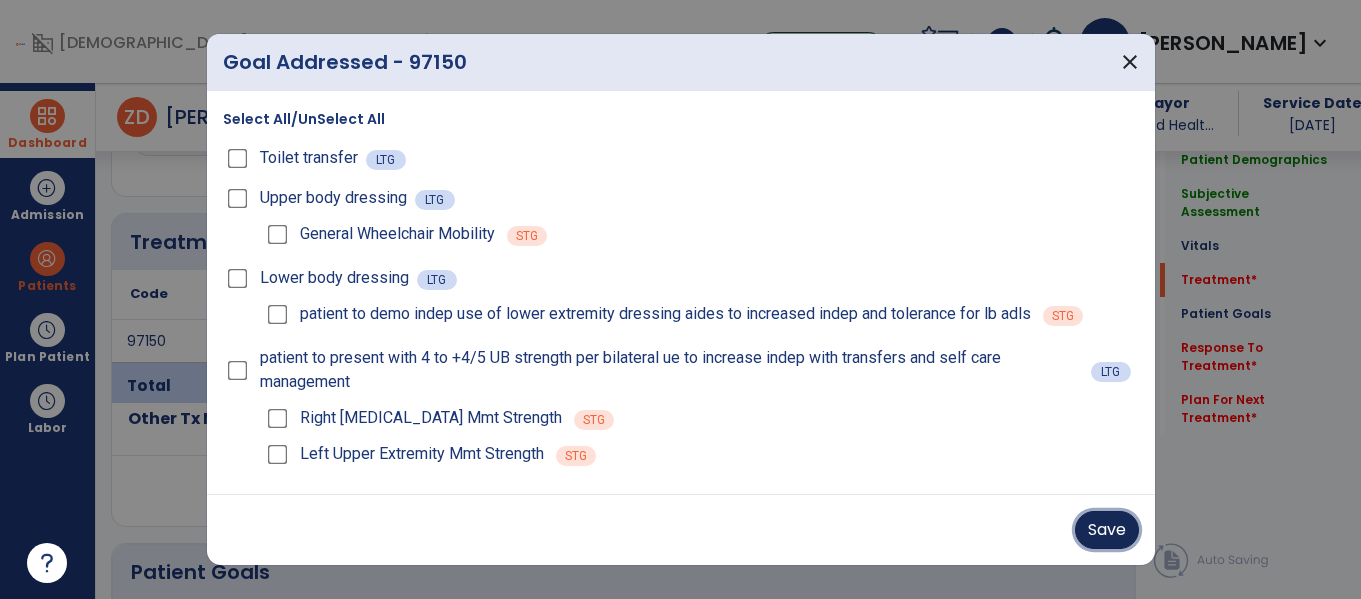 click on "Save" at bounding box center (1107, 530) 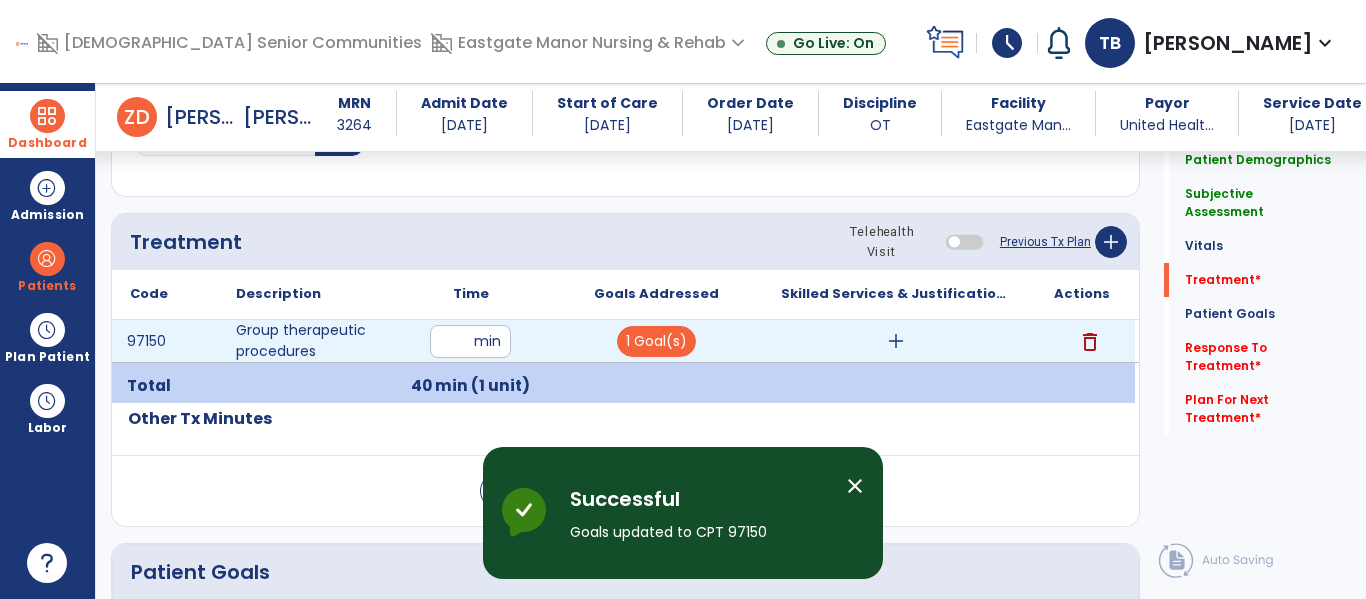 click on "add" at bounding box center [896, 341] 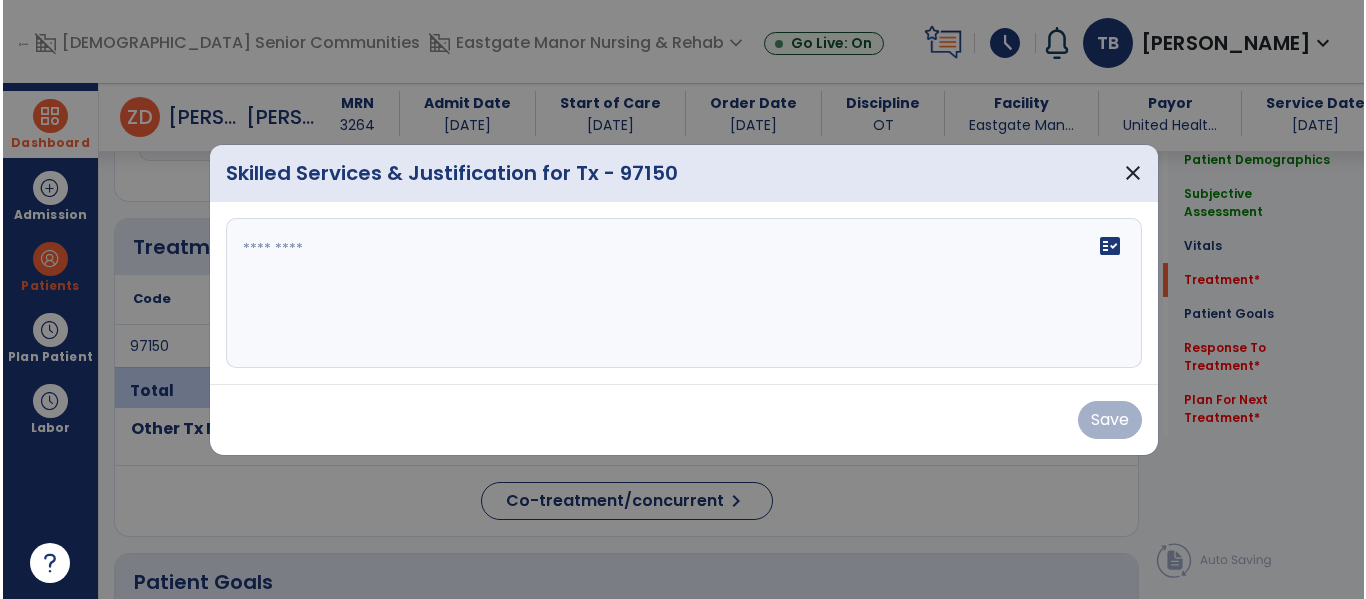 scroll, scrollTop: 1076, scrollLeft: 0, axis: vertical 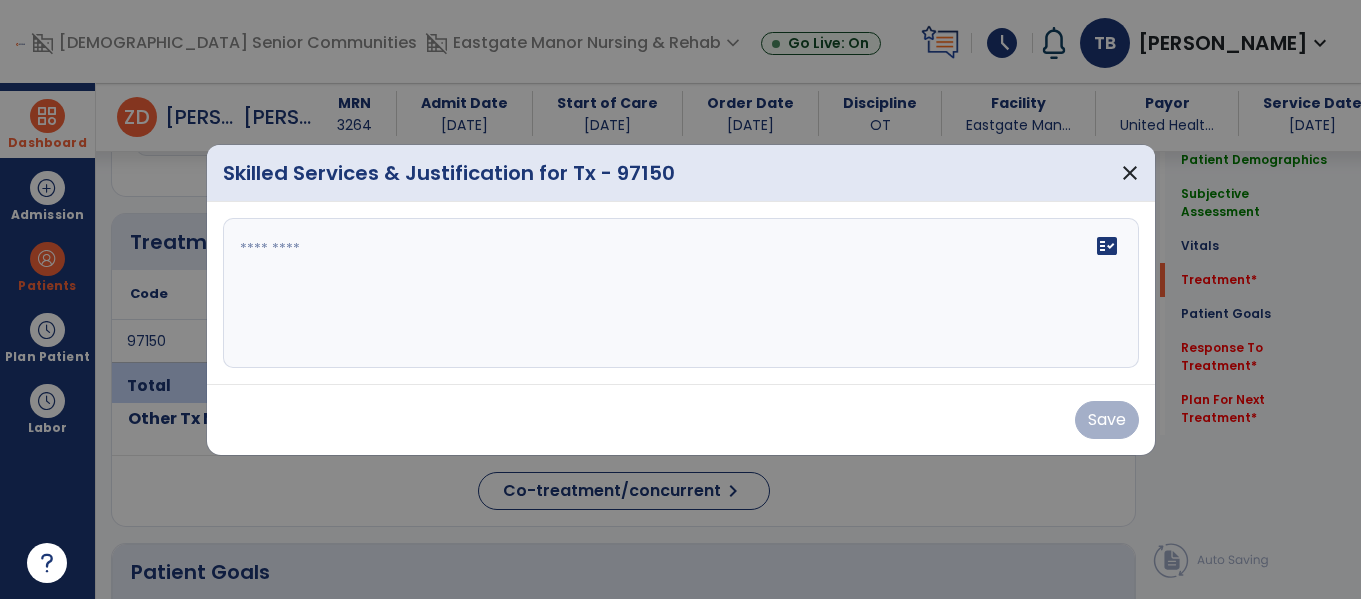 click on "fact_check" at bounding box center (681, 293) 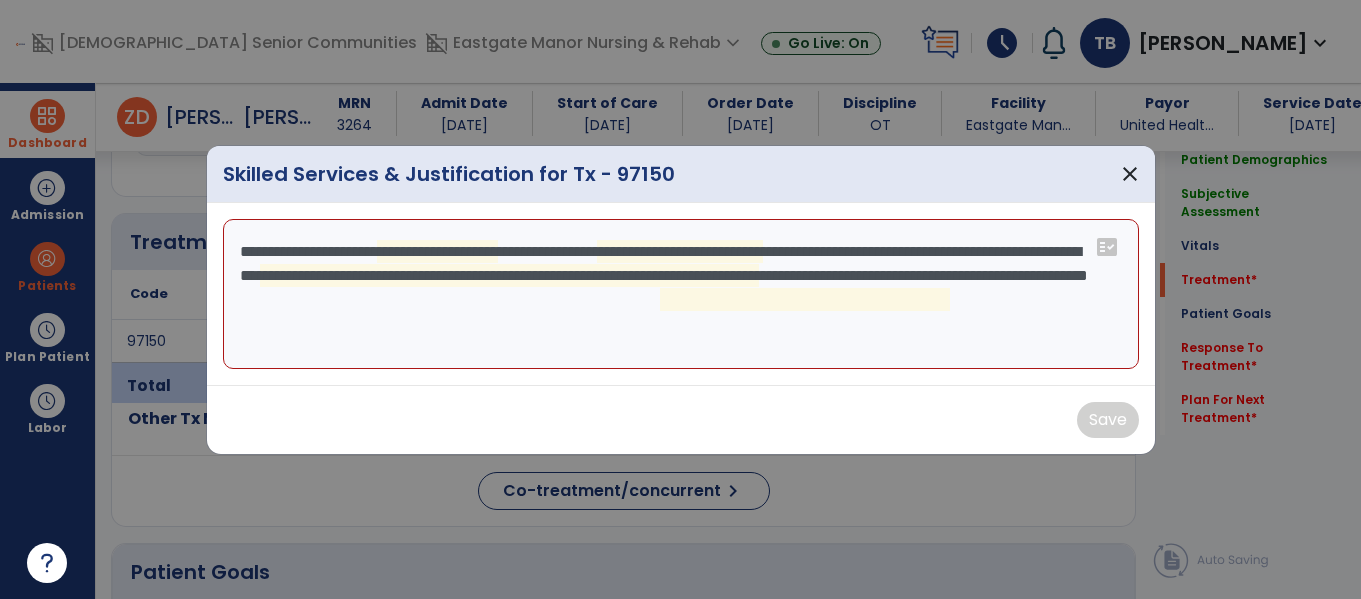 click on "**********" at bounding box center (681, 294) 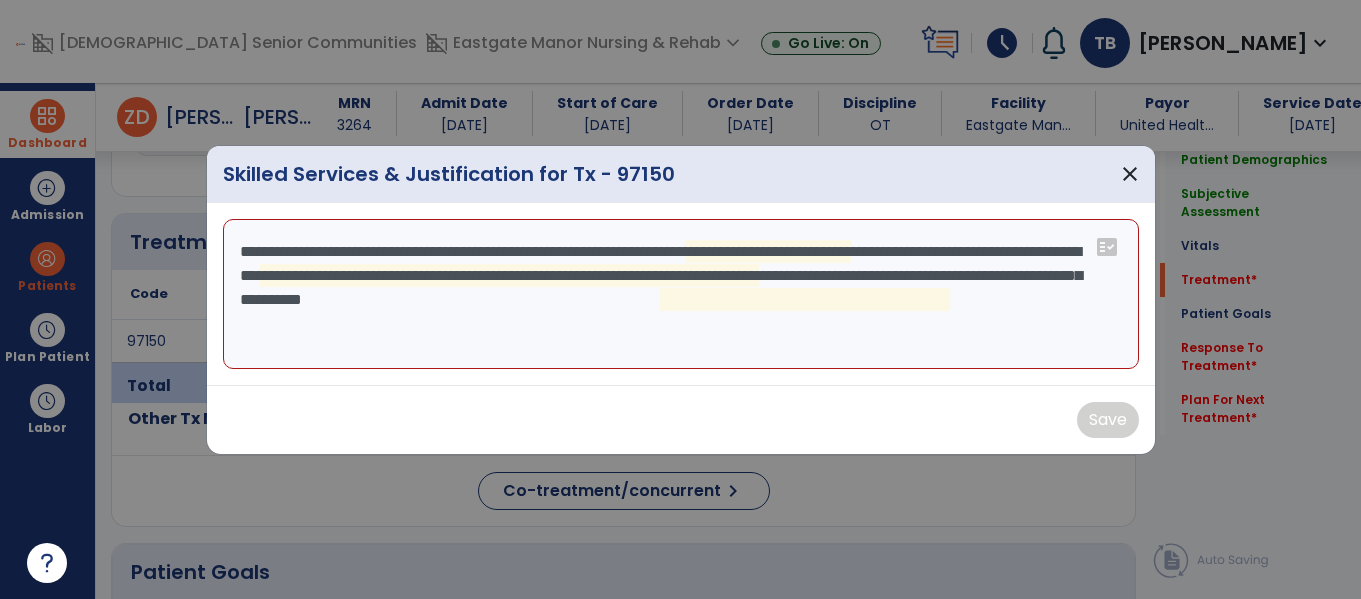 click on "**********" at bounding box center (681, 294) 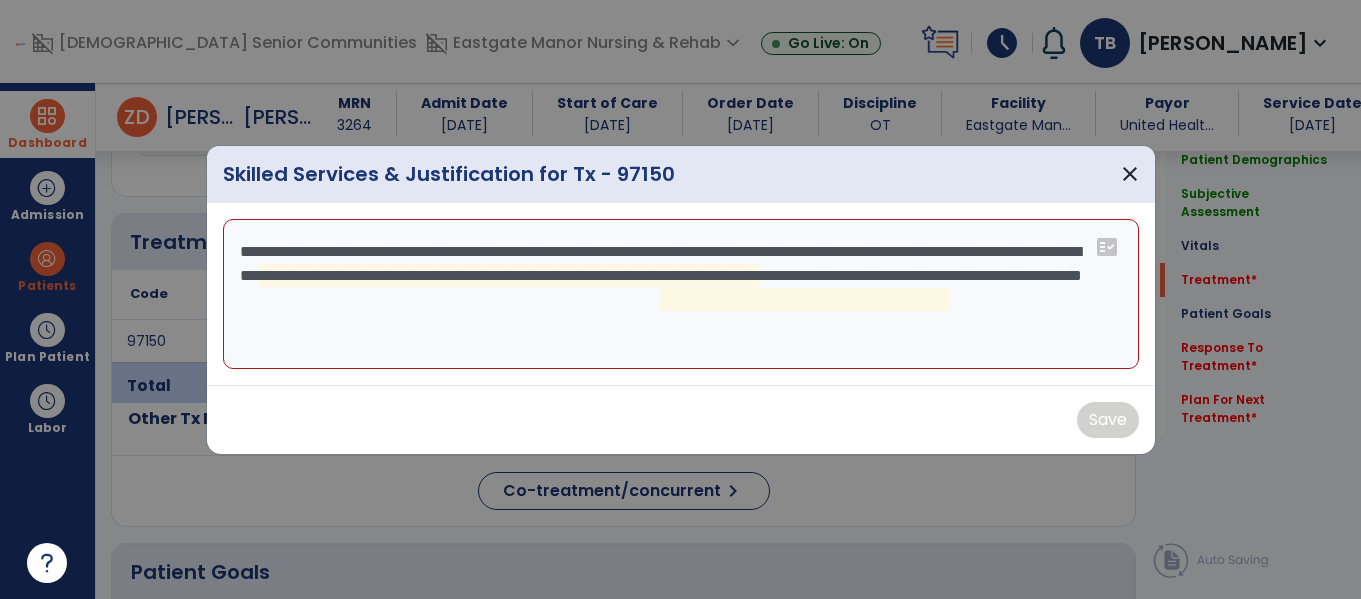 click on "**********" at bounding box center (681, 294) 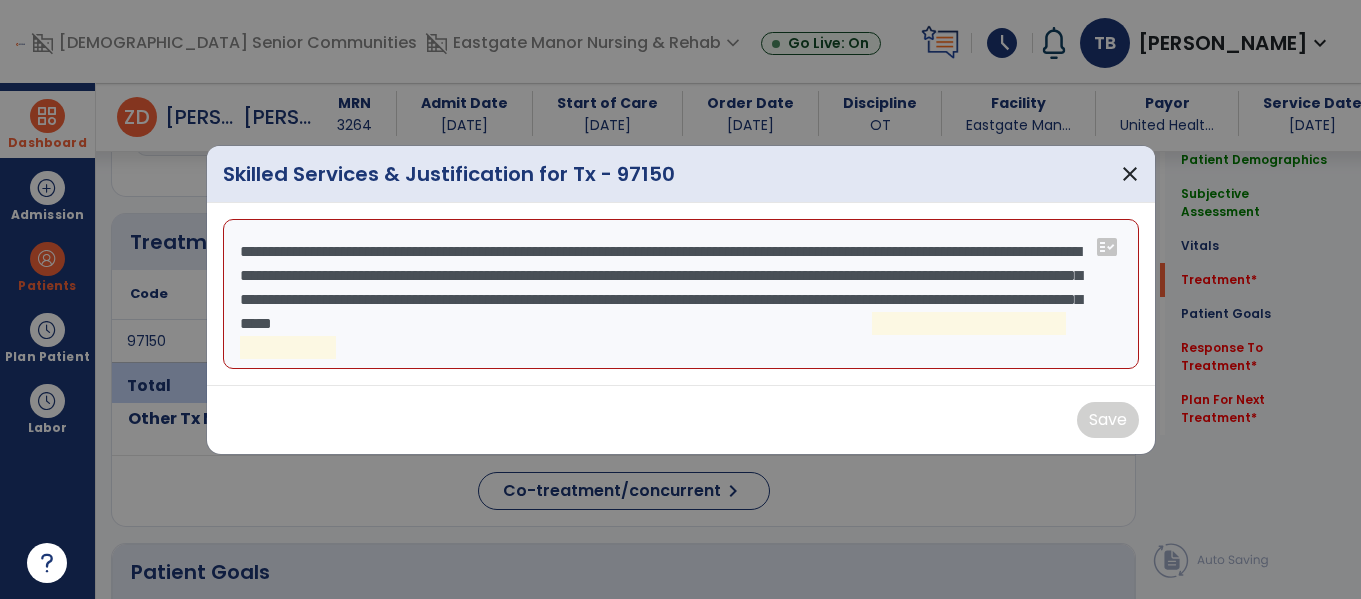 drag, startPoint x: 351, startPoint y: 354, endPoint x: 237, endPoint y: 329, distance: 116.70904 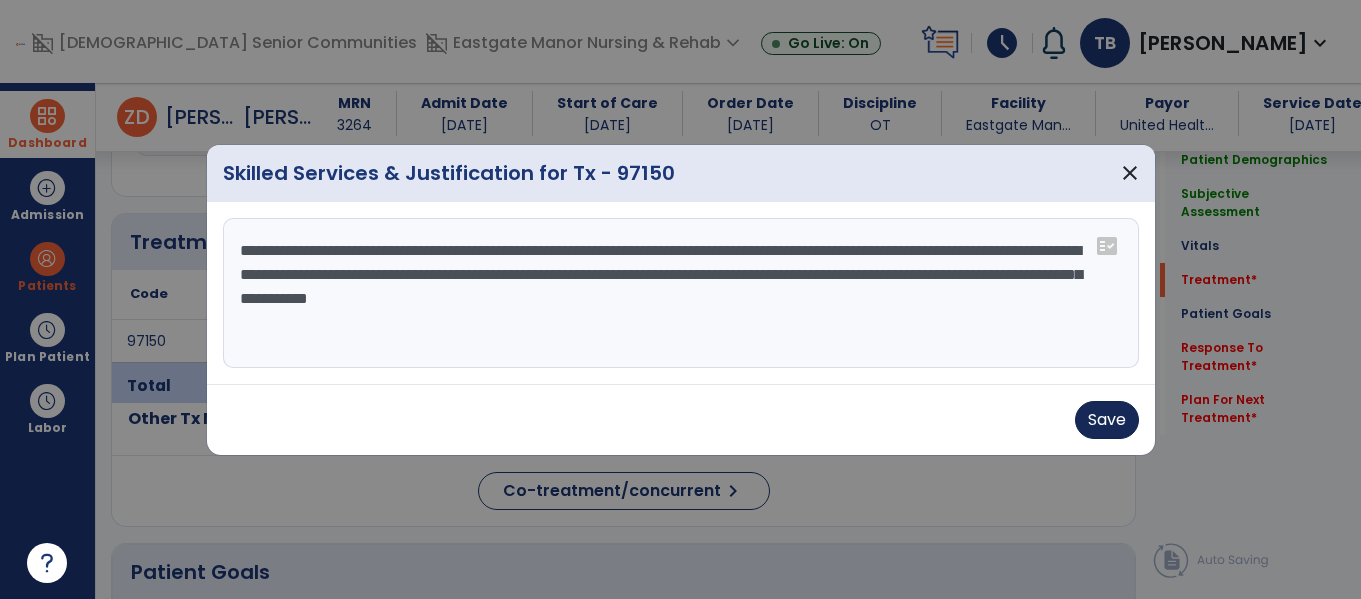 type on "**********" 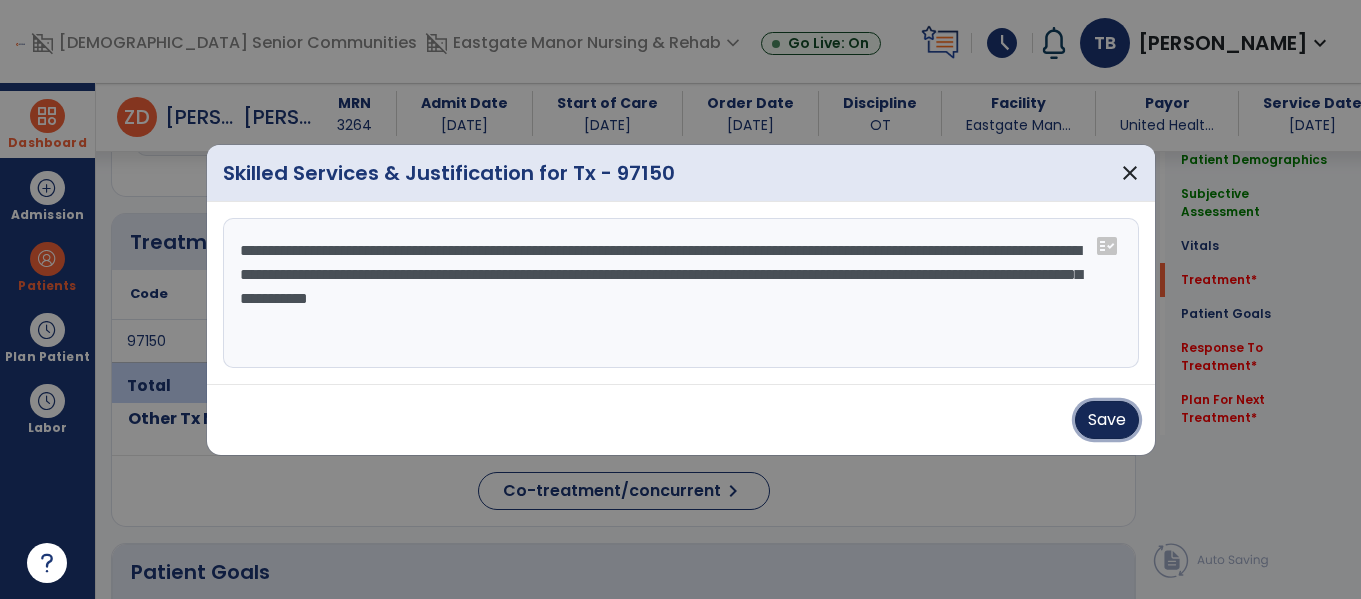 click on "Save" at bounding box center [1107, 420] 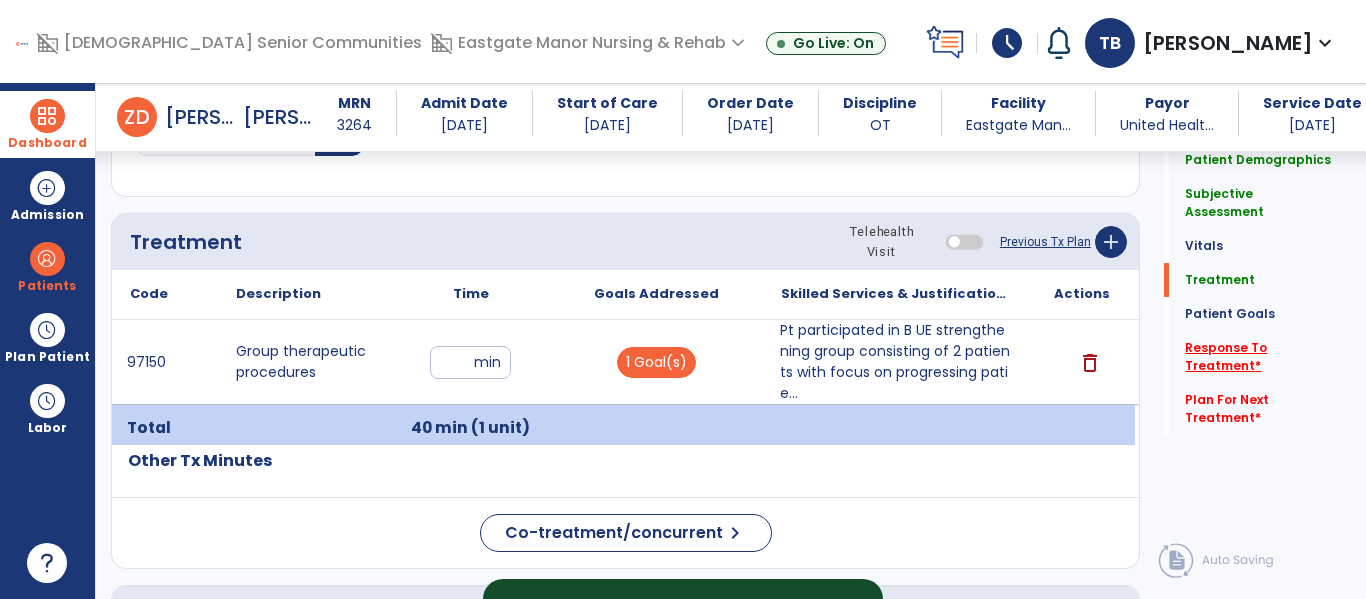 click on "Response To Treatment   *" 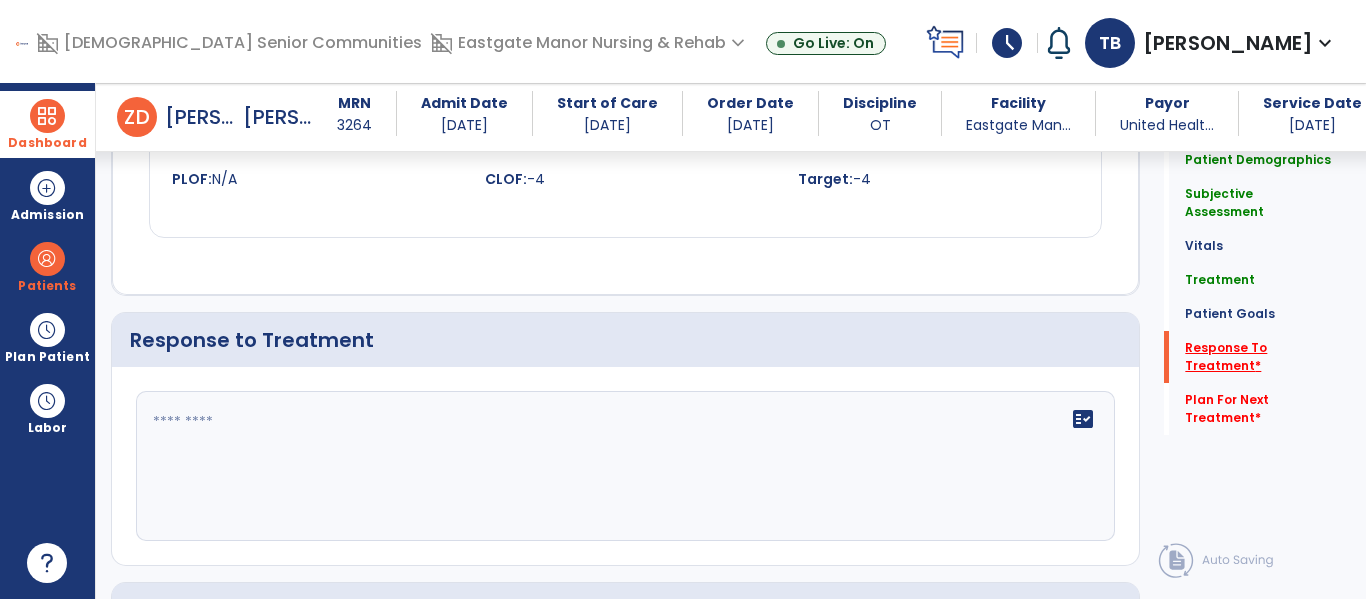 scroll, scrollTop: 2896, scrollLeft: 0, axis: vertical 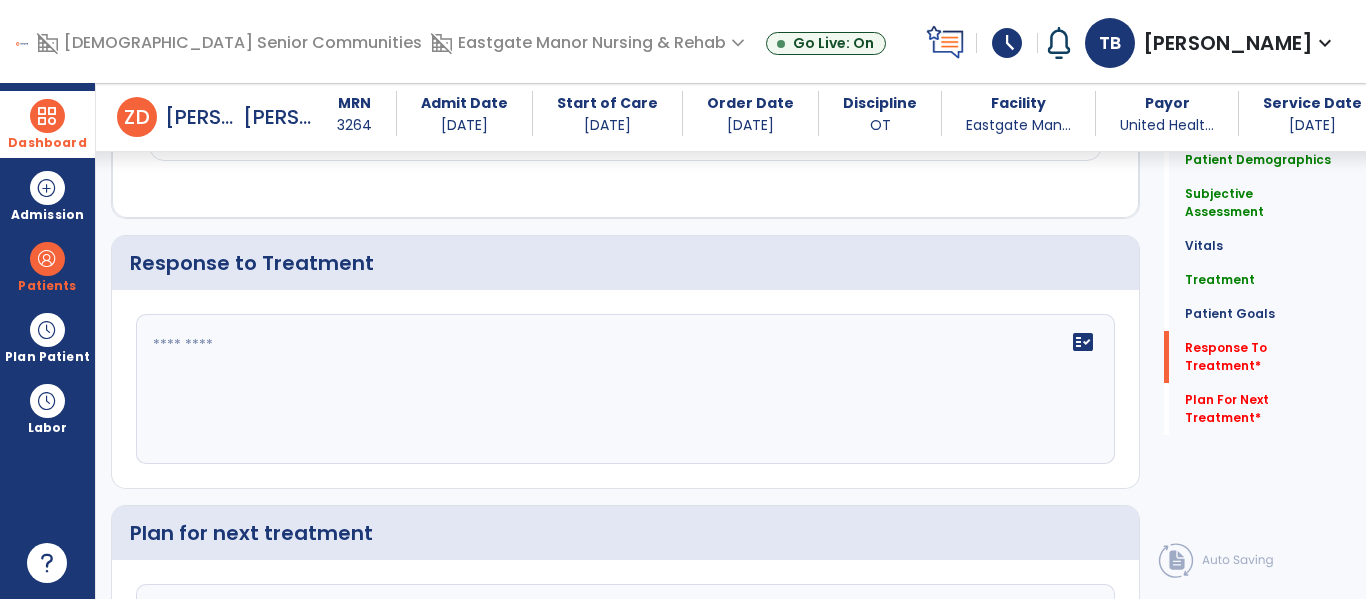 click on "fact_check" 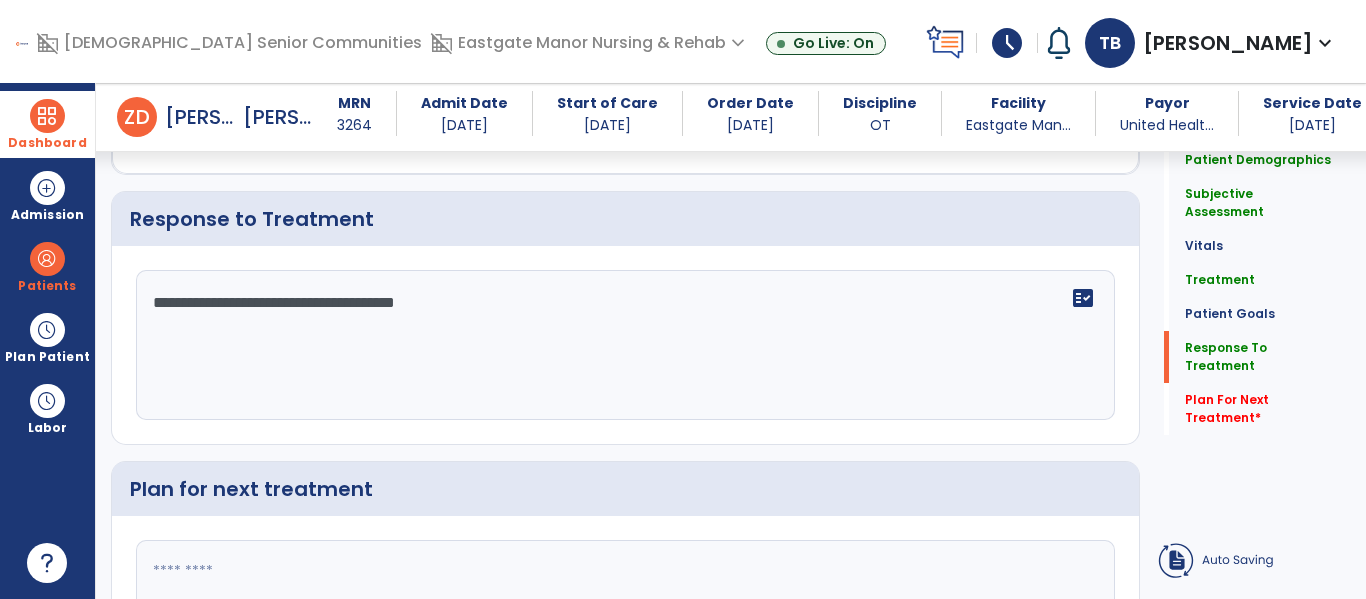 type on "**********" 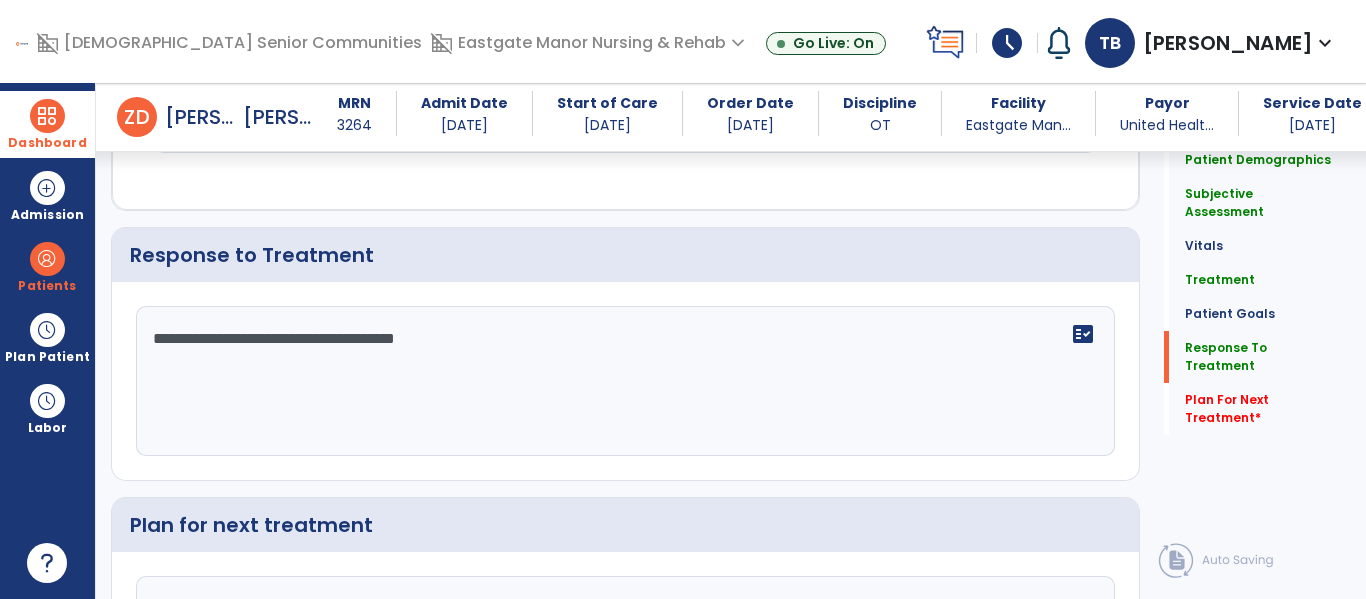 scroll, scrollTop: 3101, scrollLeft: 0, axis: vertical 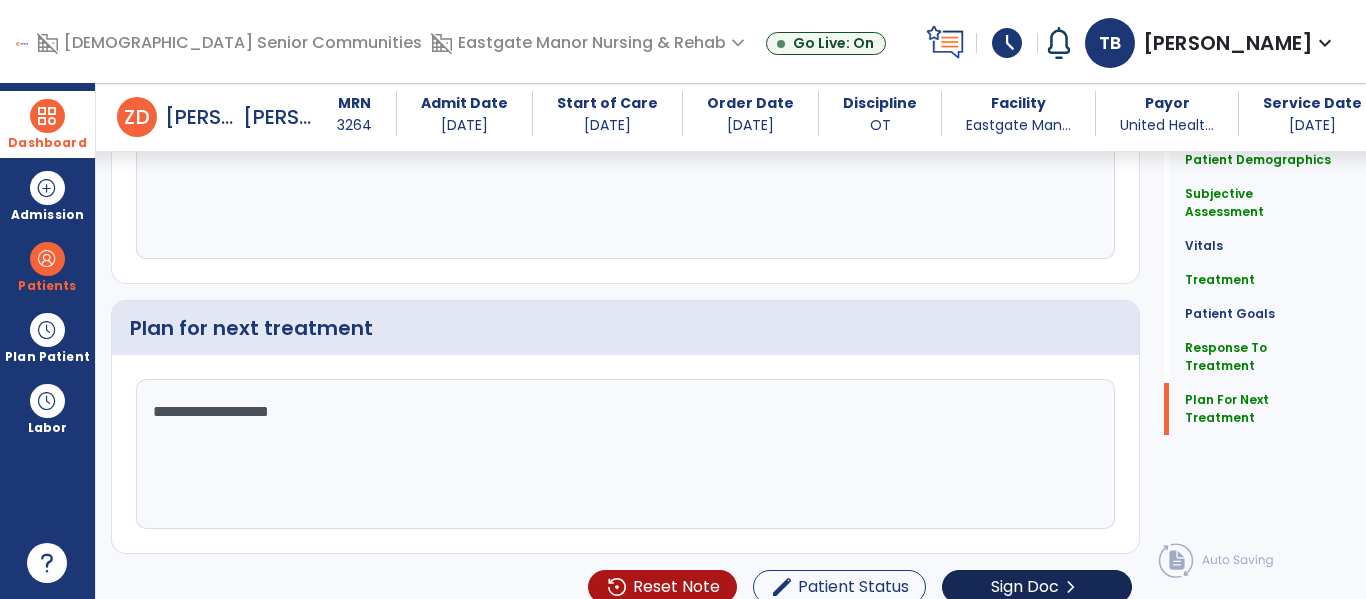 type on "**********" 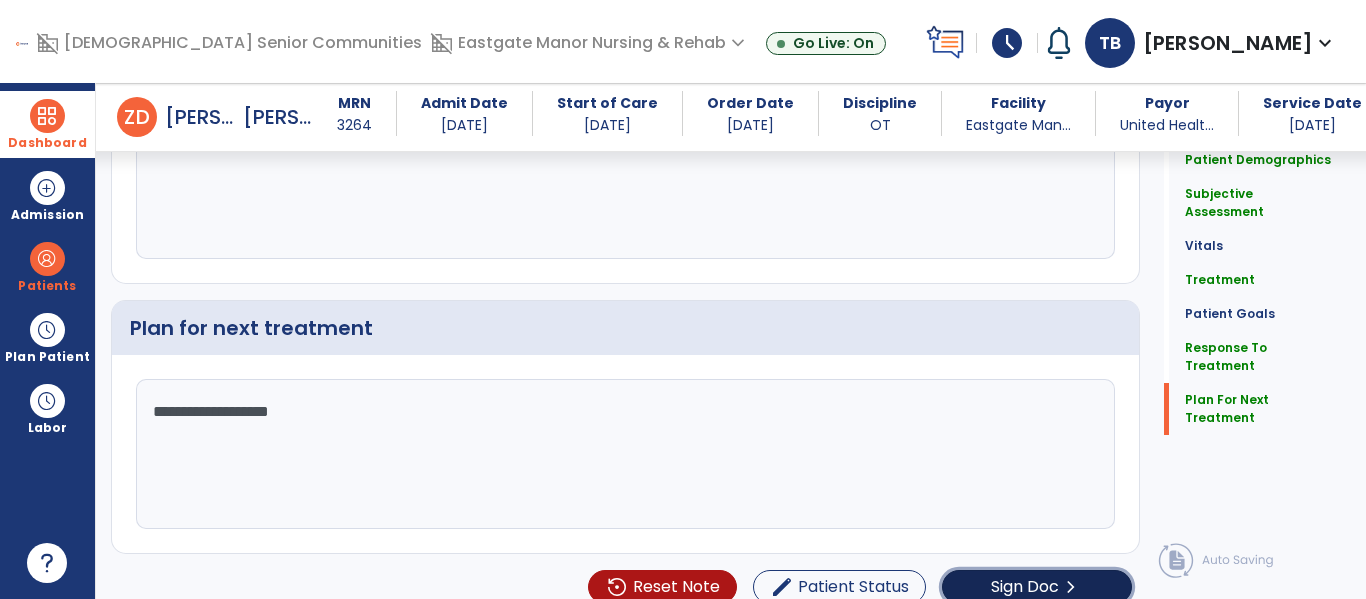 click on "Sign Doc  chevron_right" 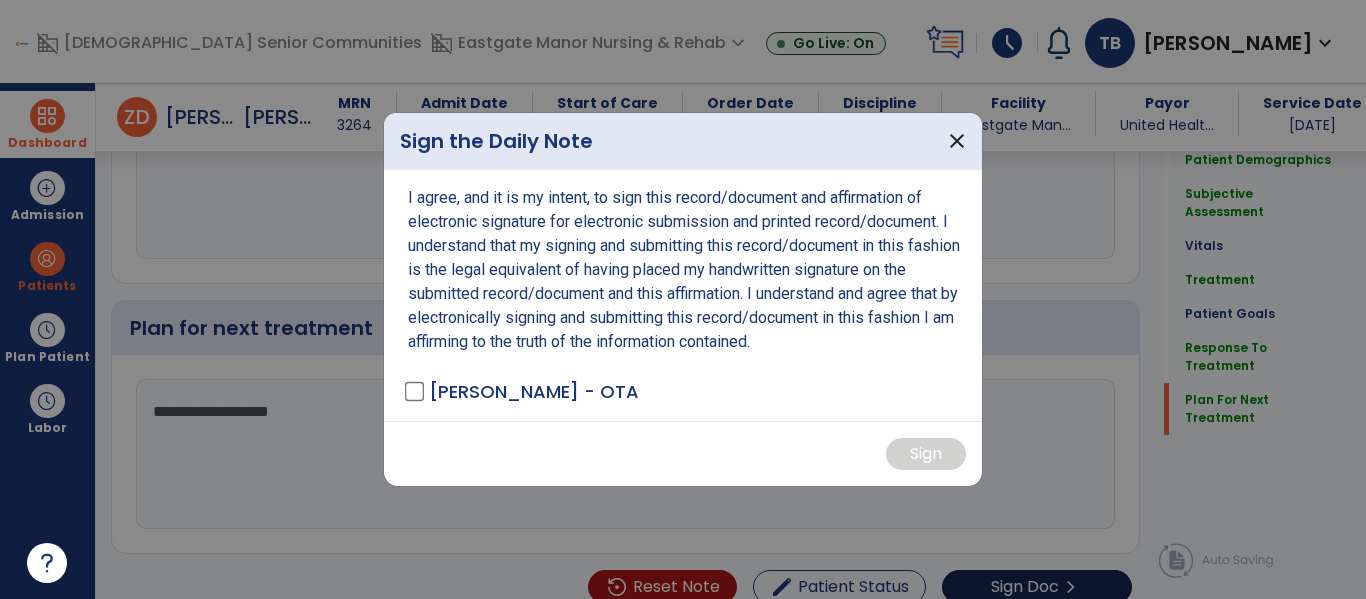 click at bounding box center [683, 299] 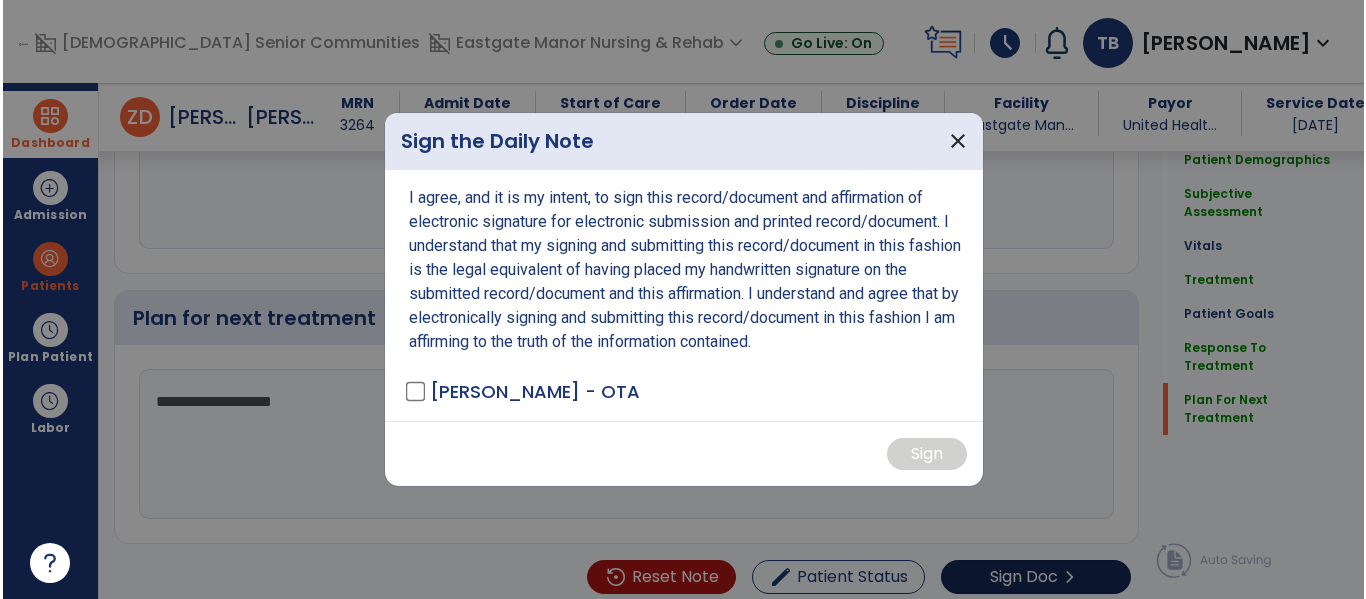scroll, scrollTop: 3122, scrollLeft: 0, axis: vertical 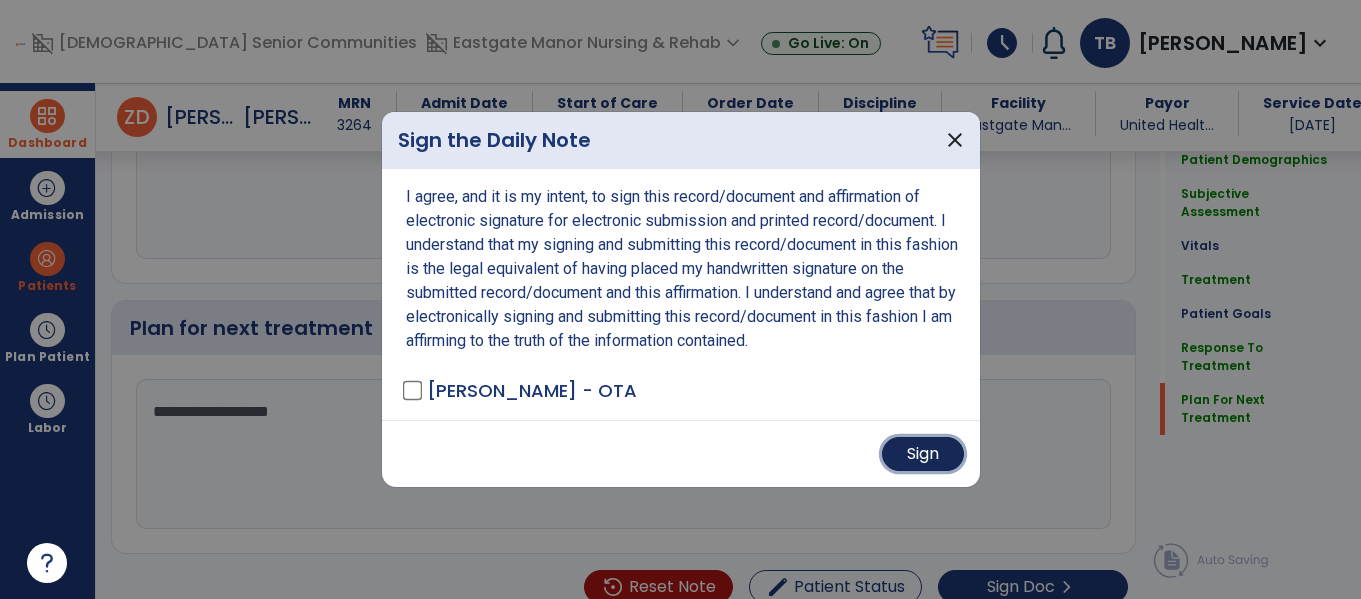 click on "Sign" at bounding box center [923, 454] 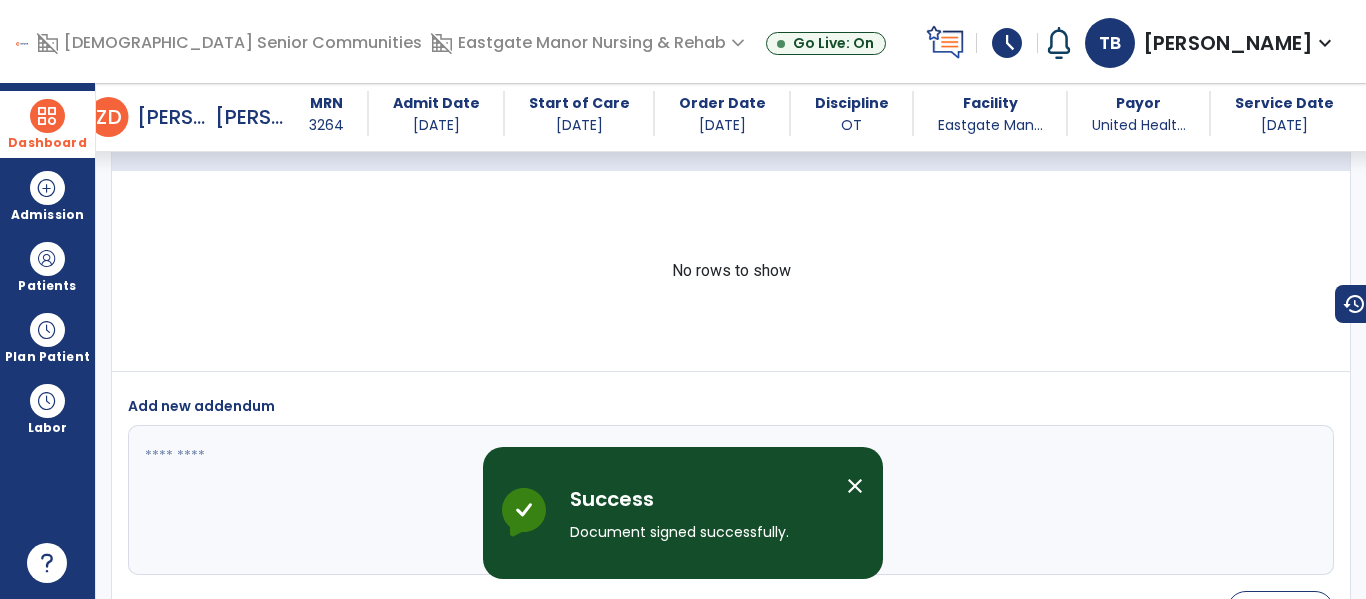 scroll, scrollTop: 4664, scrollLeft: 0, axis: vertical 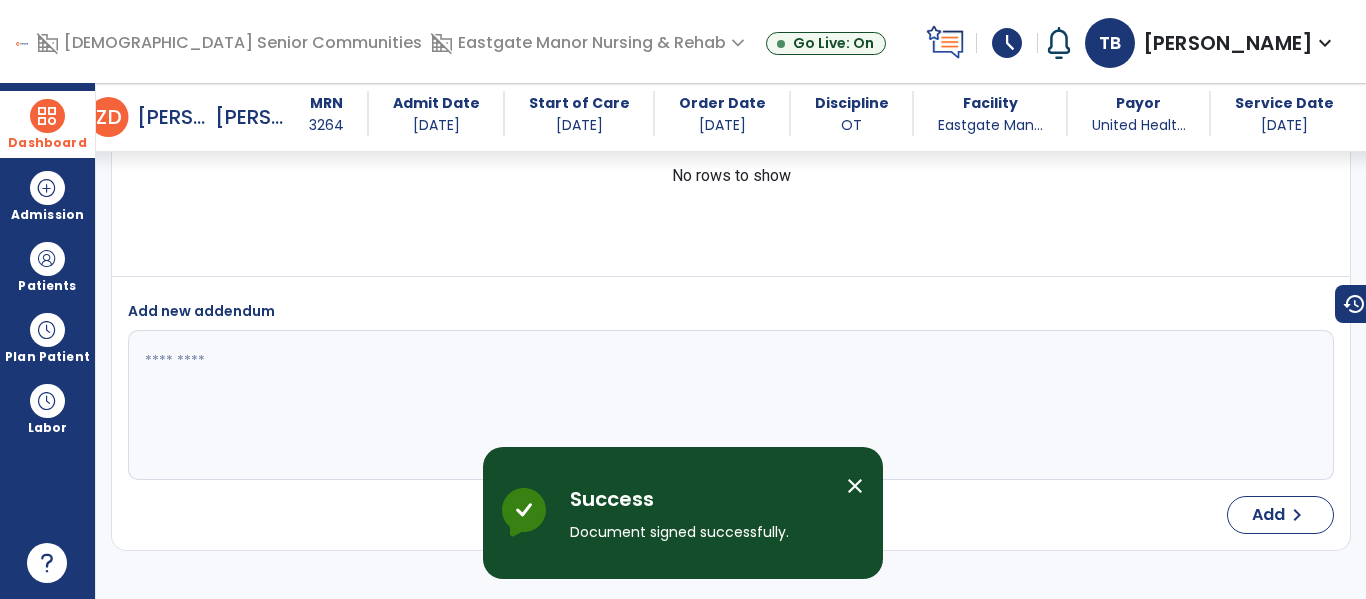 click at bounding box center [47, 116] 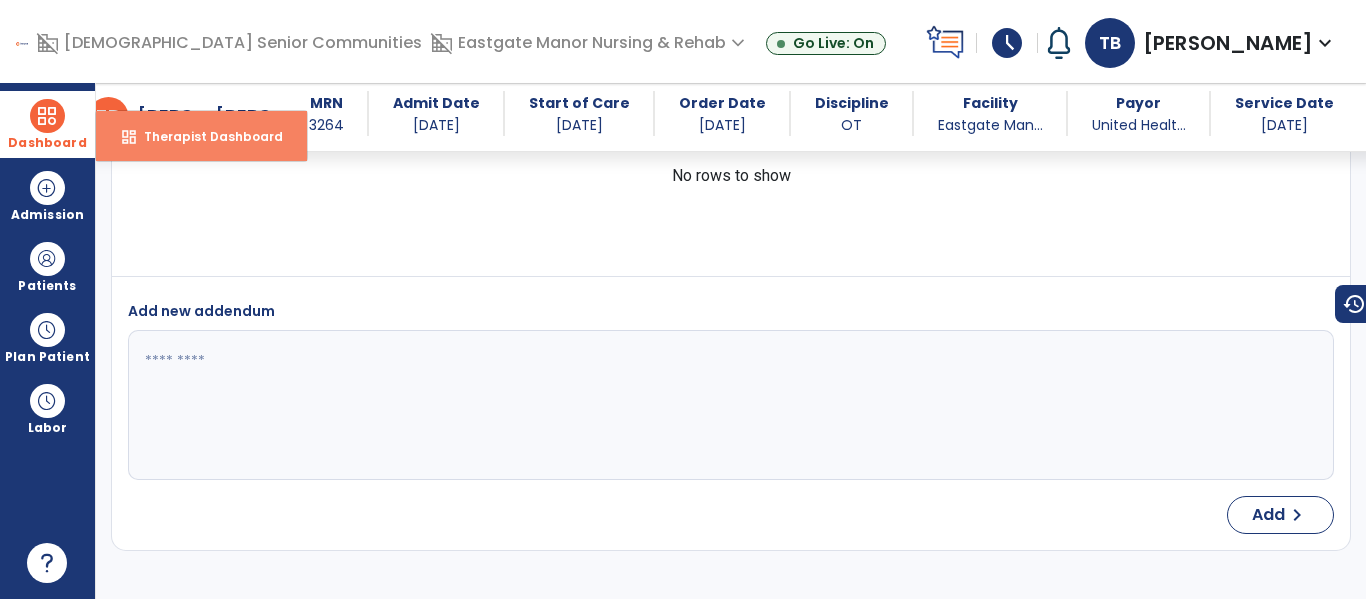 click on "Therapist Dashboard" at bounding box center (205, 136) 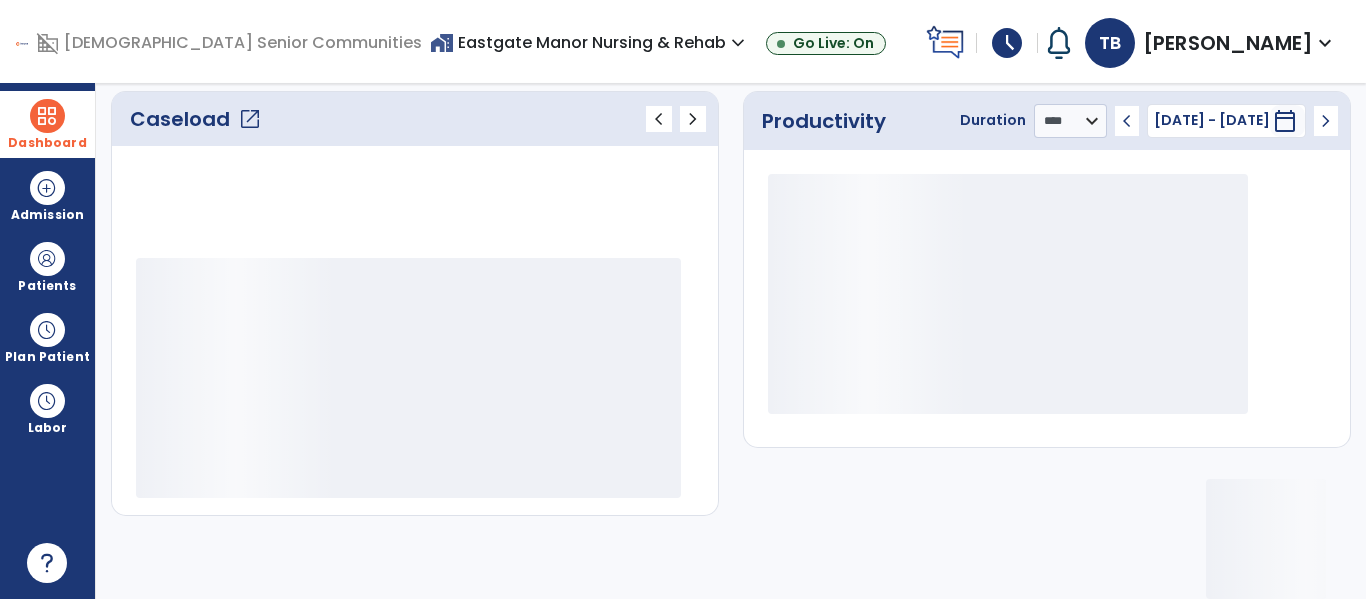 scroll, scrollTop: 276, scrollLeft: 0, axis: vertical 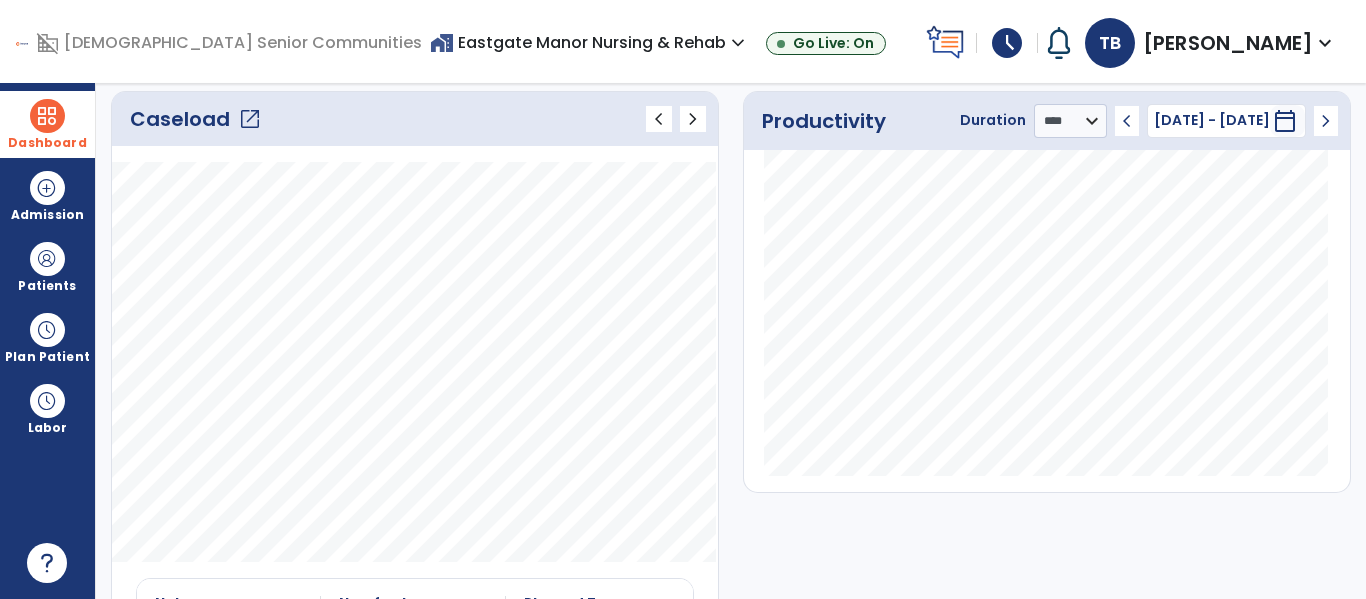 click on "Caseload   open_in_new" 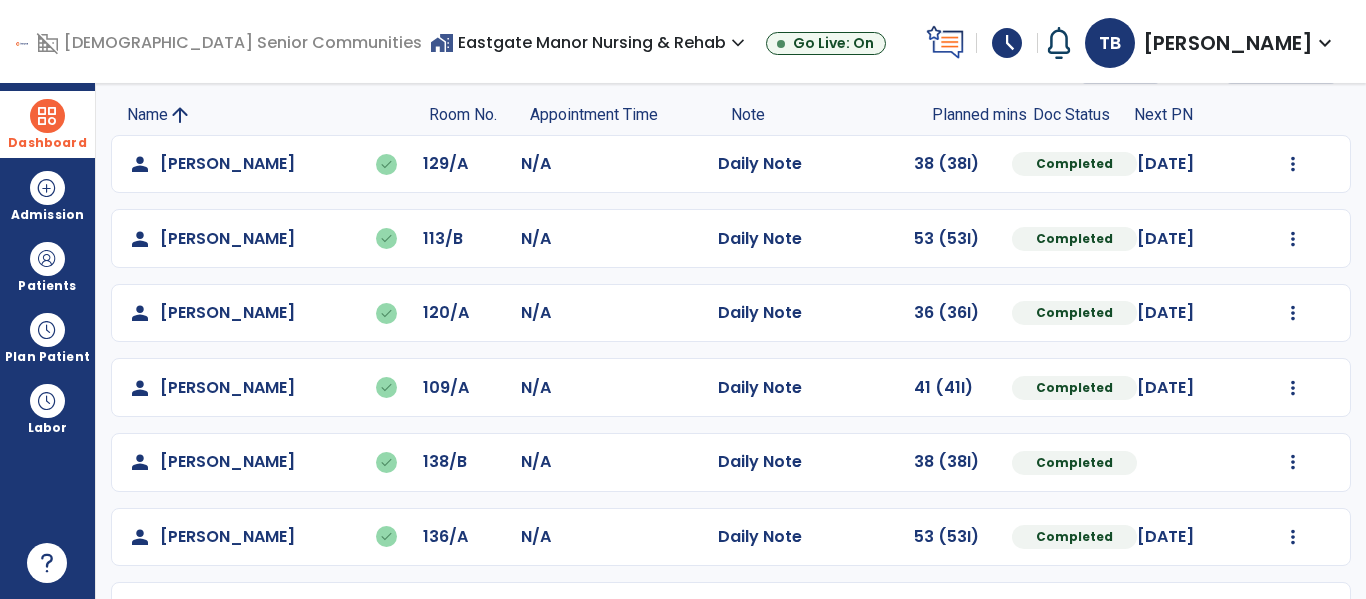 scroll, scrollTop: 0, scrollLeft: 0, axis: both 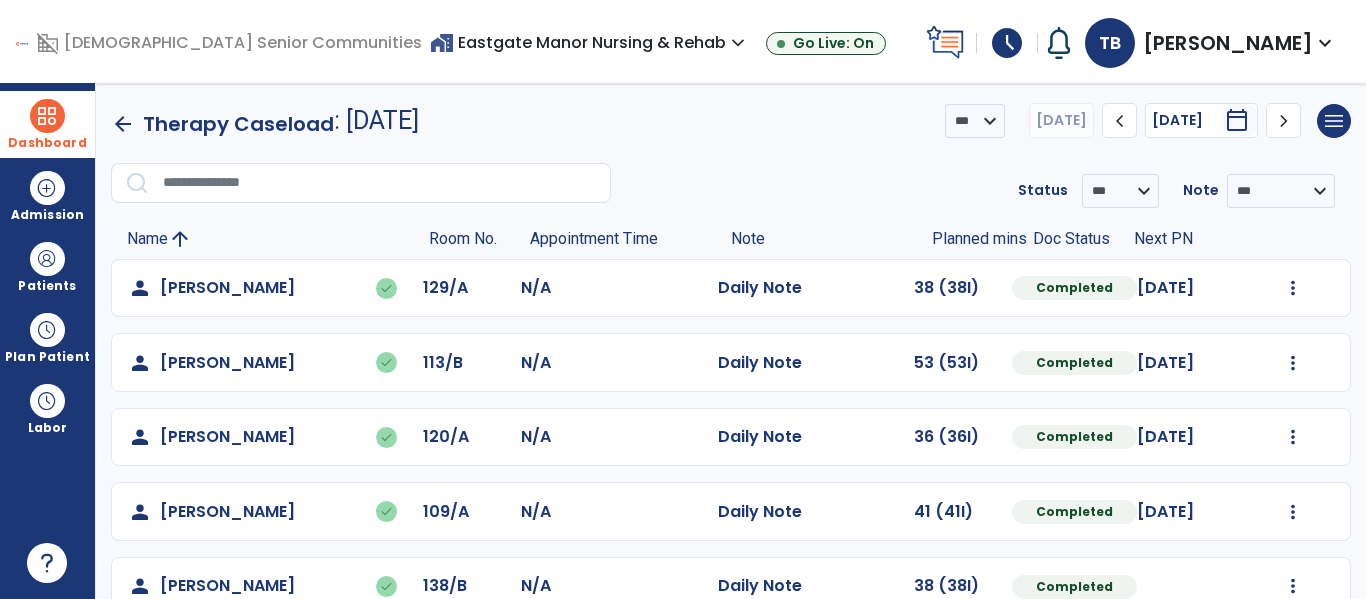 click on "expand_more" at bounding box center [738, 43] 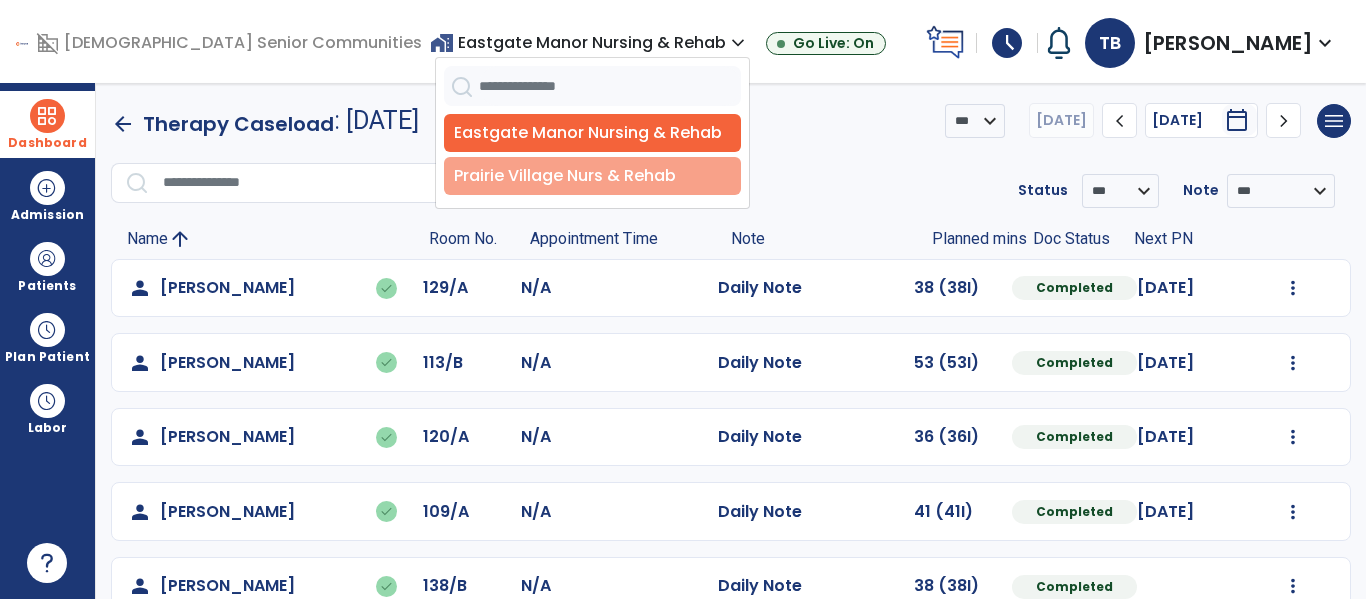 click on "Prairie Village Nurs & Rehab" at bounding box center (592, 176) 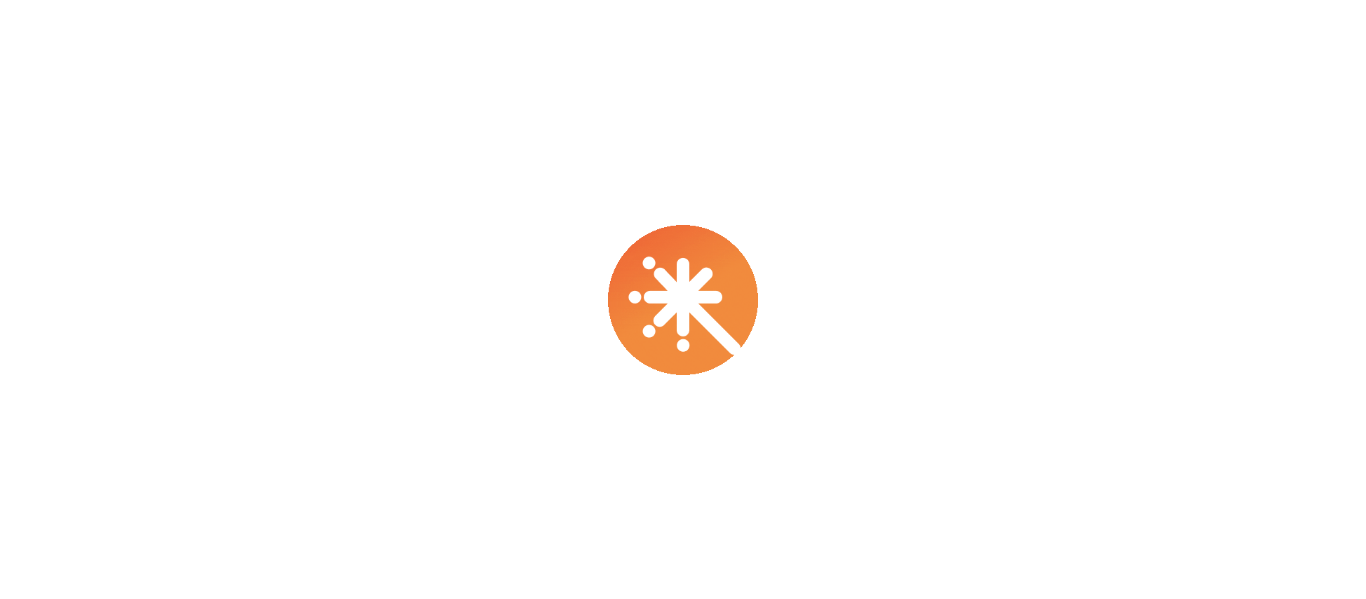 scroll, scrollTop: 0, scrollLeft: 0, axis: both 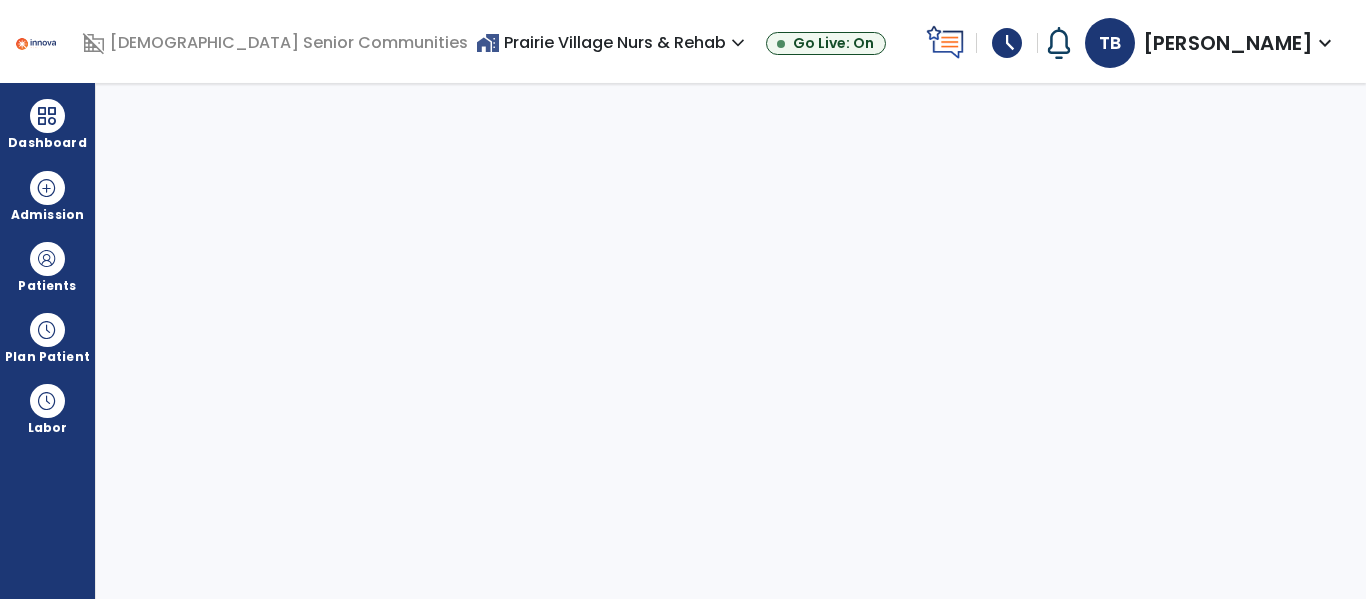select on "****" 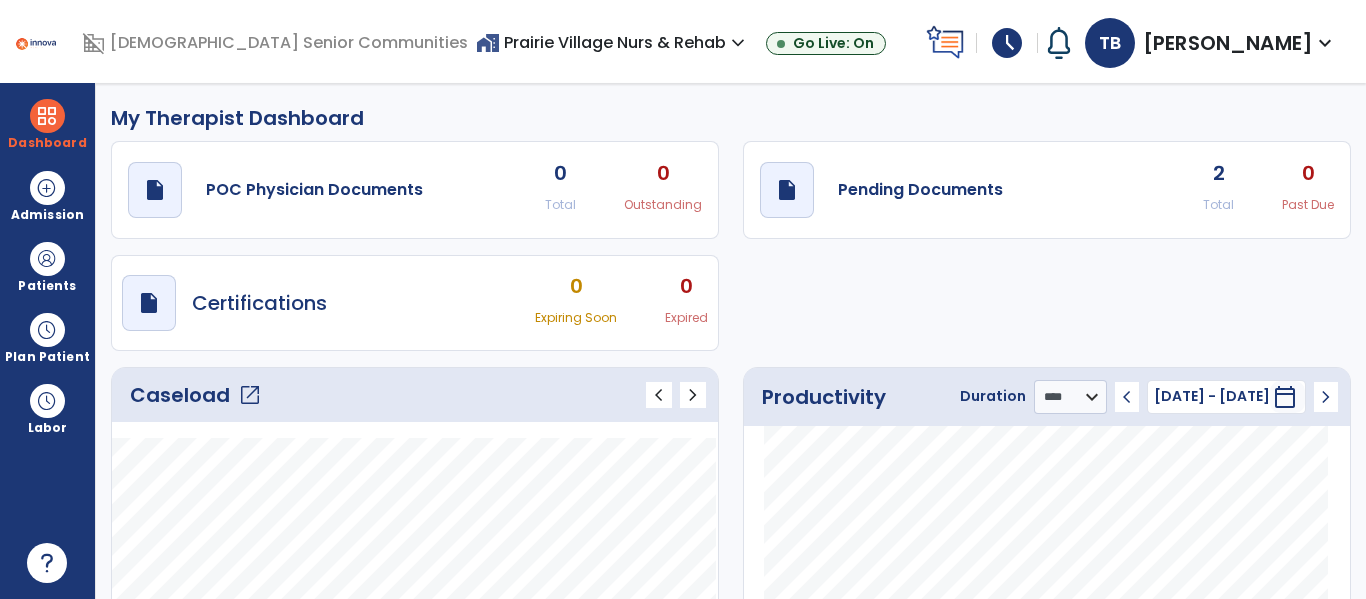 click on "Caseload   open_in_new" 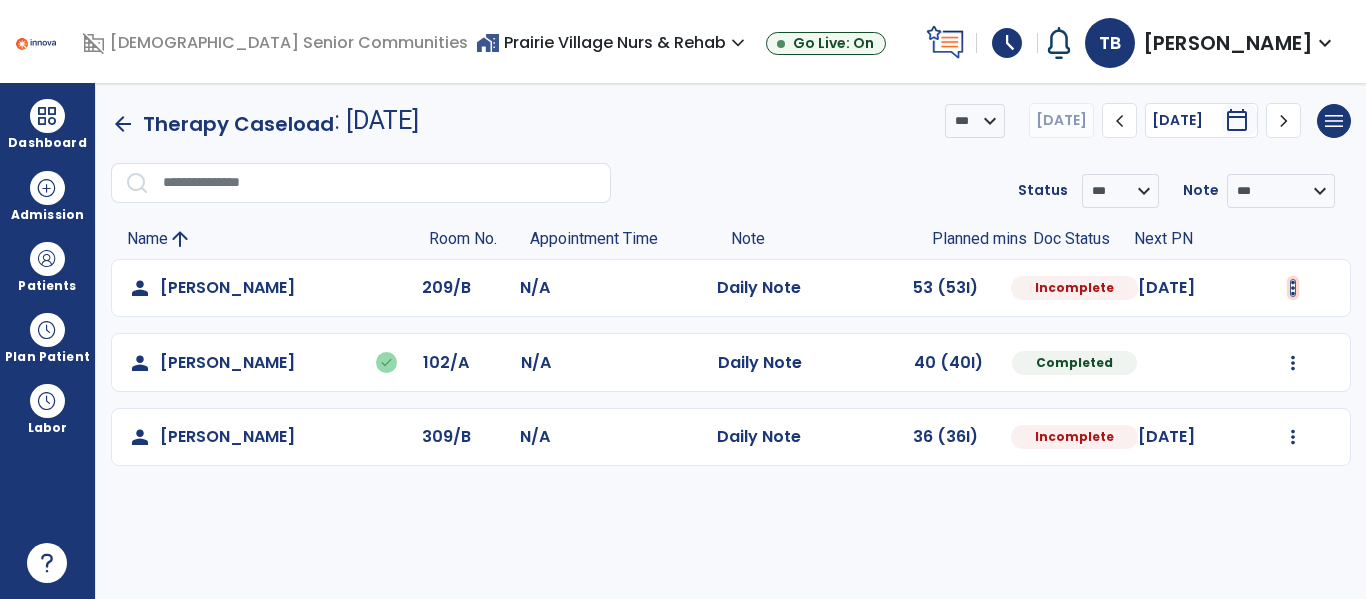 click at bounding box center (1293, 288) 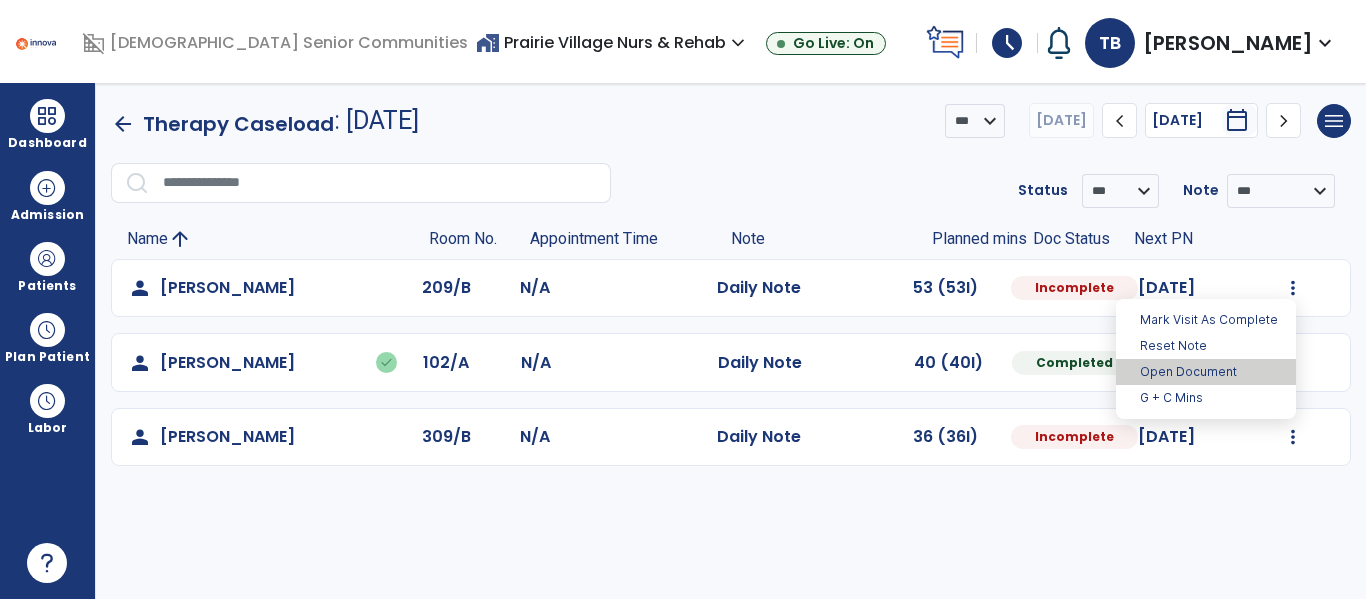 click on "Open Document" at bounding box center [1206, 372] 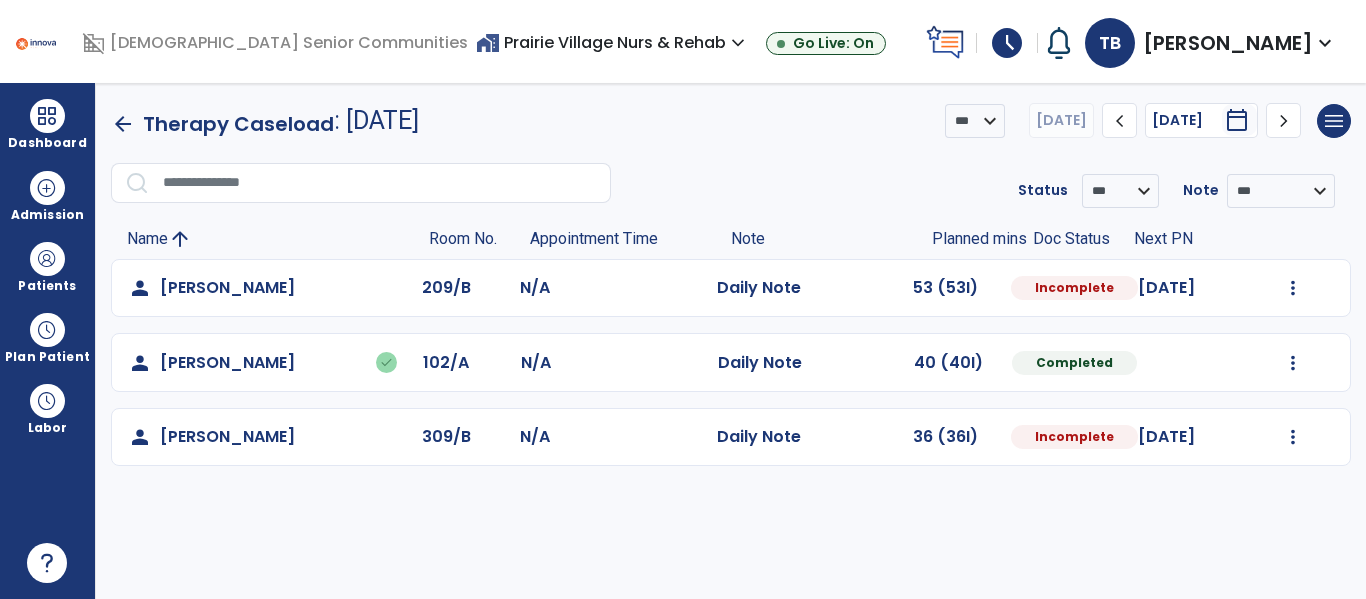 select on "*" 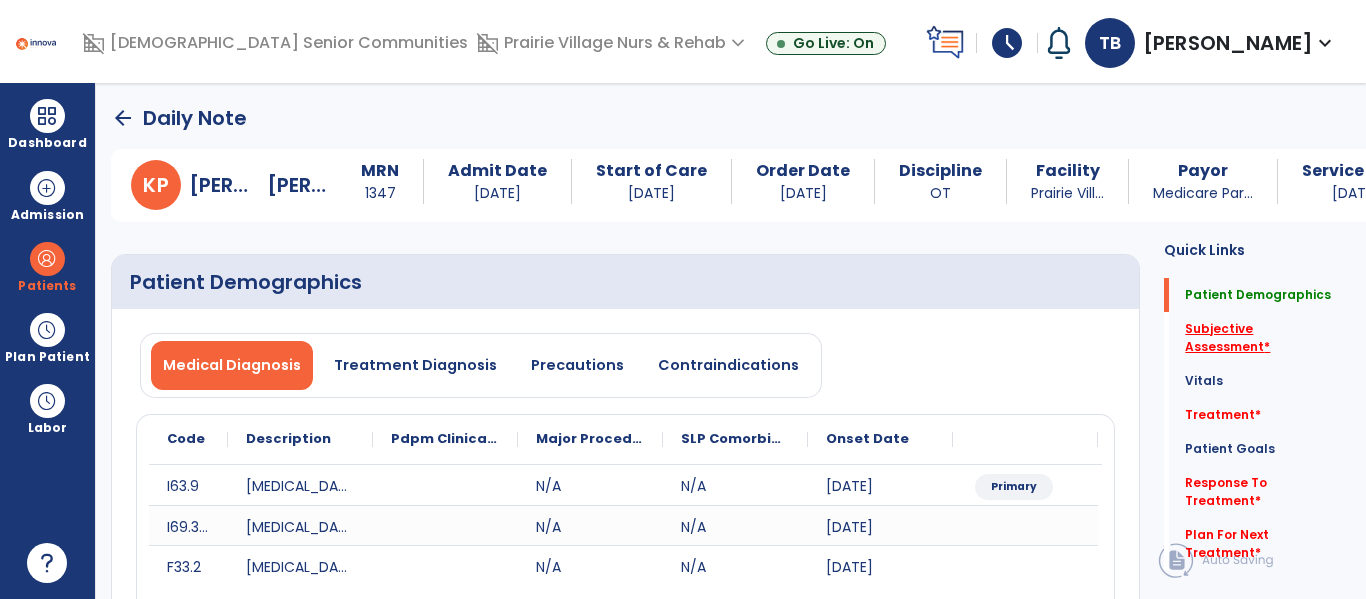 click on "Subjective Assessment   *" 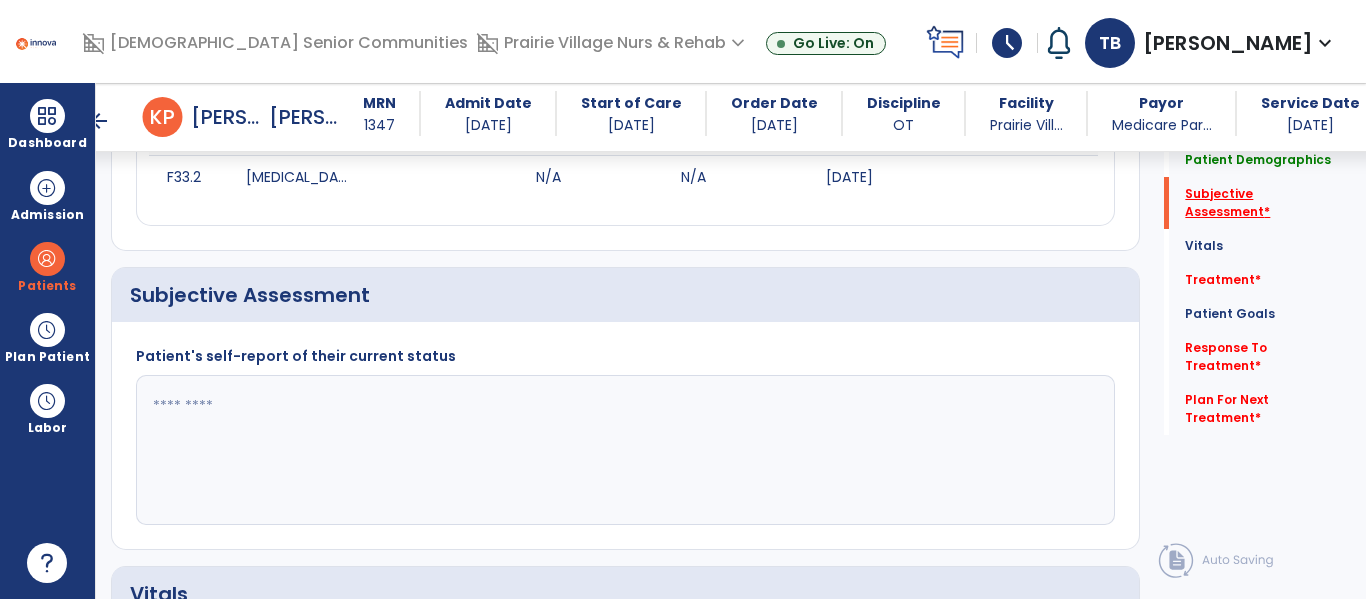 scroll, scrollTop: 457, scrollLeft: 0, axis: vertical 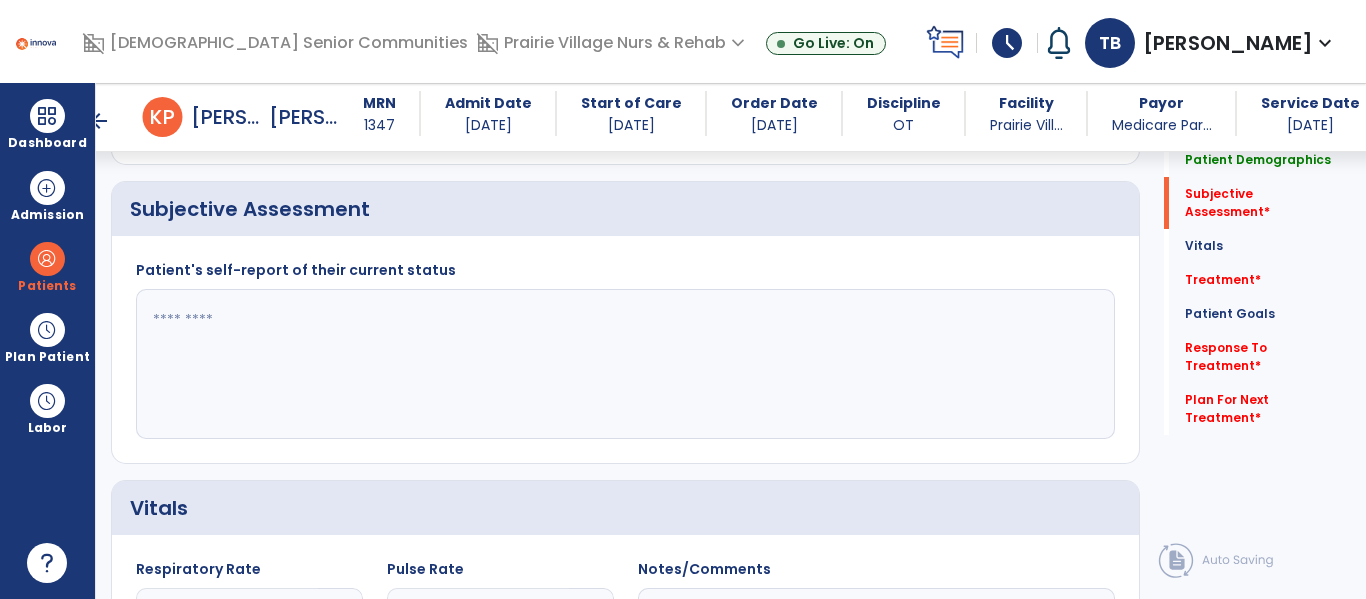 click 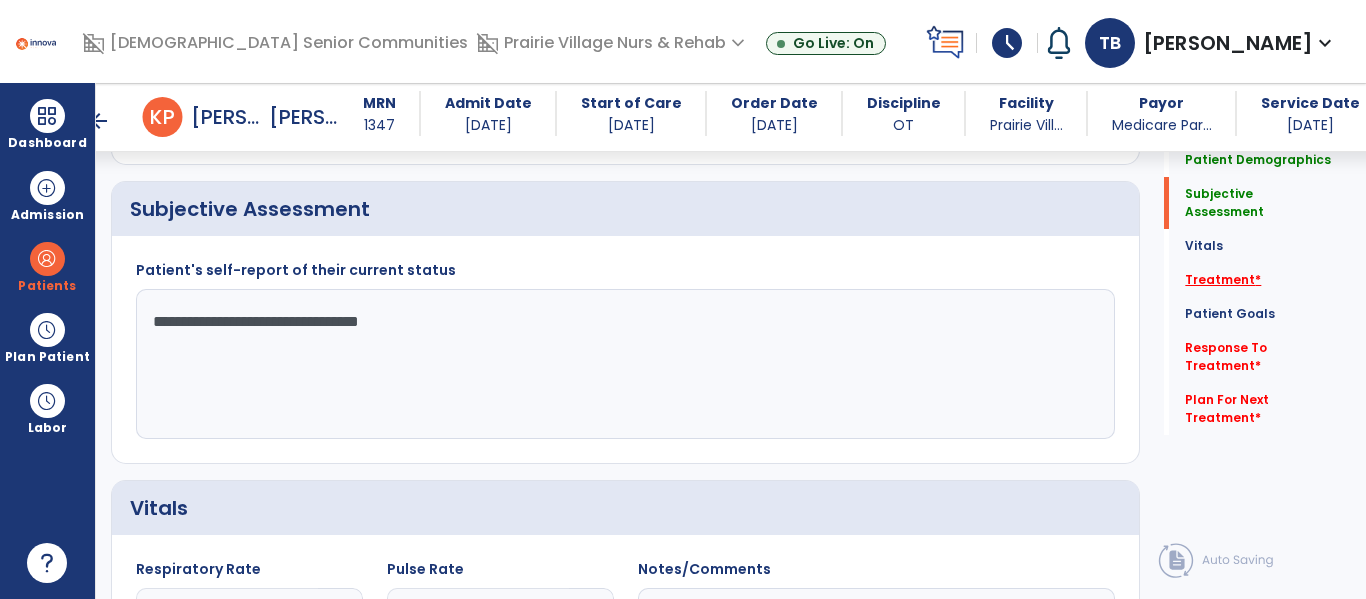 type on "**********" 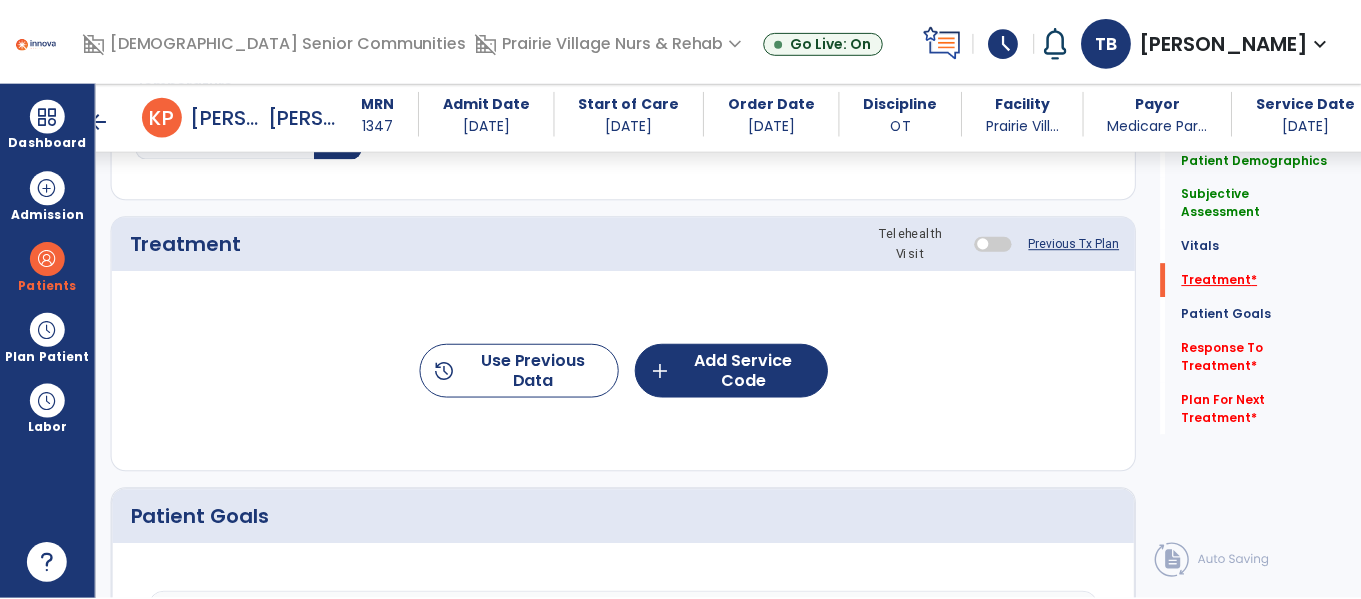 scroll, scrollTop: 1146, scrollLeft: 0, axis: vertical 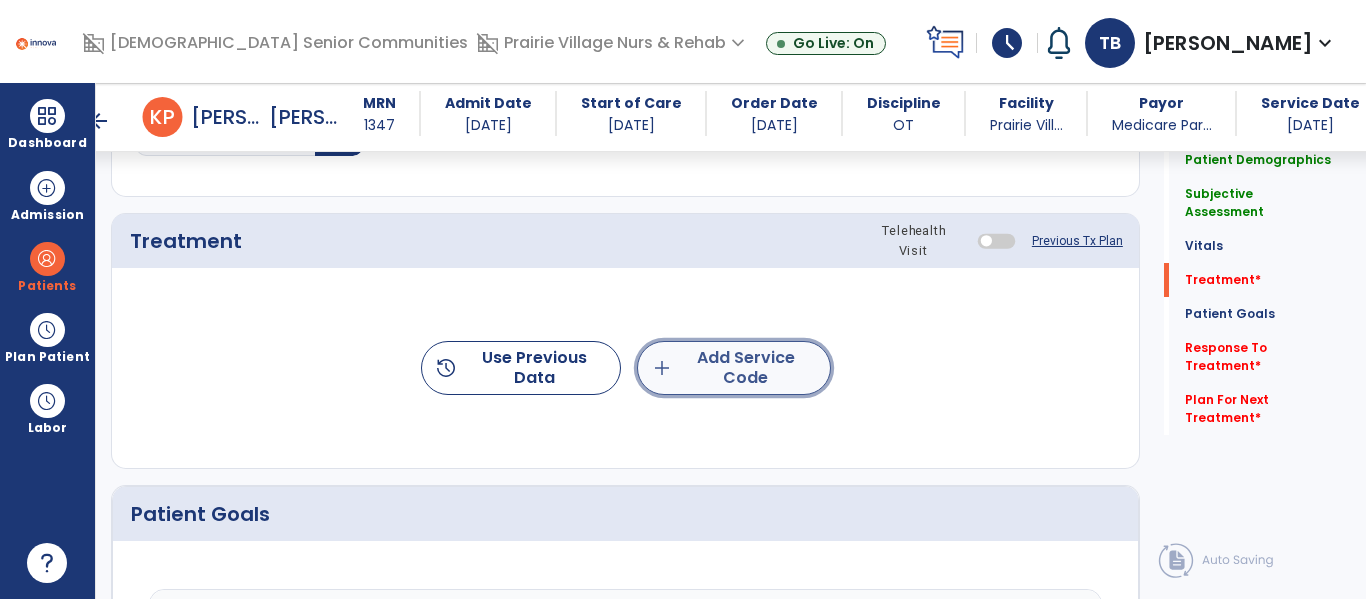 click on "add  Add Service Code" 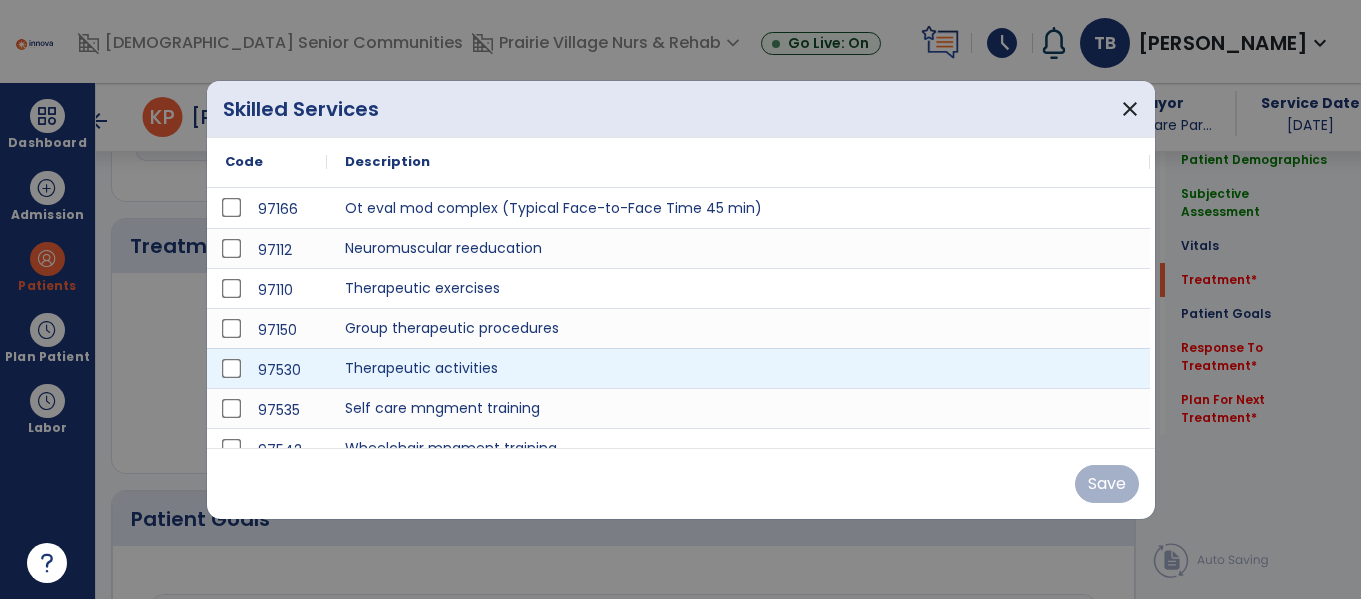 scroll, scrollTop: 1146, scrollLeft: 0, axis: vertical 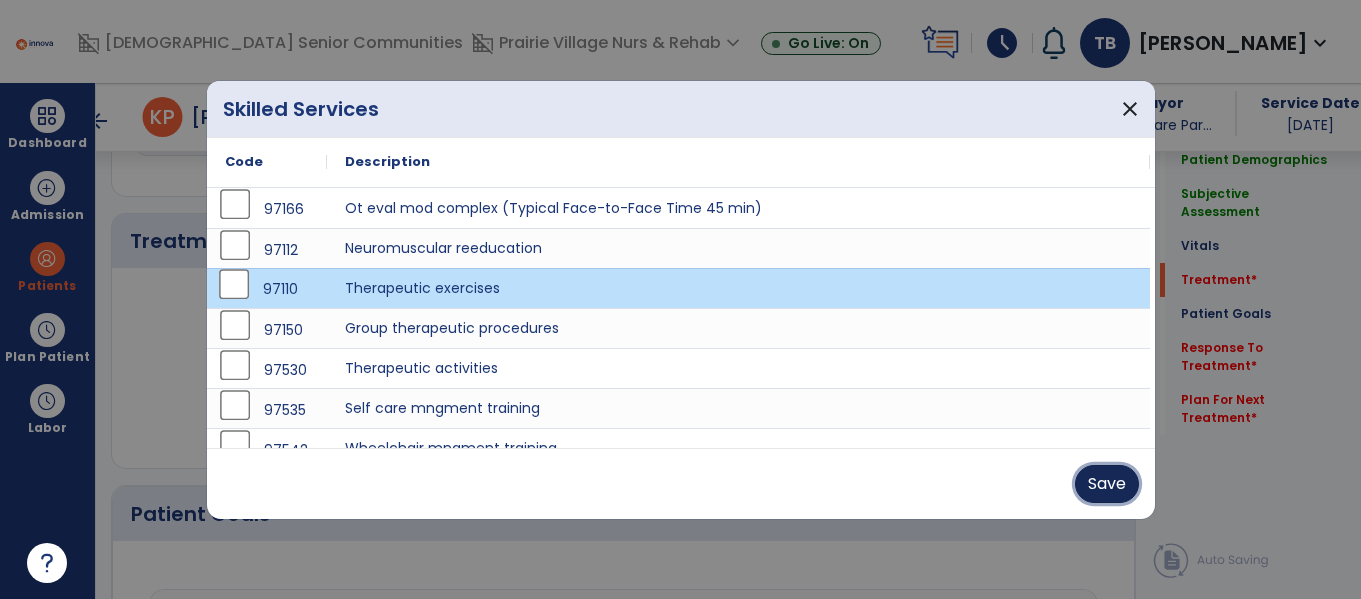 click on "Save" at bounding box center [1107, 484] 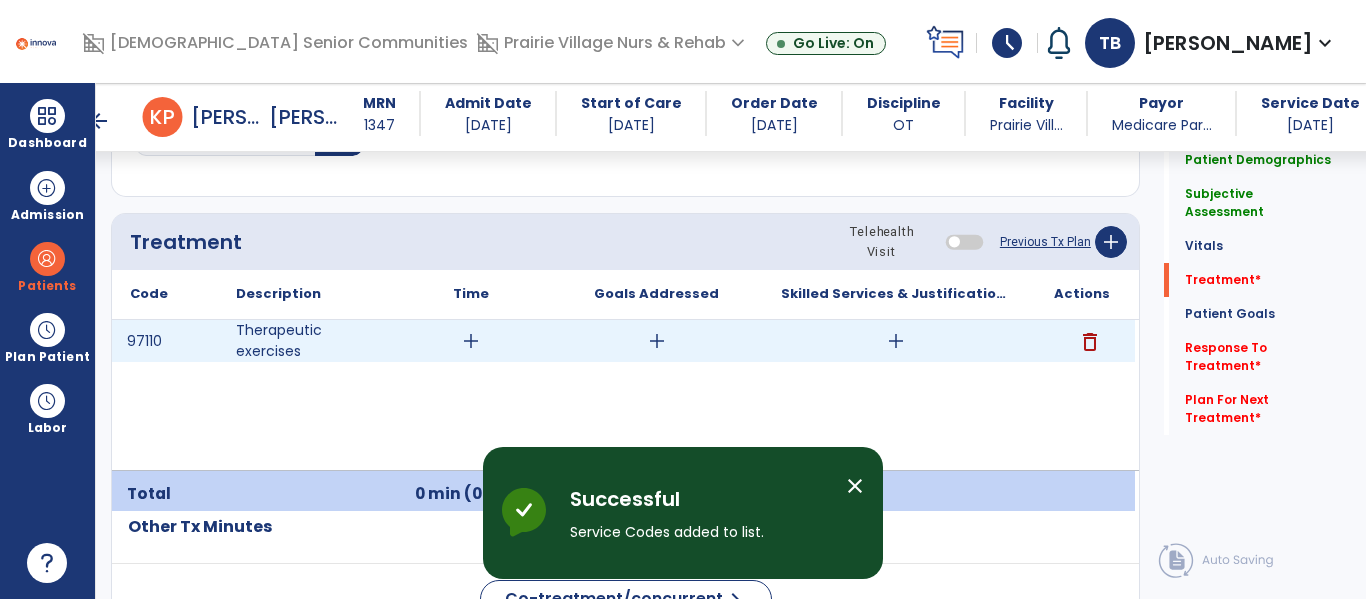 click on "add" at bounding box center [471, 341] 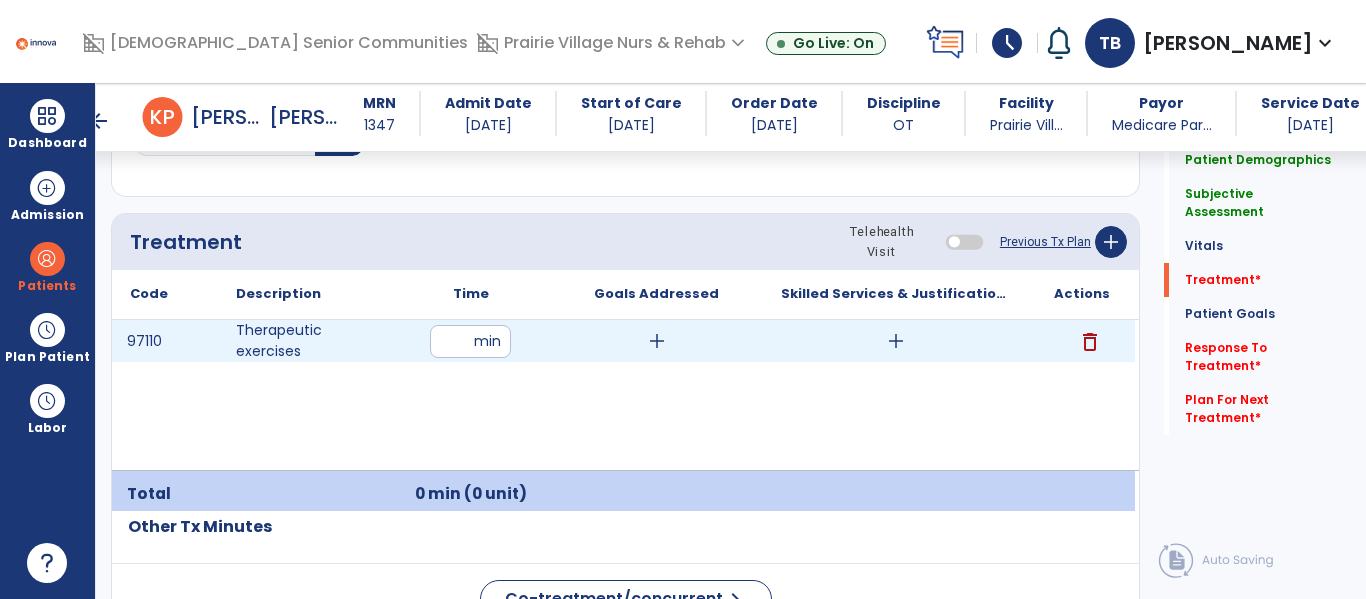 type on "**" 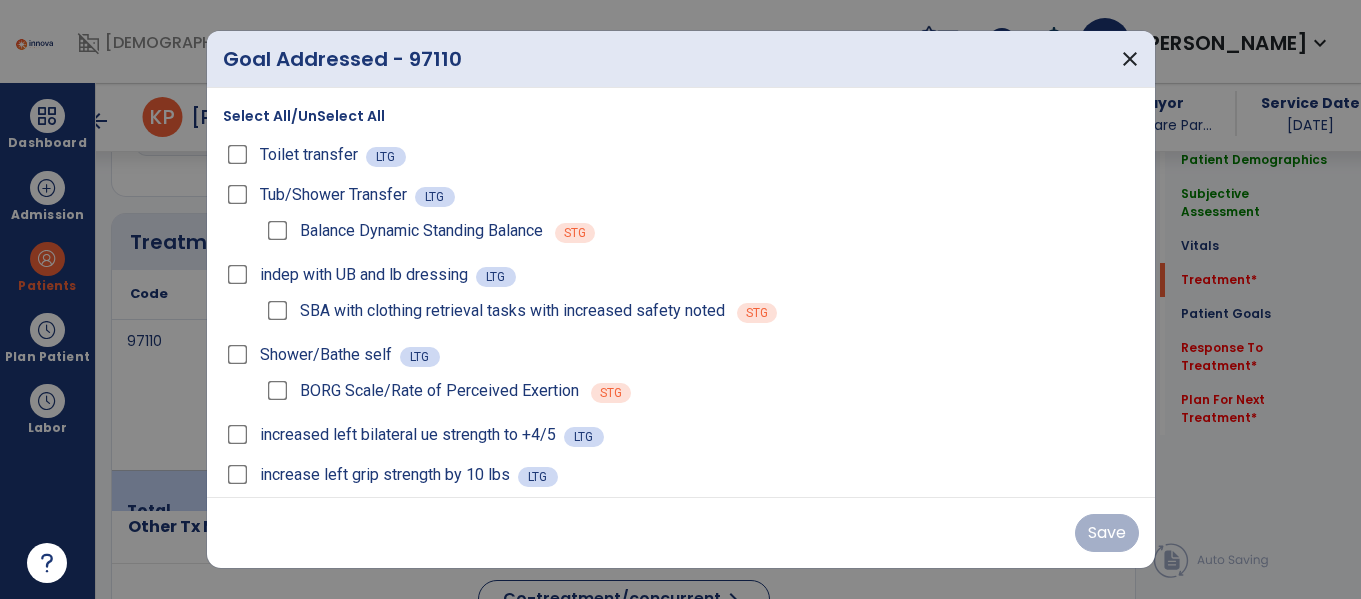 scroll, scrollTop: 14, scrollLeft: 0, axis: vertical 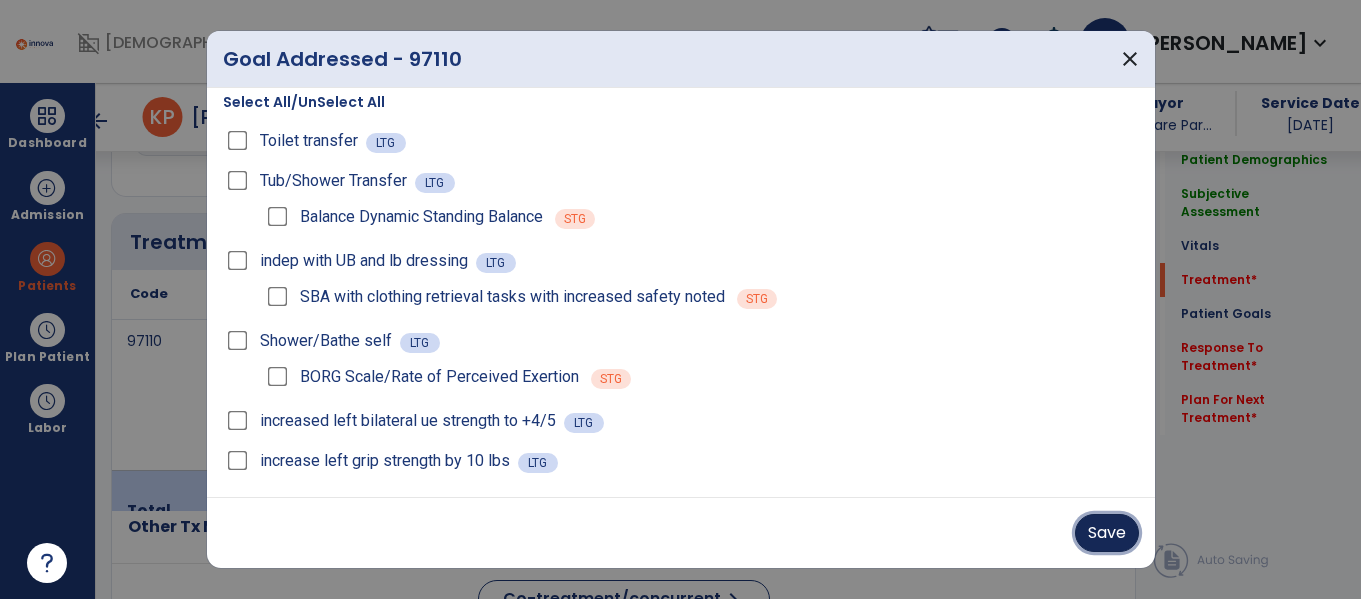 click on "Save" at bounding box center [1107, 533] 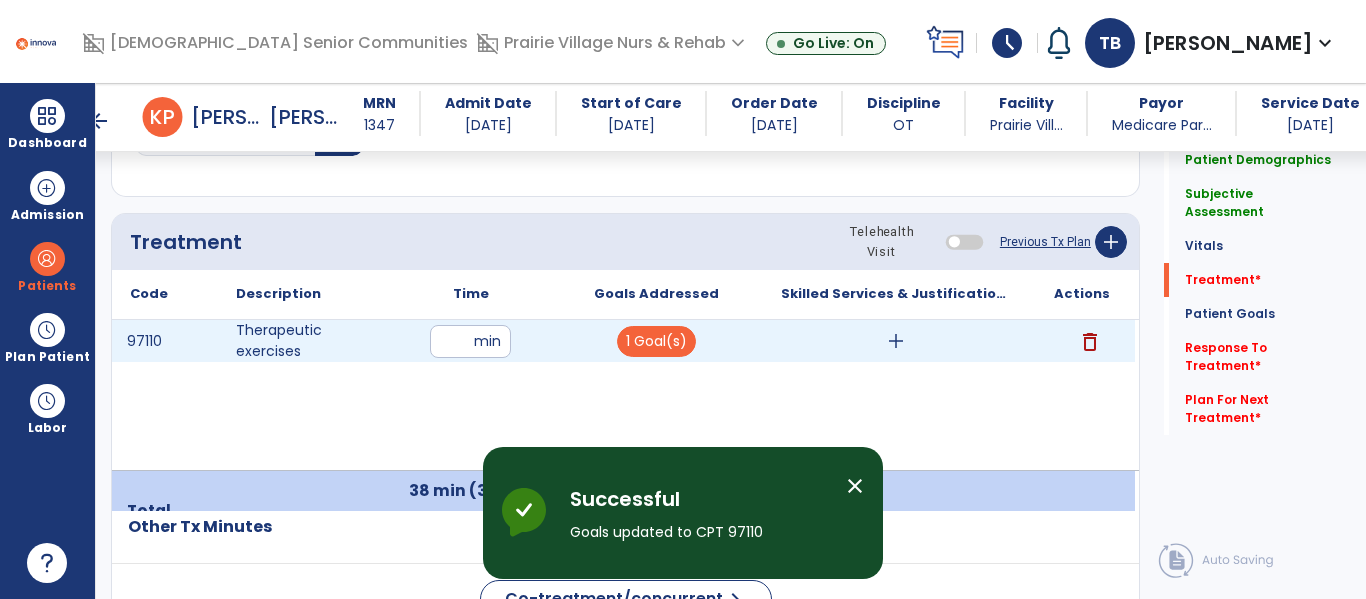 click on "add" at bounding box center (896, 341) 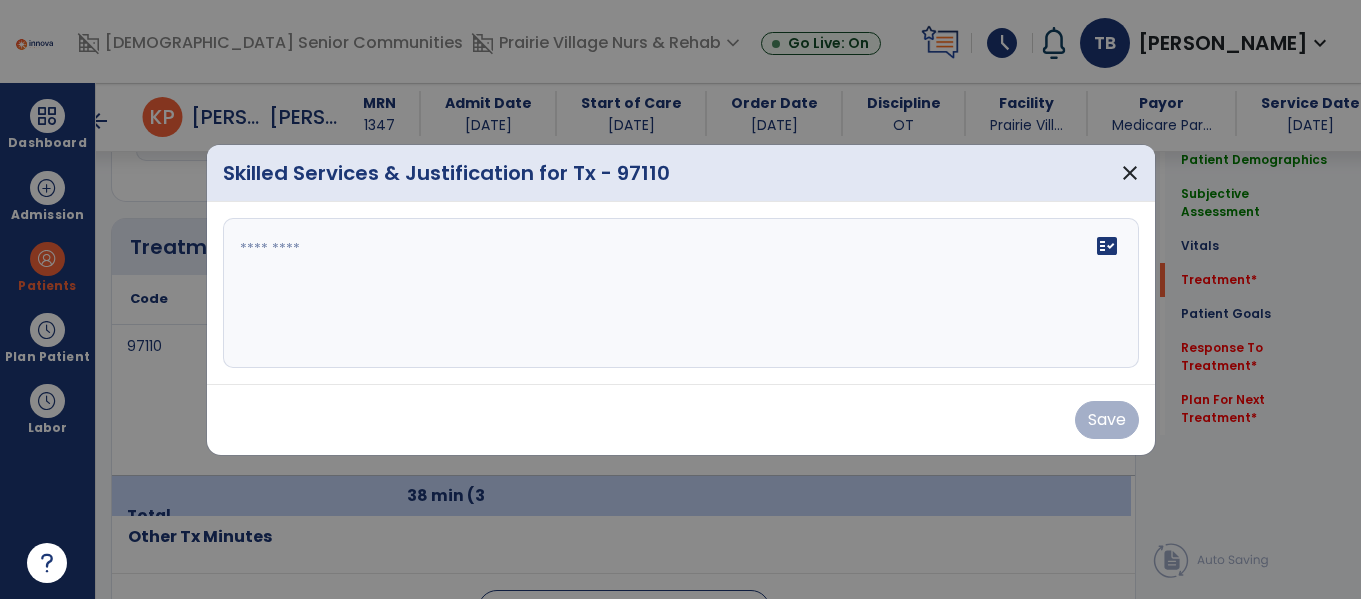 scroll, scrollTop: 1146, scrollLeft: 0, axis: vertical 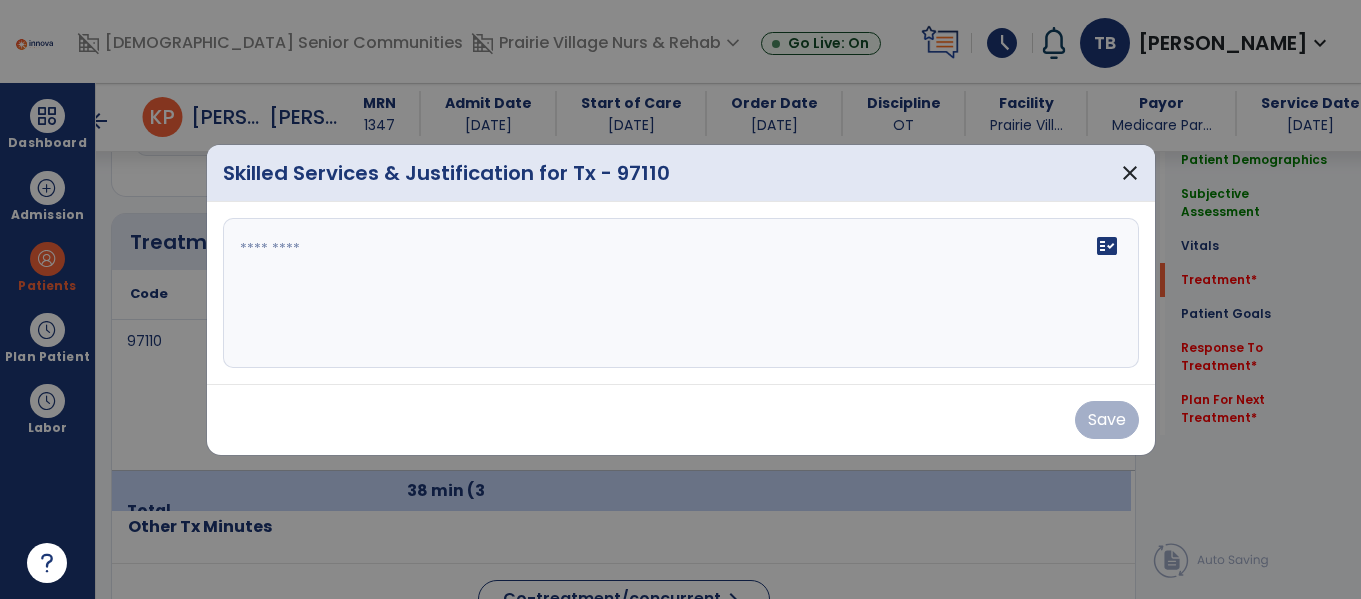 click on "fact_check" at bounding box center [681, 293] 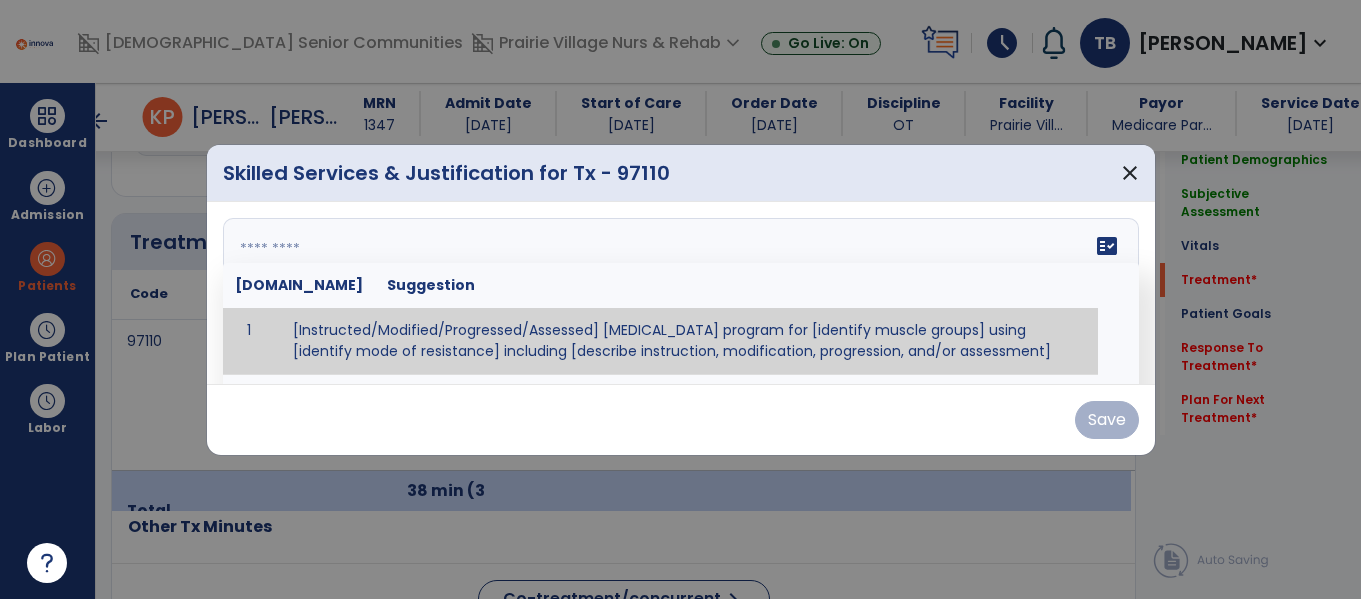 paste on "**********" 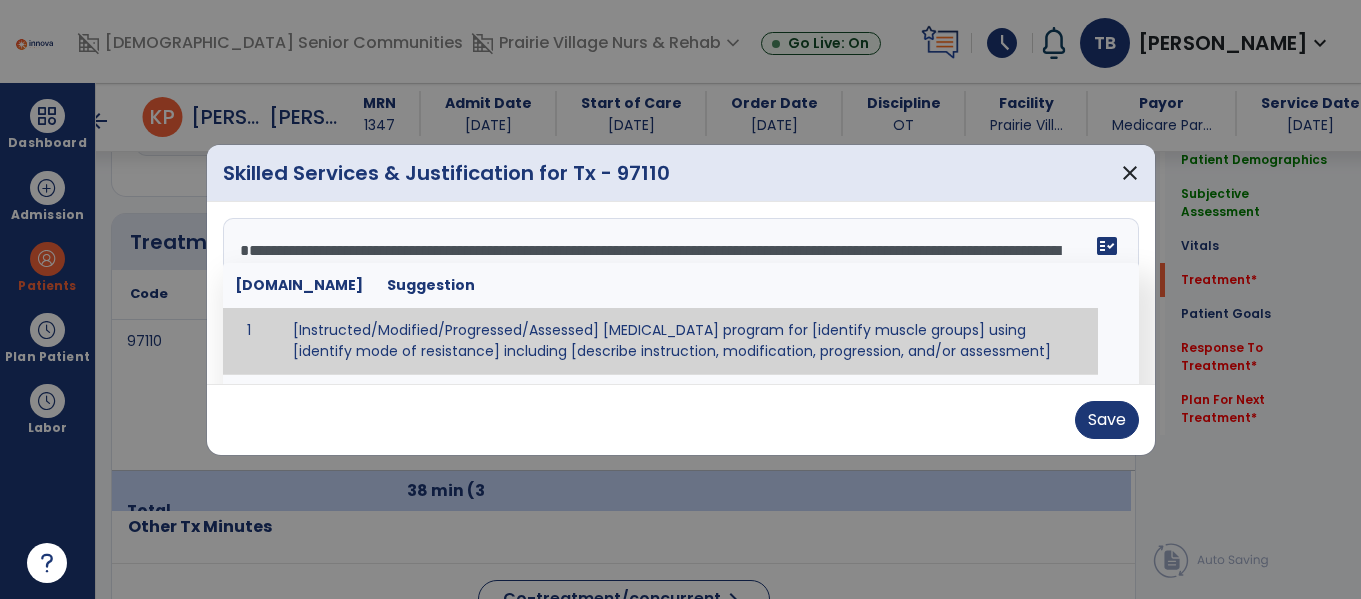 scroll, scrollTop: 16, scrollLeft: 0, axis: vertical 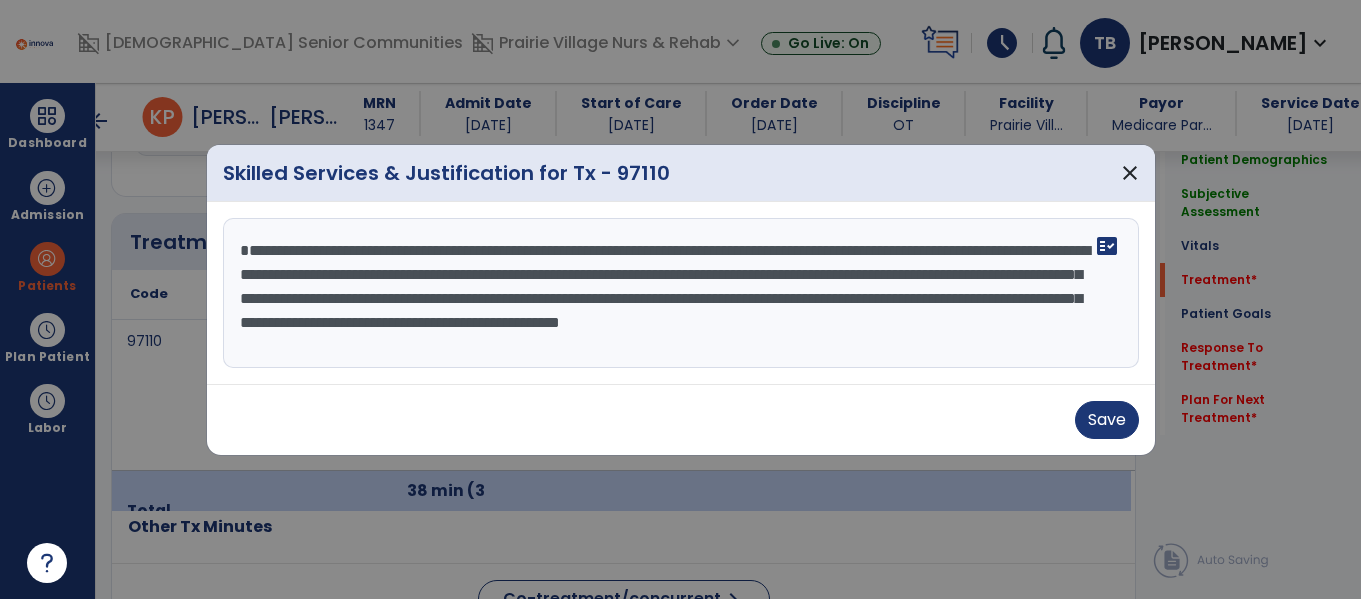 click on "**********" at bounding box center (681, 293) 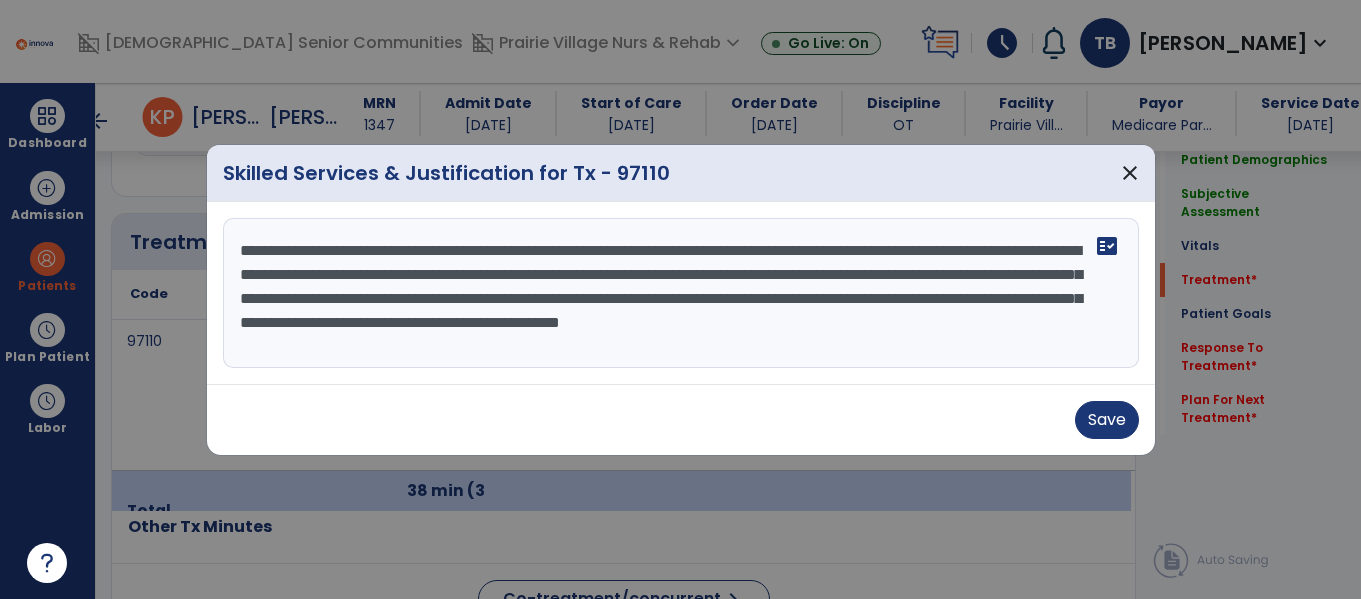 scroll, scrollTop: 0, scrollLeft: 0, axis: both 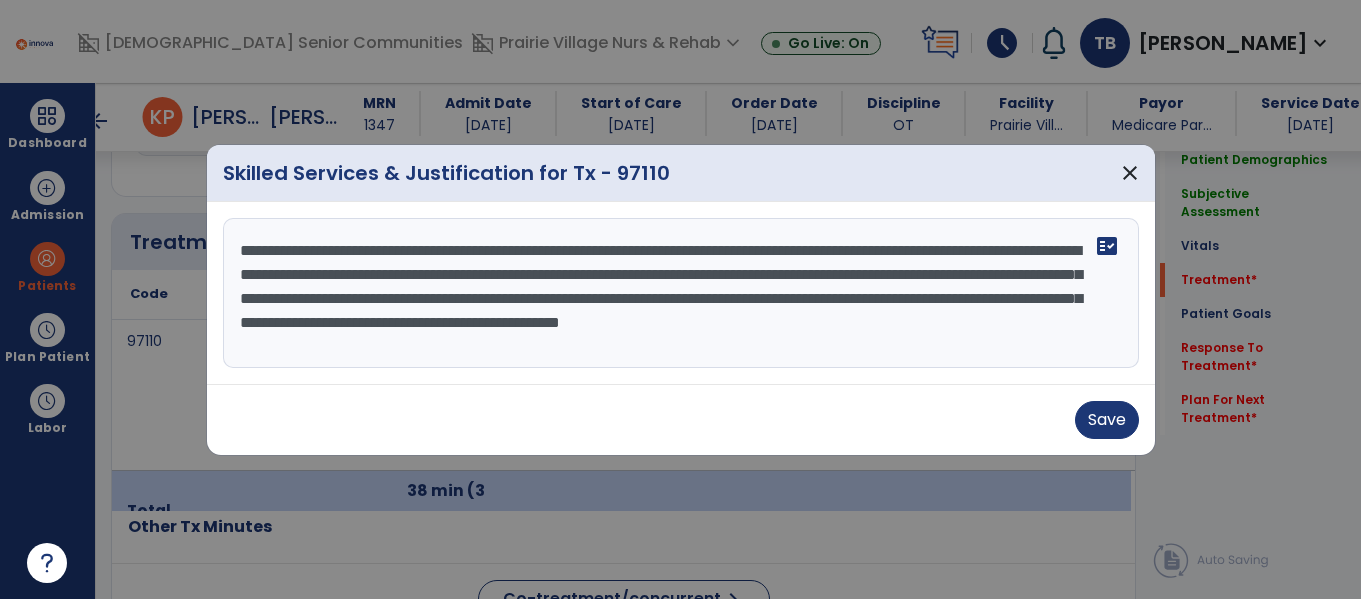 click on "**********" at bounding box center (681, 293) 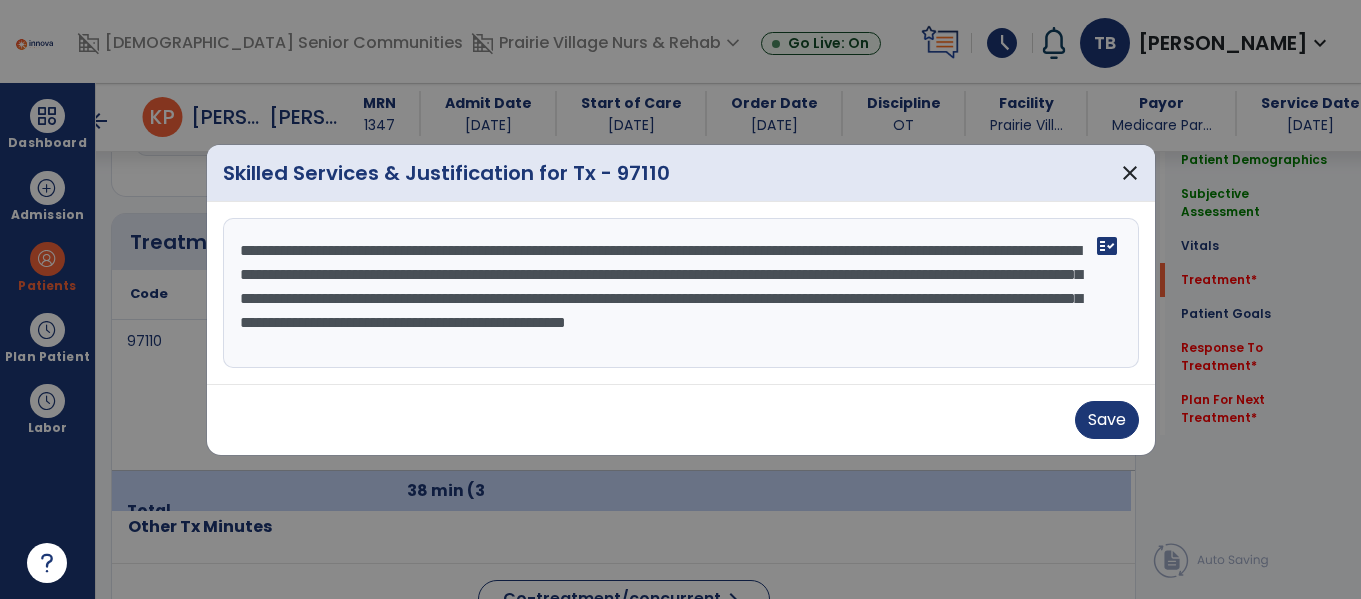 click on "**********" at bounding box center (681, 293) 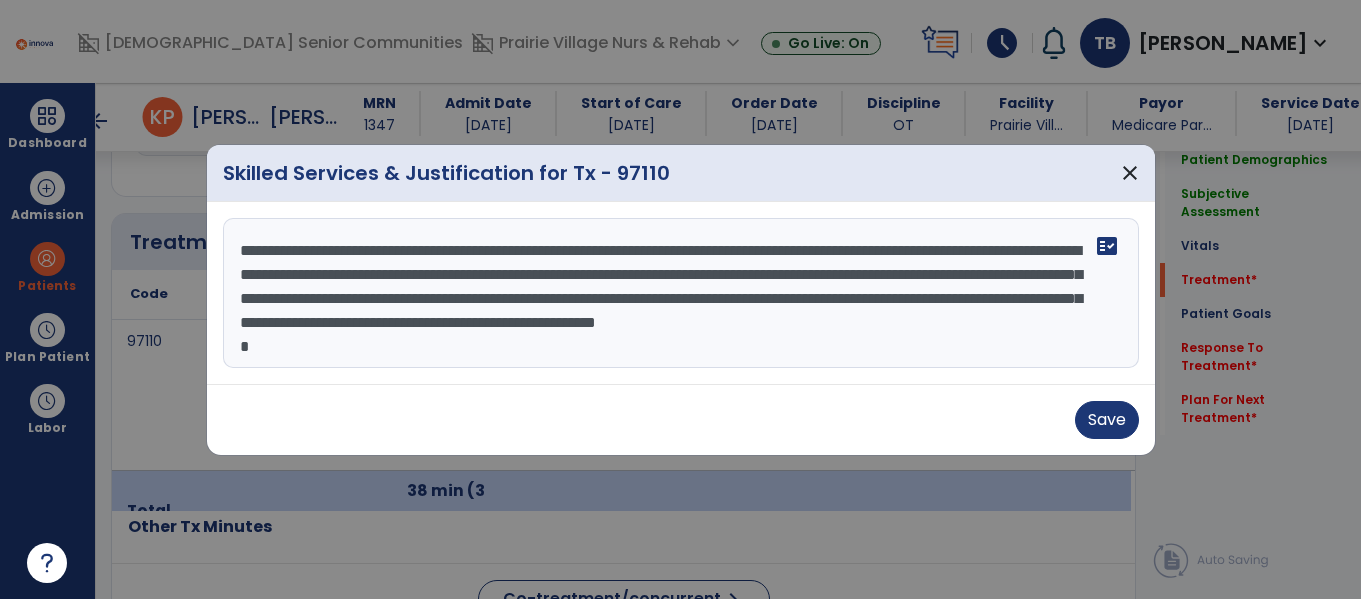 scroll, scrollTop: 16, scrollLeft: 0, axis: vertical 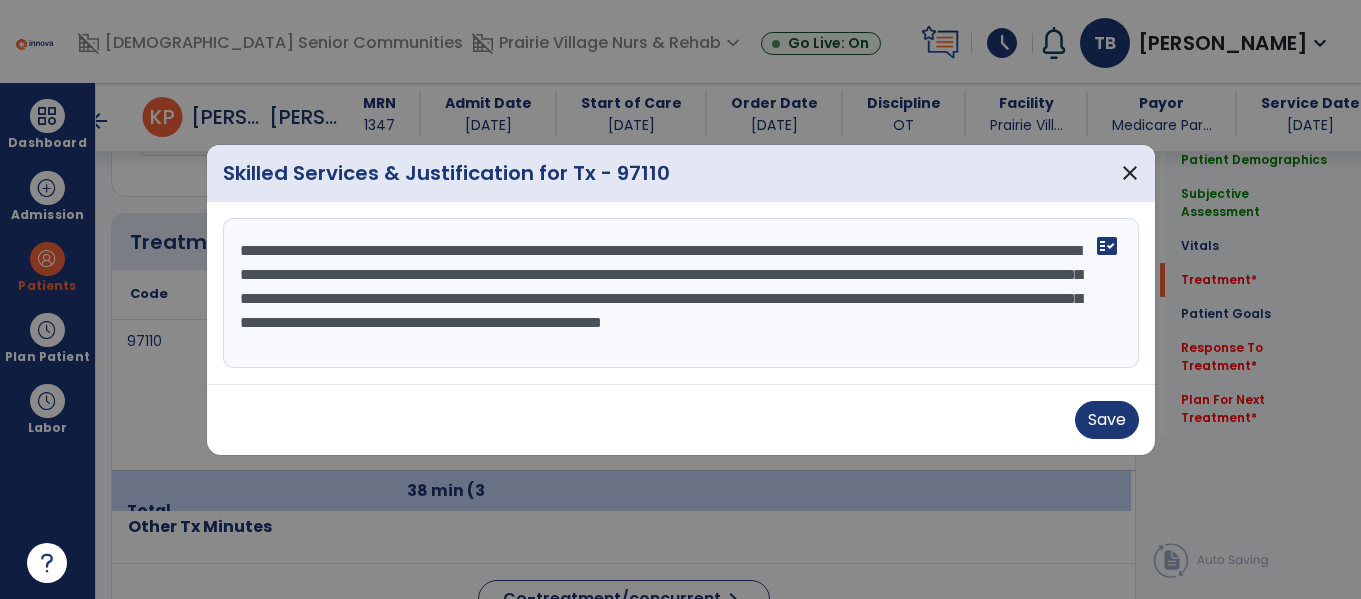 click on "**********" at bounding box center (681, 293) 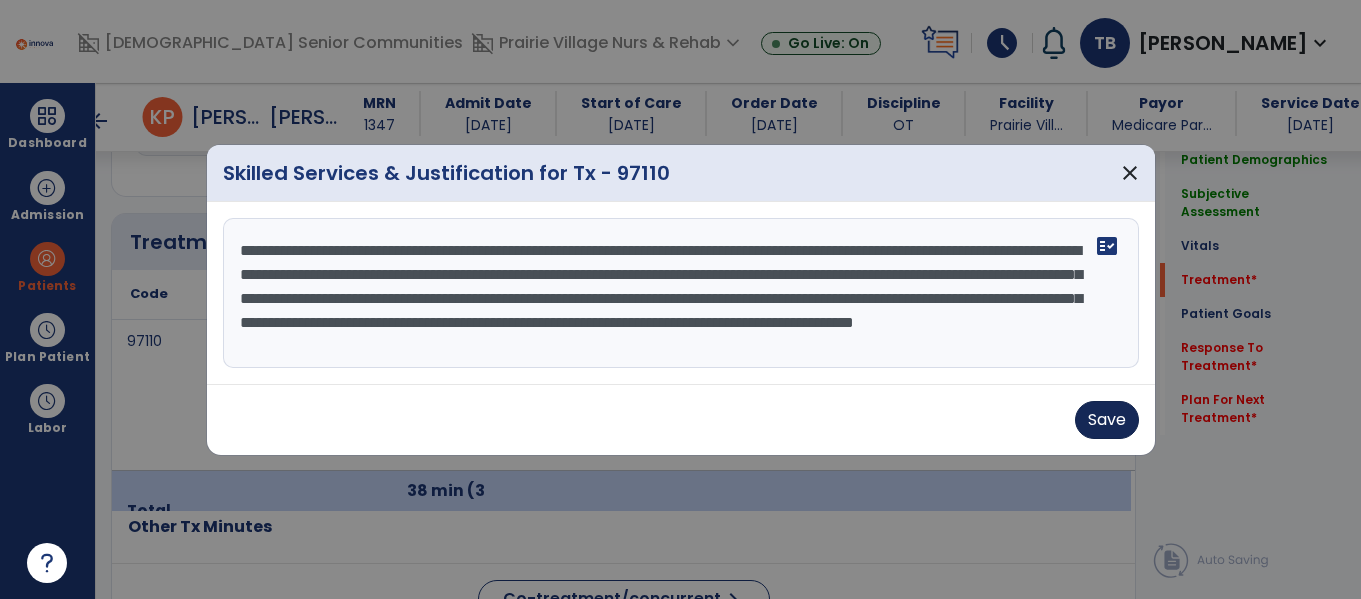 type on "**********" 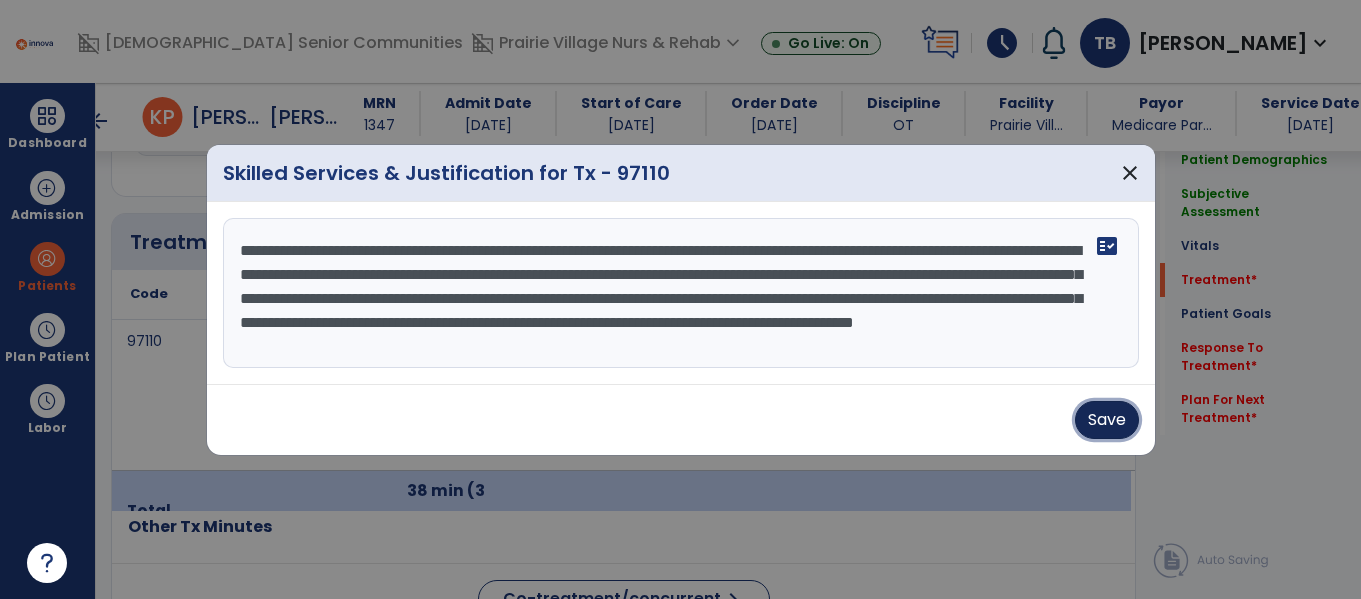 click on "Save" at bounding box center [1107, 420] 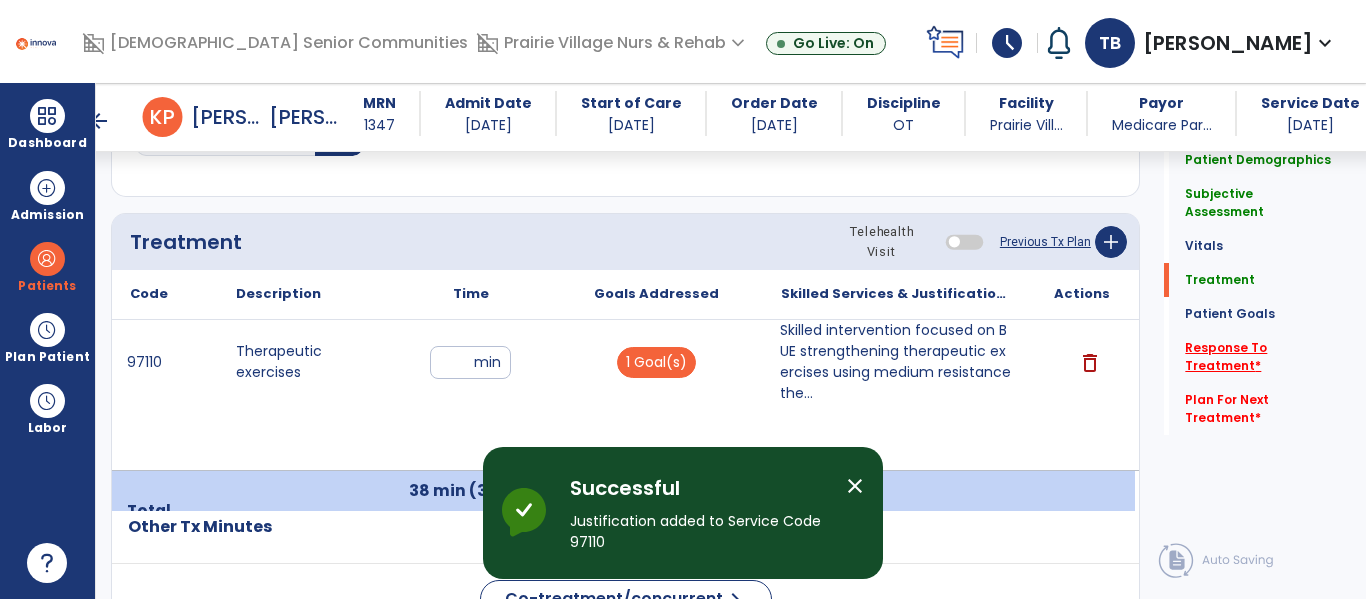 click on "Response To Treatment   *" 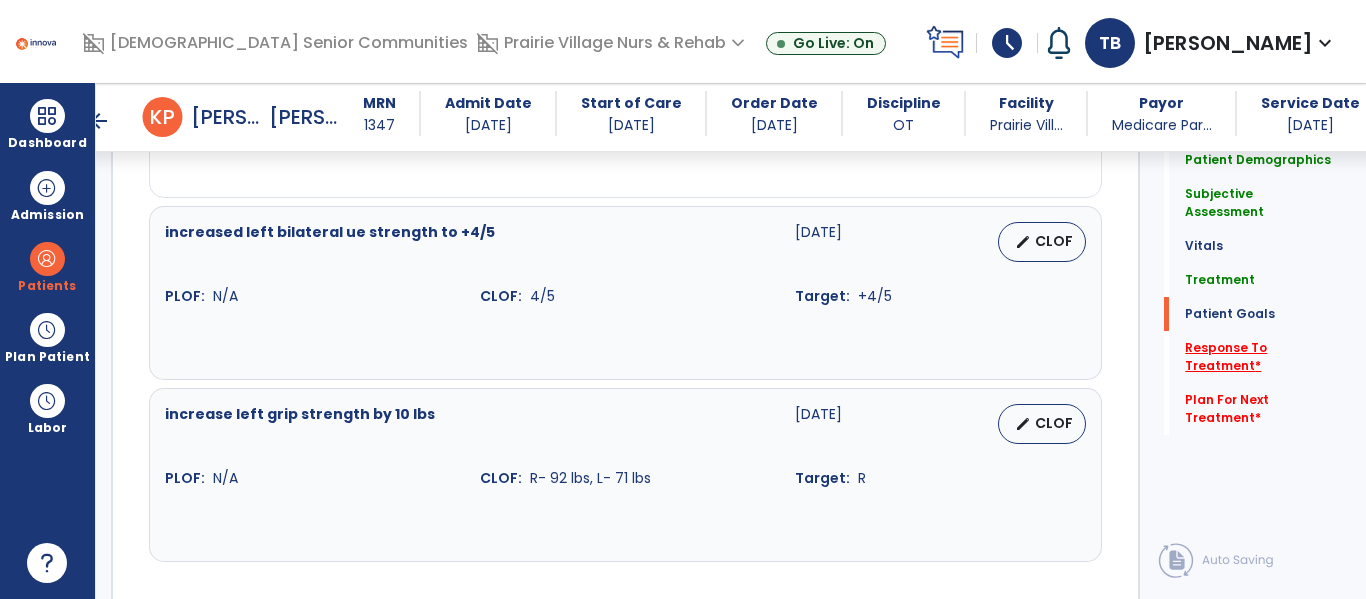 scroll, scrollTop: 3247, scrollLeft: 0, axis: vertical 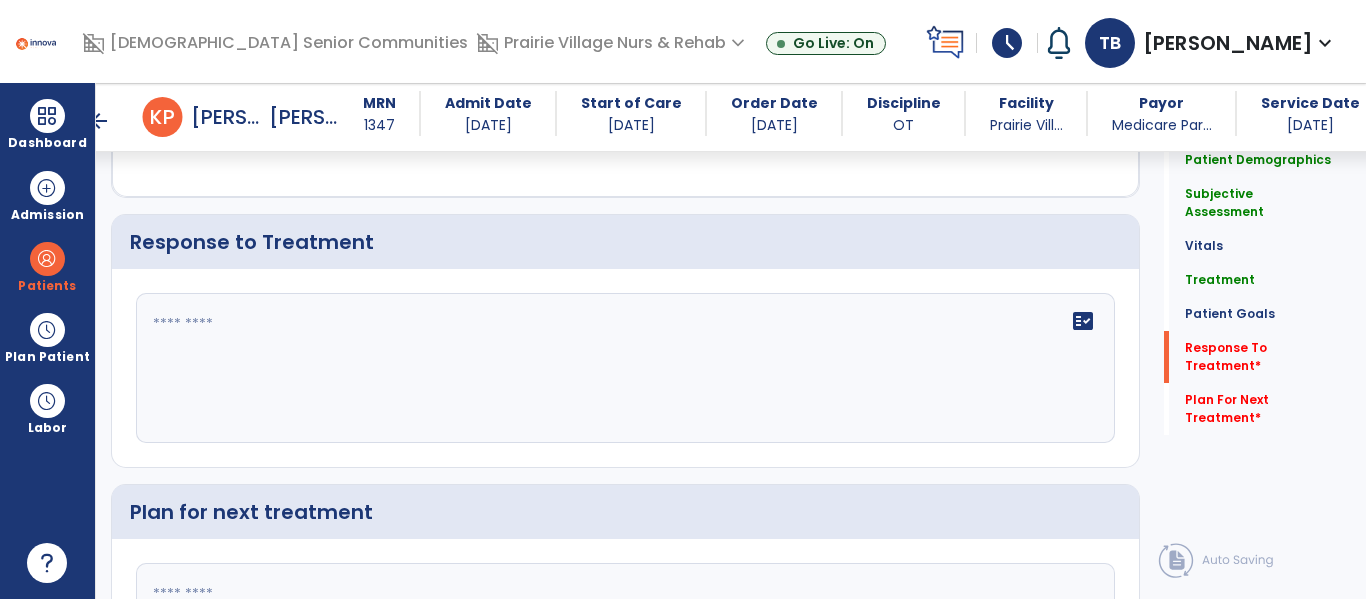 click on "fact_check" 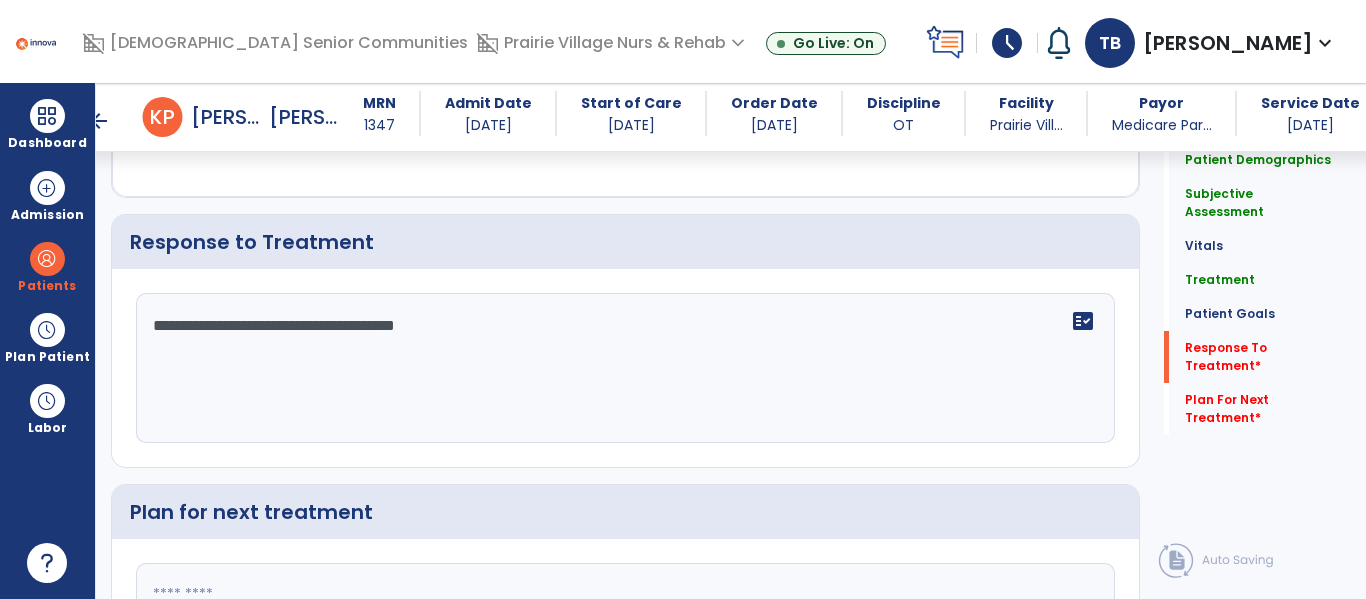 type on "**********" 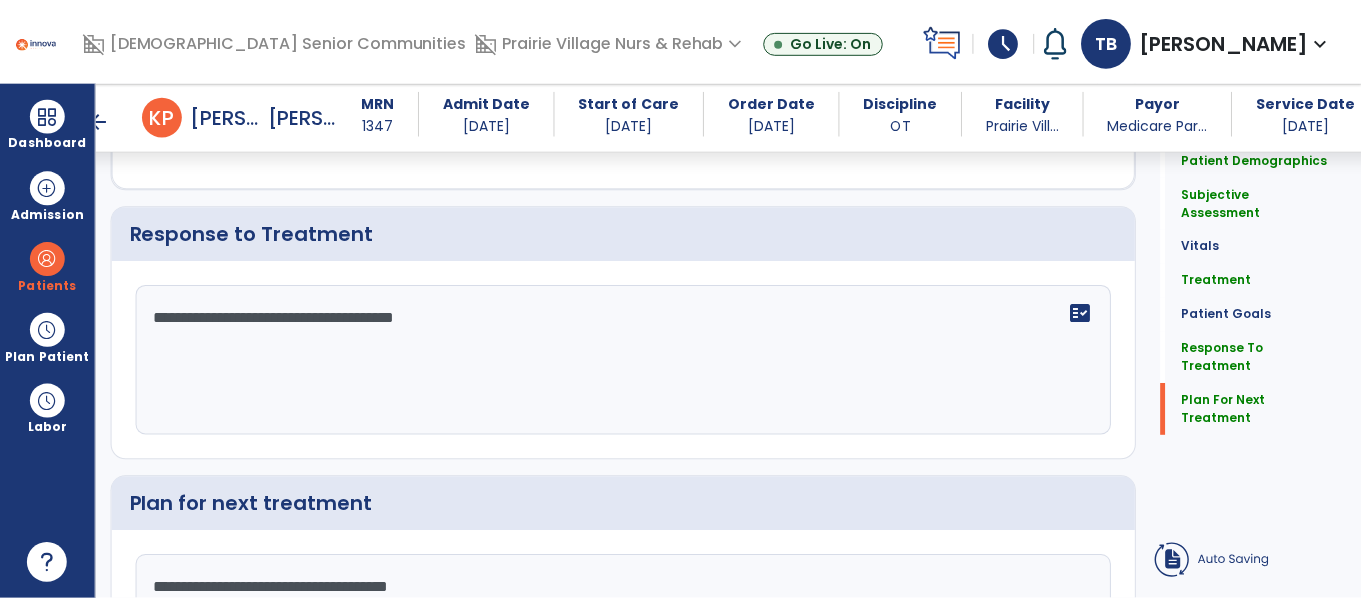 scroll, scrollTop: 3452, scrollLeft: 0, axis: vertical 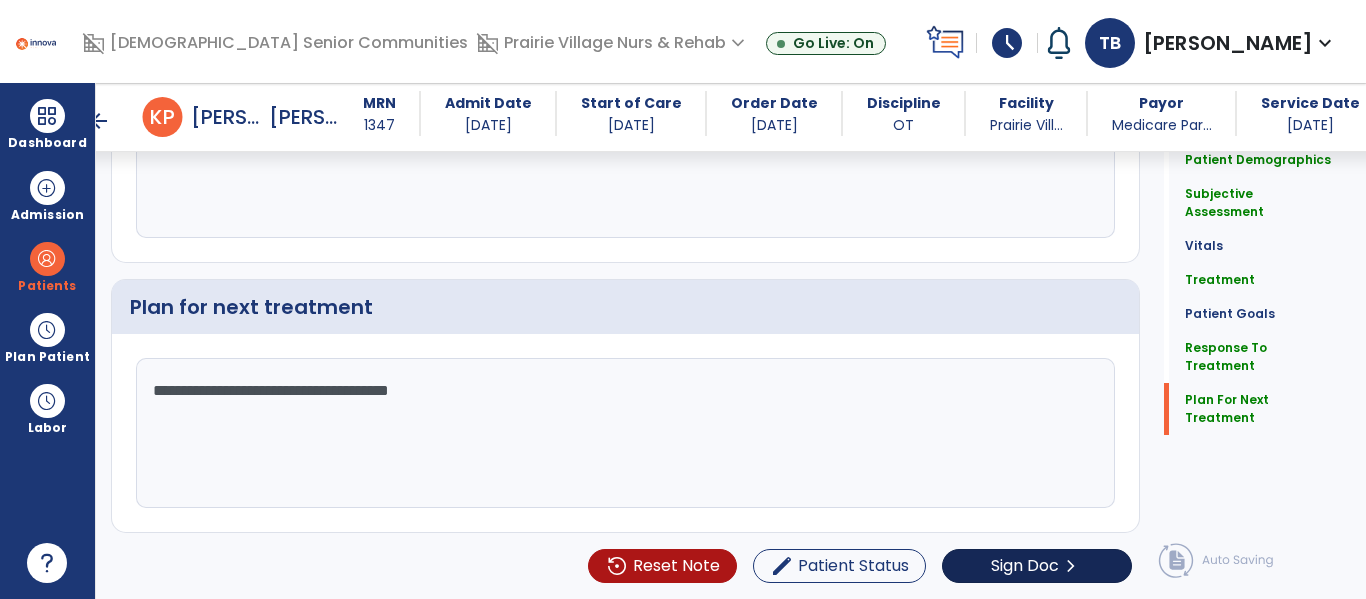 type on "**********" 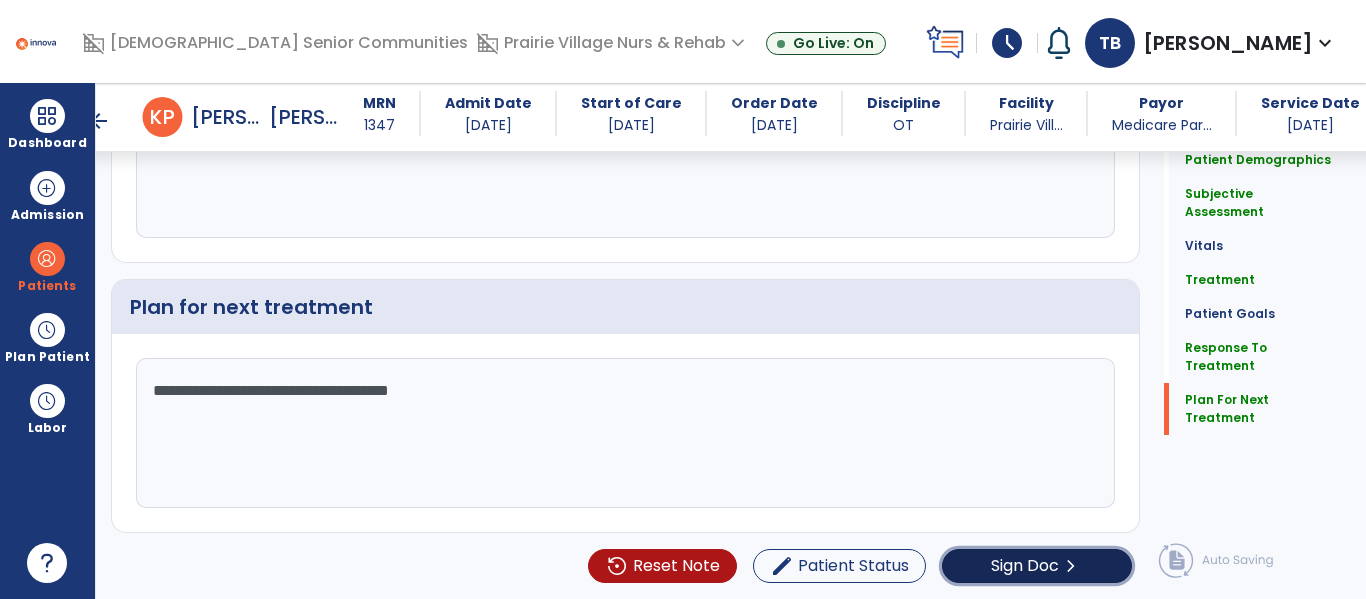 click on "Sign Doc" 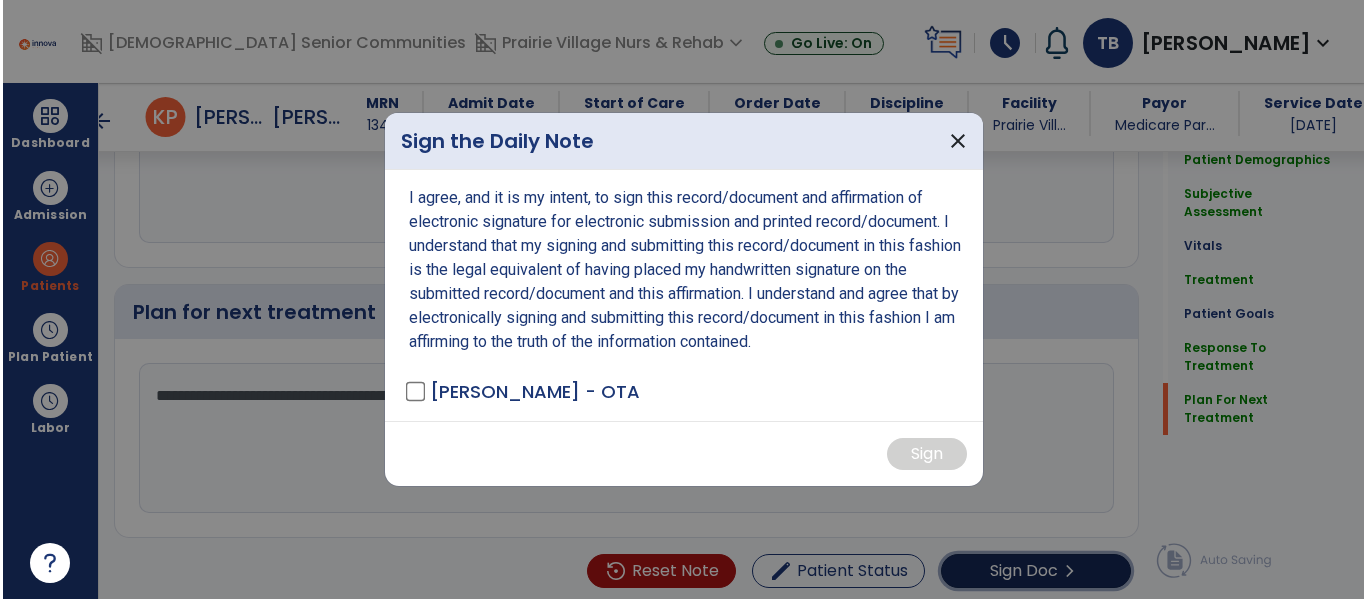 scroll, scrollTop: 3452, scrollLeft: 0, axis: vertical 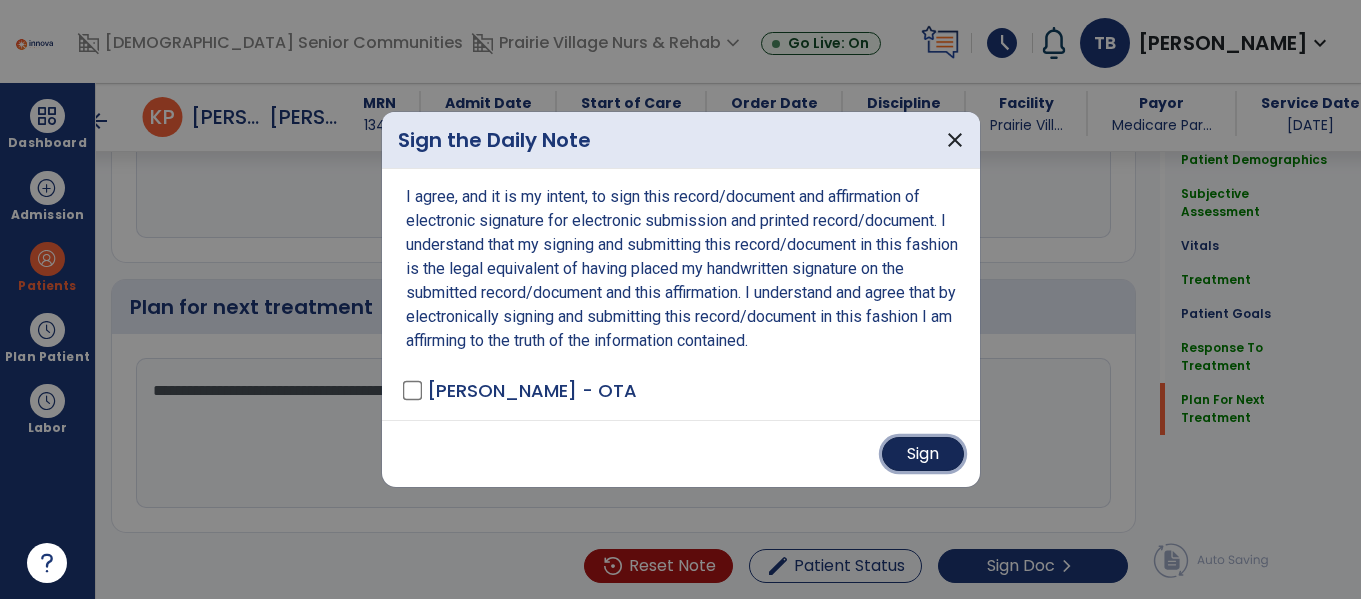 click on "Sign" at bounding box center (923, 454) 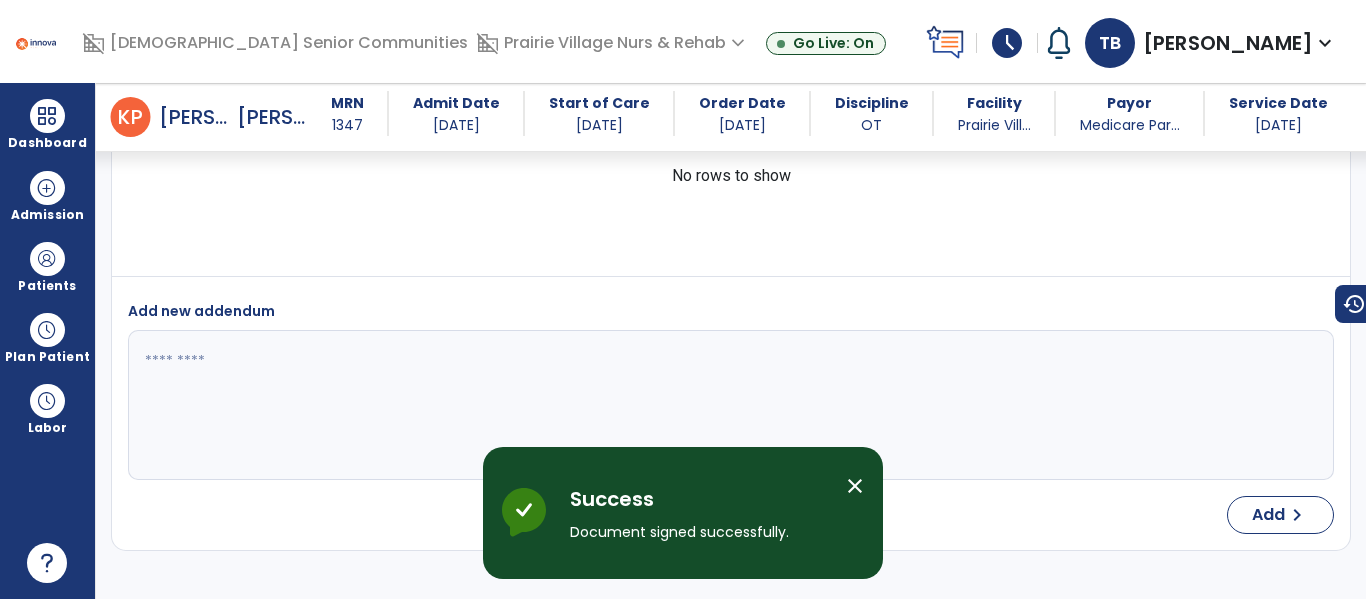 scroll, scrollTop: 4844, scrollLeft: 0, axis: vertical 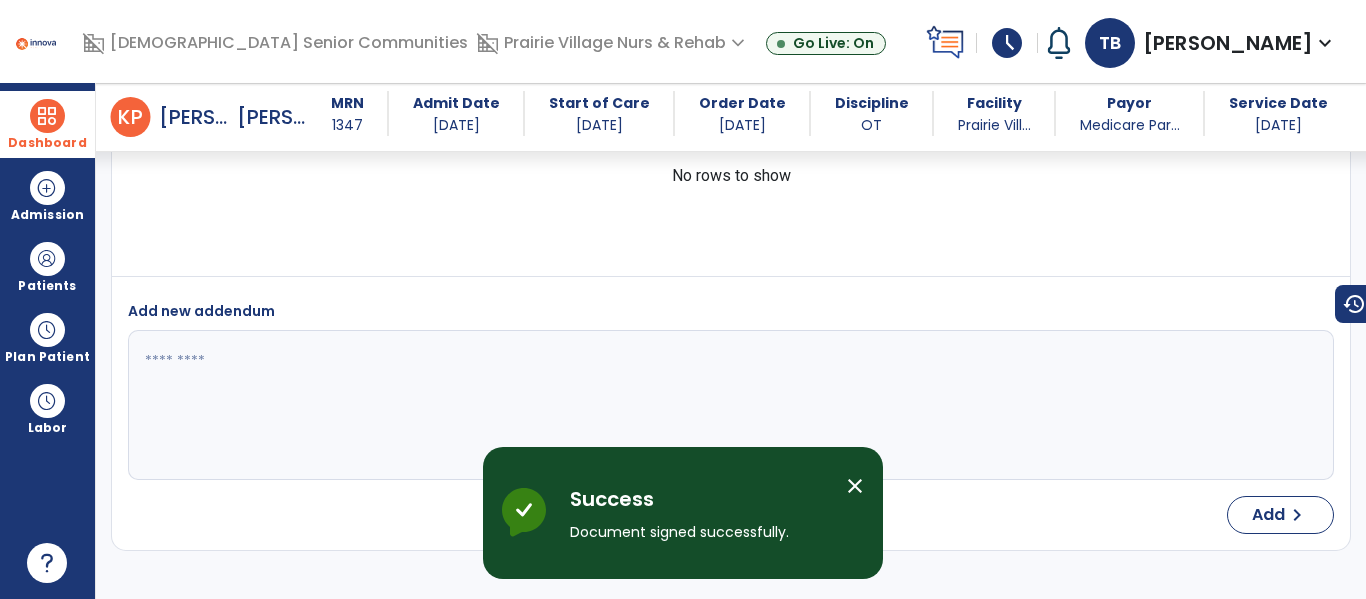 click at bounding box center [47, 116] 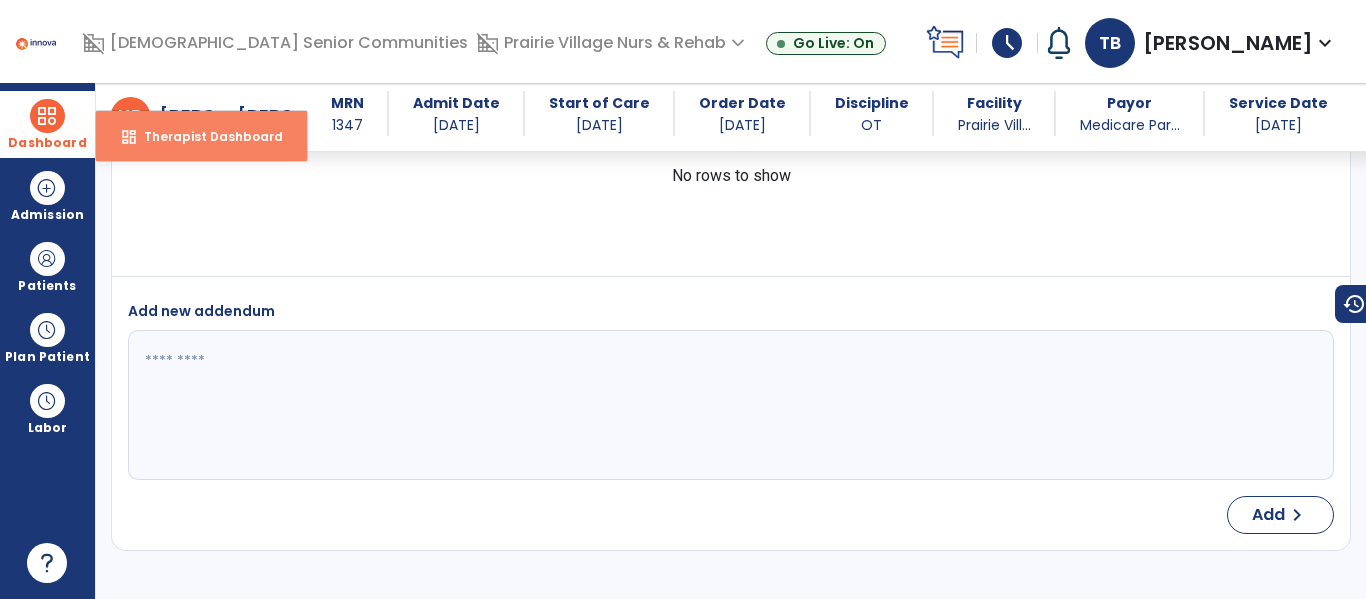 click on "dashboard" at bounding box center [129, 137] 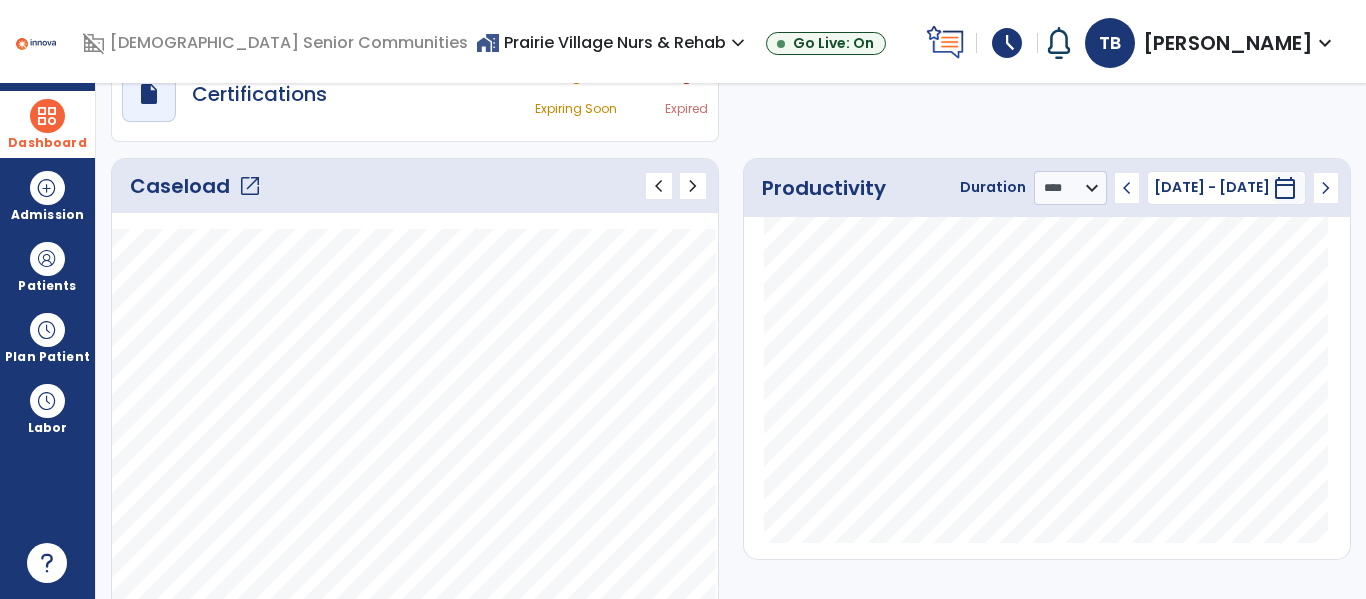 scroll, scrollTop: 276, scrollLeft: 0, axis: vertical 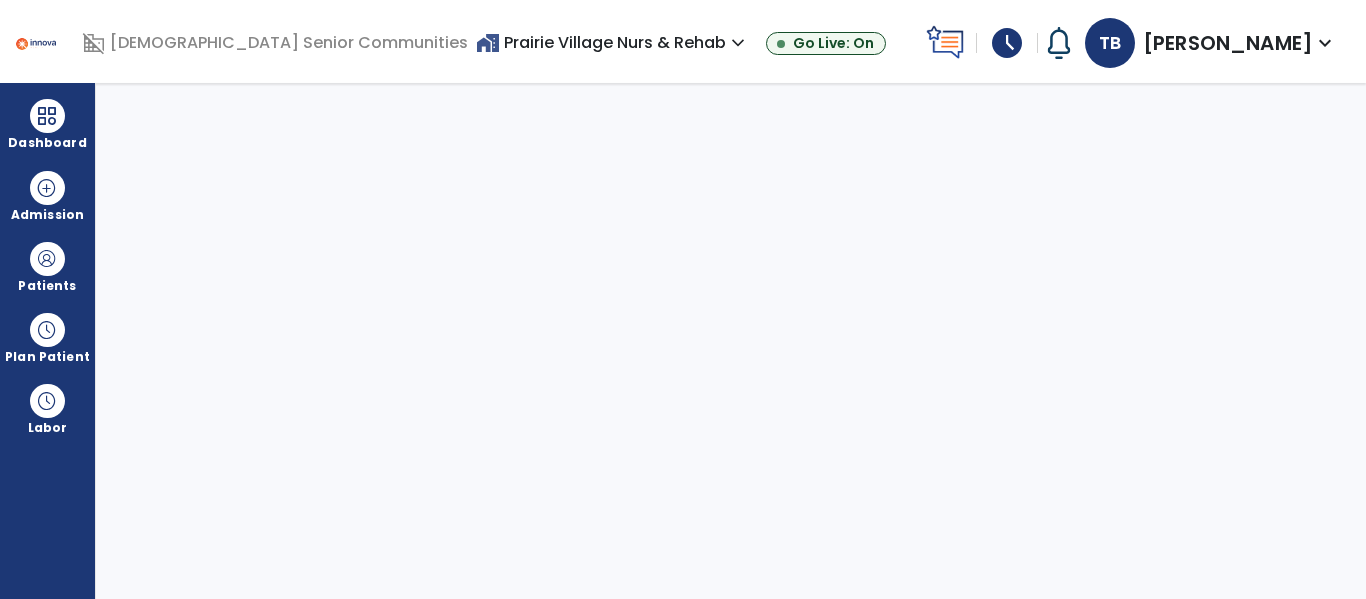 select on "****" 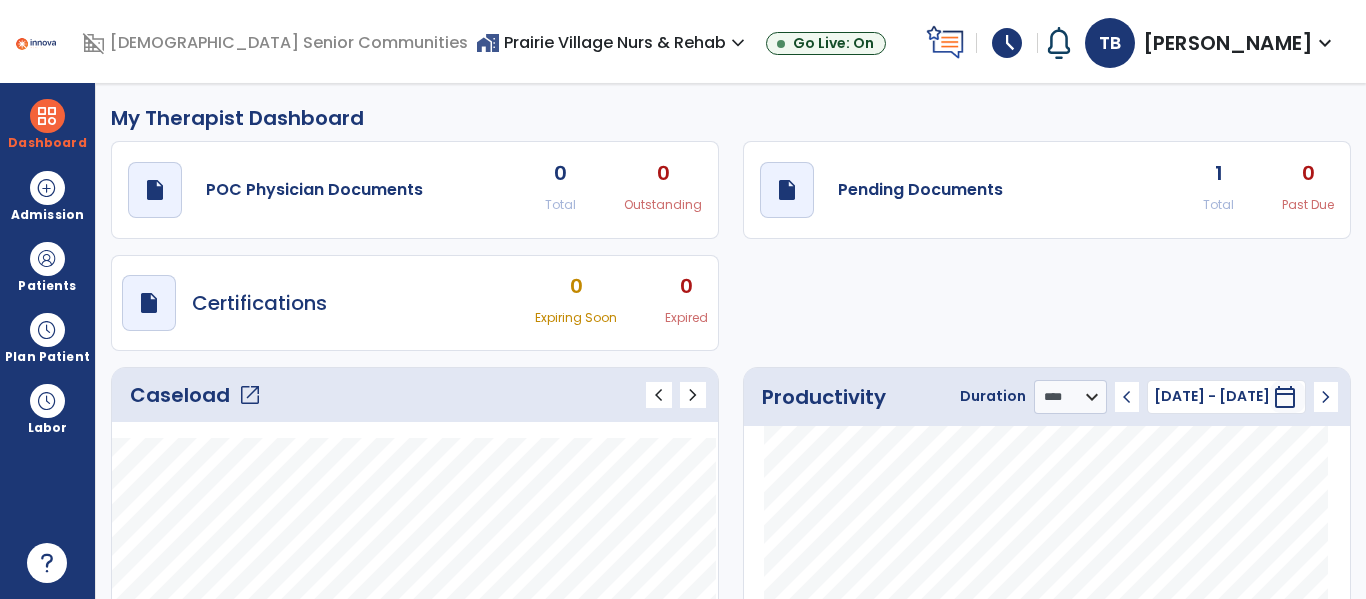 click on "Caseload   open_in_new" 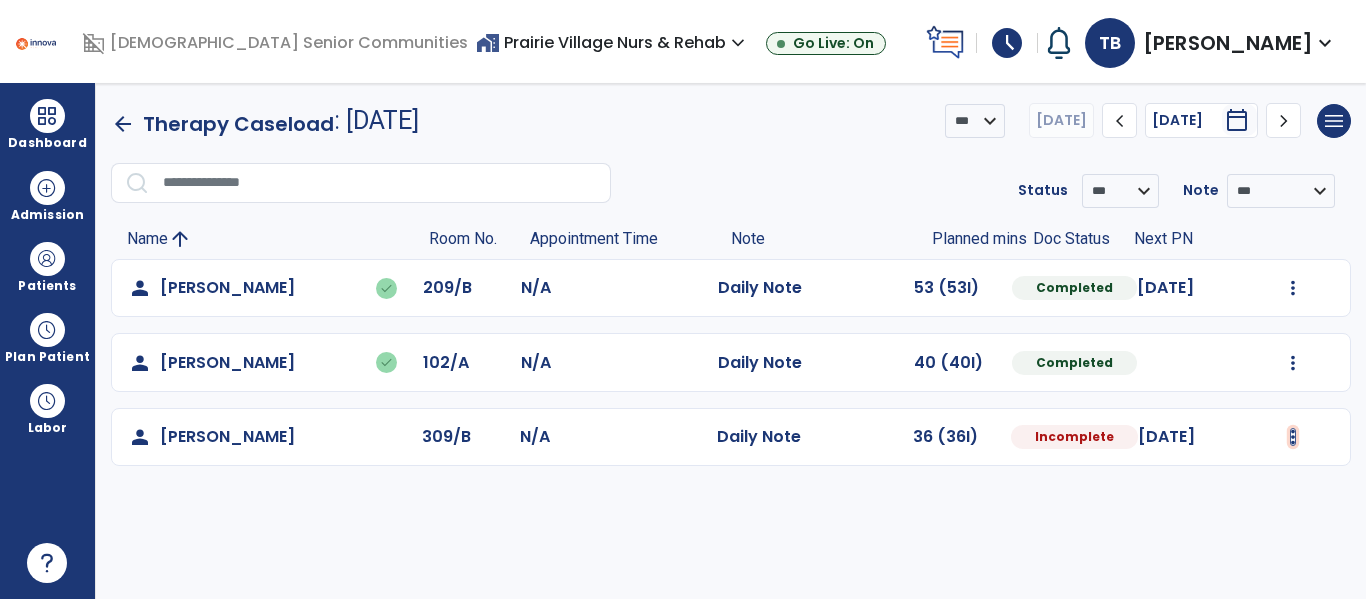 click at bounding box center (1293, 288) 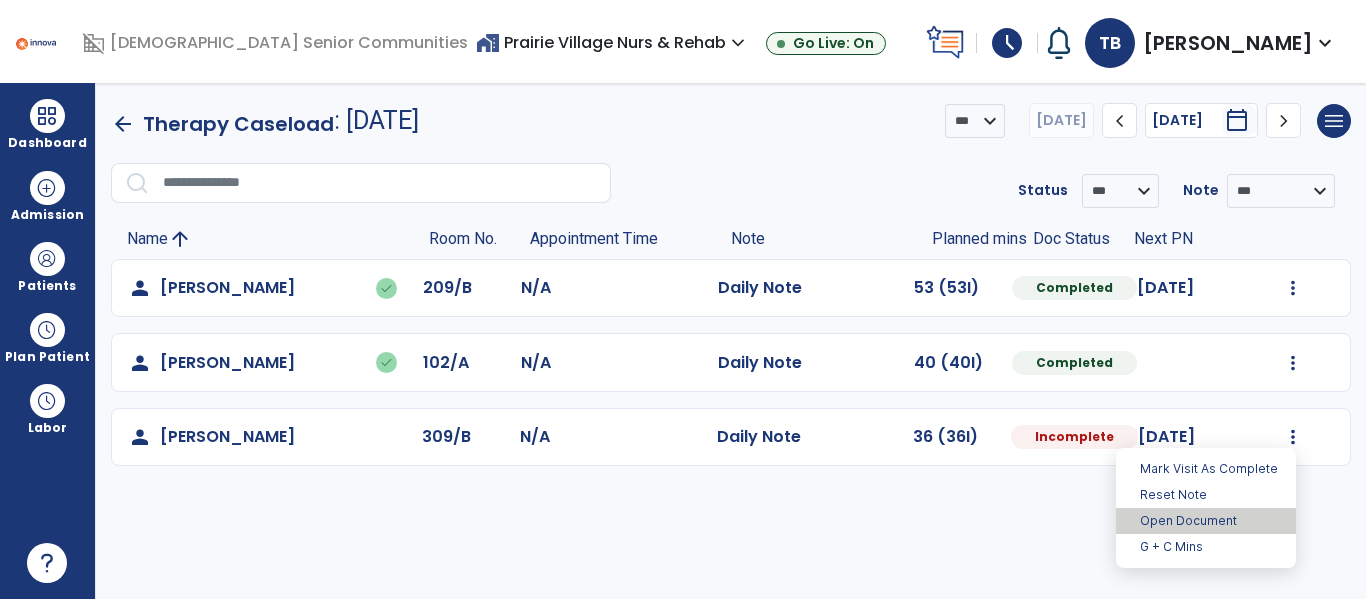 click on "Open Document" at bounding box center [1206, 521] 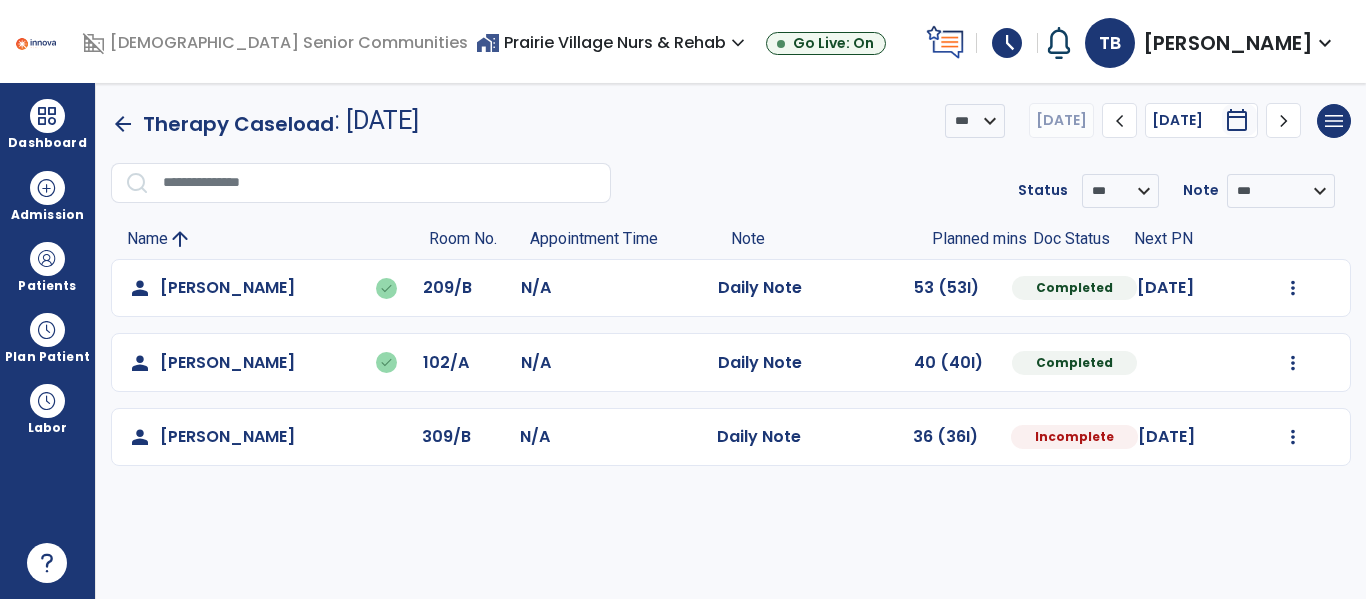 select on "*" 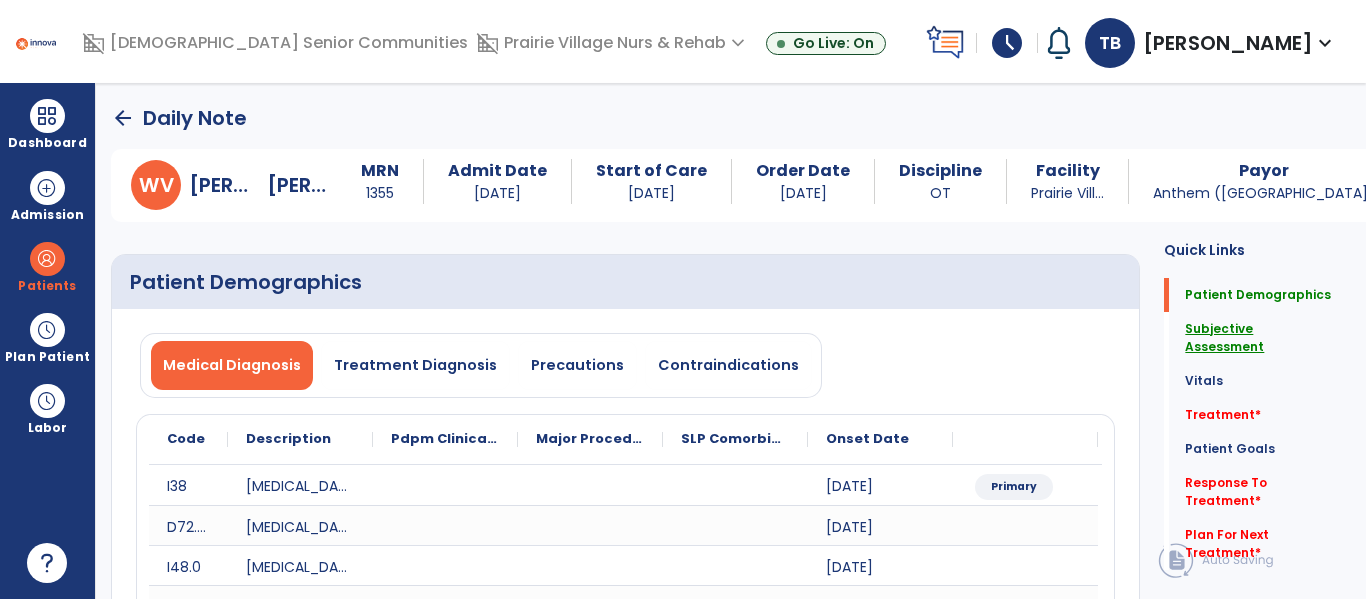 click on "Subjective Assessment" 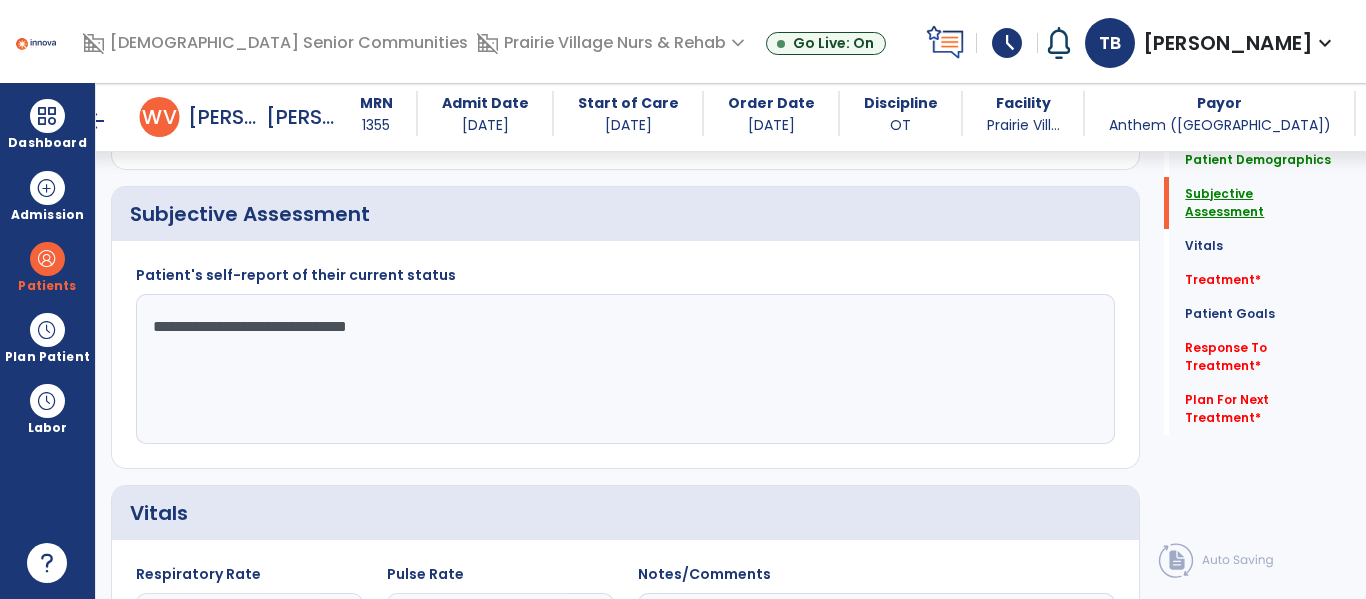scroll, scrollTop: 467, scrollLeft: 0, axis: vertical 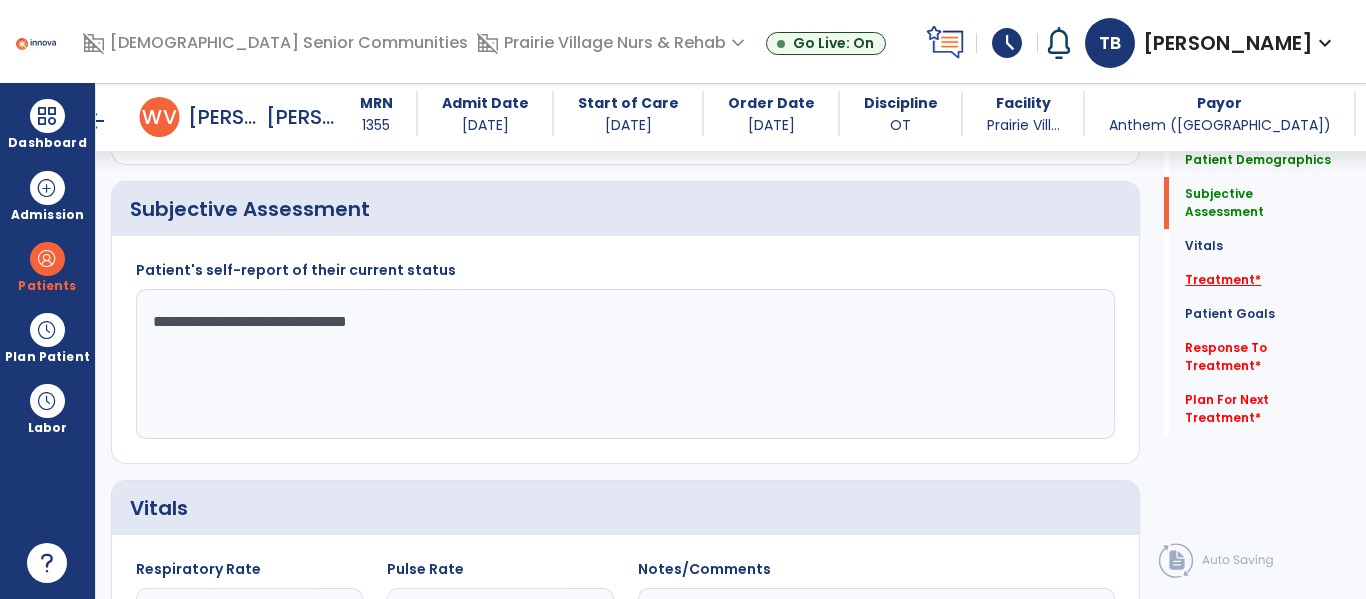 click on "Treatment   *" 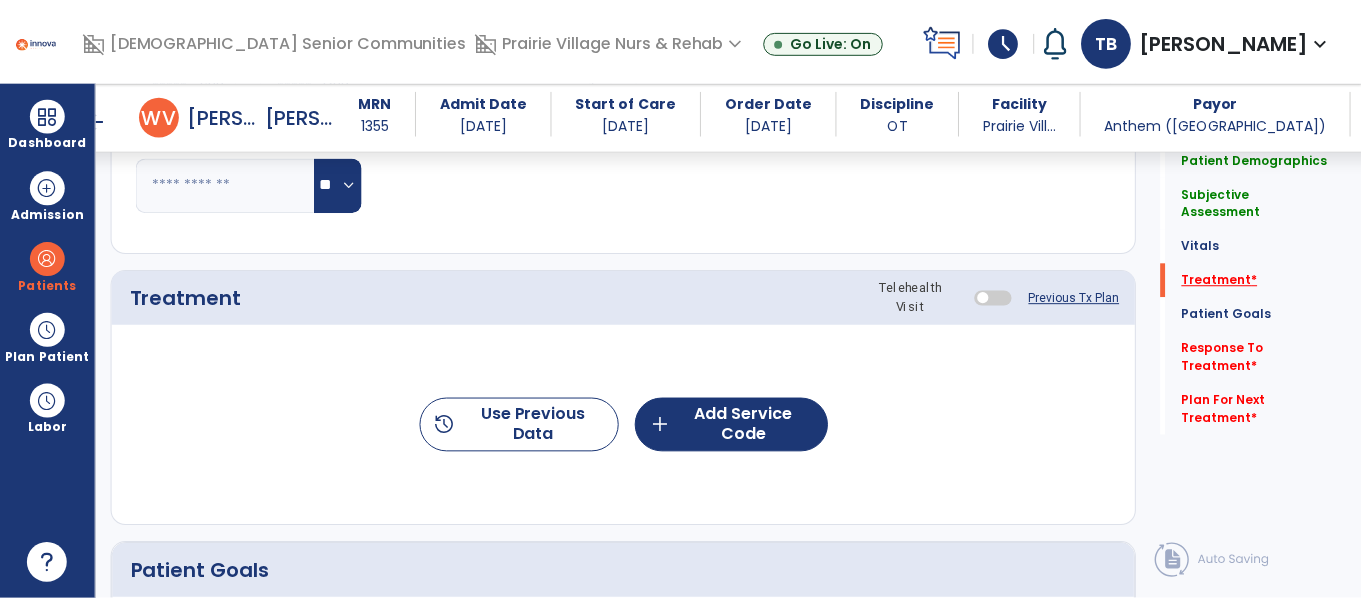 scroll, scrollTop: 1156, scrollLeft: 0, axis: vertical 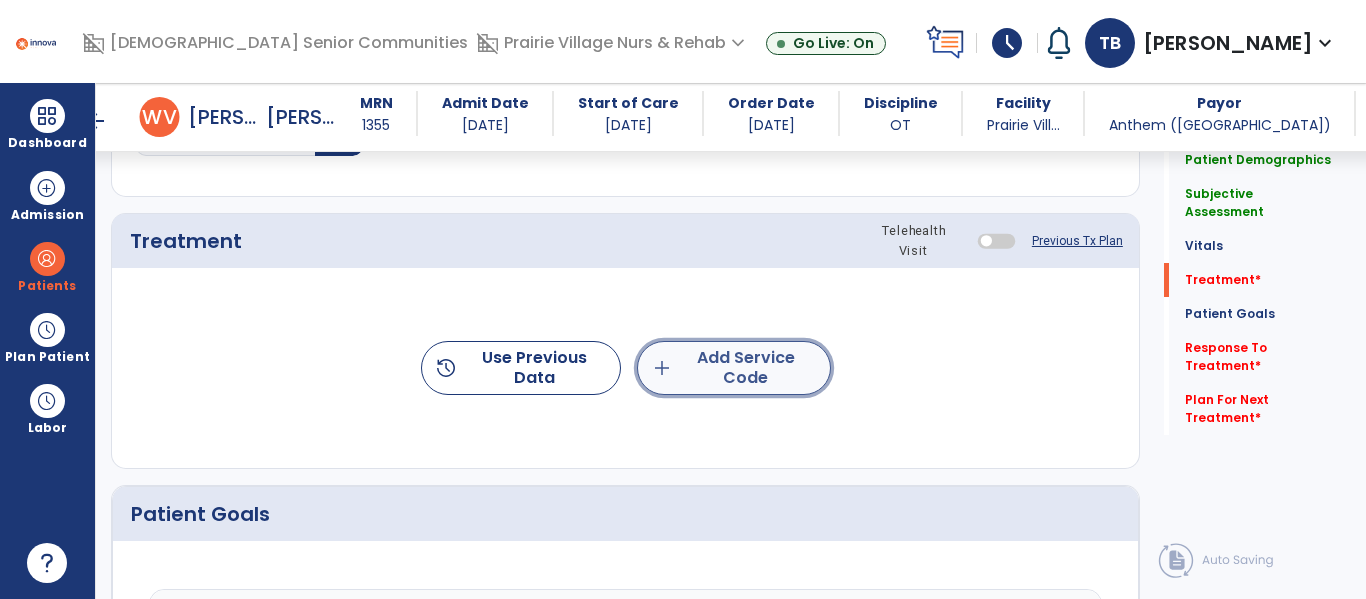 click on "add  Add Service Code" 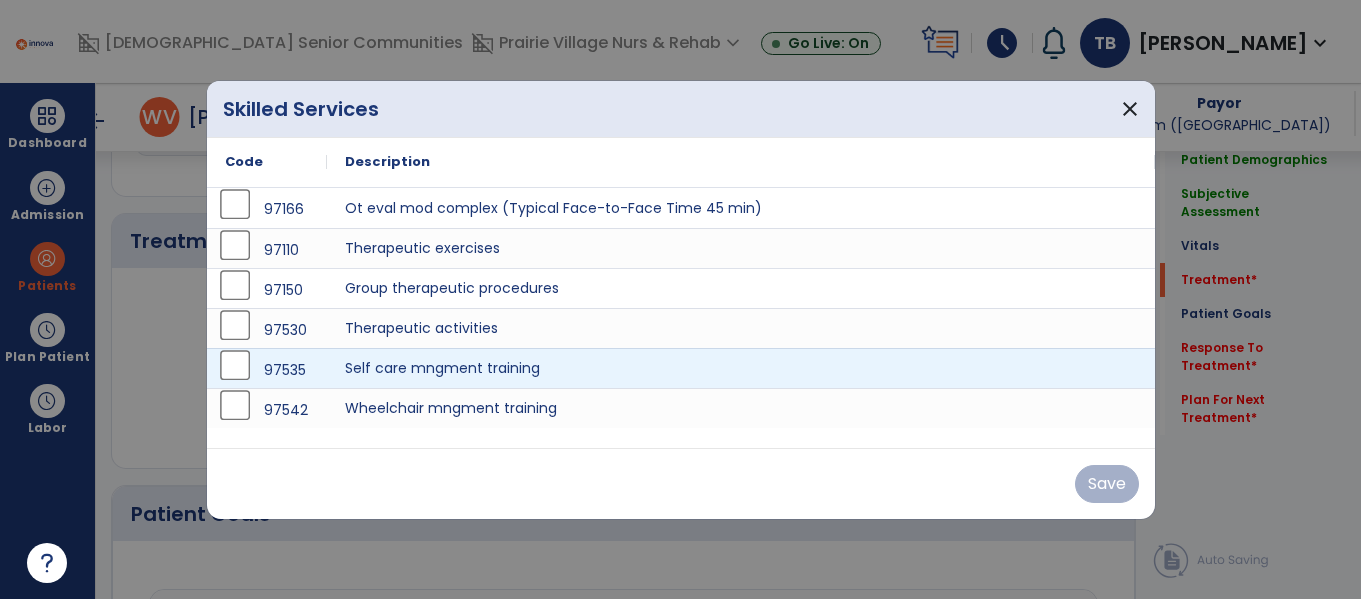 scroll, scrollTop: 1156, scrollLeft: 0, axis: vertical 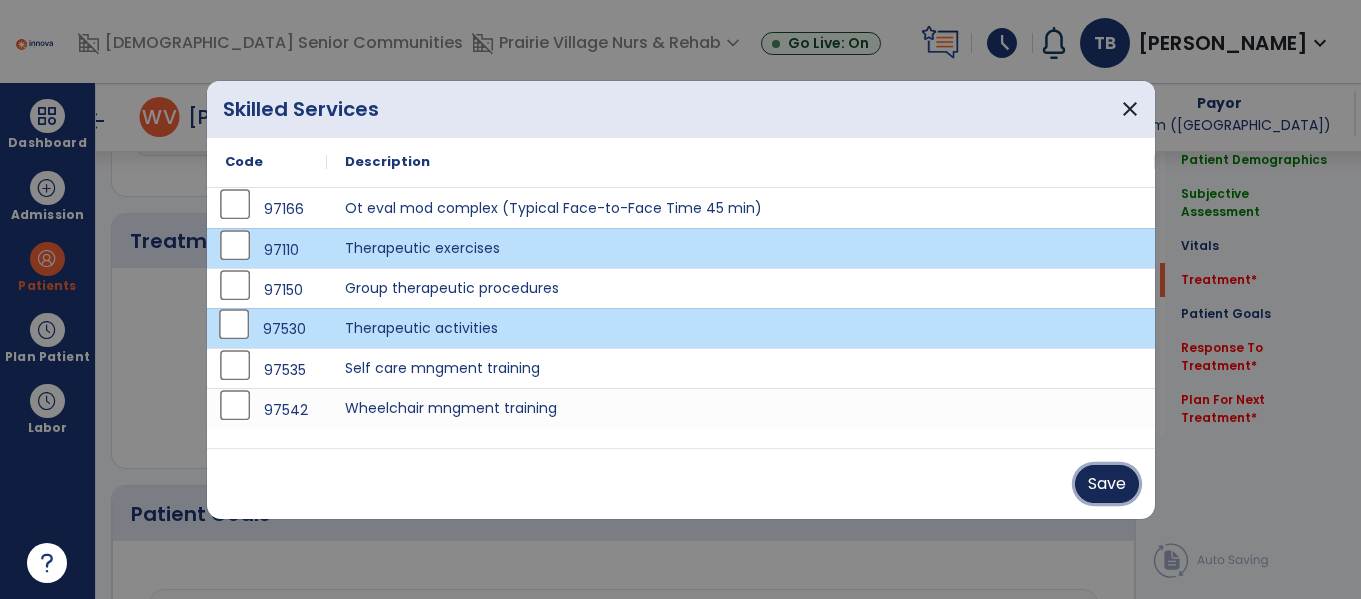 click on "Save" at bounding box center [1107, 484] 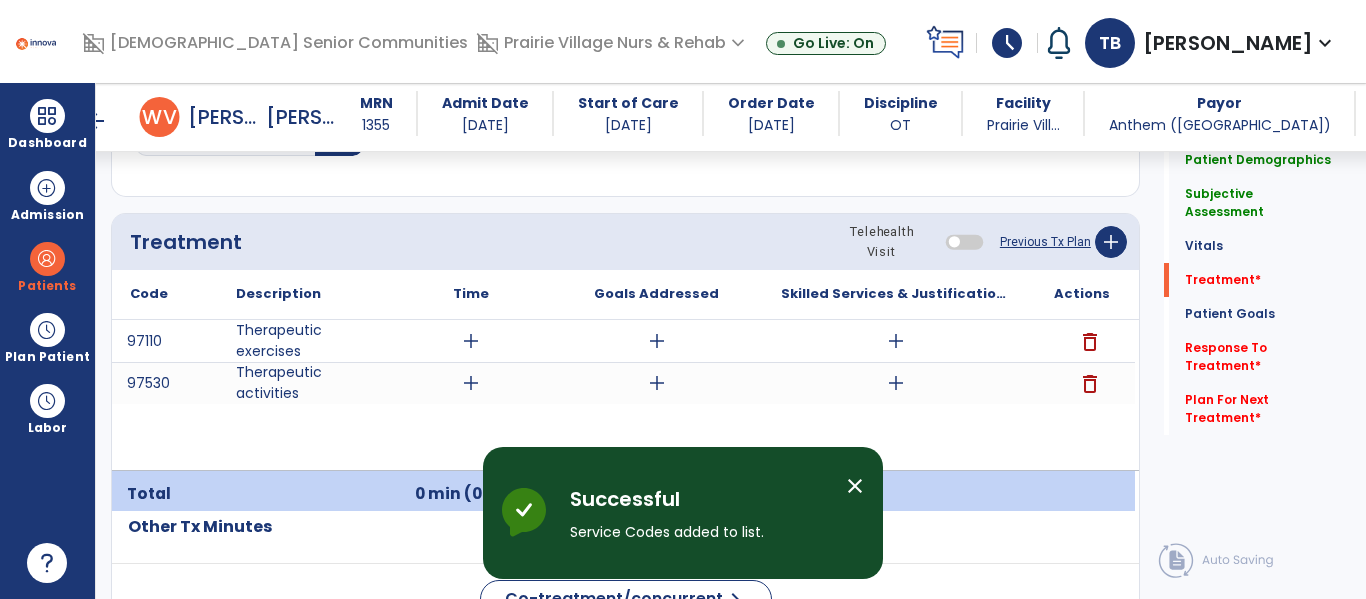 click on "97110  Therapeutic exercises  add add add delete 97530  Therapeutic activities  add add add delete" at bounding box center (623, 395) 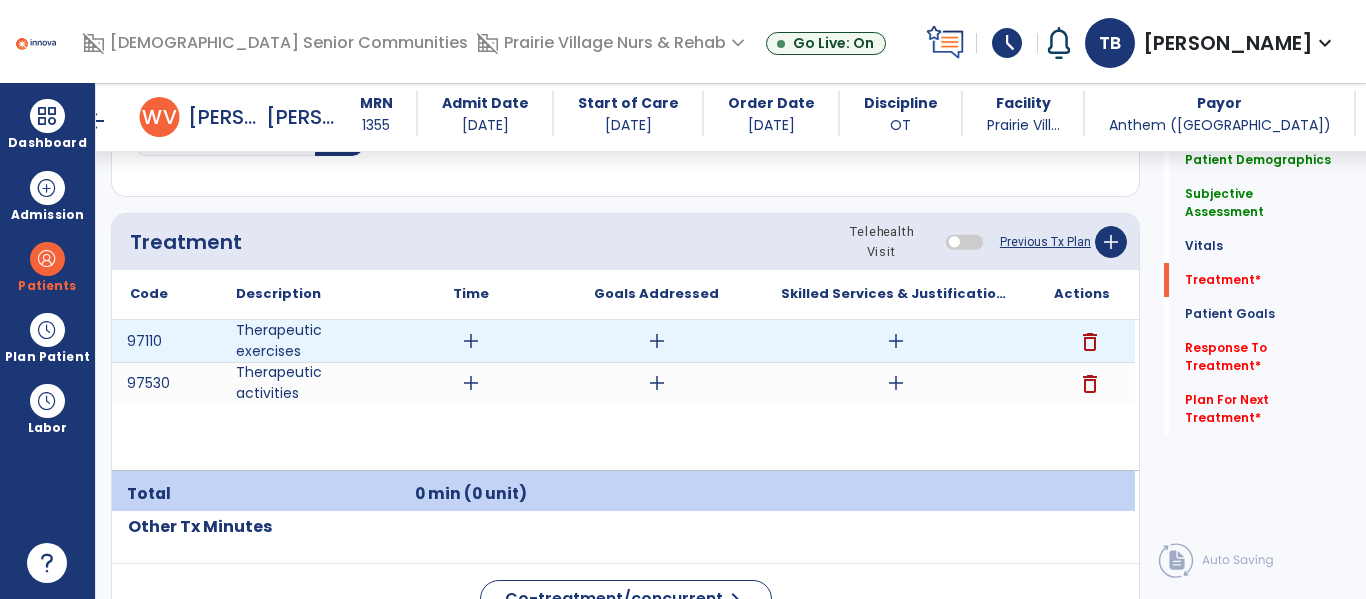 click on "add" at bounding box center [471, 341] 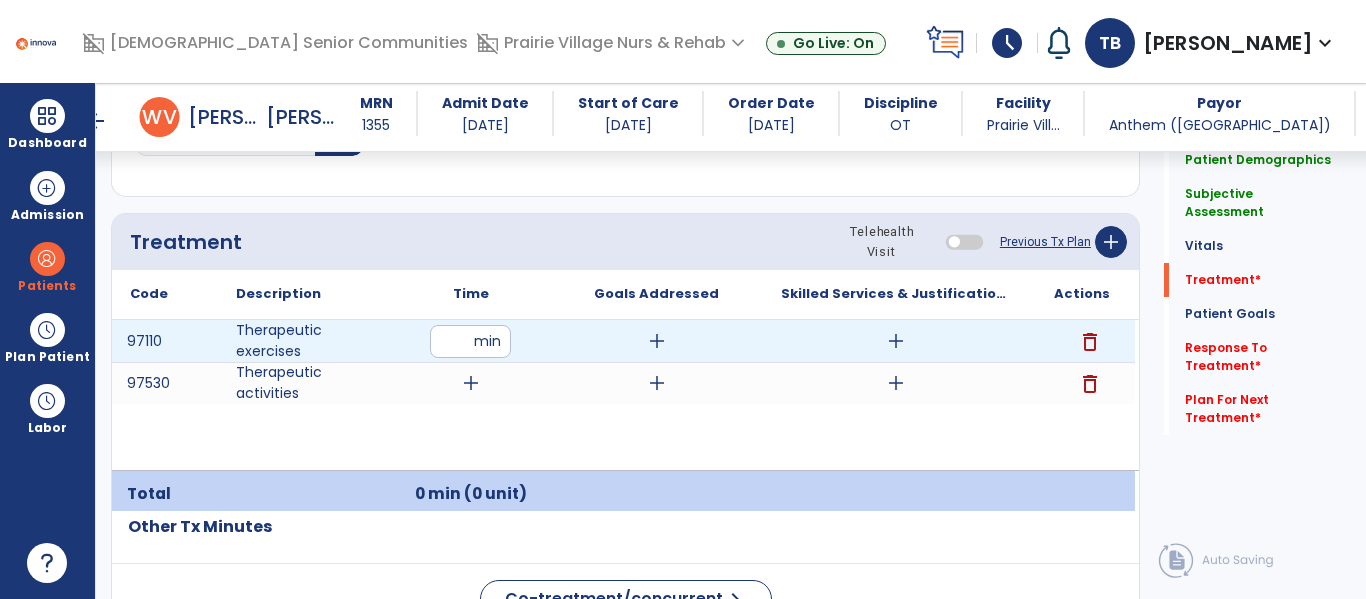 type on "**" 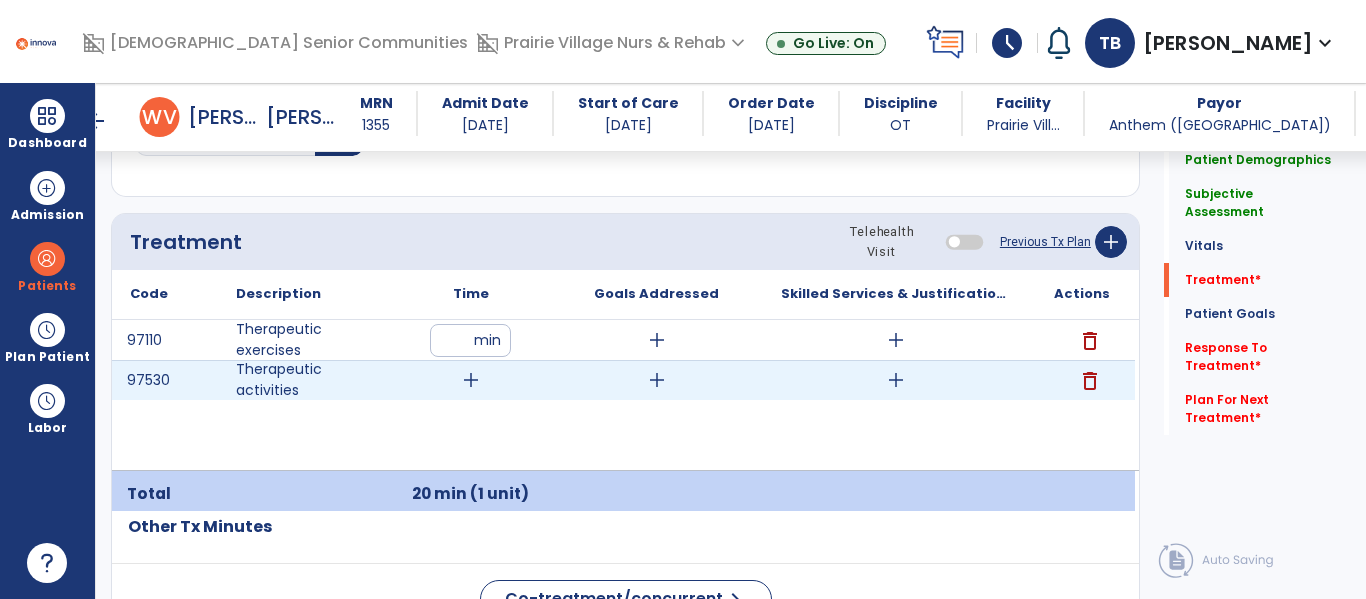 click on "add" at bounding box center [471, 380] 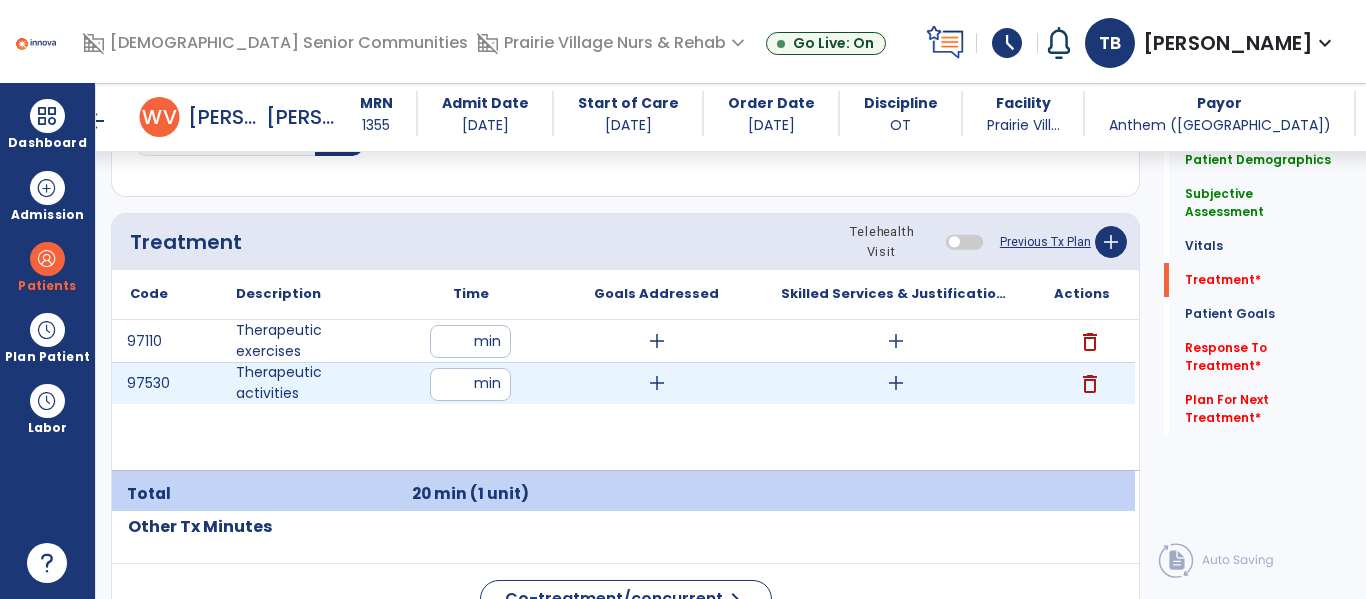 type on "**" 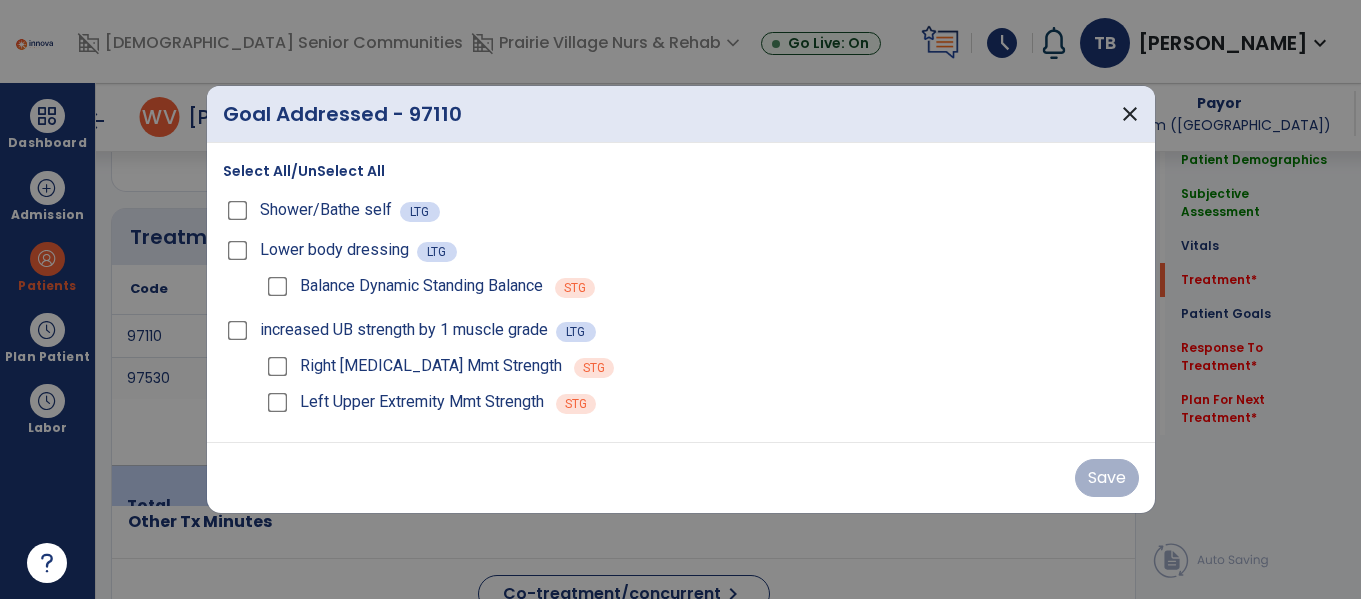scroll, scrollTop: 1156, scrollLeft: 0, axis: vertical 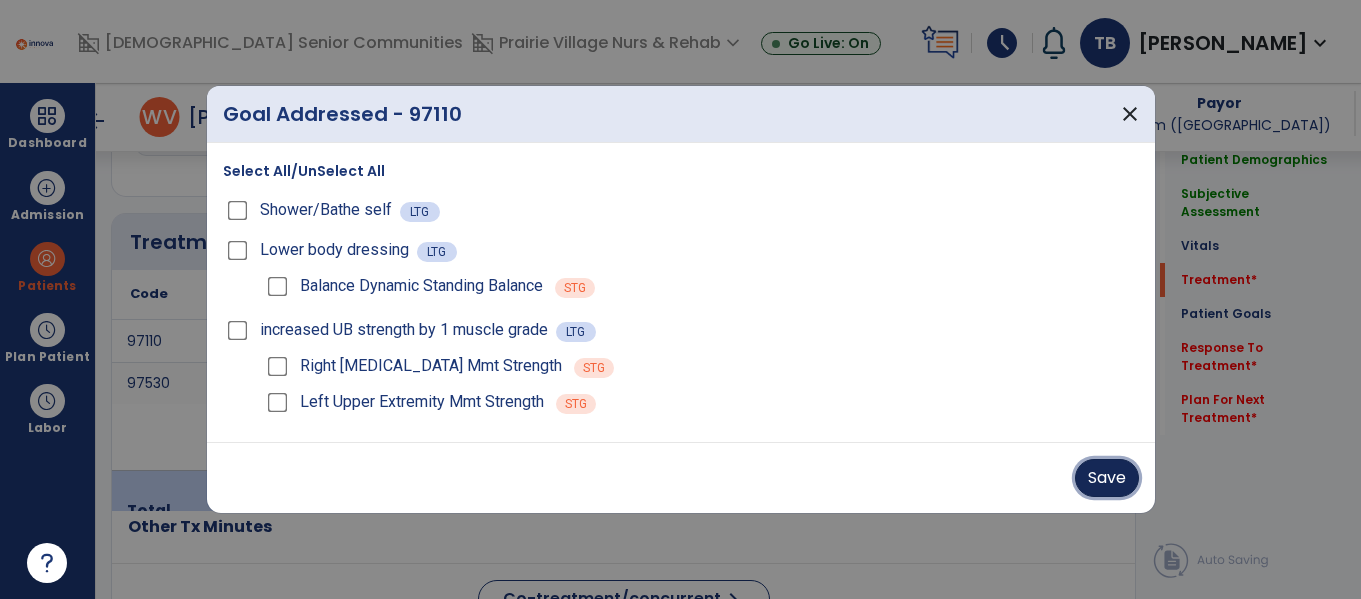 click on "Save" at bounding box center [1107, 478] 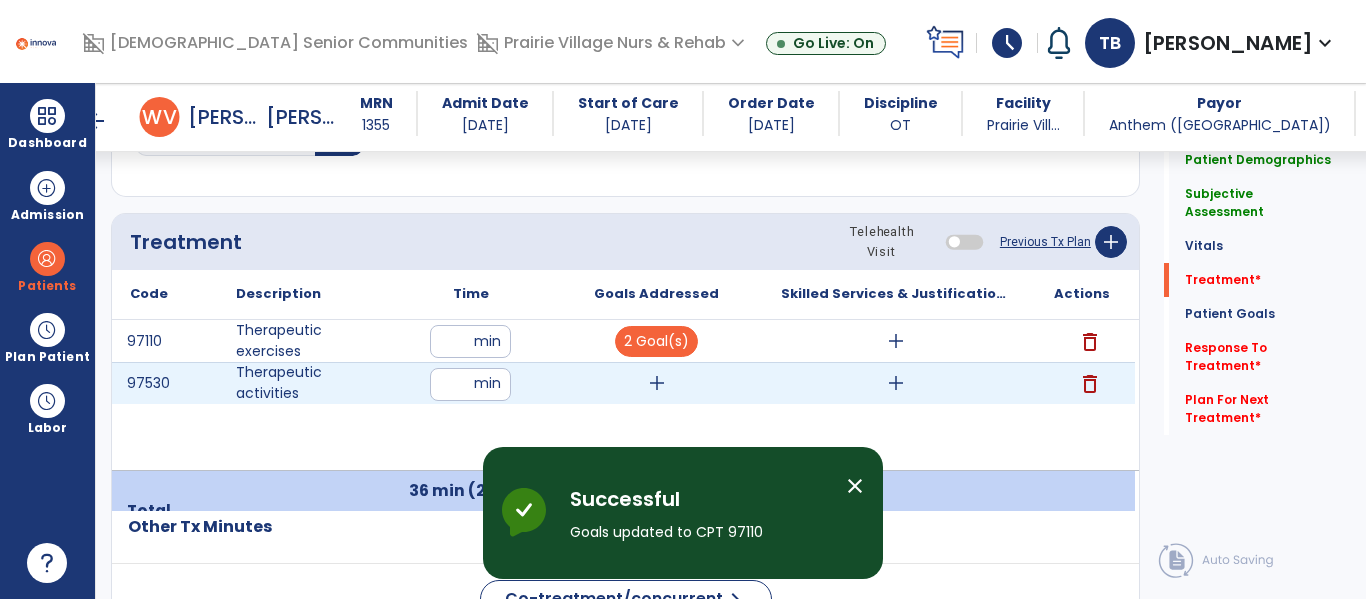 click on "add" at bounding box center (657, 383) 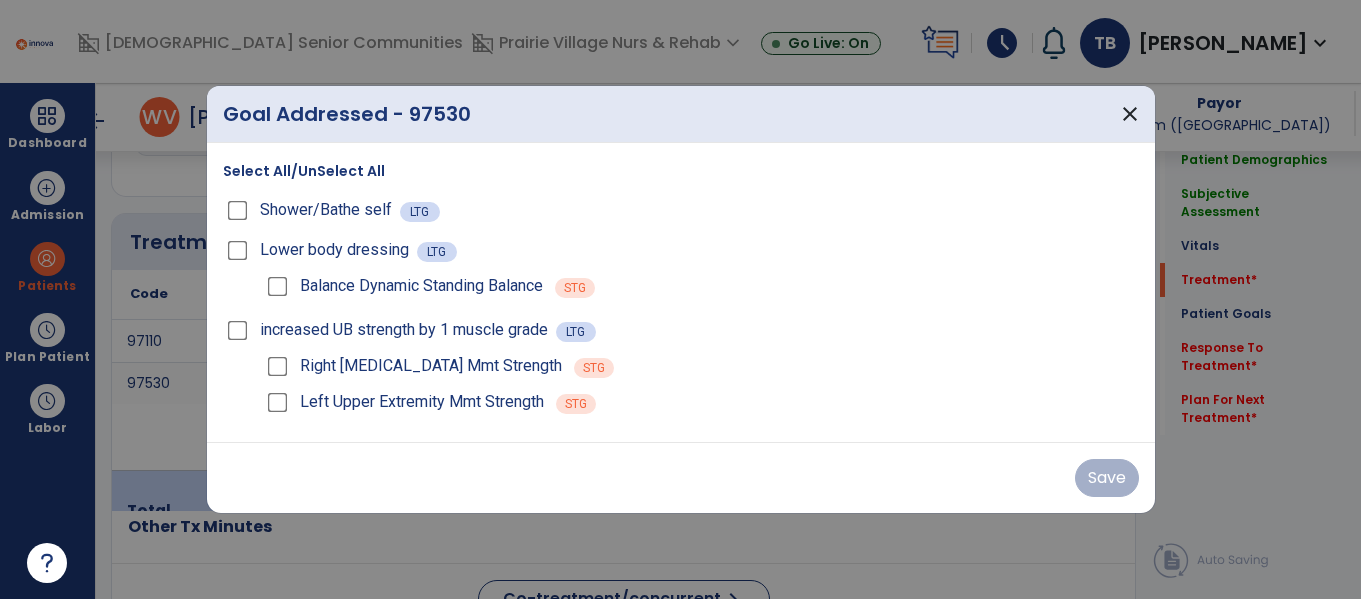 scroll, scrollTop: 1156, scrollLeft: 0, axis: vertical 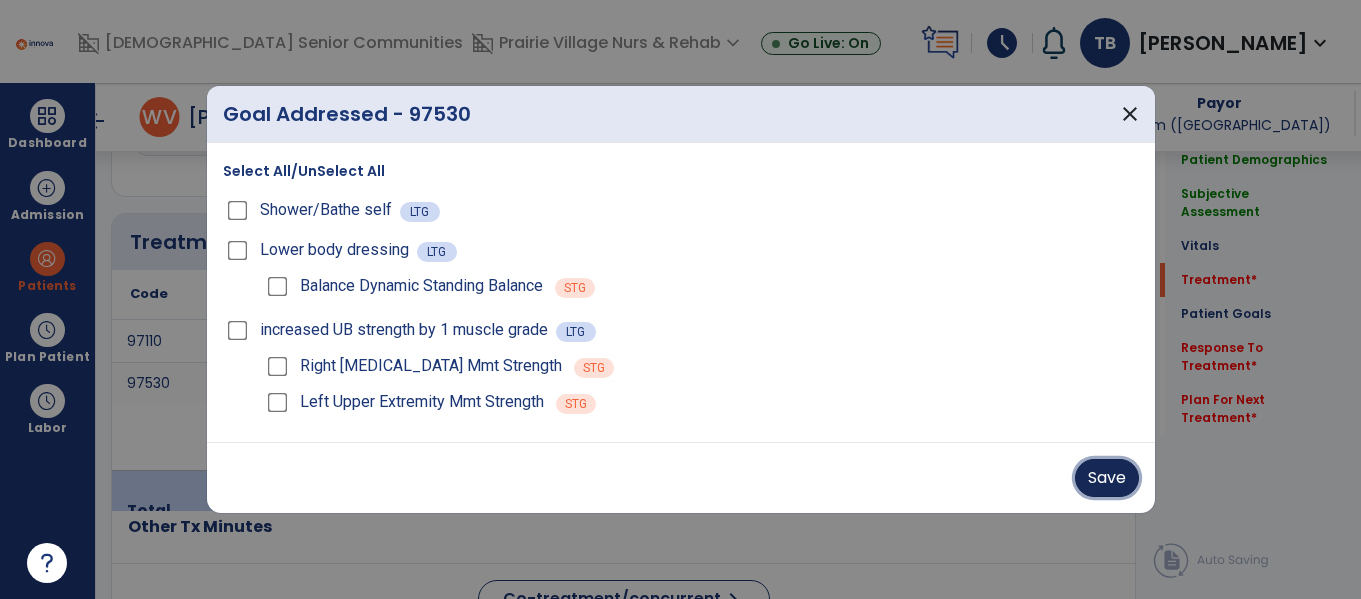 click on "Save" at bounding box center [1107, 478] 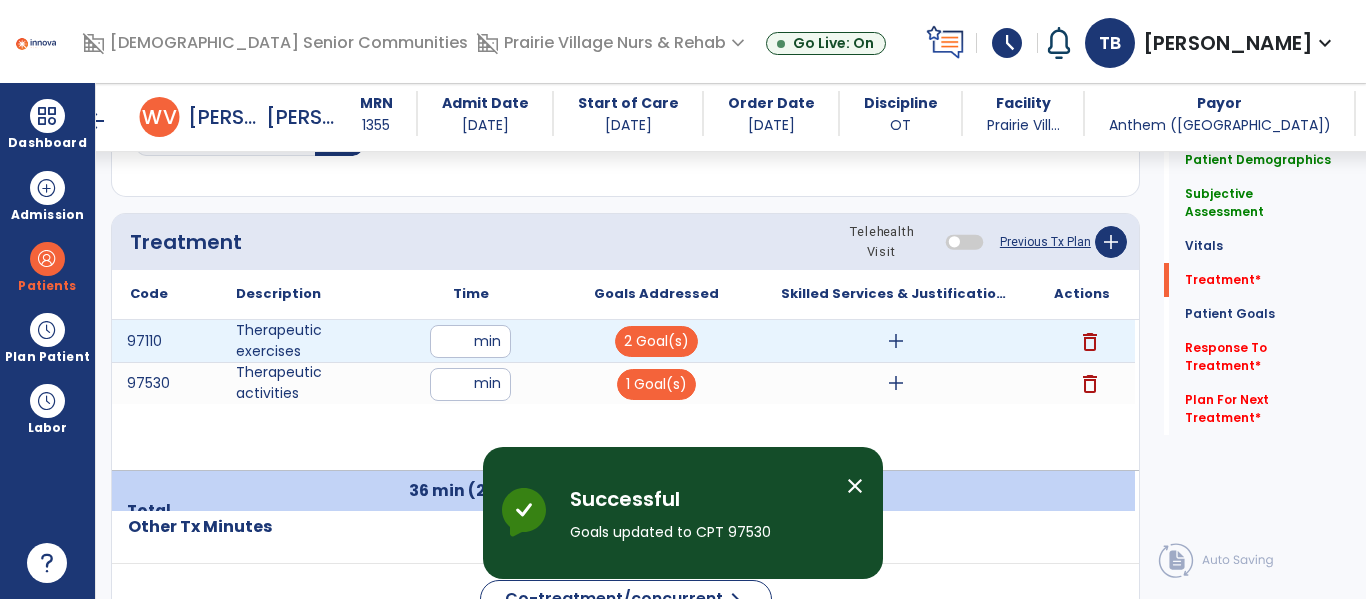 click on "add" at bounding box center [896, 341] 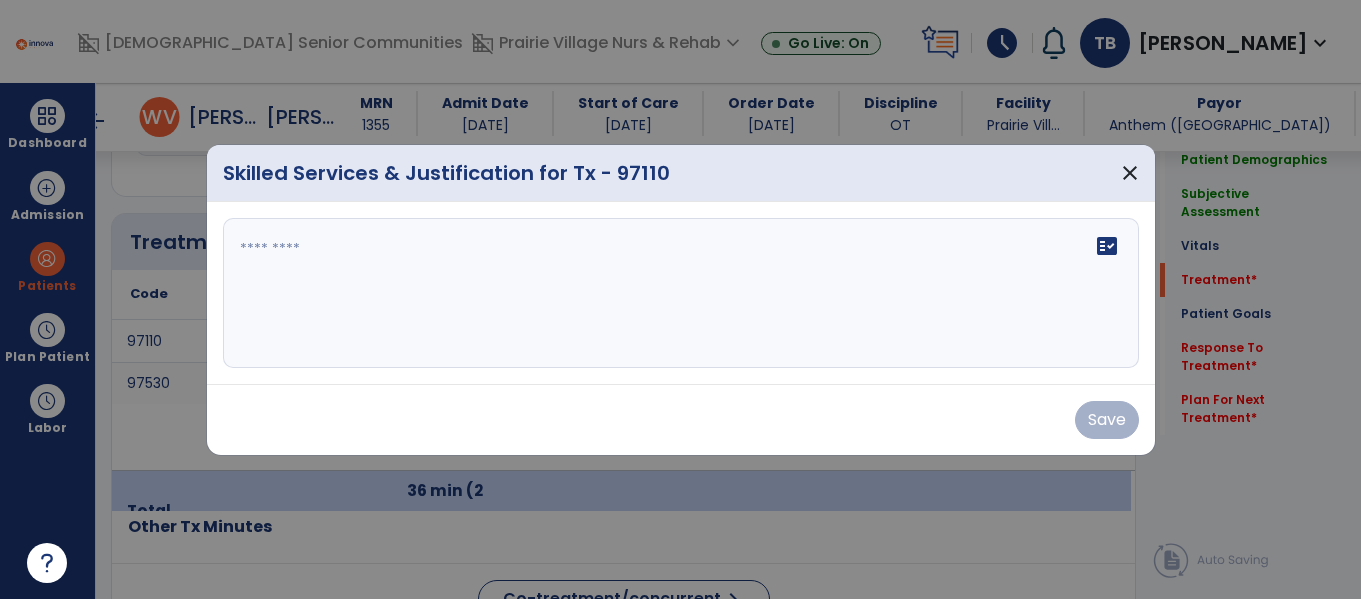 scroll, scrollTop: 1156, scrollLeft: 0, axis: vertical 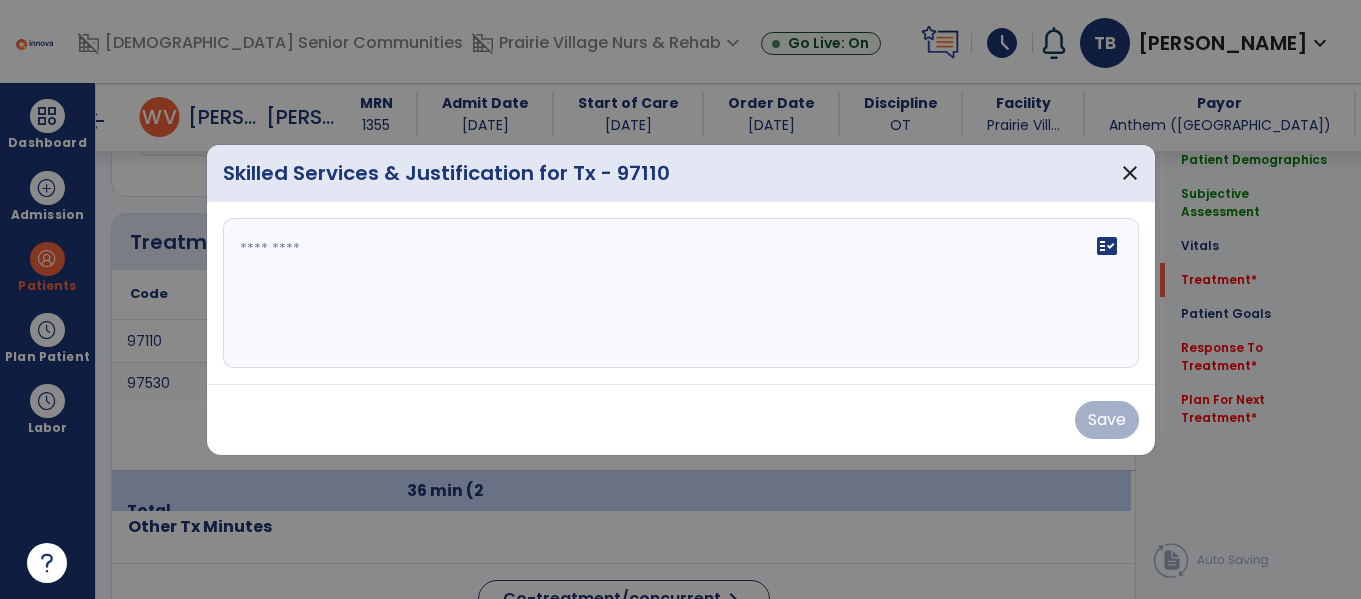 click on "fact_check" at bounding box center (681, 293) 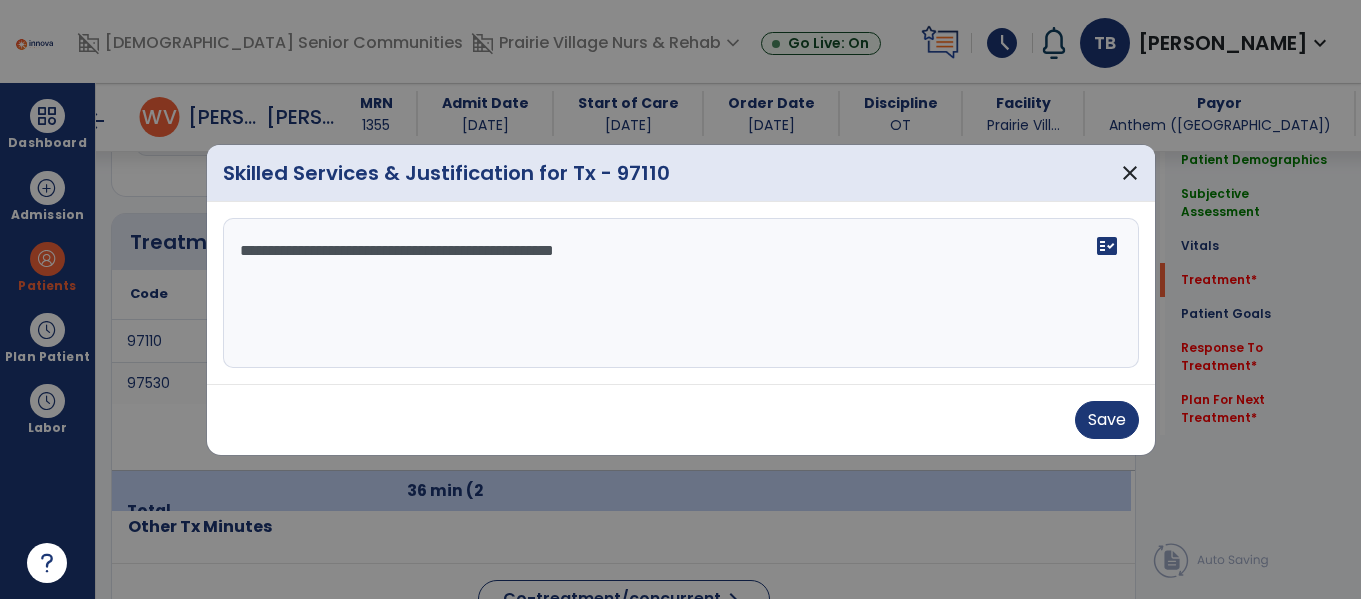 click on "**********" at bounding box center (681, 293) 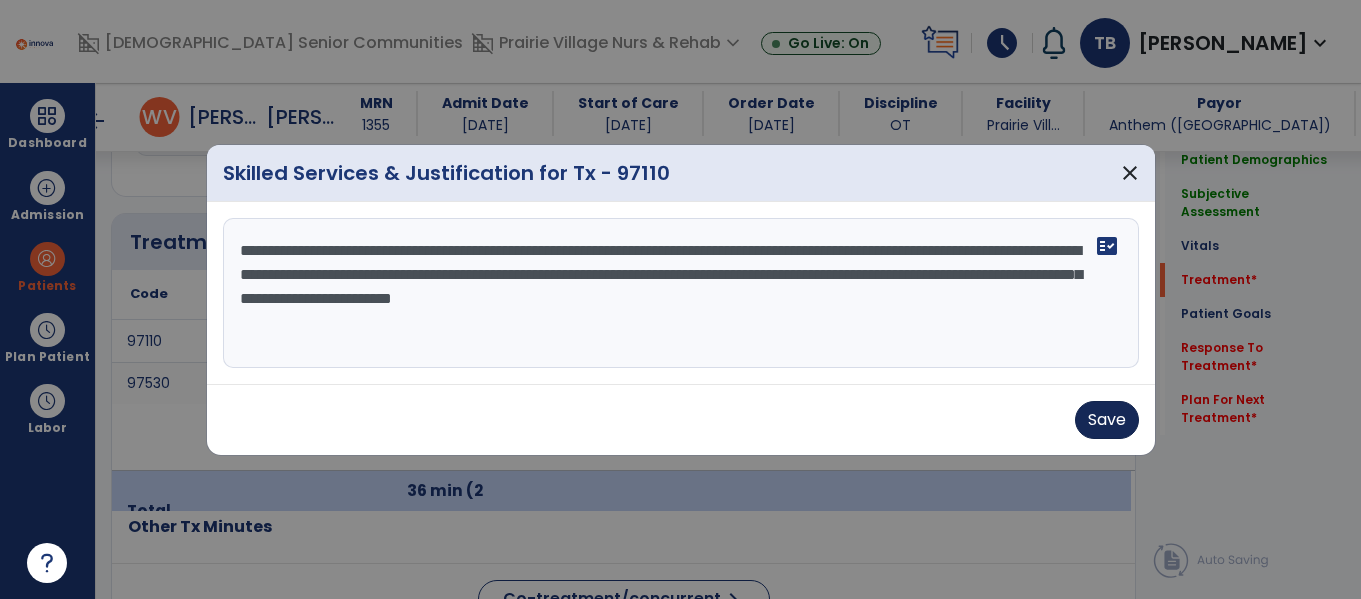 type on "**********" 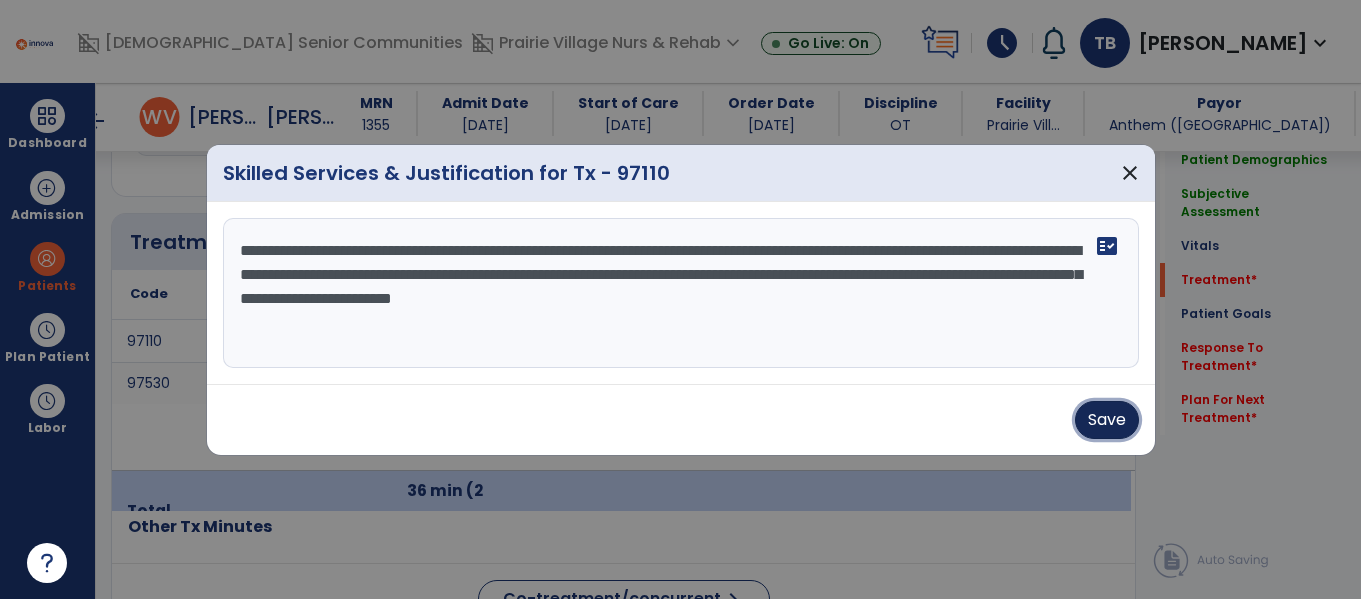 click on "Save" at bounding box center (1107, 420) 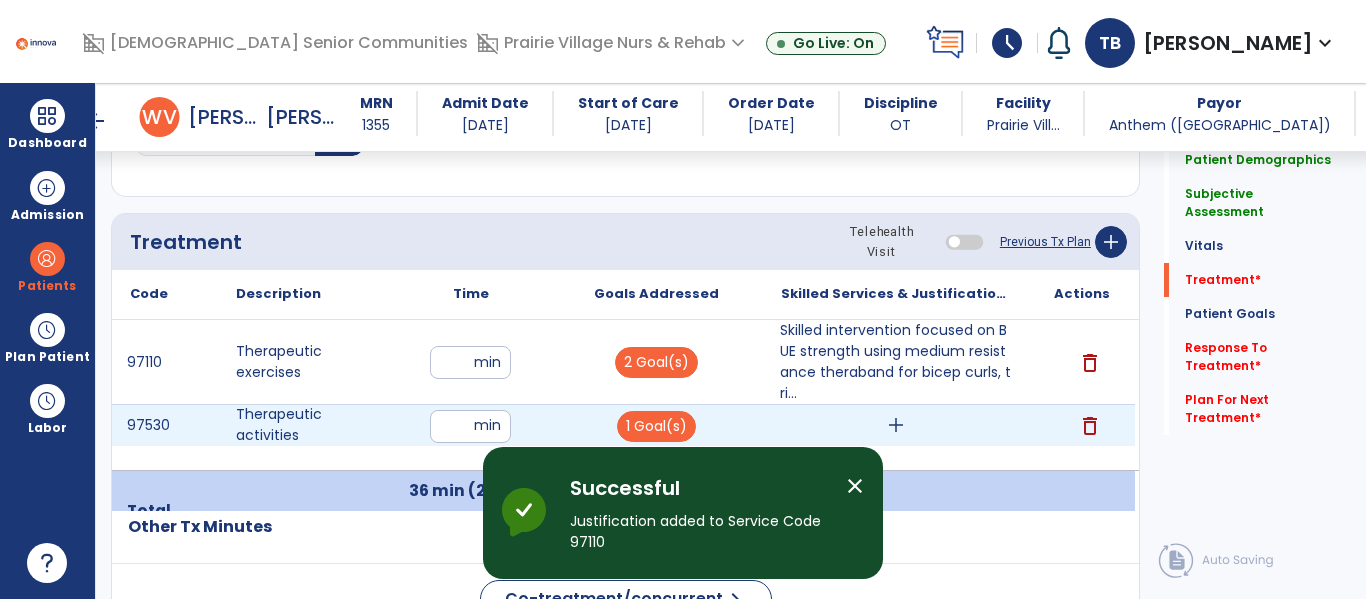 click on "add" at bounding box center (896, 425) 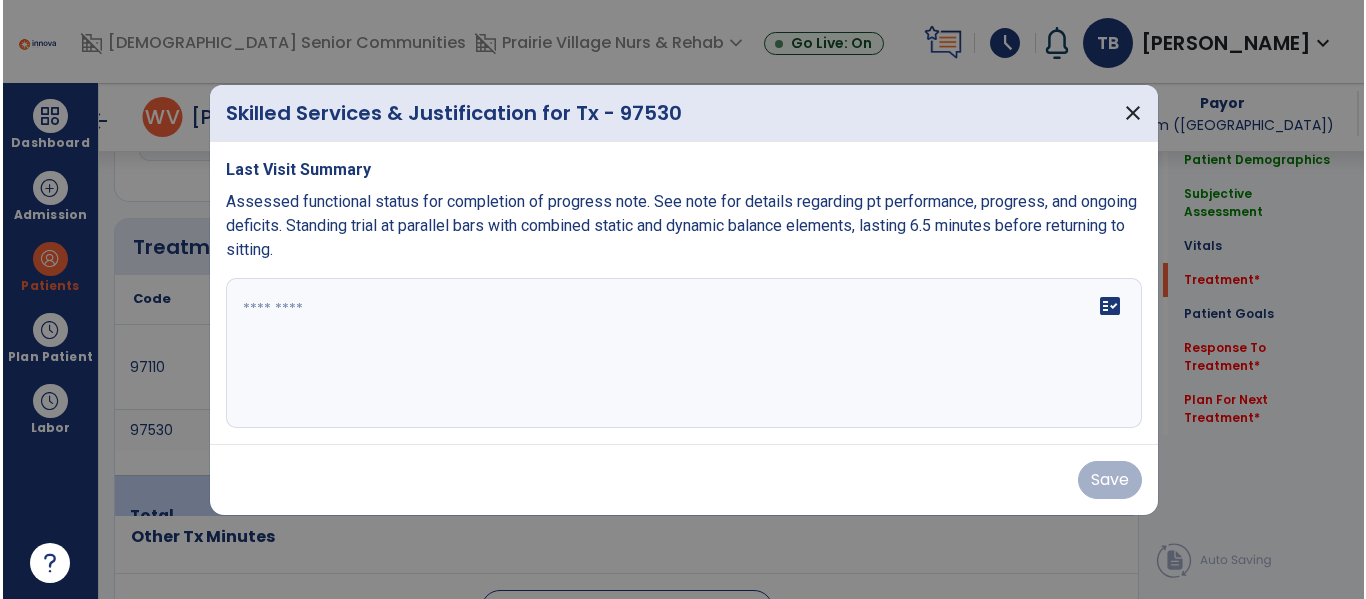scroll, scrollTop: 1156, scrollLeft: 0, axis: vertical 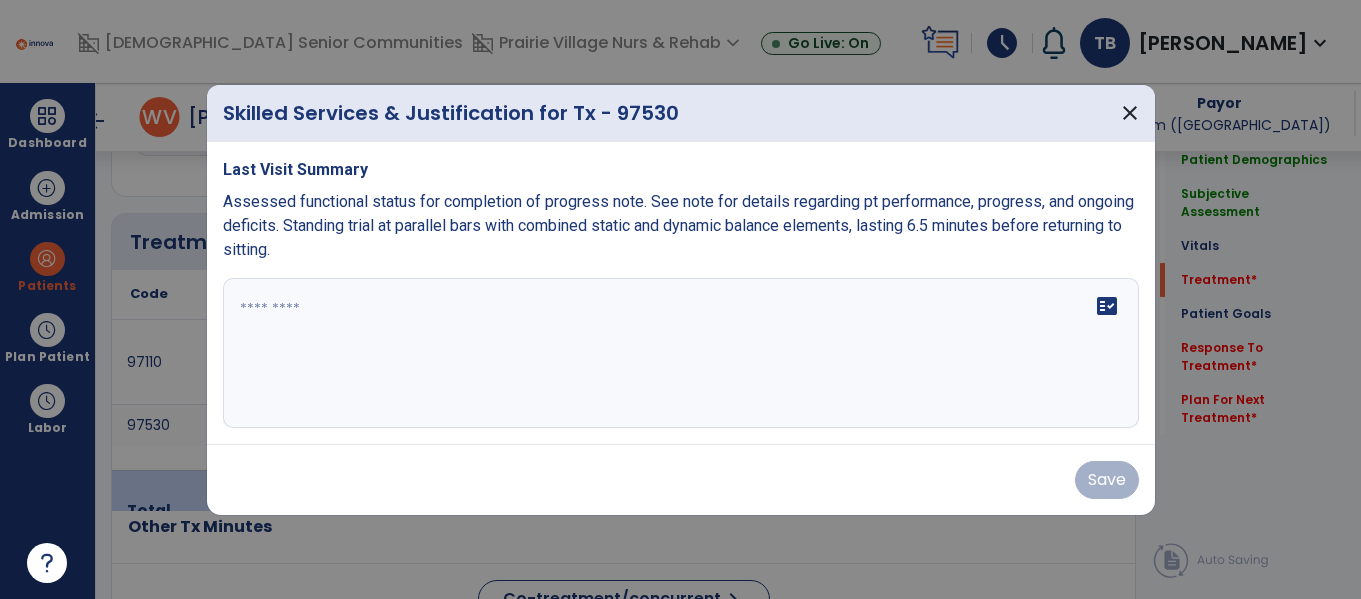 click on "fact_check" at bounding box center (681, 353) 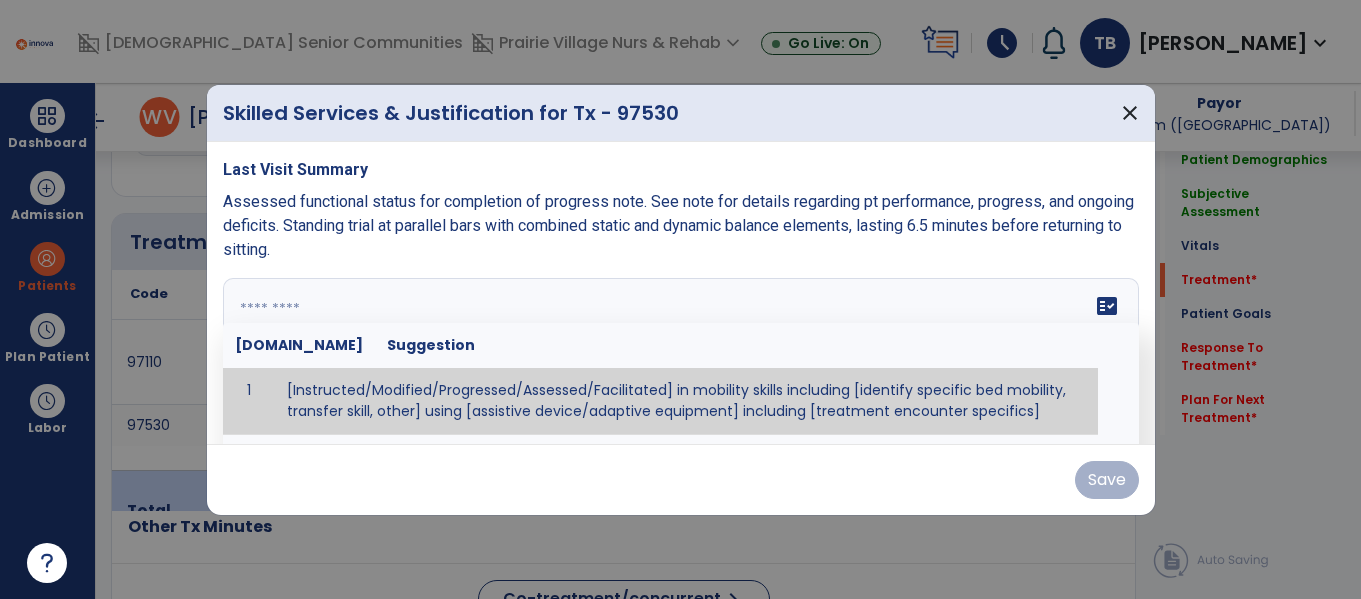 click at bounding box center [678, 353] 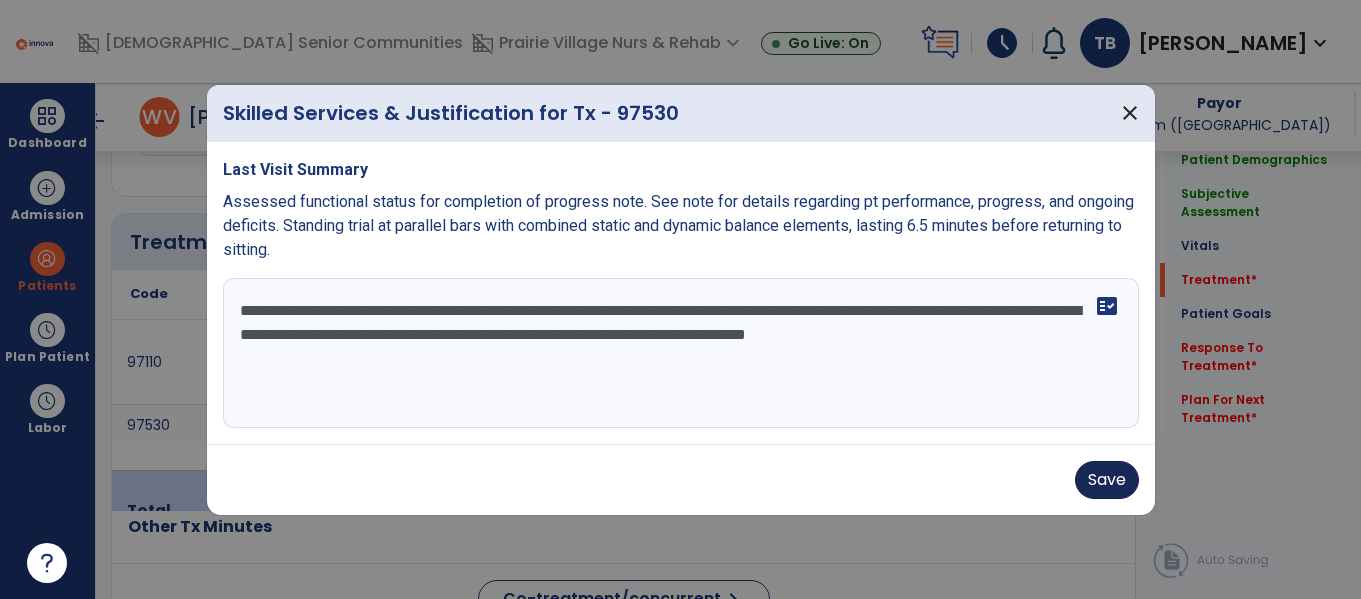 type on "**********" 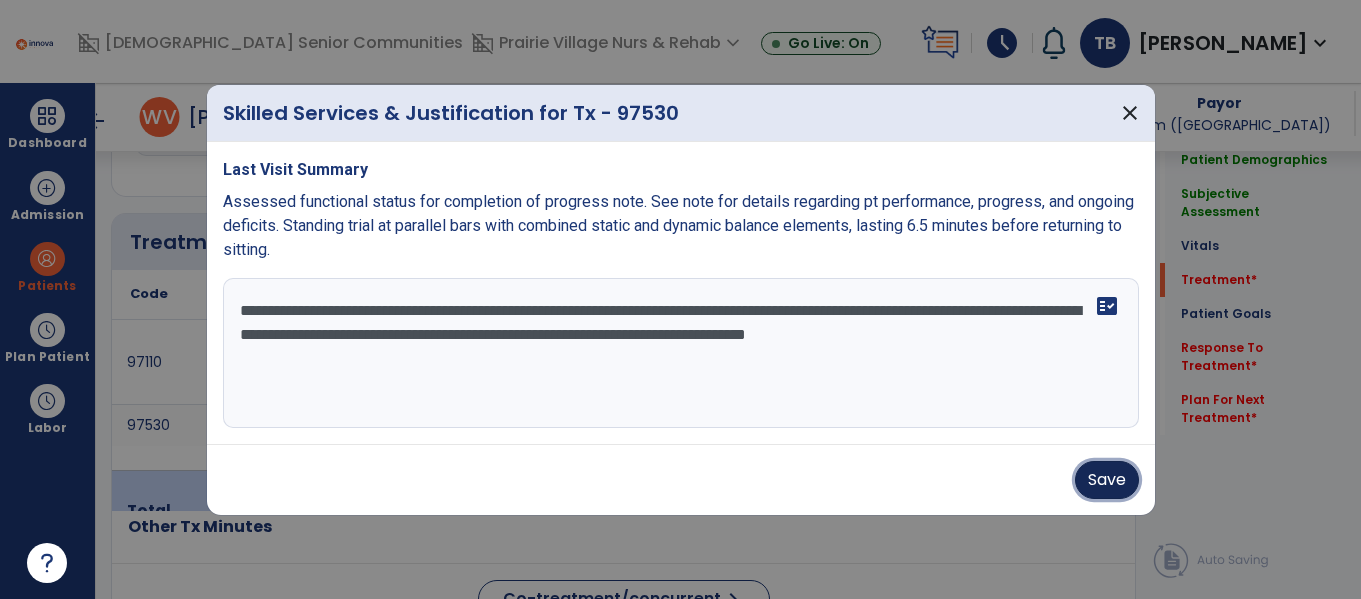 click on "Save" at bounding box center [1107, 480] 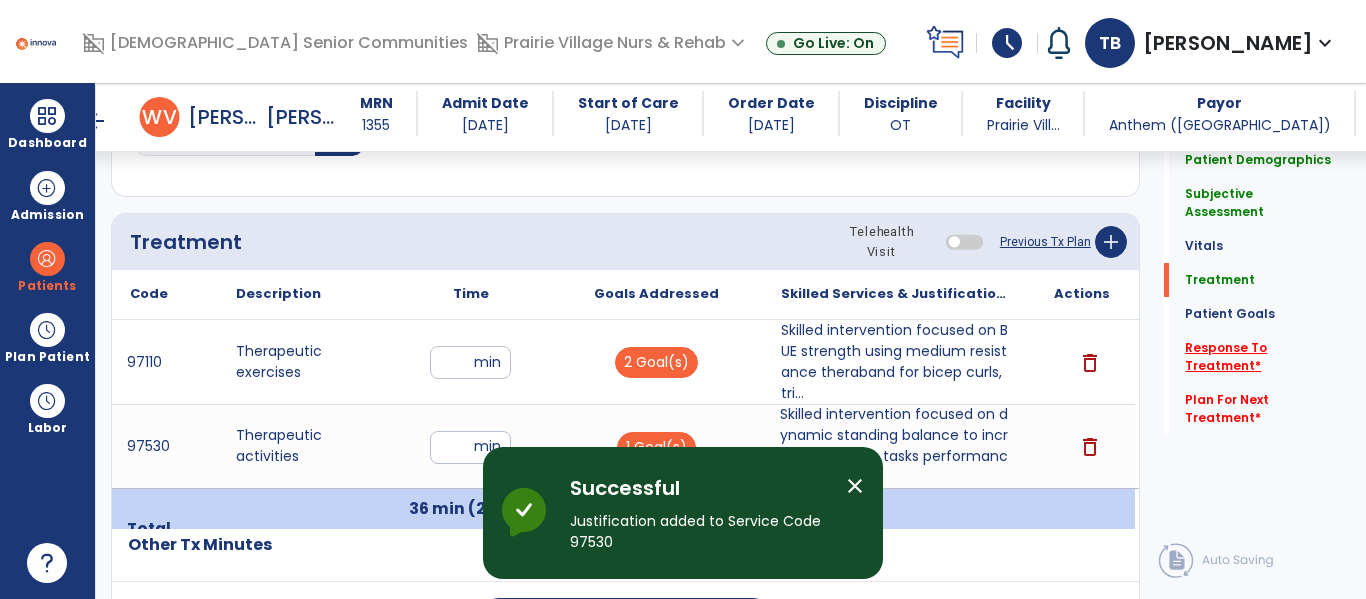 click on "Response To Treatment   *" 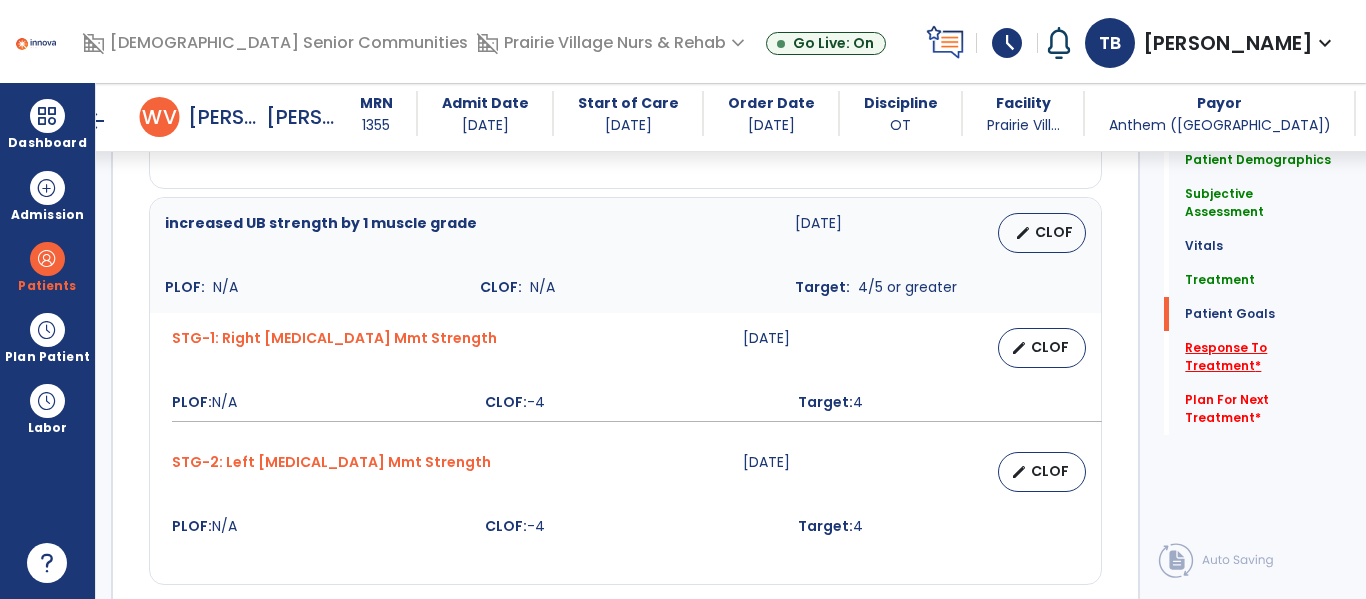 scroll, scrollTop: 3262, scrollLeft: 0, axis: vertical 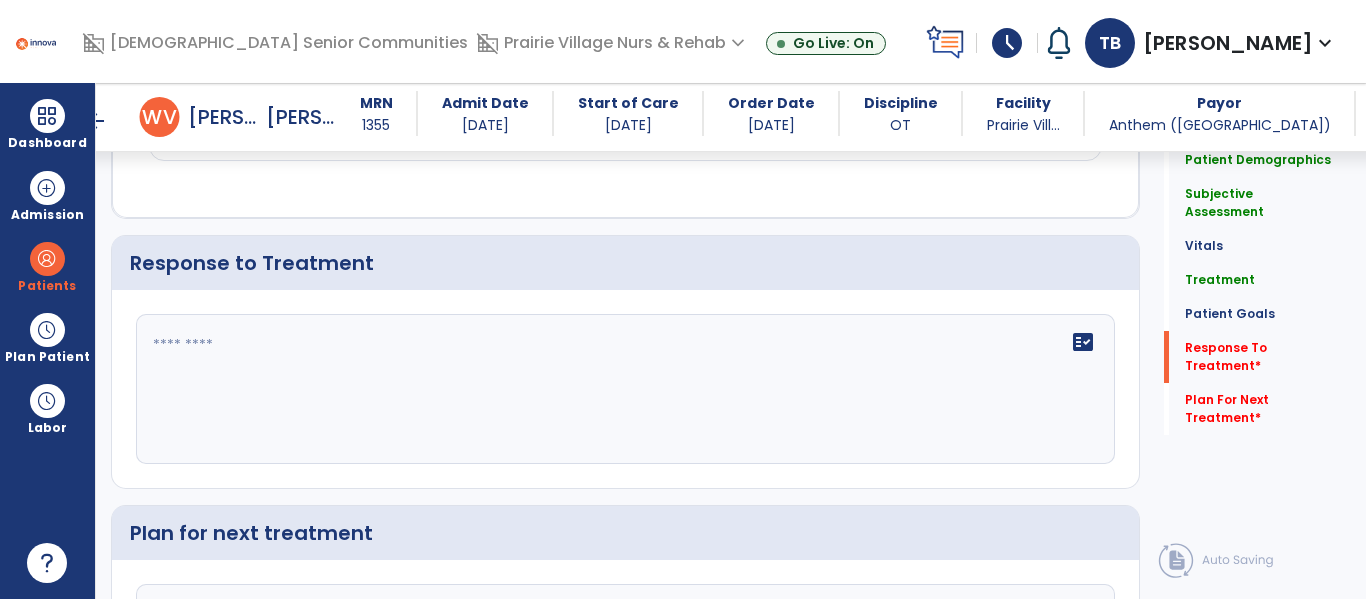 click on "fact_check" 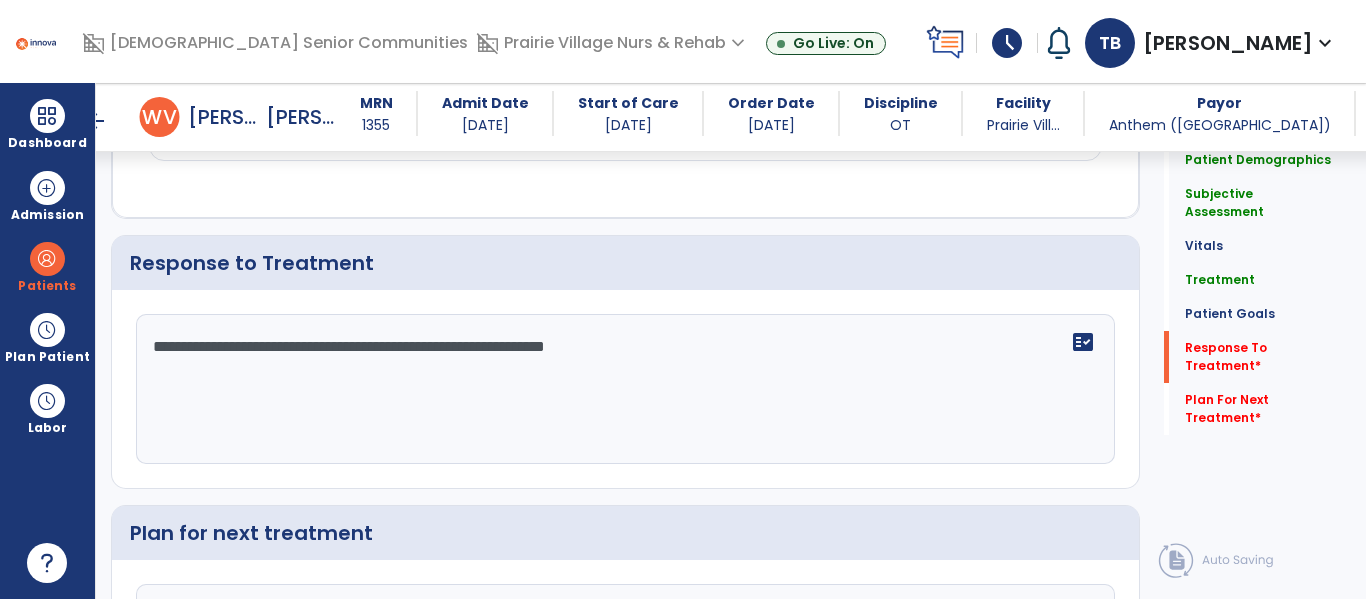 type on "**********" 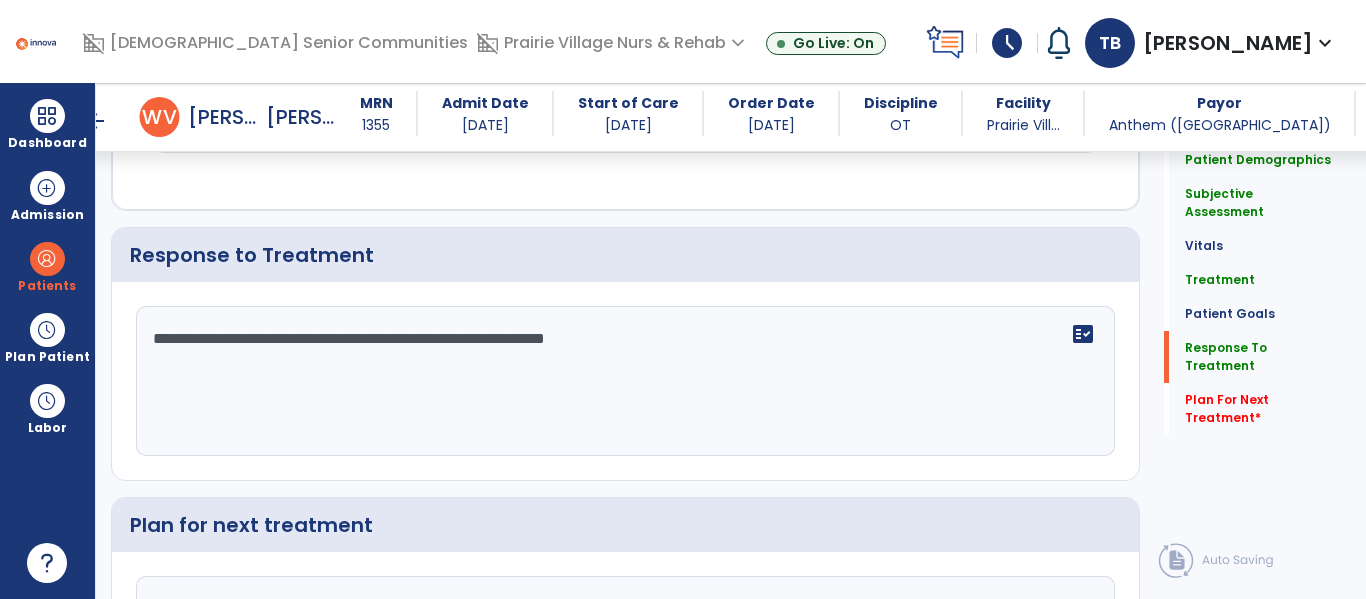 scroll, scrollTop: 3467, scrollLeft: 0, axis: vertical 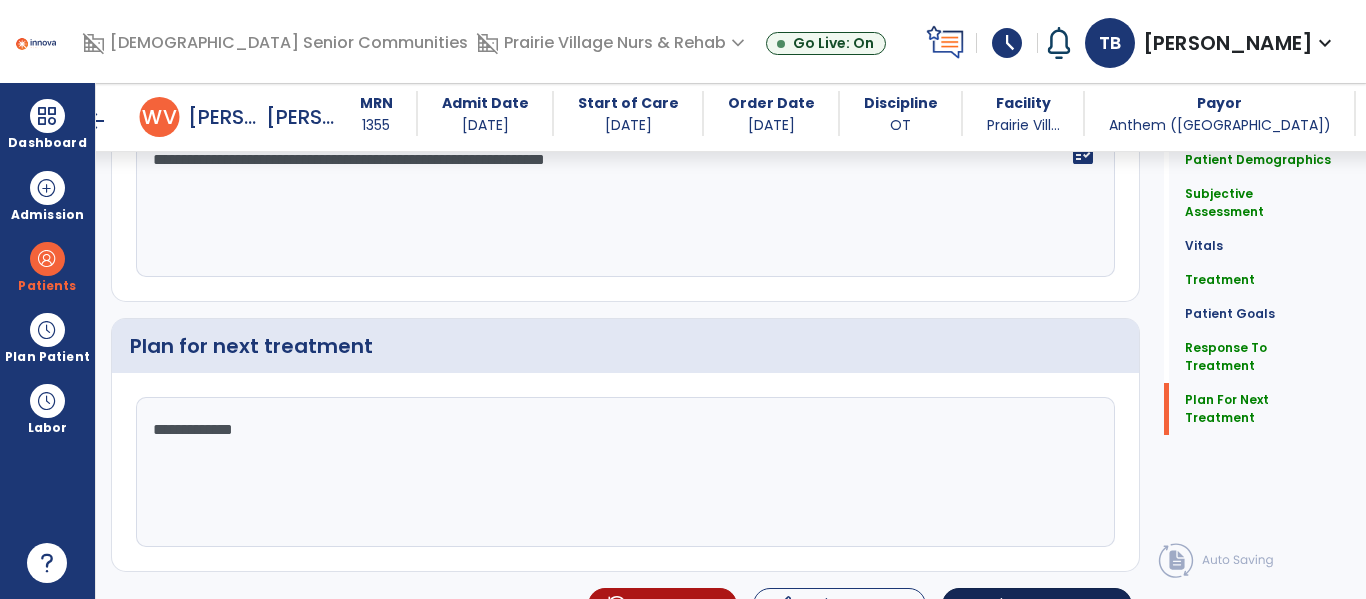 type on "**********" 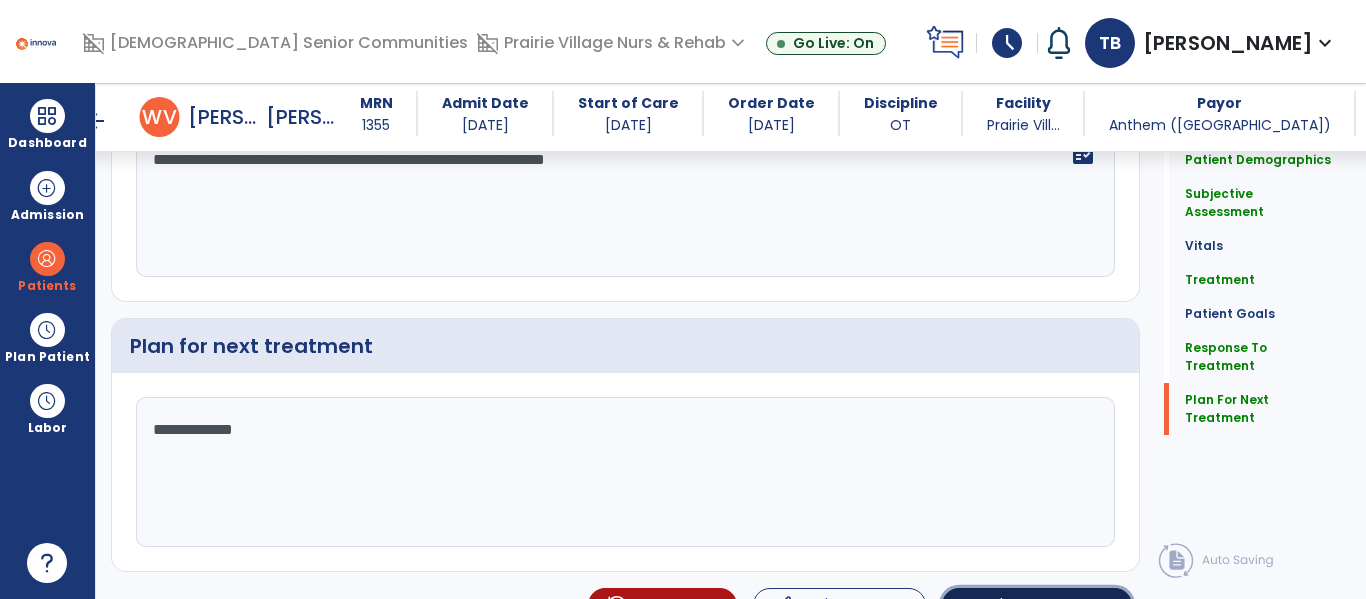 click on "Sign Doc" 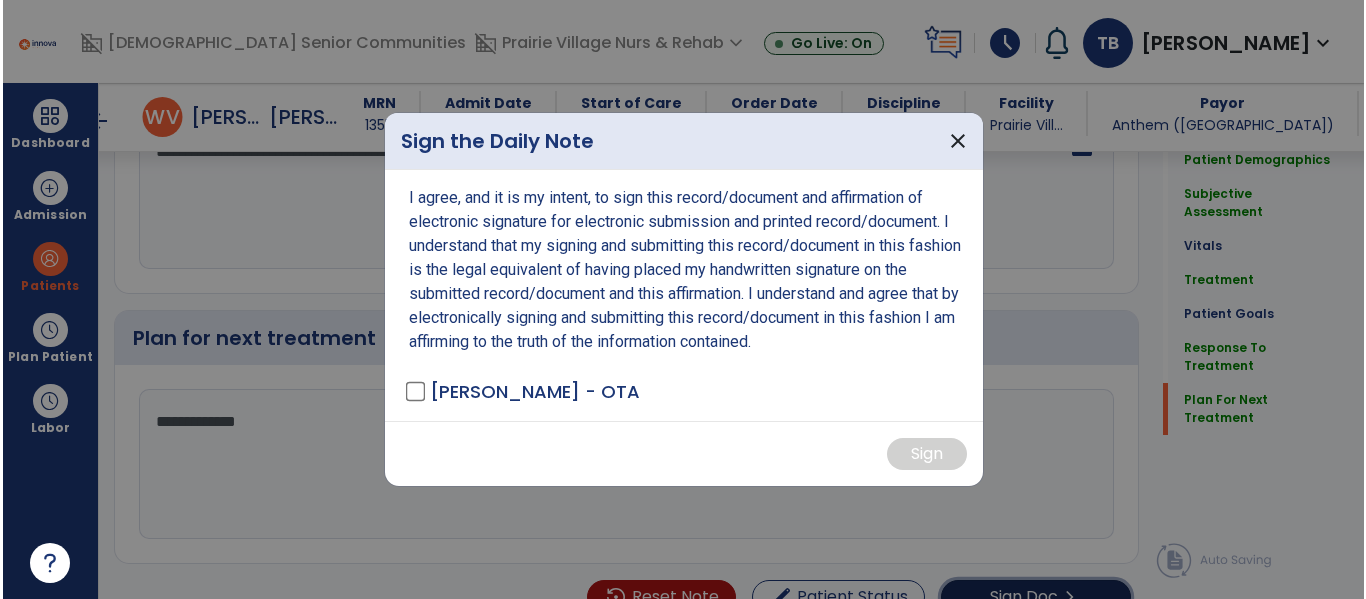 scroll, scrollTop: 3488, scrollLeft: 0, axis: vertical 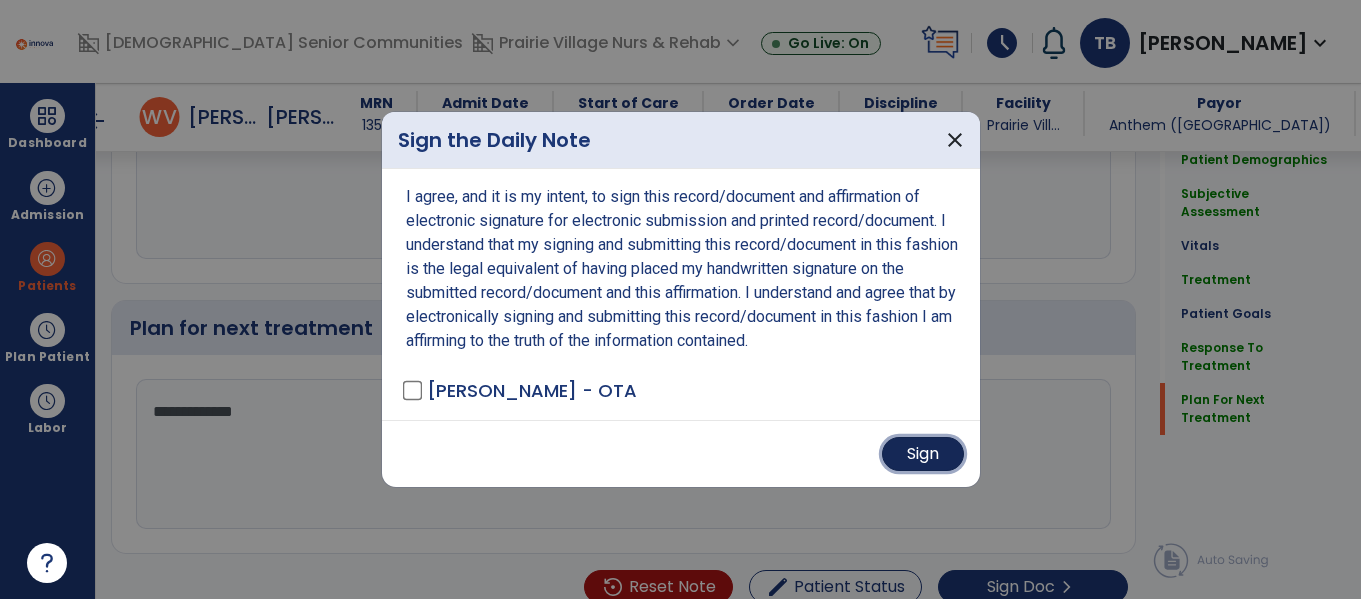 click on "Sign" at bounding box center [923, 454] 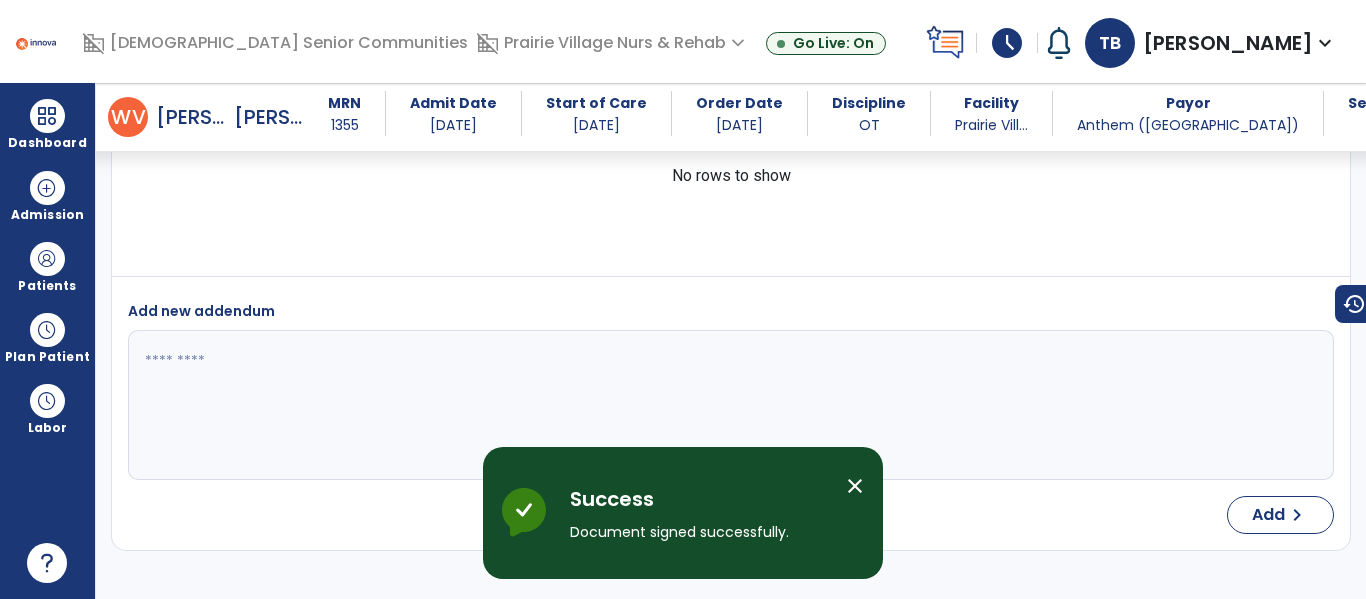 scroll, scrollTop: 4990, scrollLeft: 0, axis: vertical 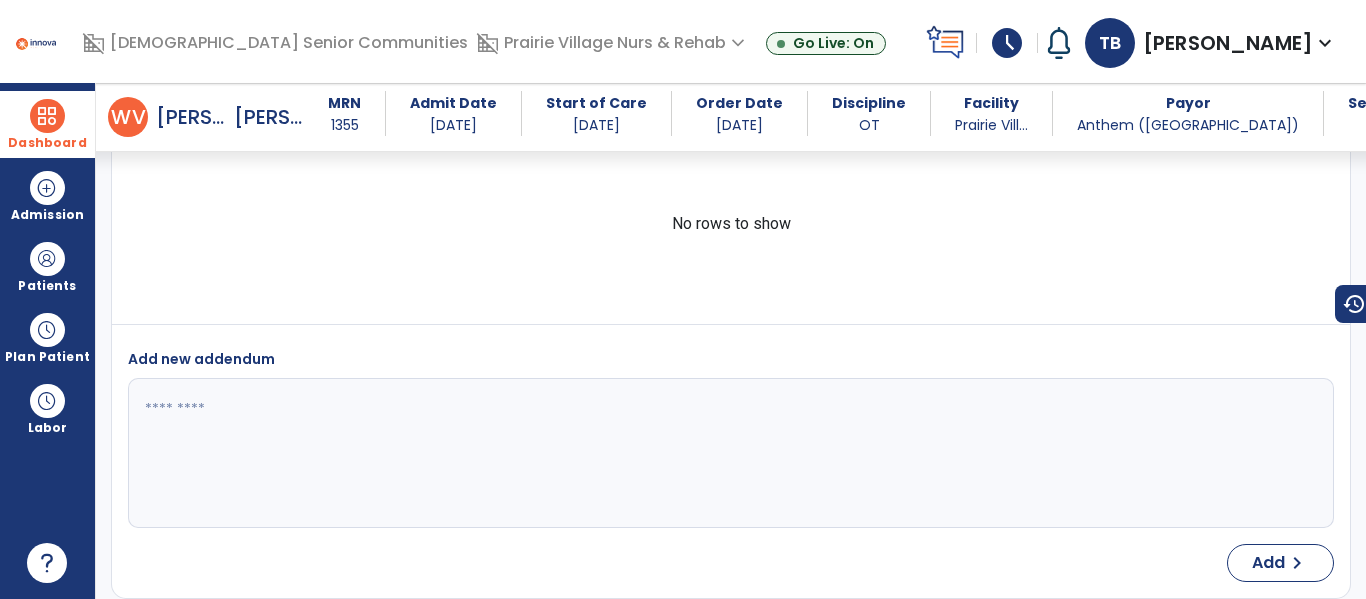 click at bounding box center (47, 116) 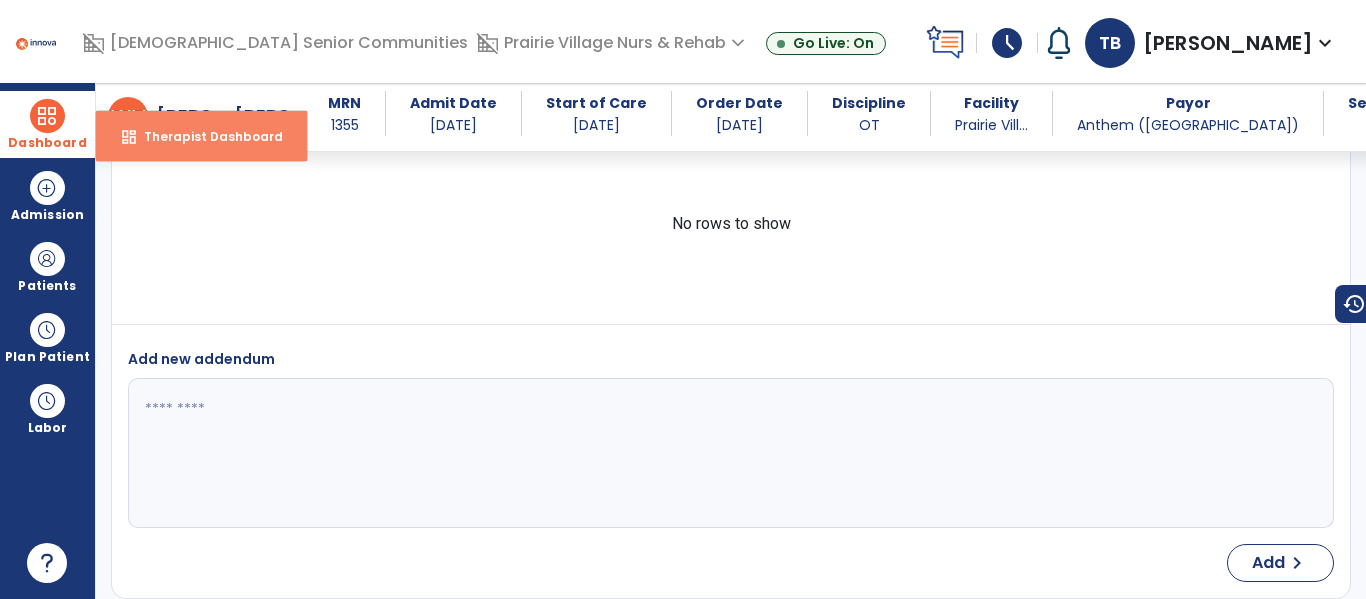 click on "Therapist Dashboard" at bounding box center (205, 136) 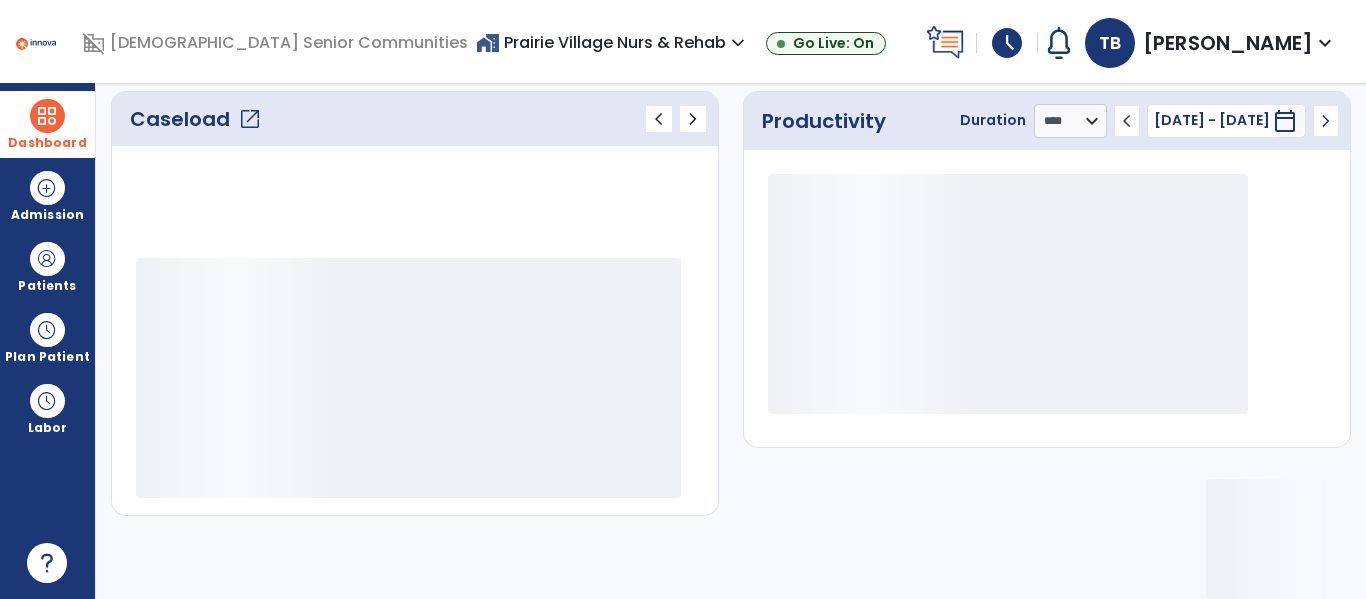 scroll, scrollTop: 276, scrollLeft: 0, axis: vertical 